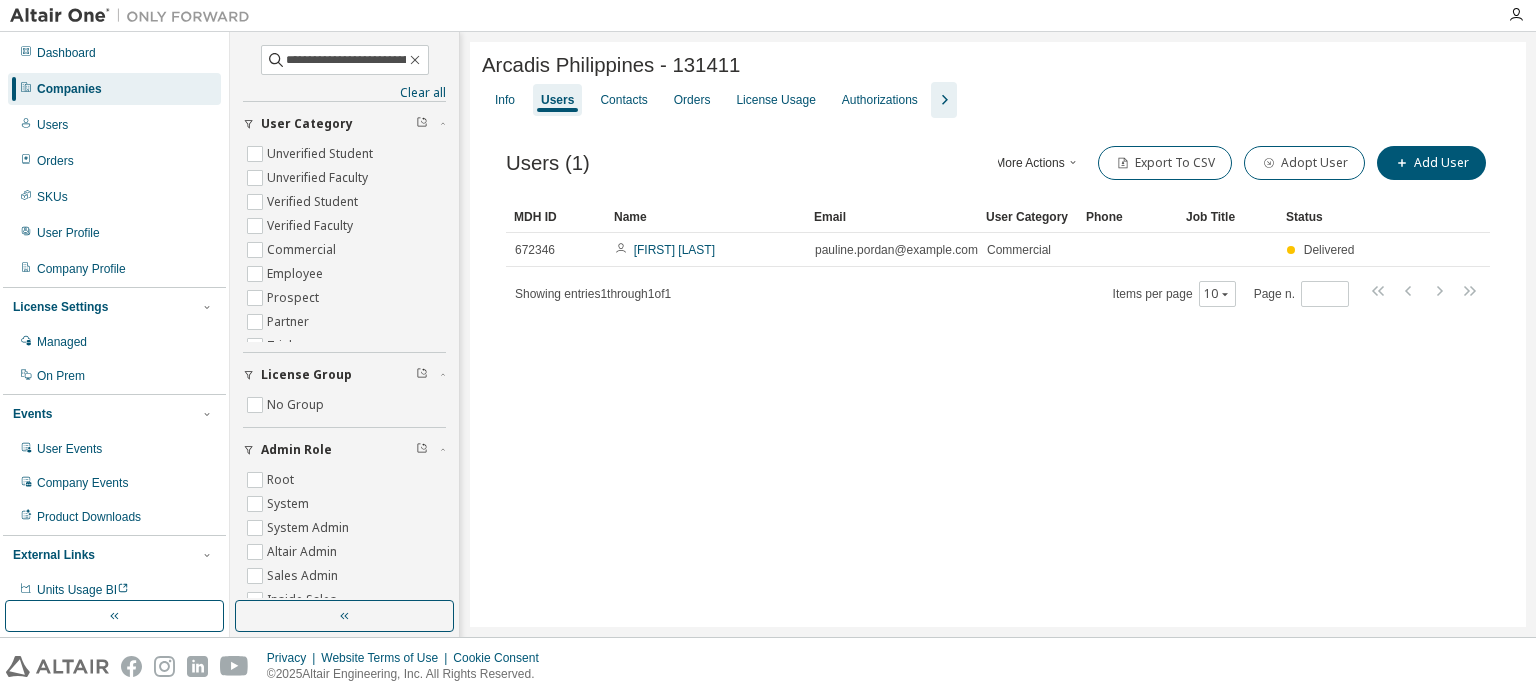 scroll, scrollTop: 0, scrollLeft: 0, axis: both 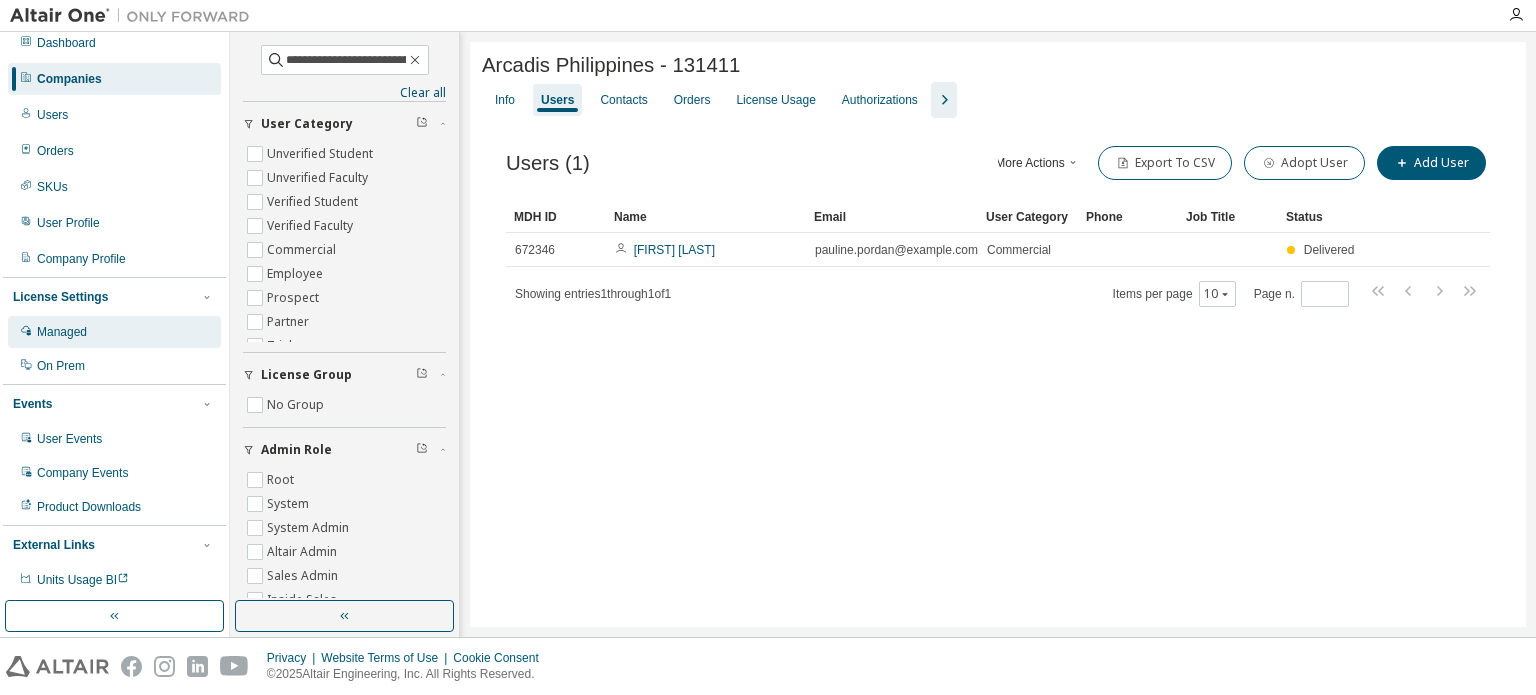 click on "Managed" at bounding box center (114, 332) 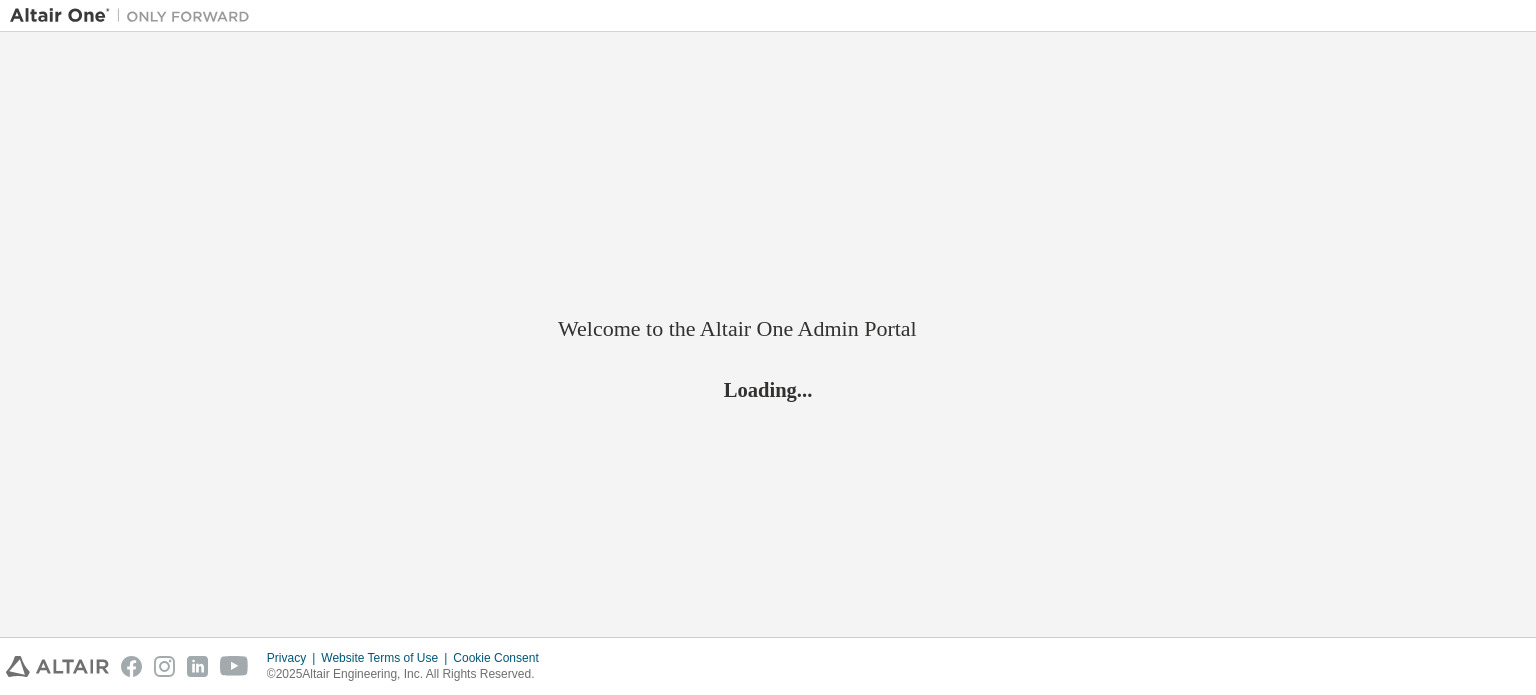 scroll, scrollTop: 0, scrollLeft: 0, axis: both 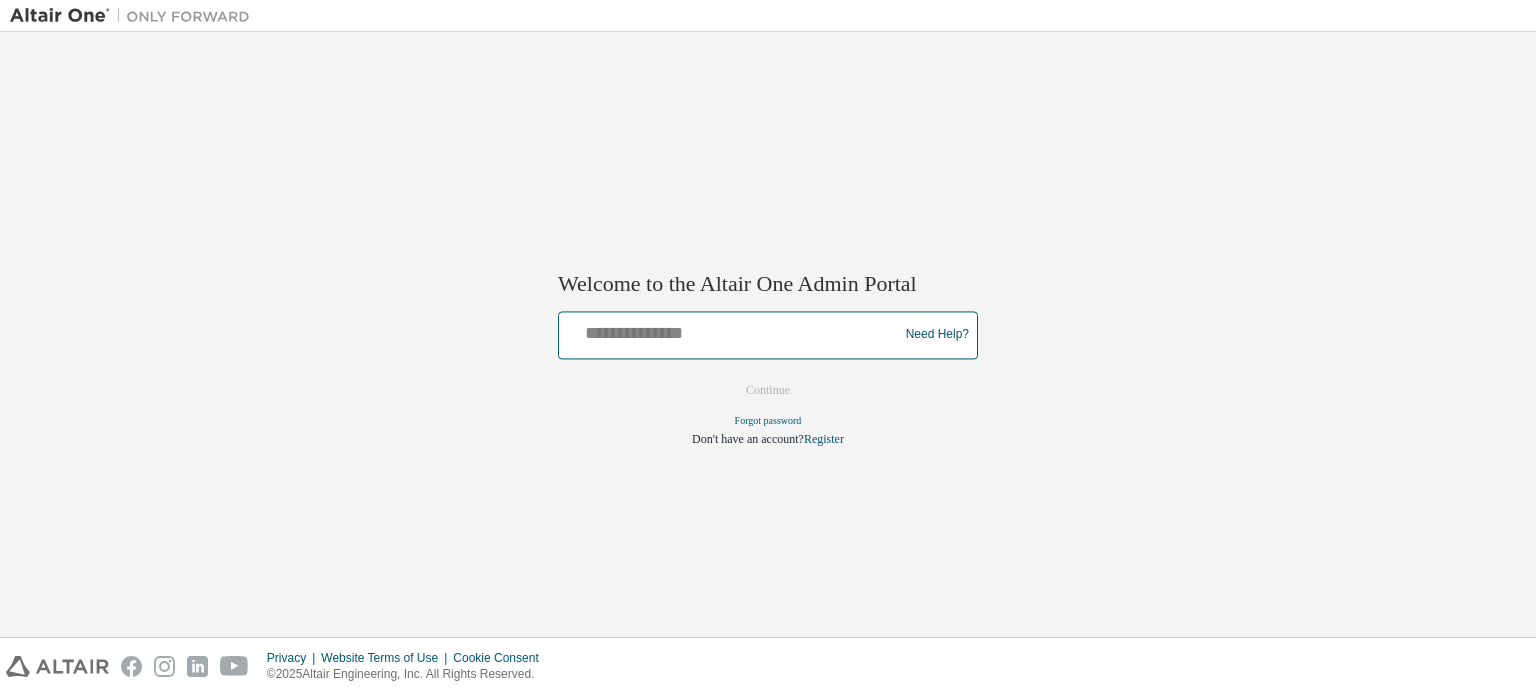 click at bounding box center (731, 330) 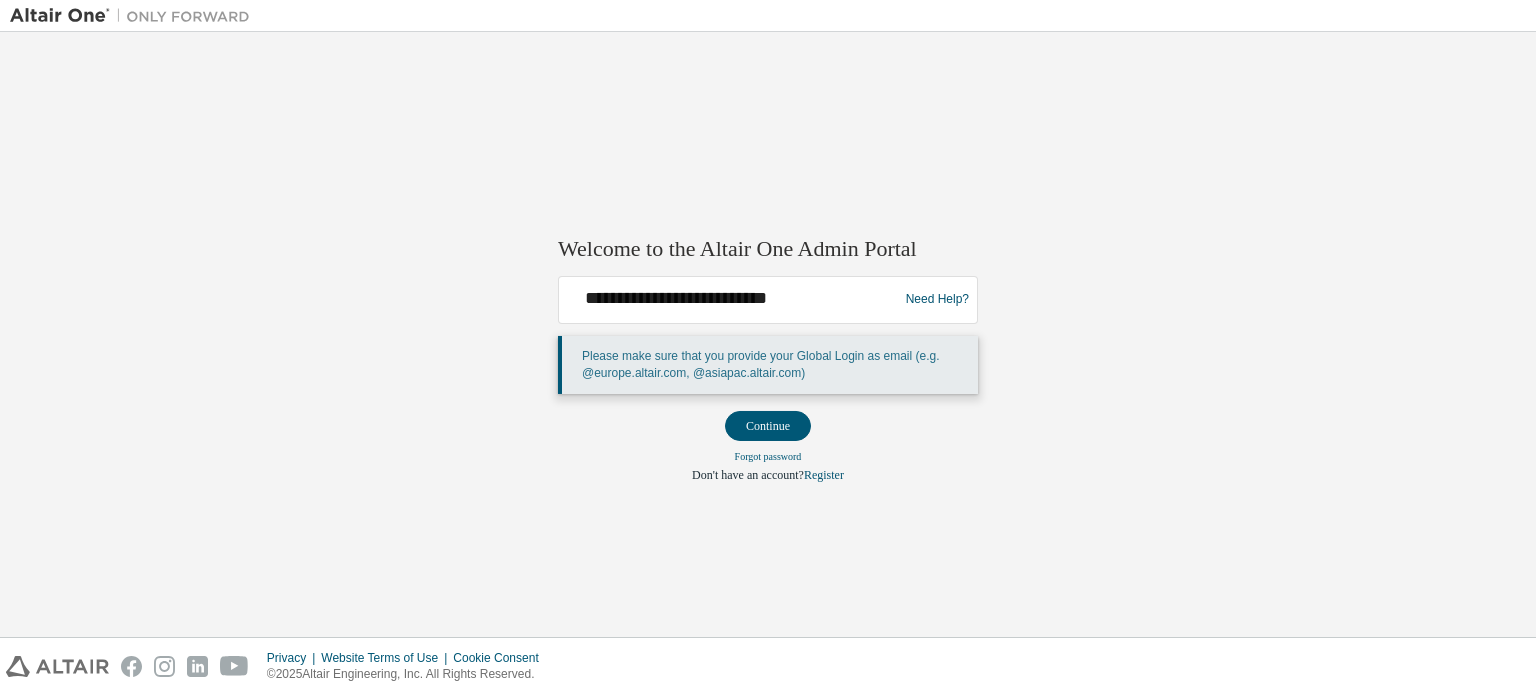 click on "Continue" at bounding box center [768, 426] 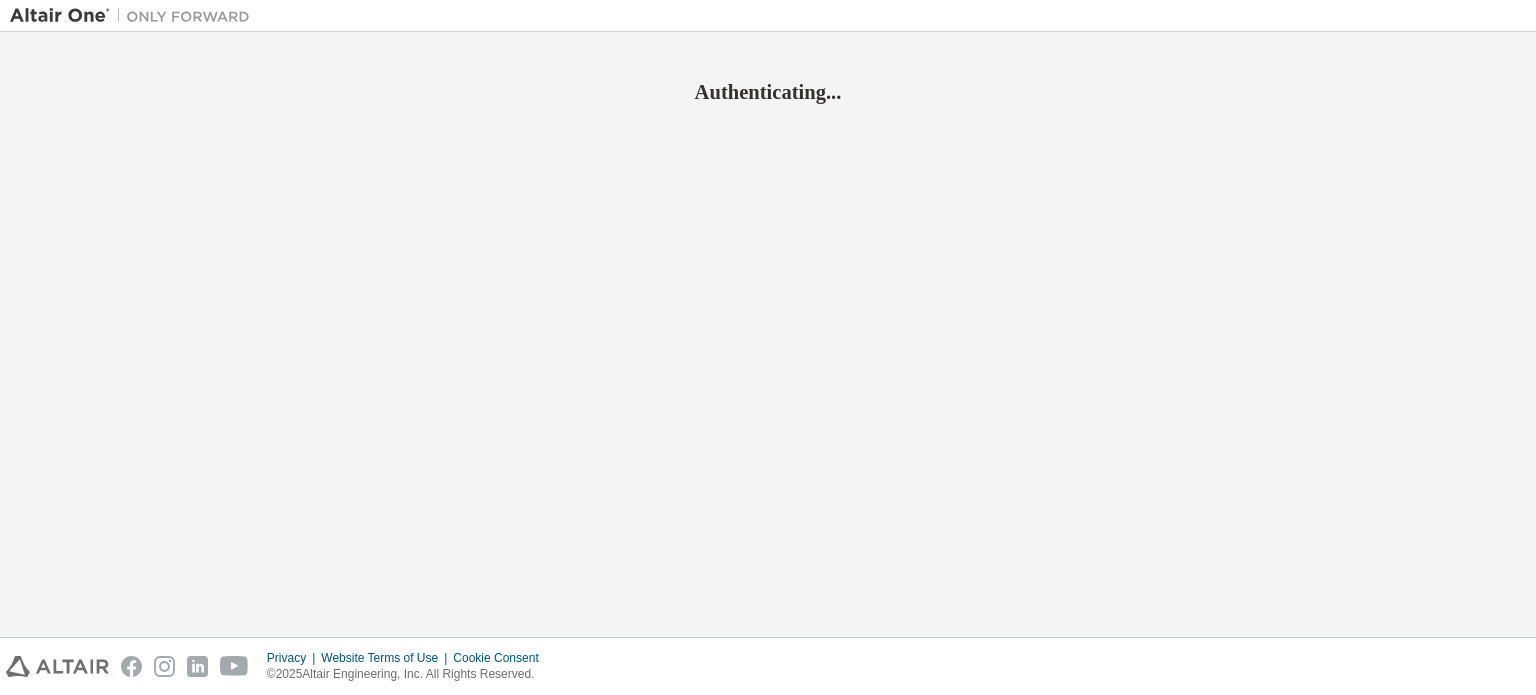 scroll, scrollTop: 0, scrollLeft: 0, axis: both 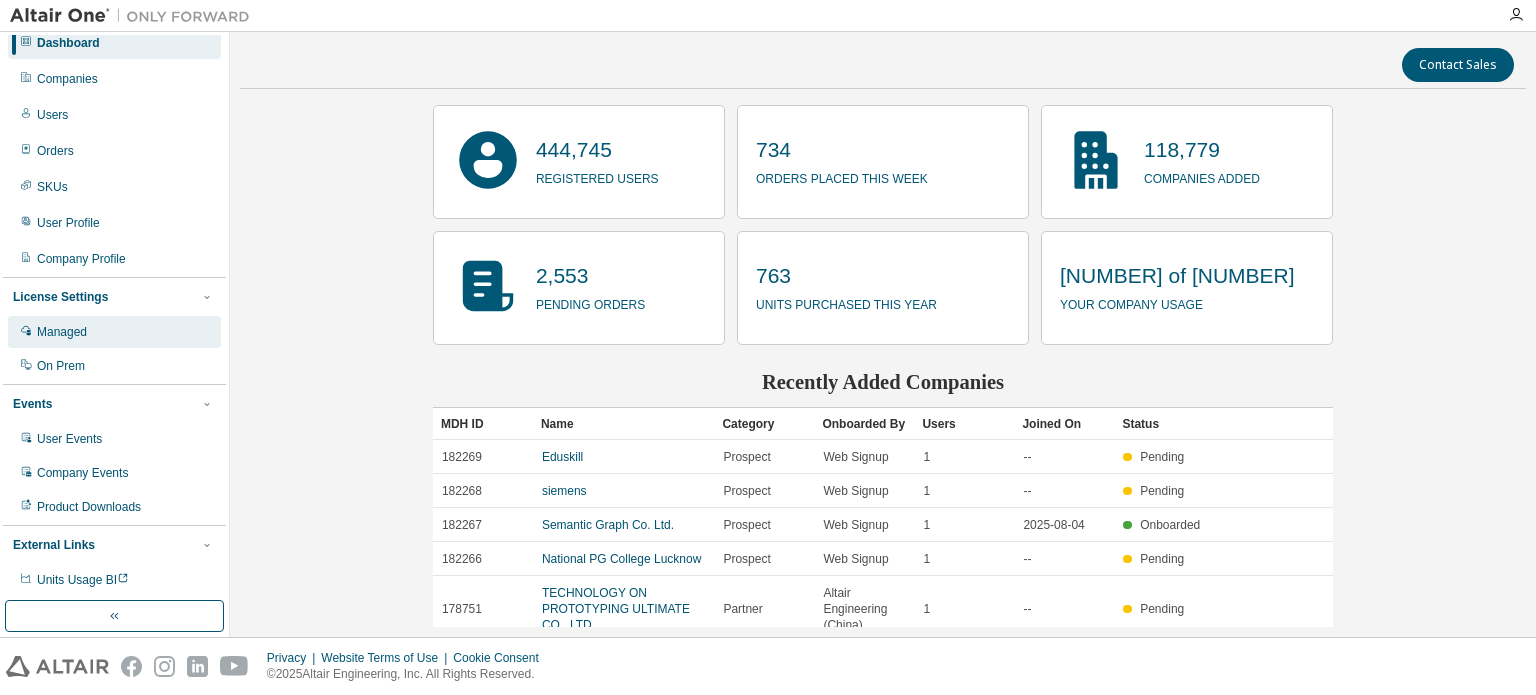 click on "Managed" at bounding box center [62, 332] 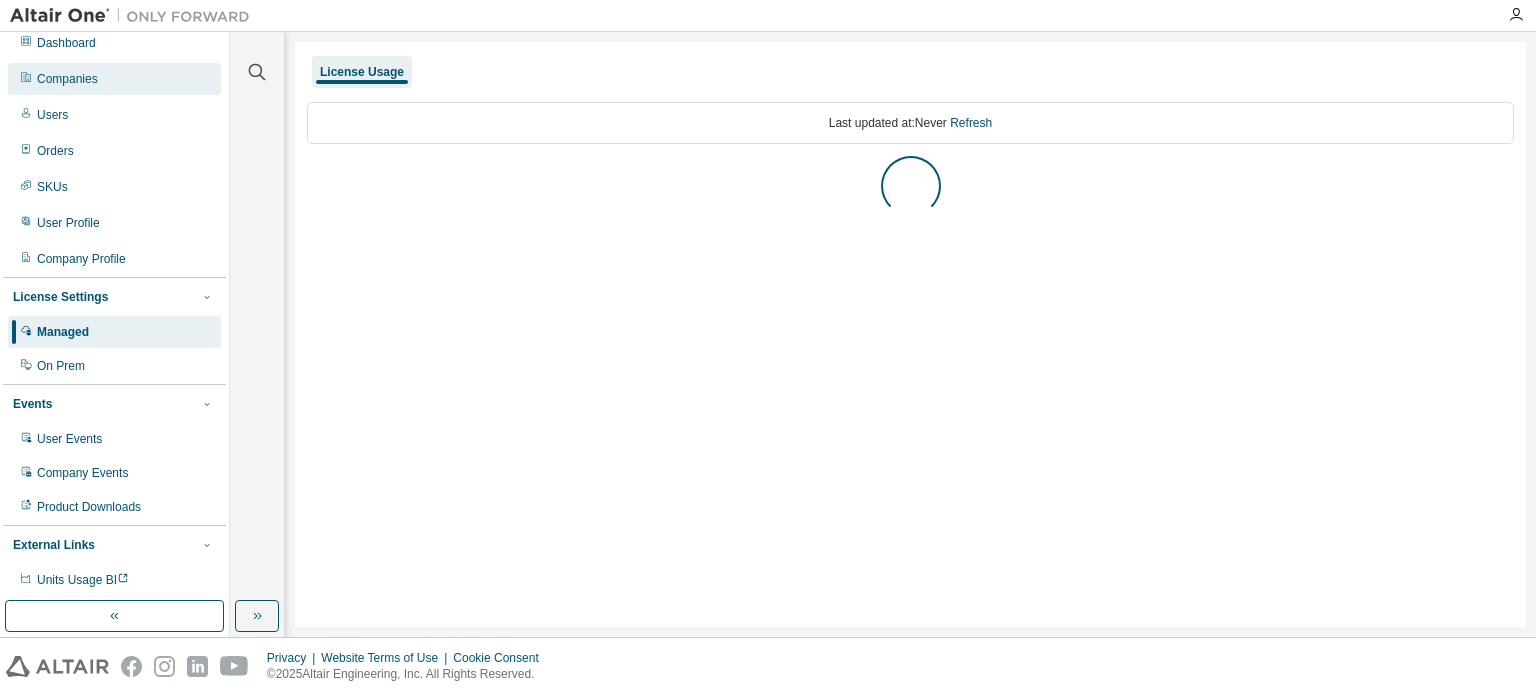 click on "Companies" at bounding box center (114, 79) 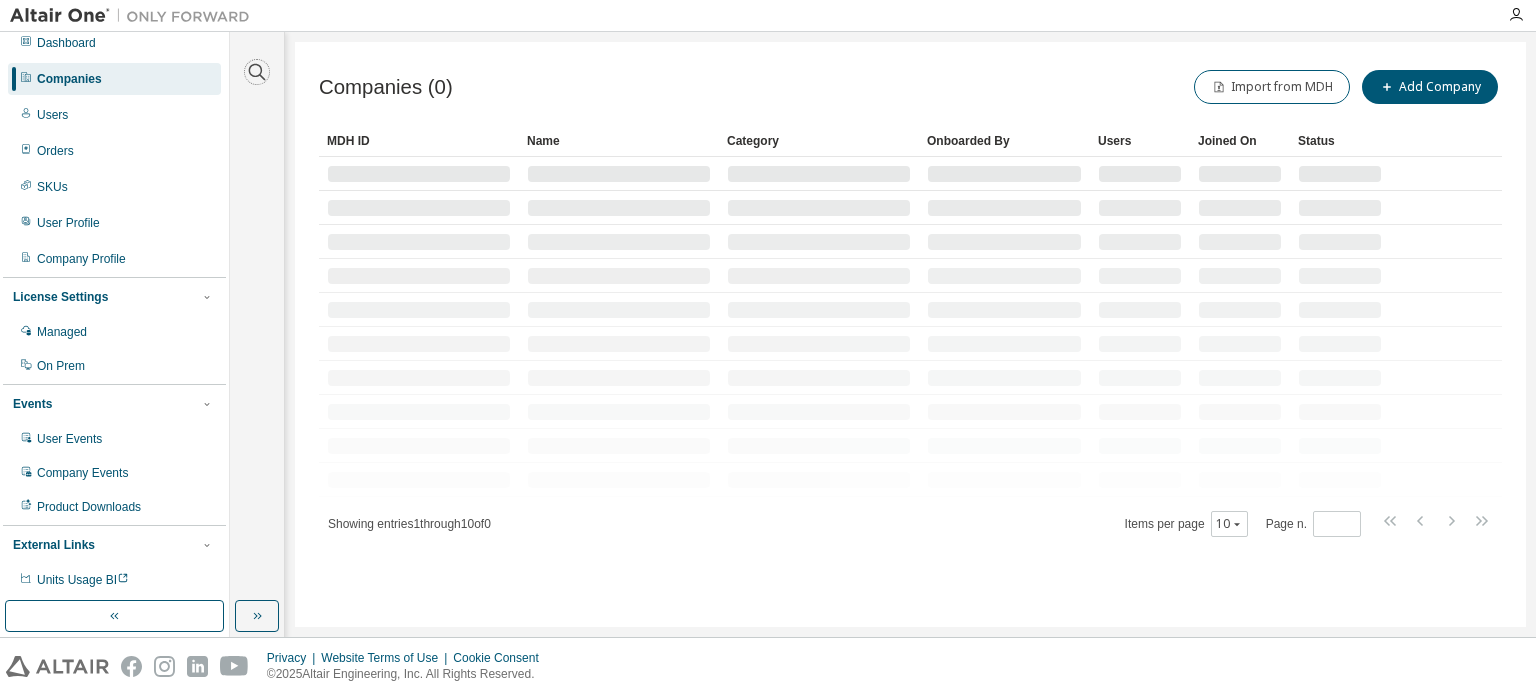 click 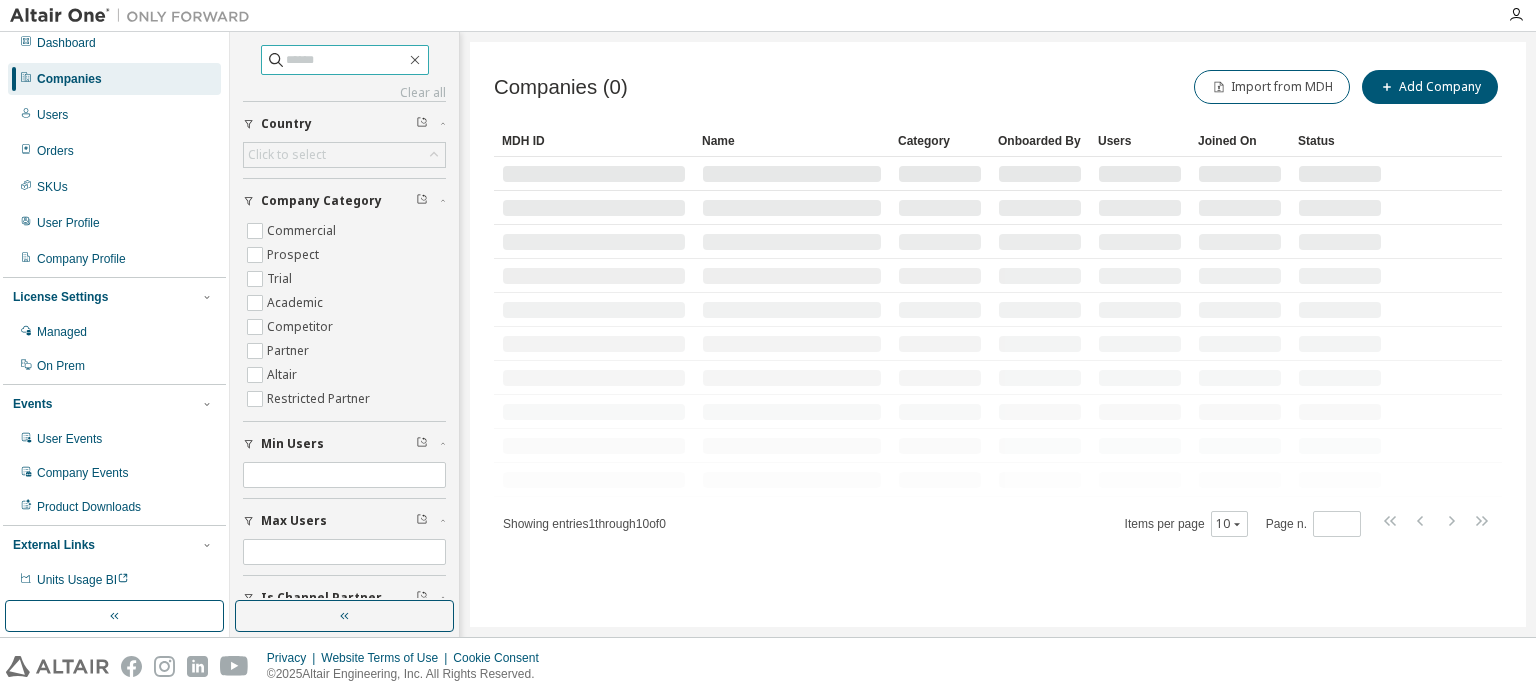click at bounding box center (345, 60) 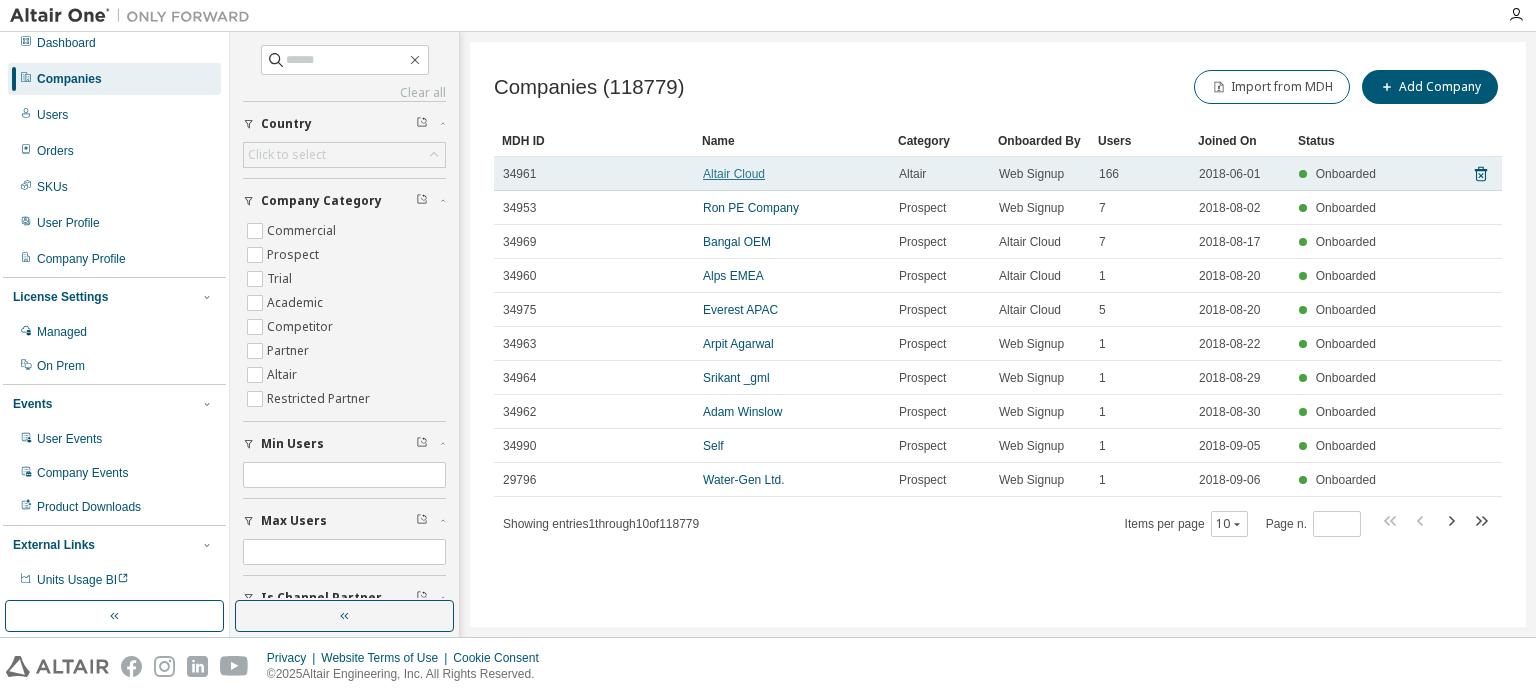 click on "Altair Cloud" at bounding box center (734, 174) 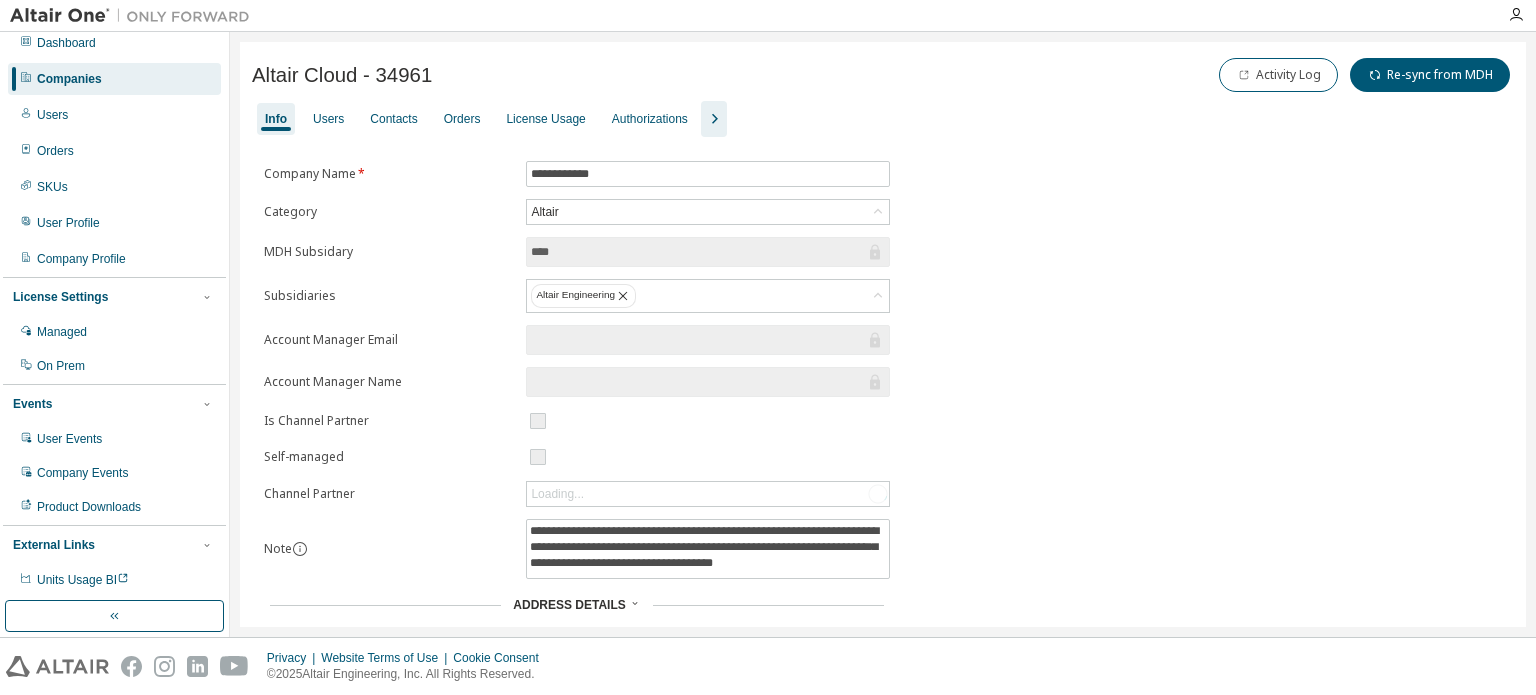 click 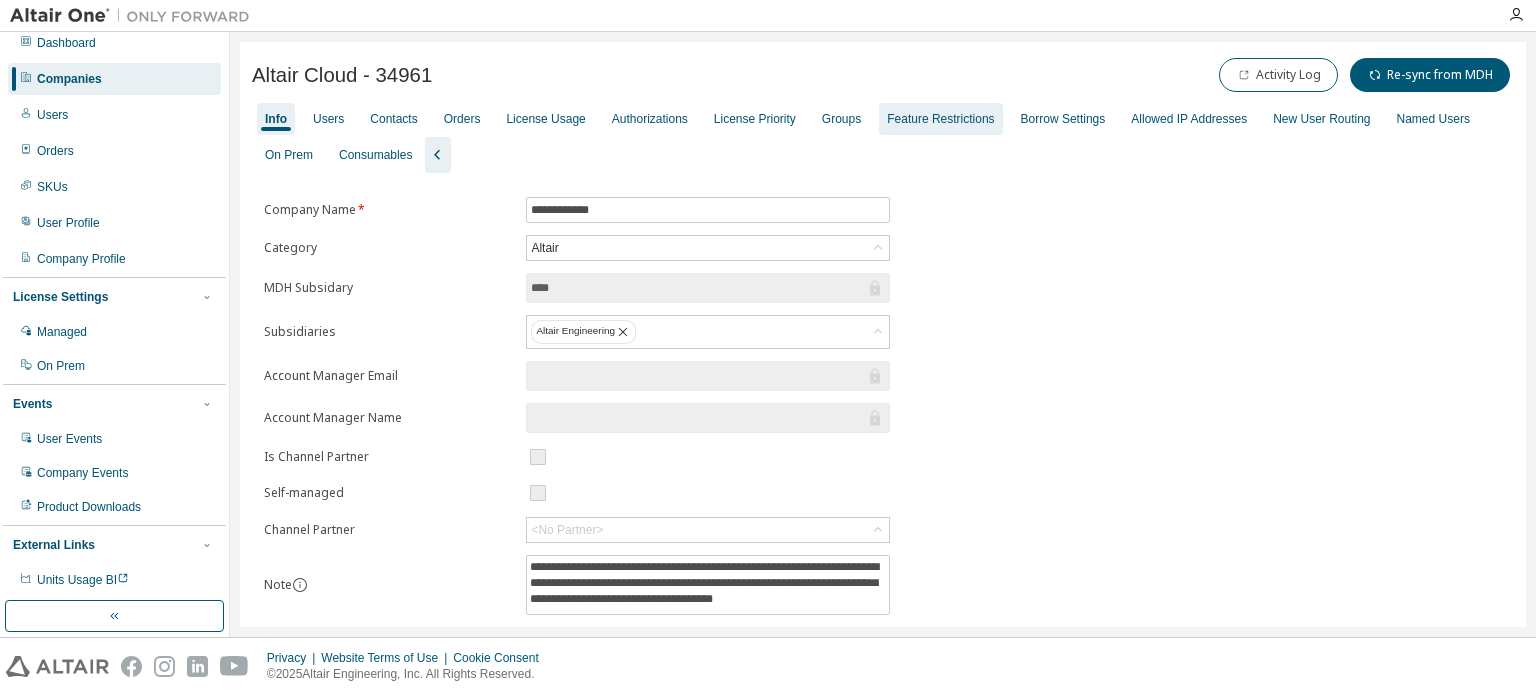 click on "Feature Restrictions" at bounding box center (940, 119) 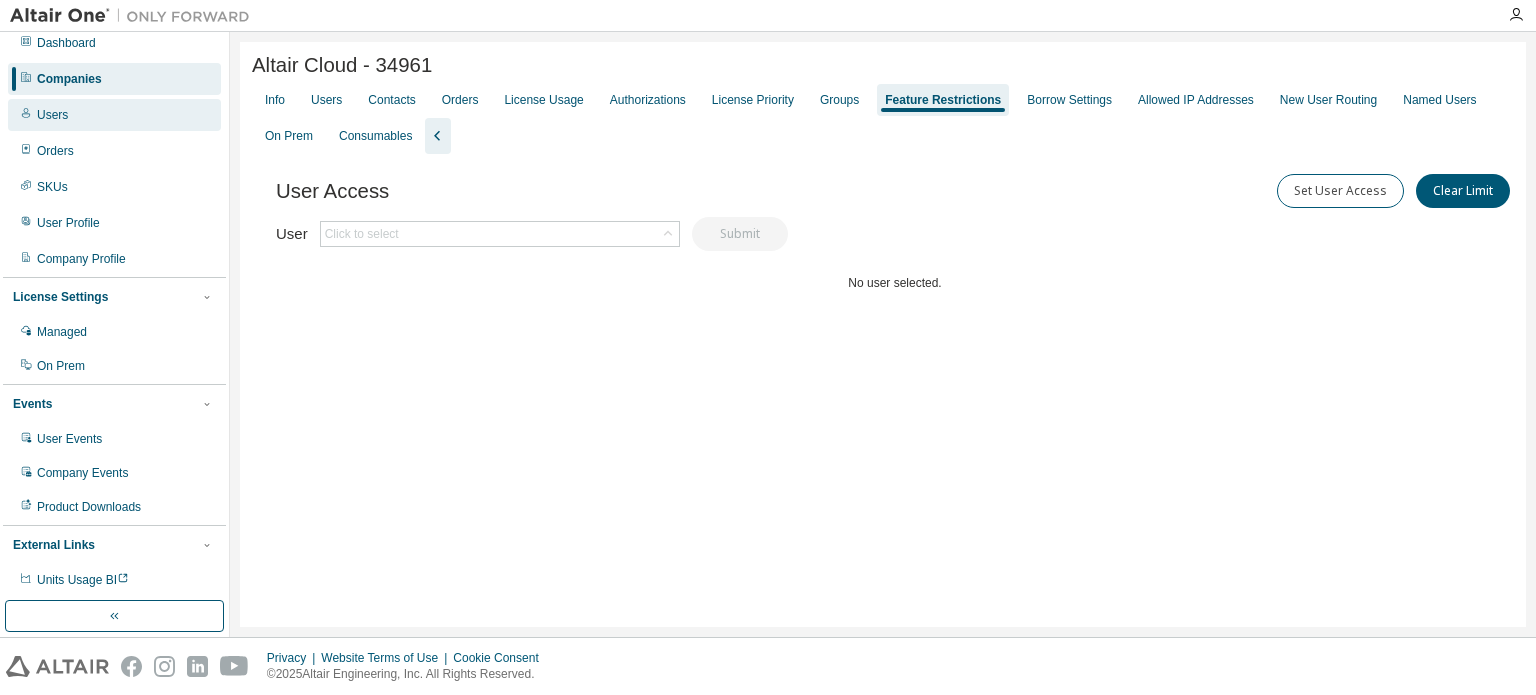 click on "Users" at bounding box center [114, 115] 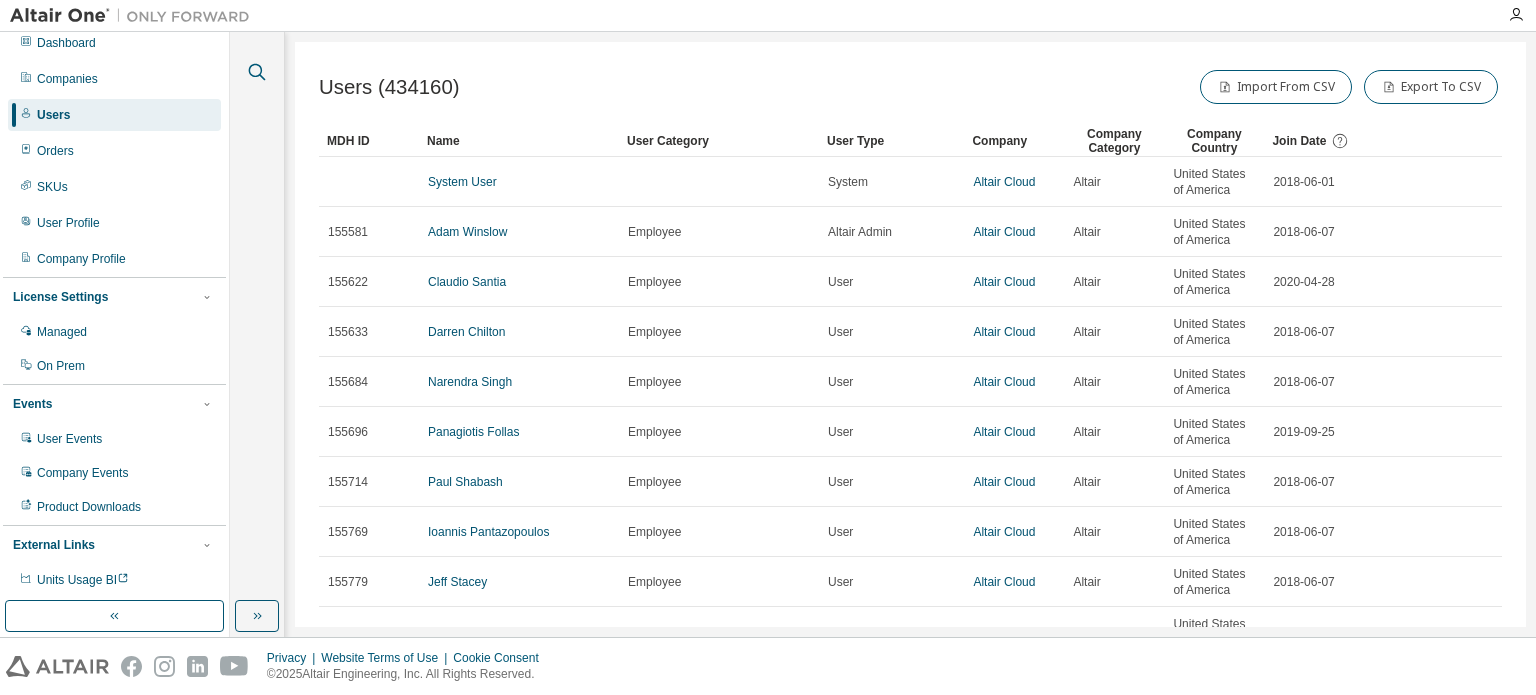 click 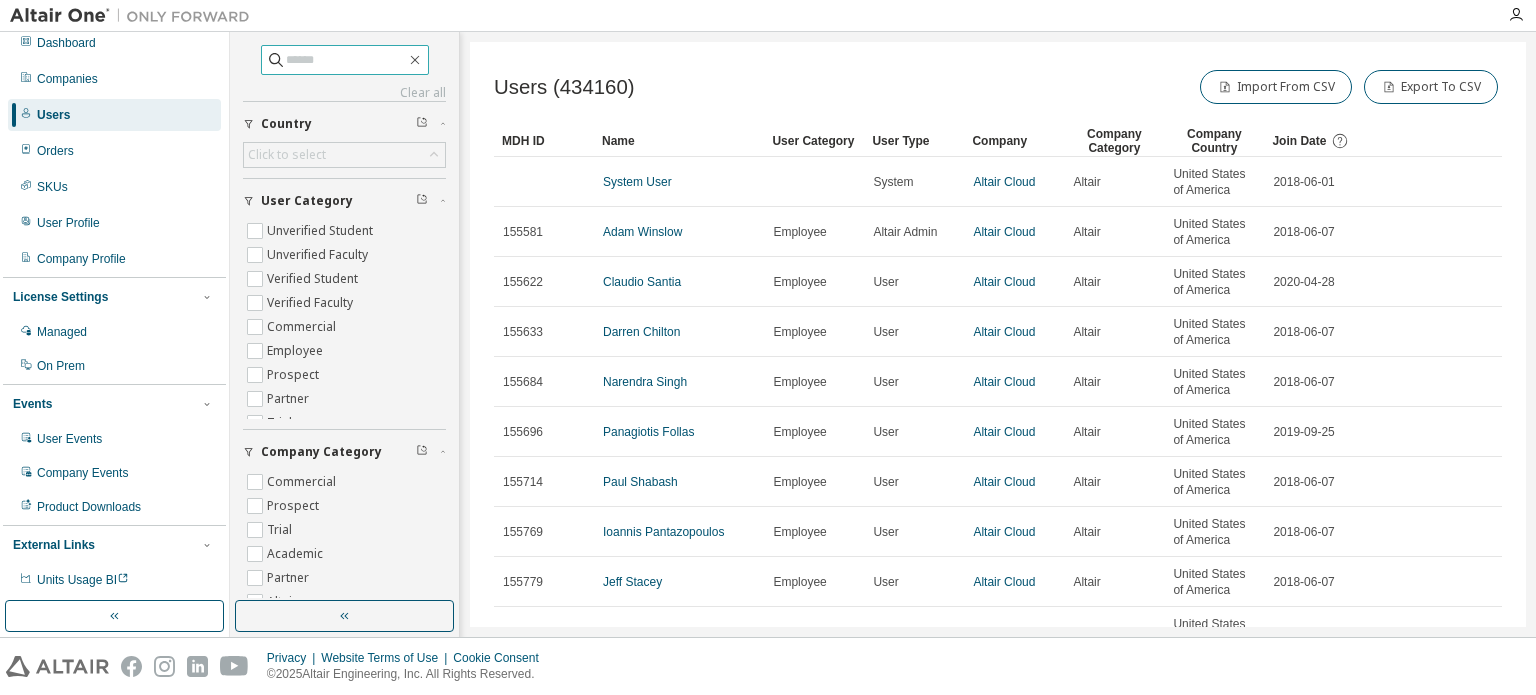 click at bounding box center (346, 60) 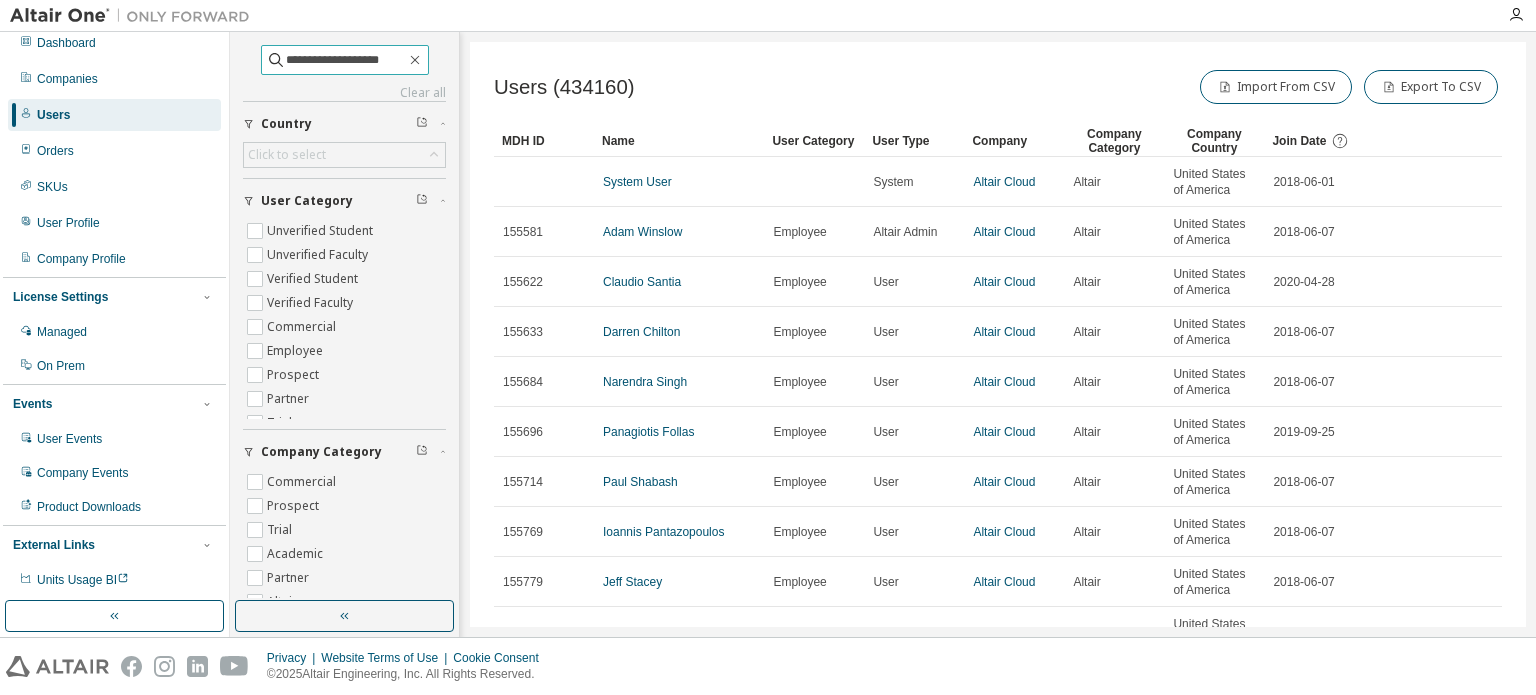type on "**********" 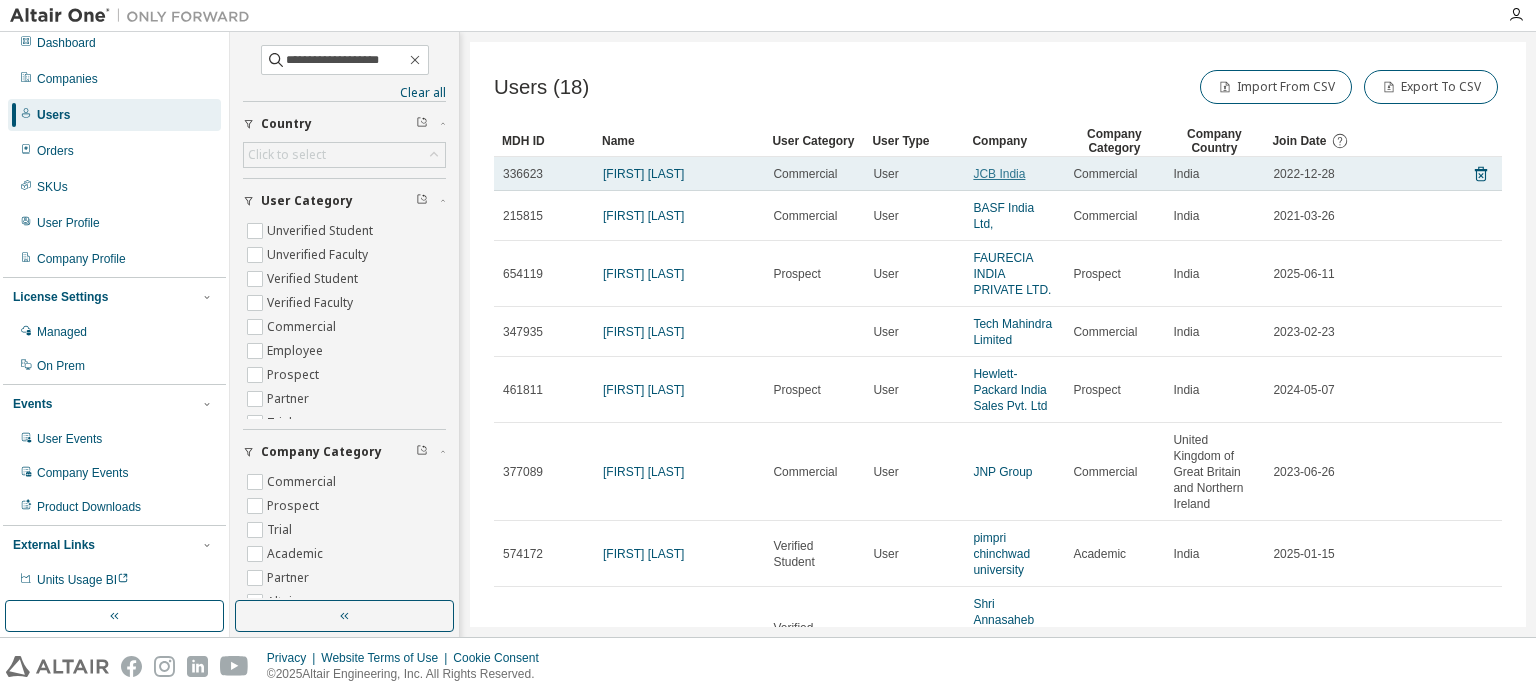 click on "JCB India" at bounding box center [999, 174] 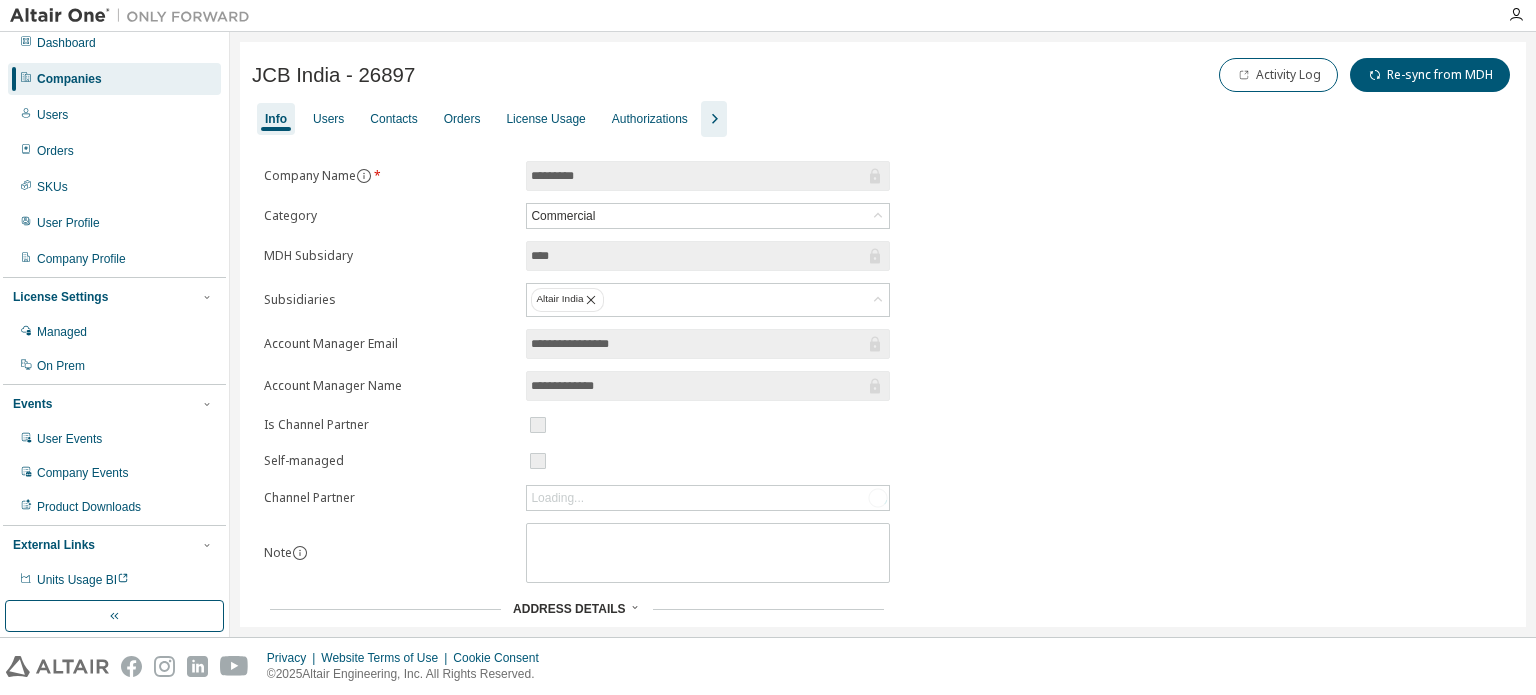 click 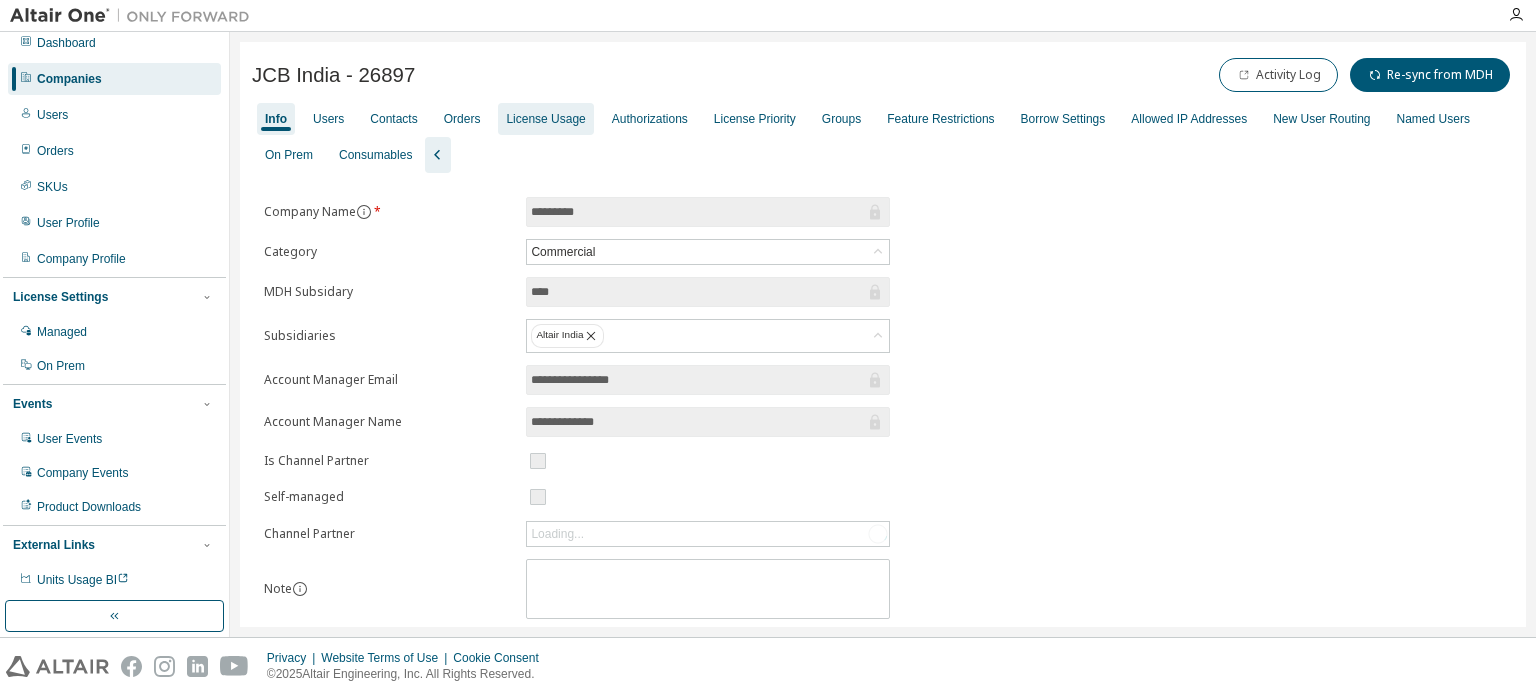 click on "License Usage" at bounding box center [545, 119] 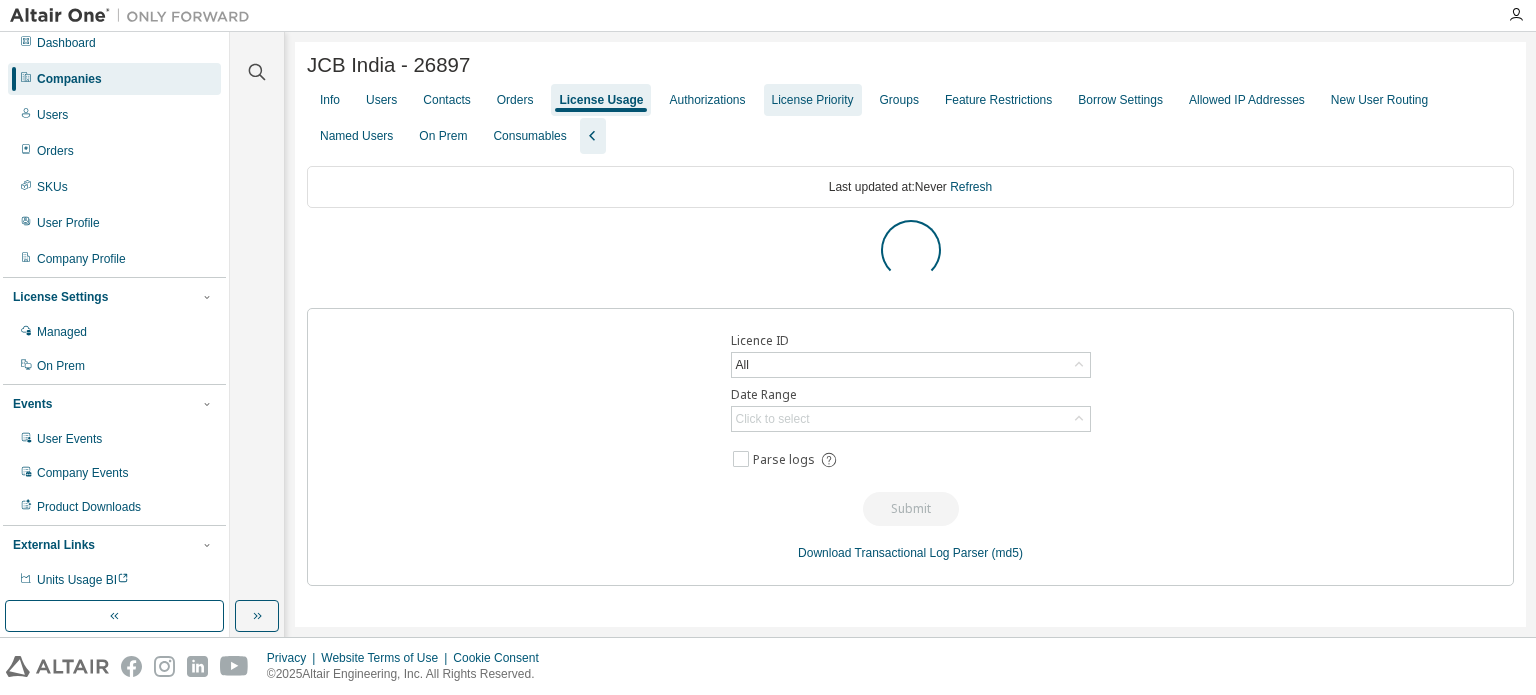 click on "License Priority" at bounding box center (813, 100) 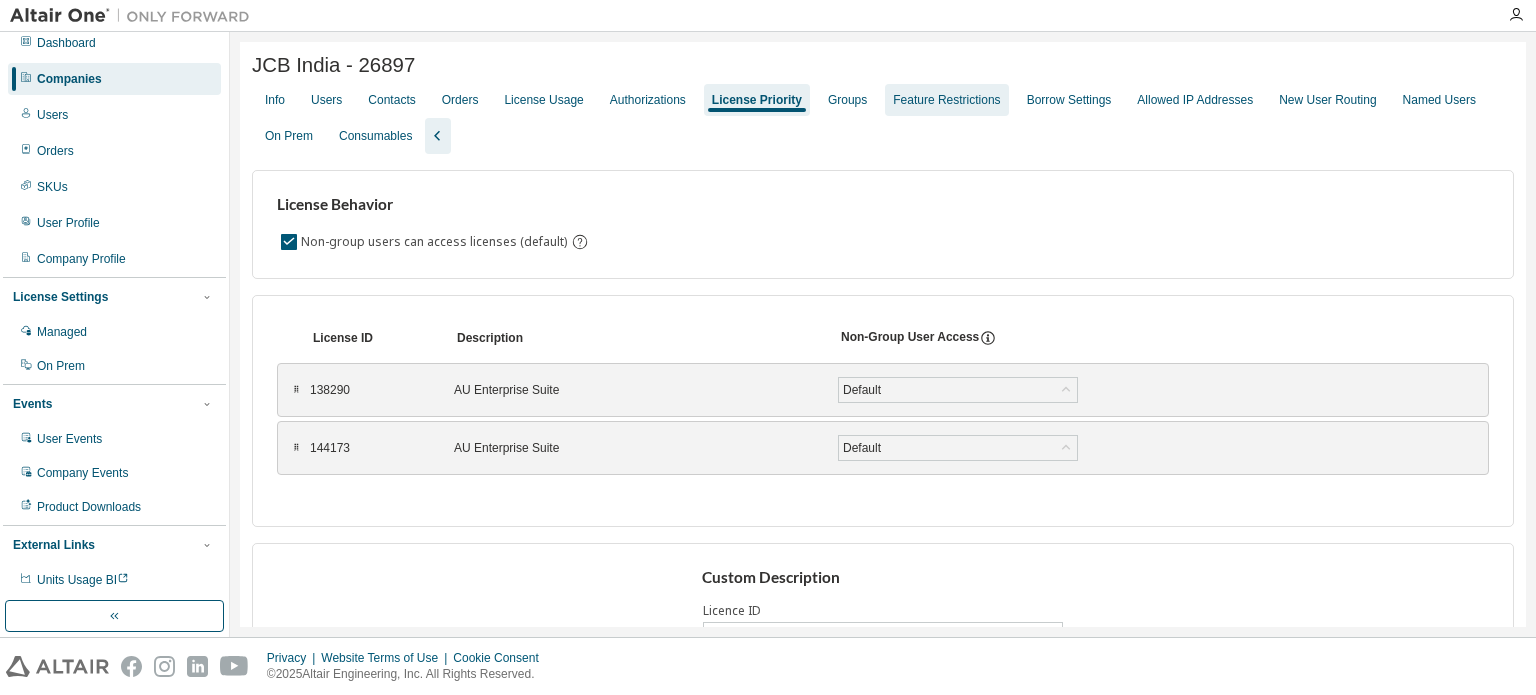 click on "Feature Restrictions" at bounding box center [946, 100] 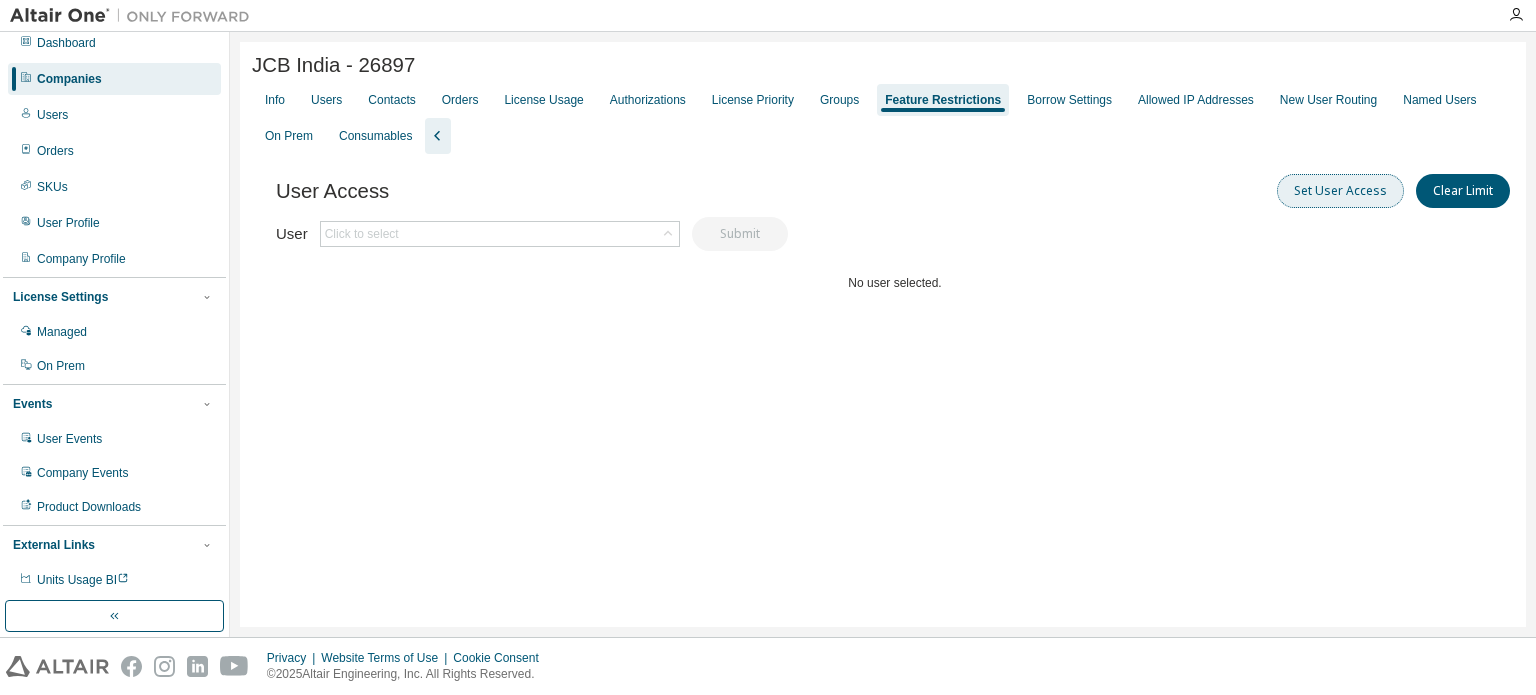 click on "Set User Access" at bounding box center [1340, 191] 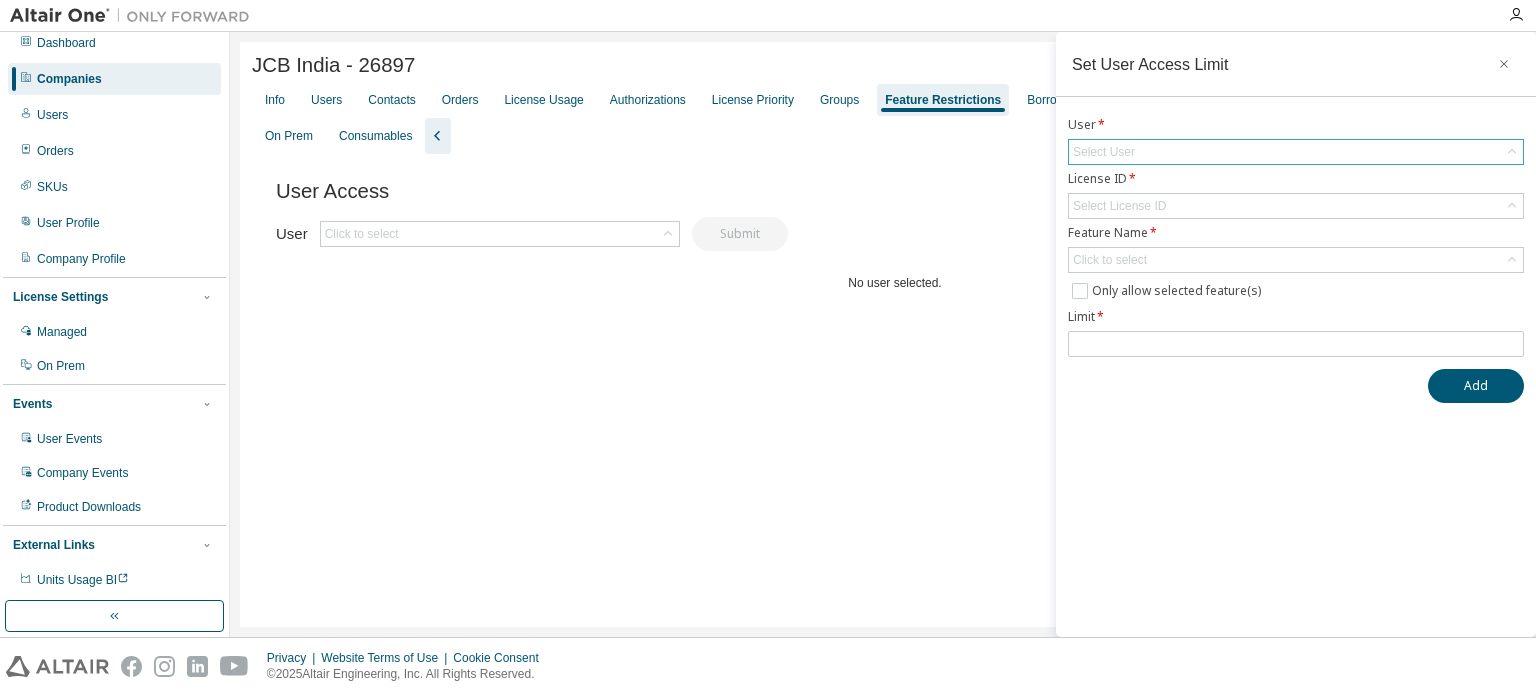 click on "Select User" at bounding box center [1296, 152] 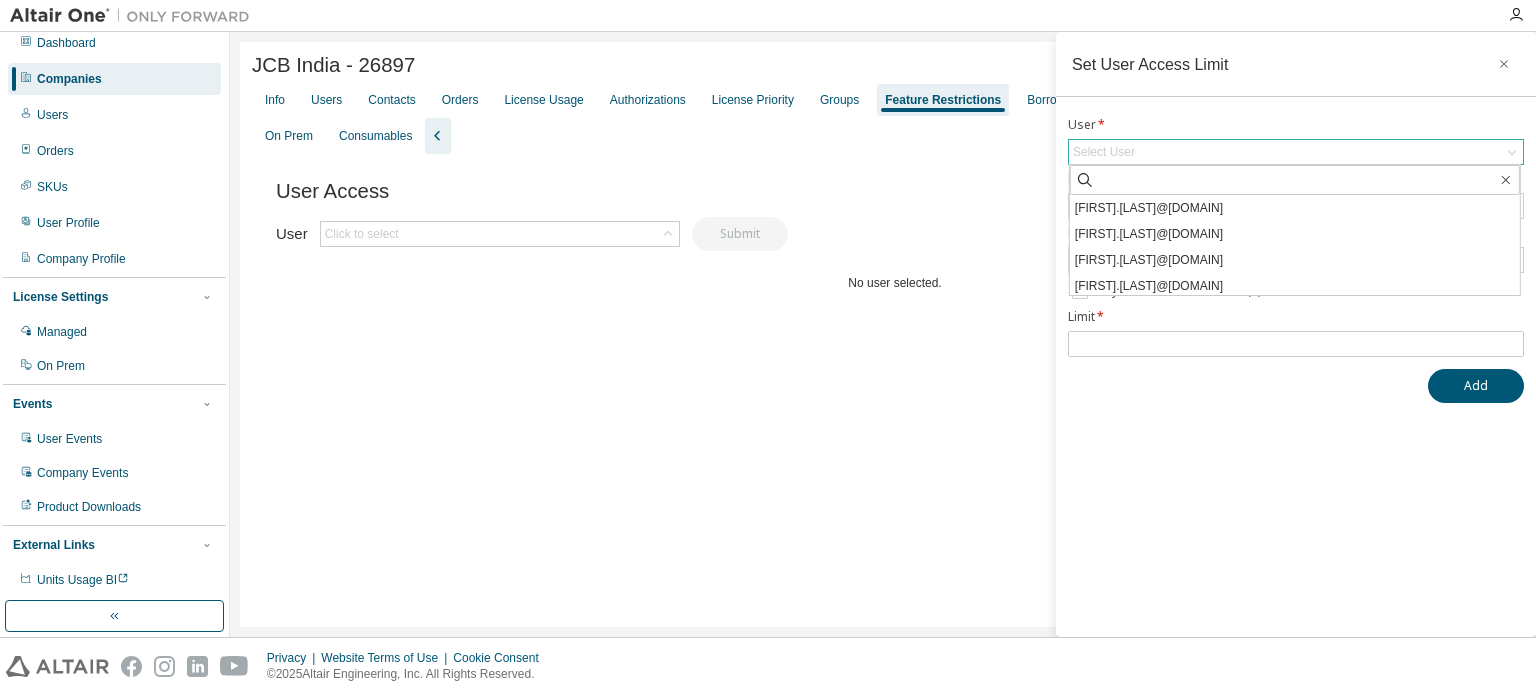 click on "Select User" at bounding box center [1296, 152] 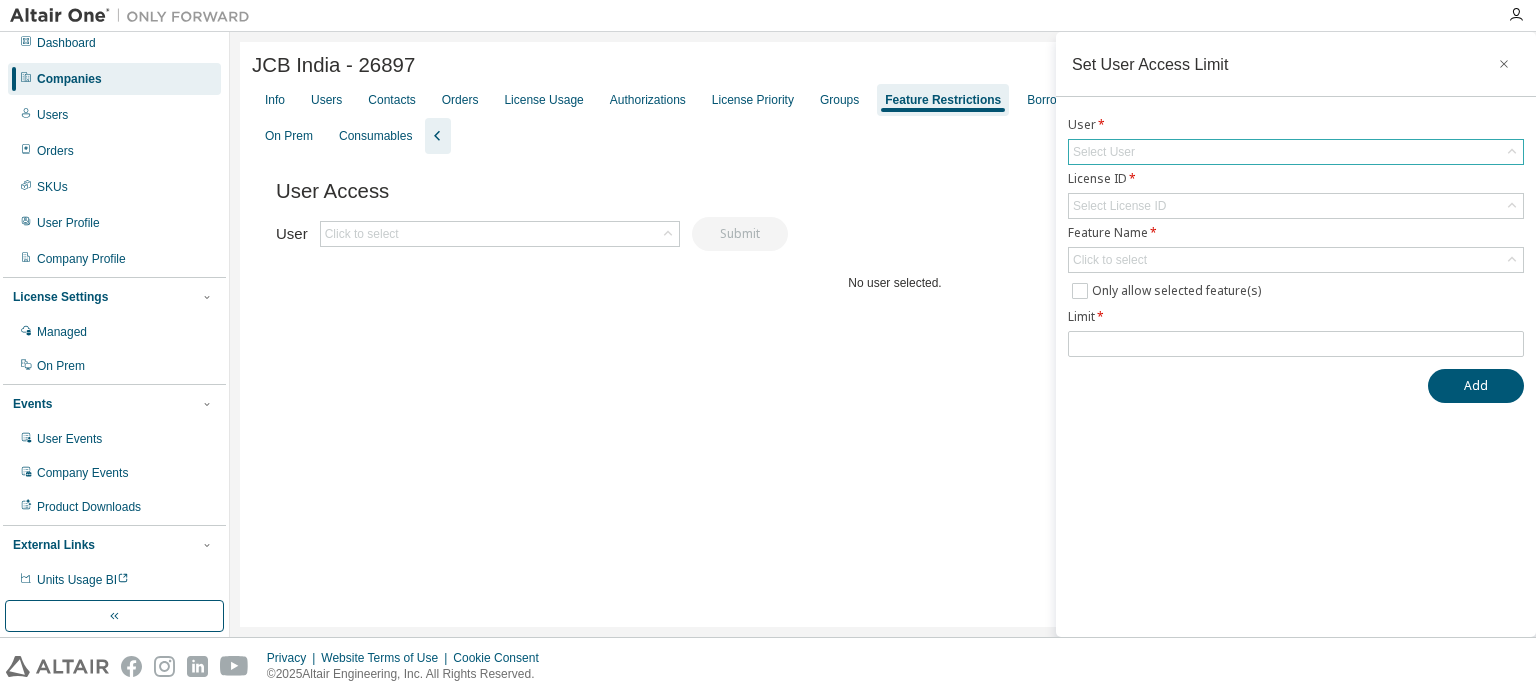 click on "Select User" at bounding box center [1296, 152] 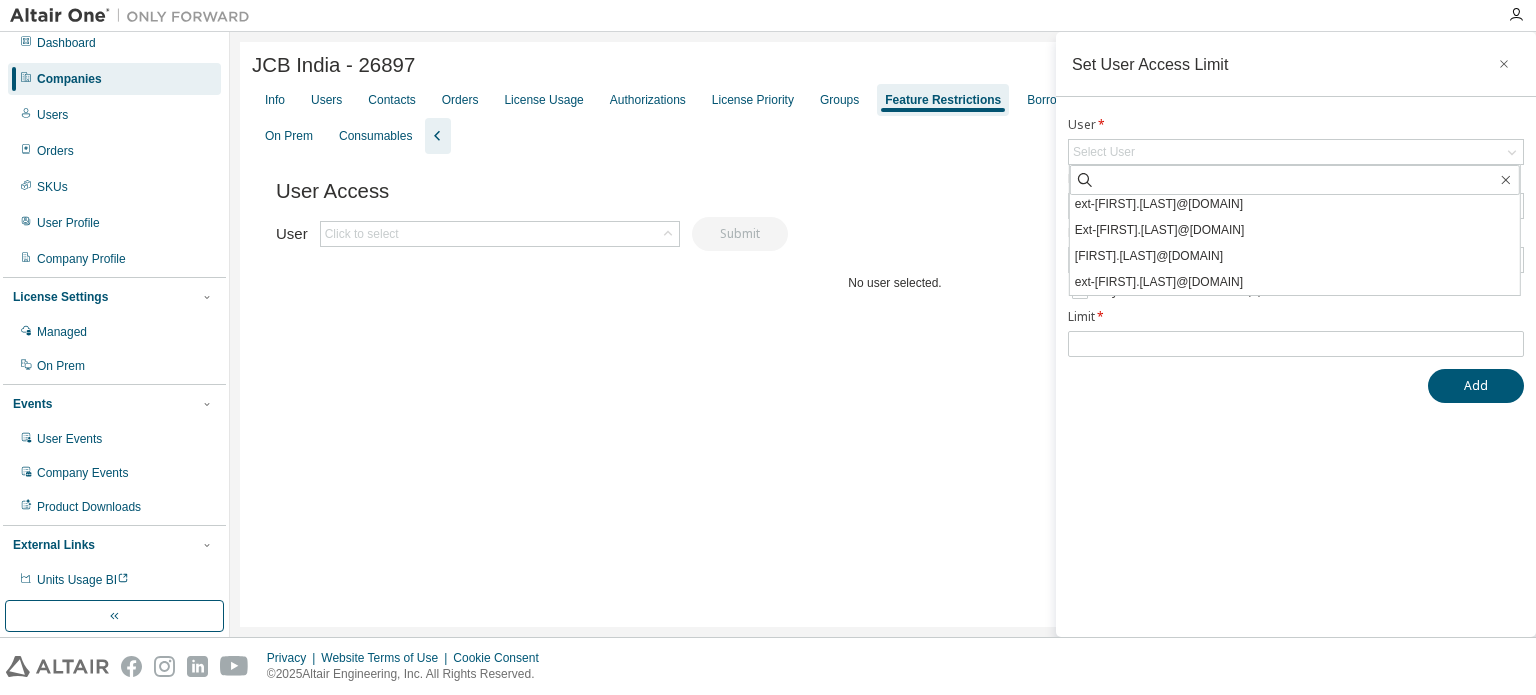 scroll, scrollTop: 555, scrollLeft: 0, axis: vertical 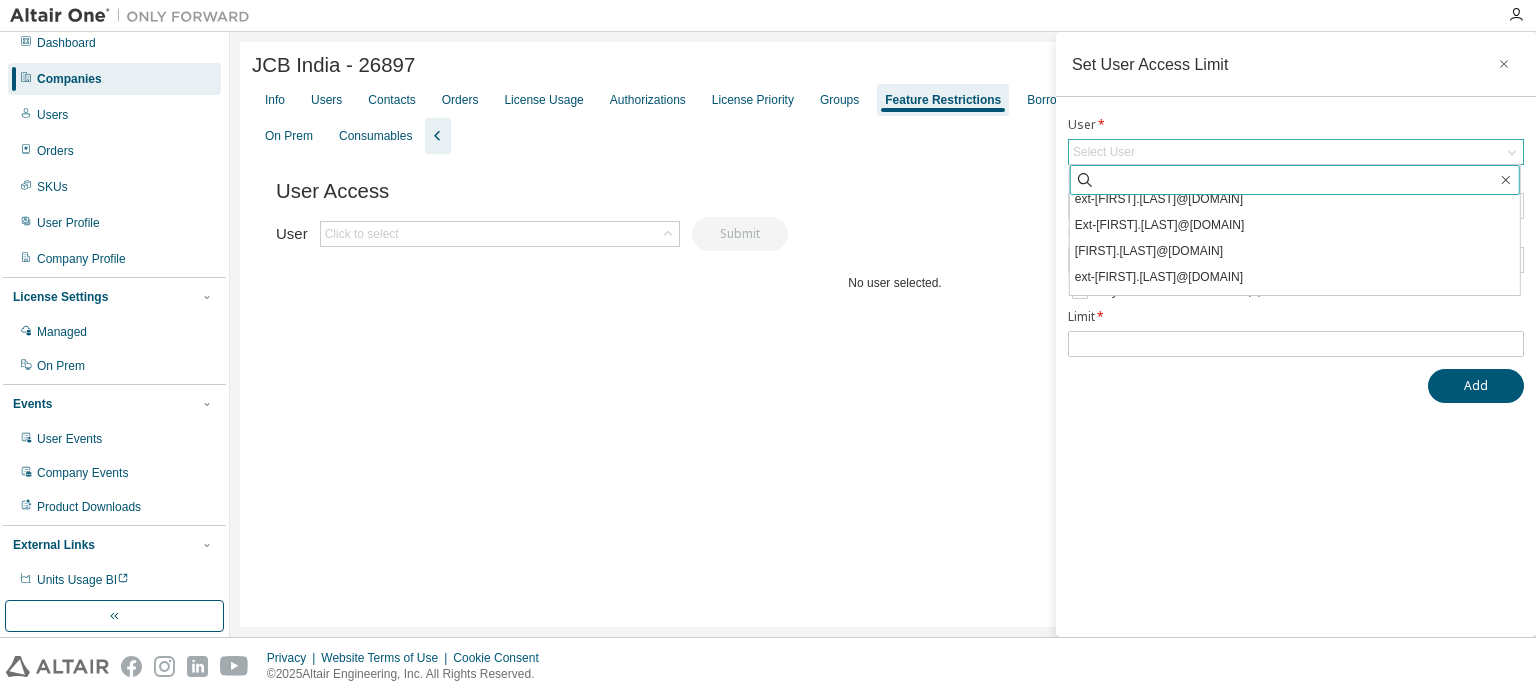 click at bounding box center [1296, 180] 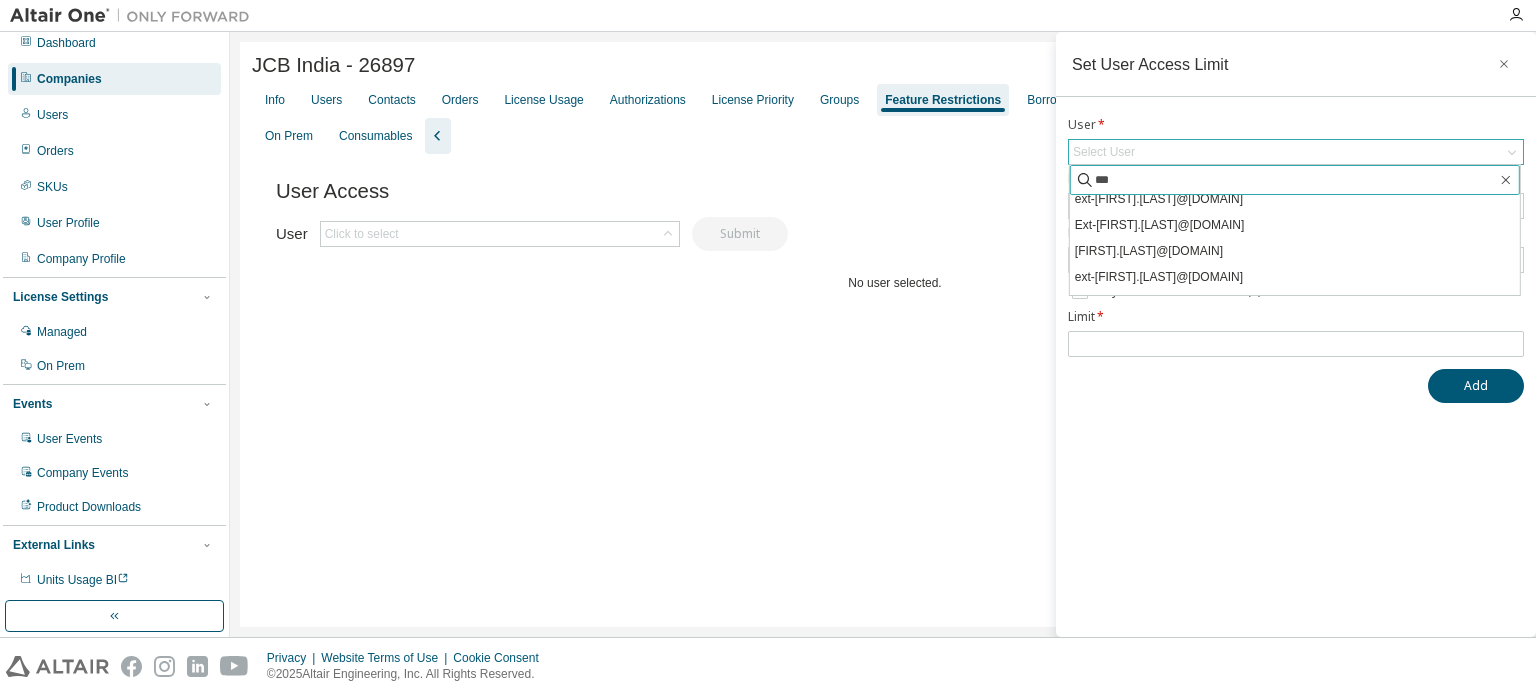 scroll, scrollTop: 0, scrollLeft: 0, axis: both 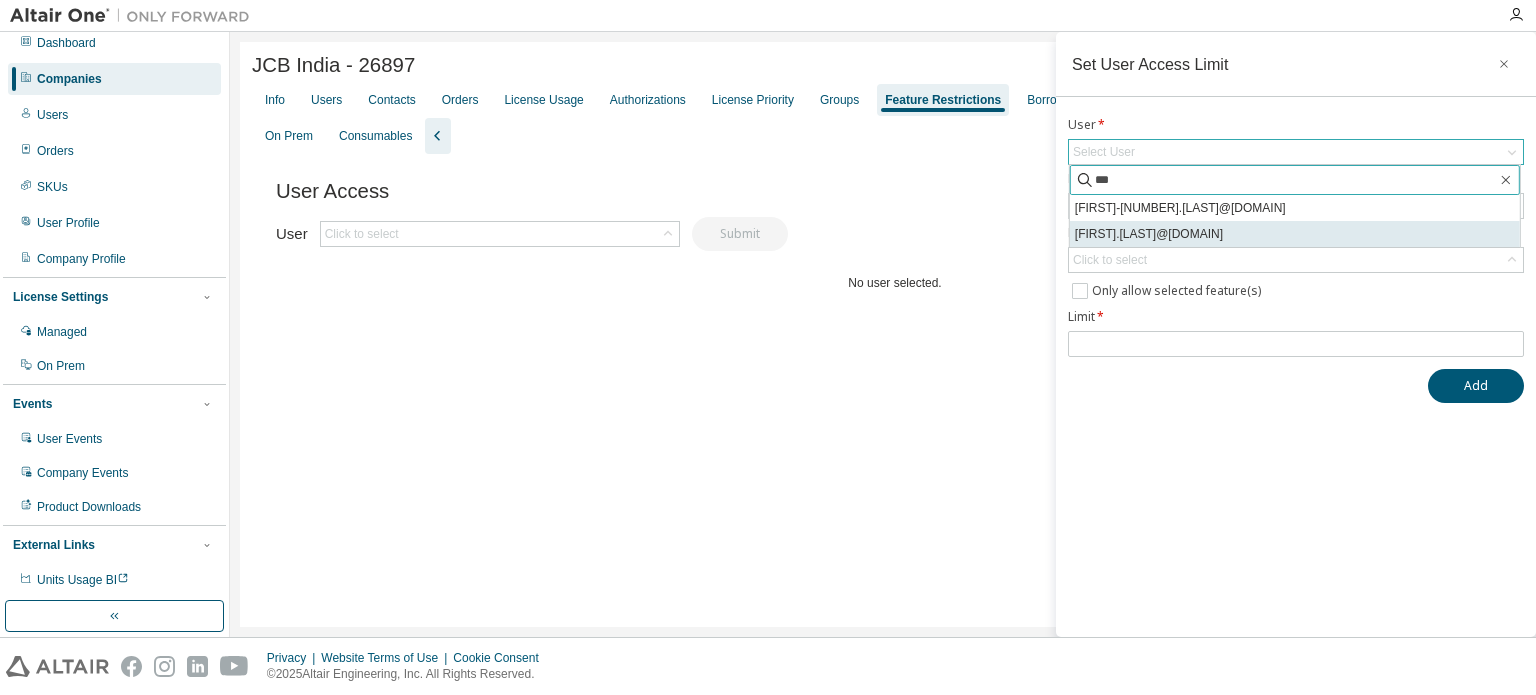 type on "***" 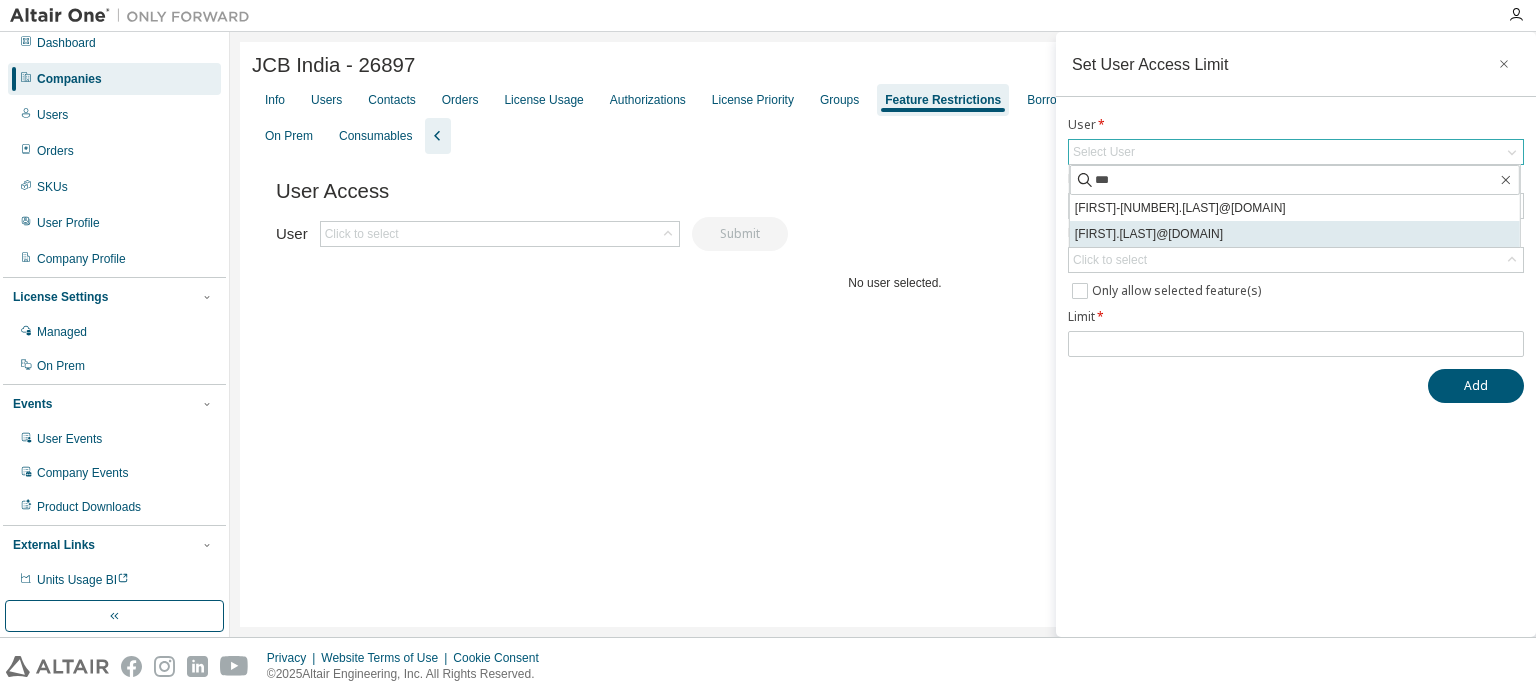 click on "[USER]@[DOMAIN]" at bounding box center (1295, 234) 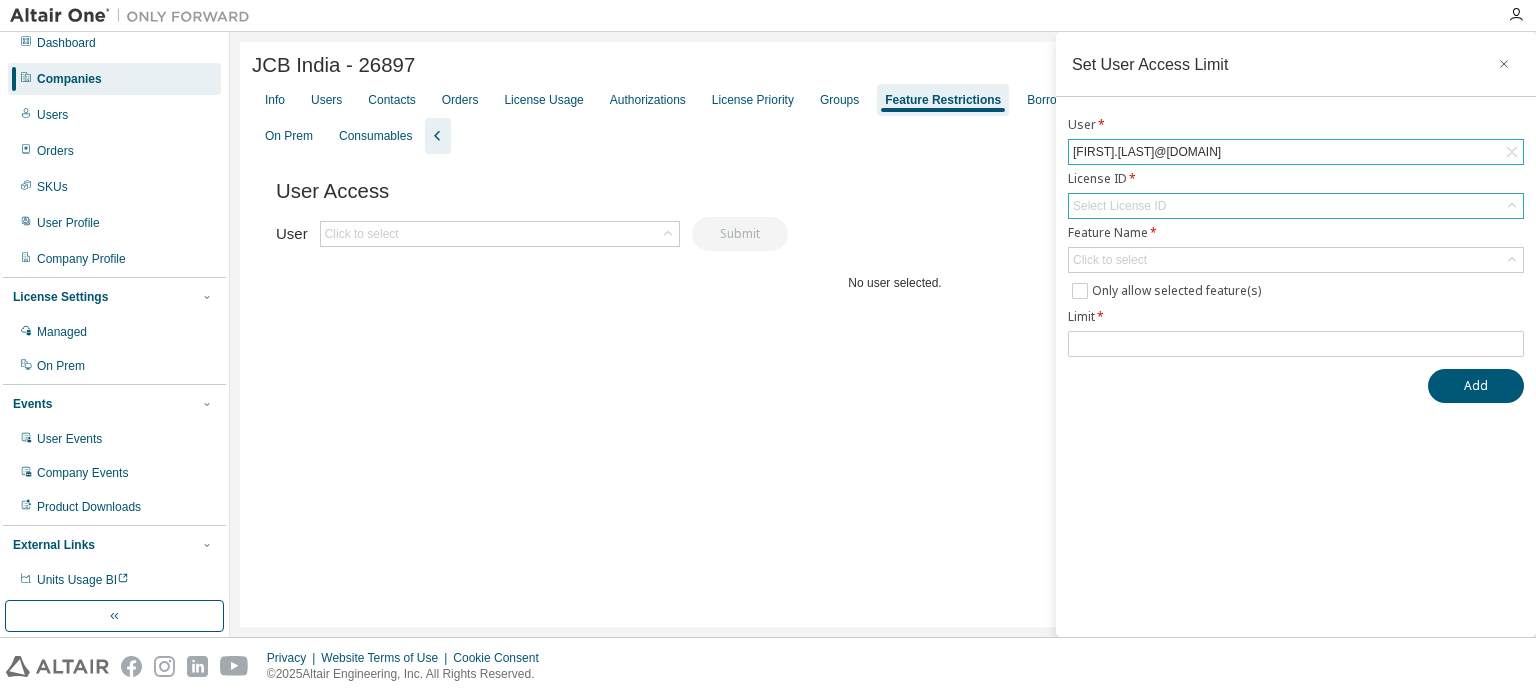 click on "Select License ID" at bounding box center (1119, 206) 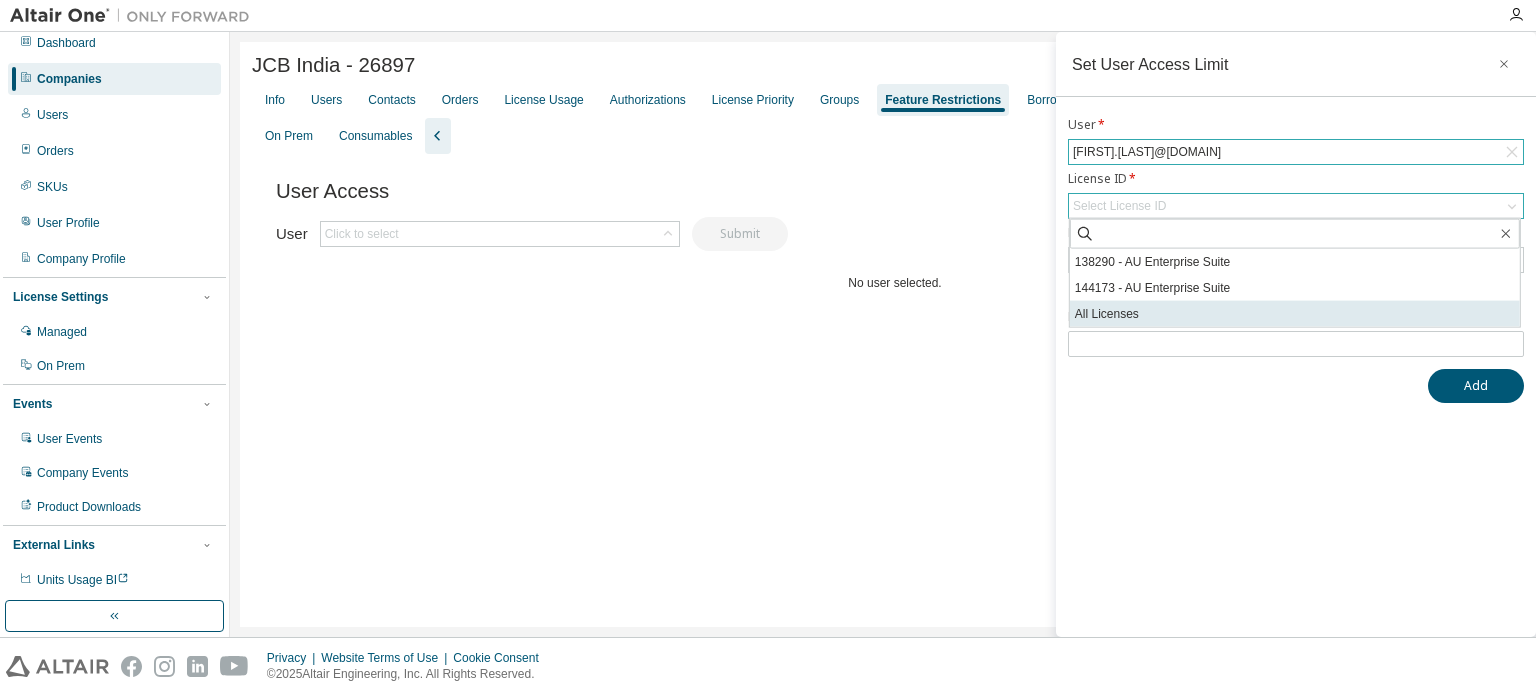 click on "All Licenses" at bounding box center (1295, 314) 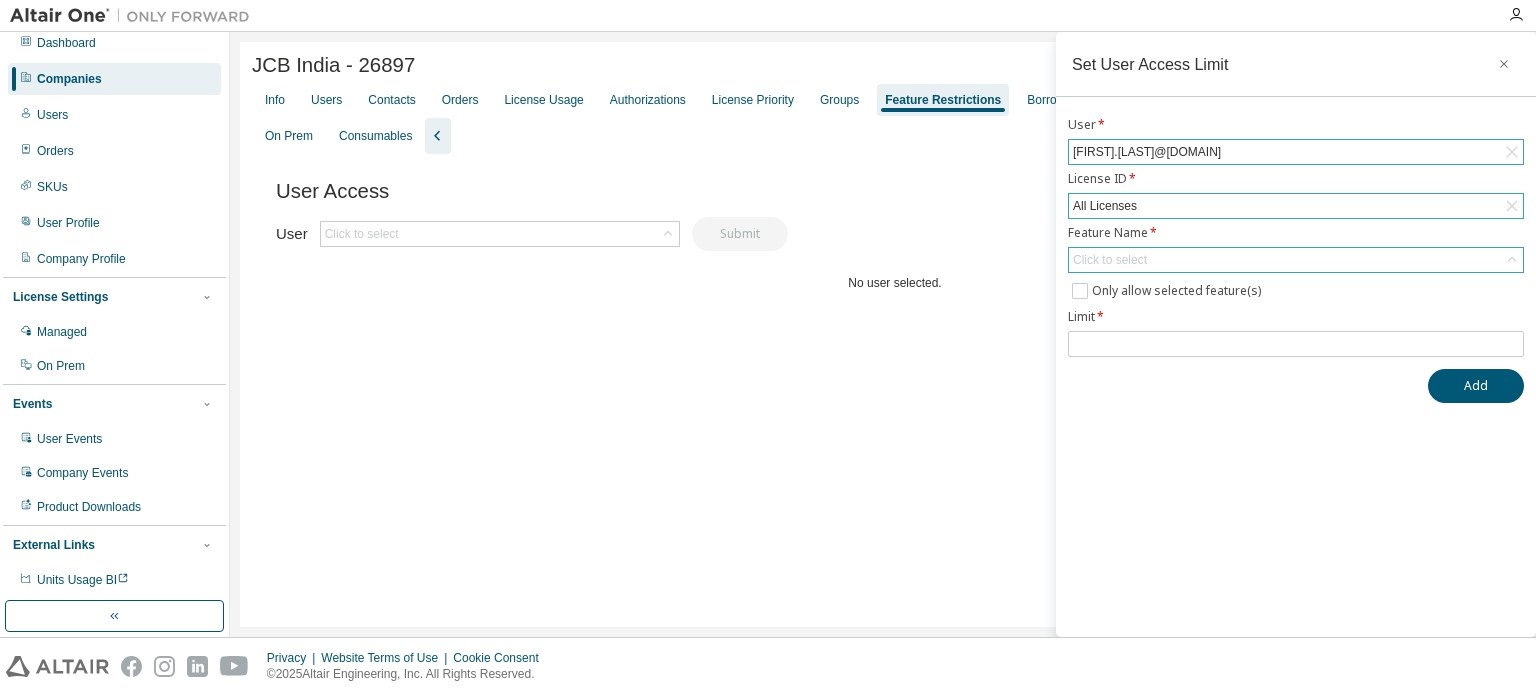 click on "Click to select" at bounding box center [1110, 260] 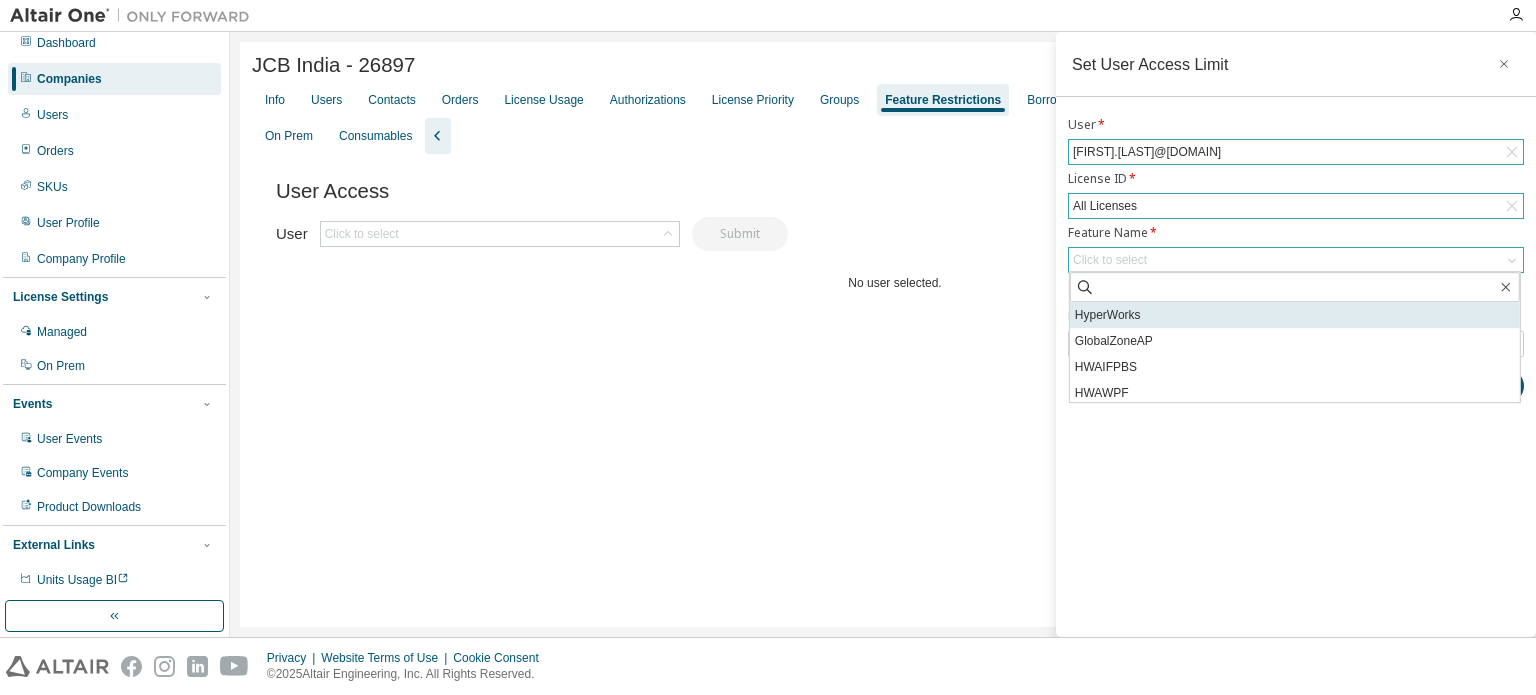 click on "HyperWorks" at bounding box center (1295, 315) 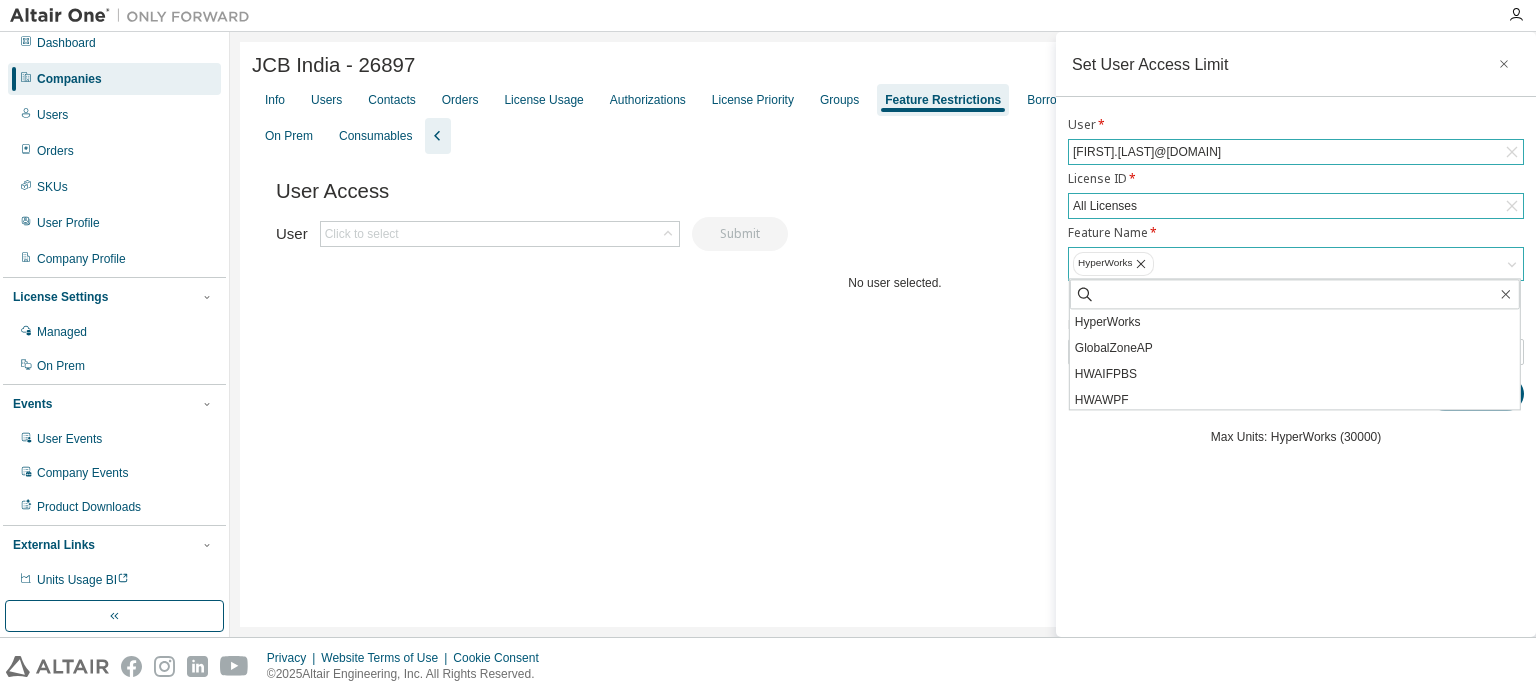 click on "HyperWorks" at bounding box center (1296, 264) 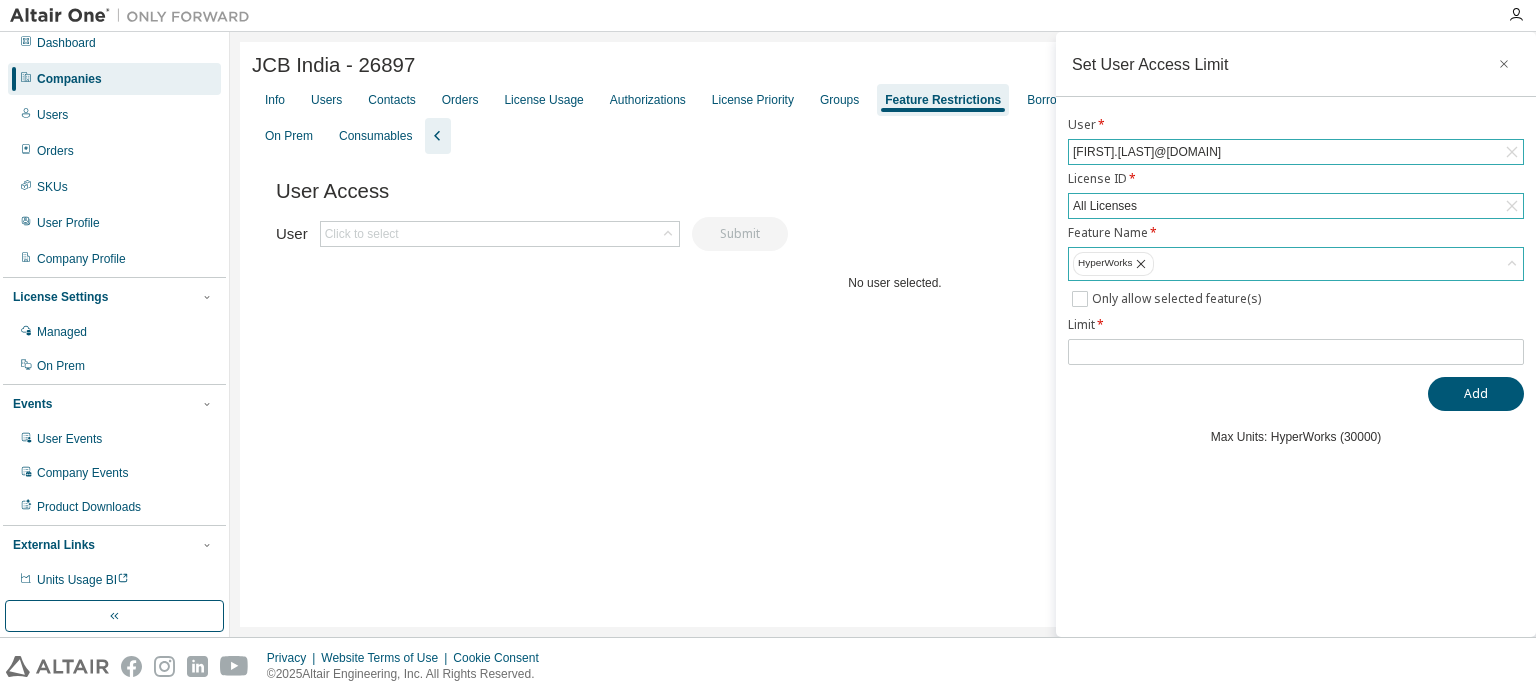 click on "HyperWorks" at bounding box center (1296, 264) 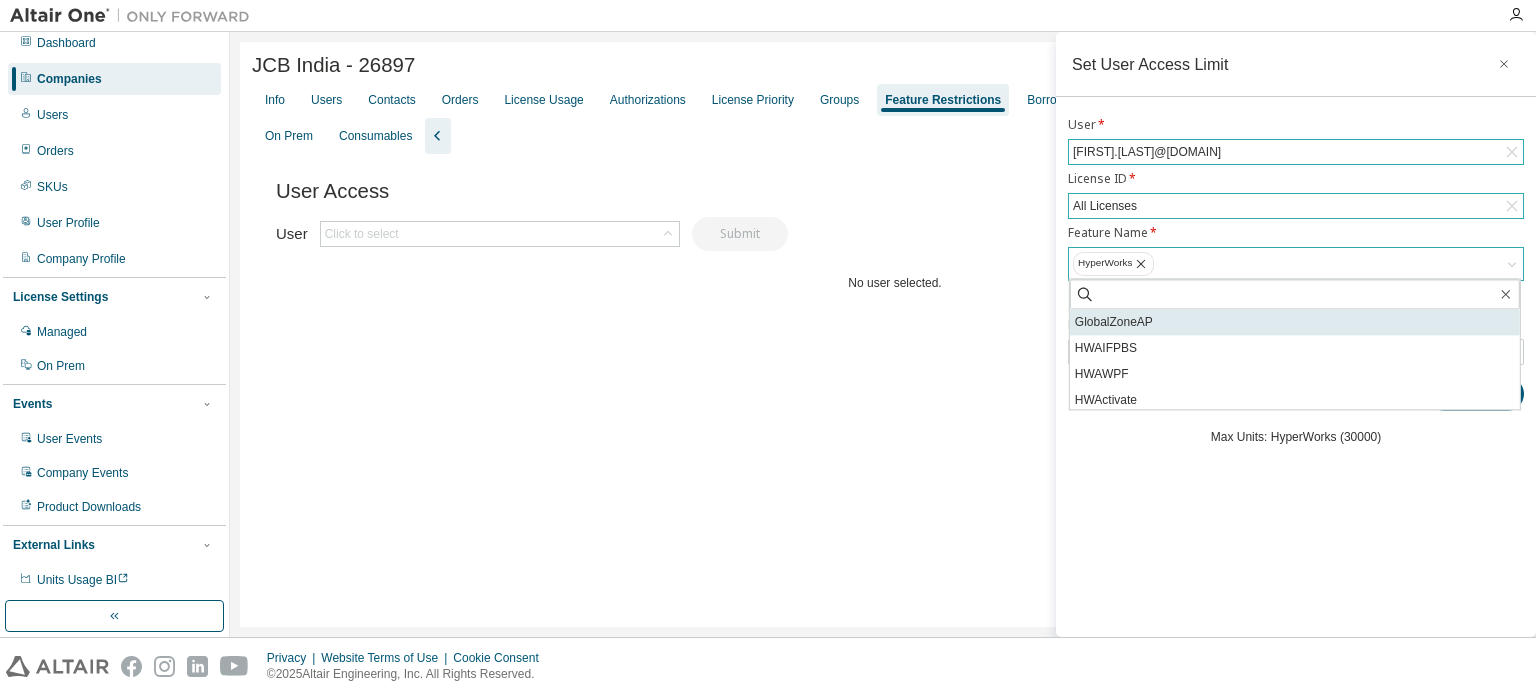 click on "GlobalZoneAP" at bounding box center (1295, 322) 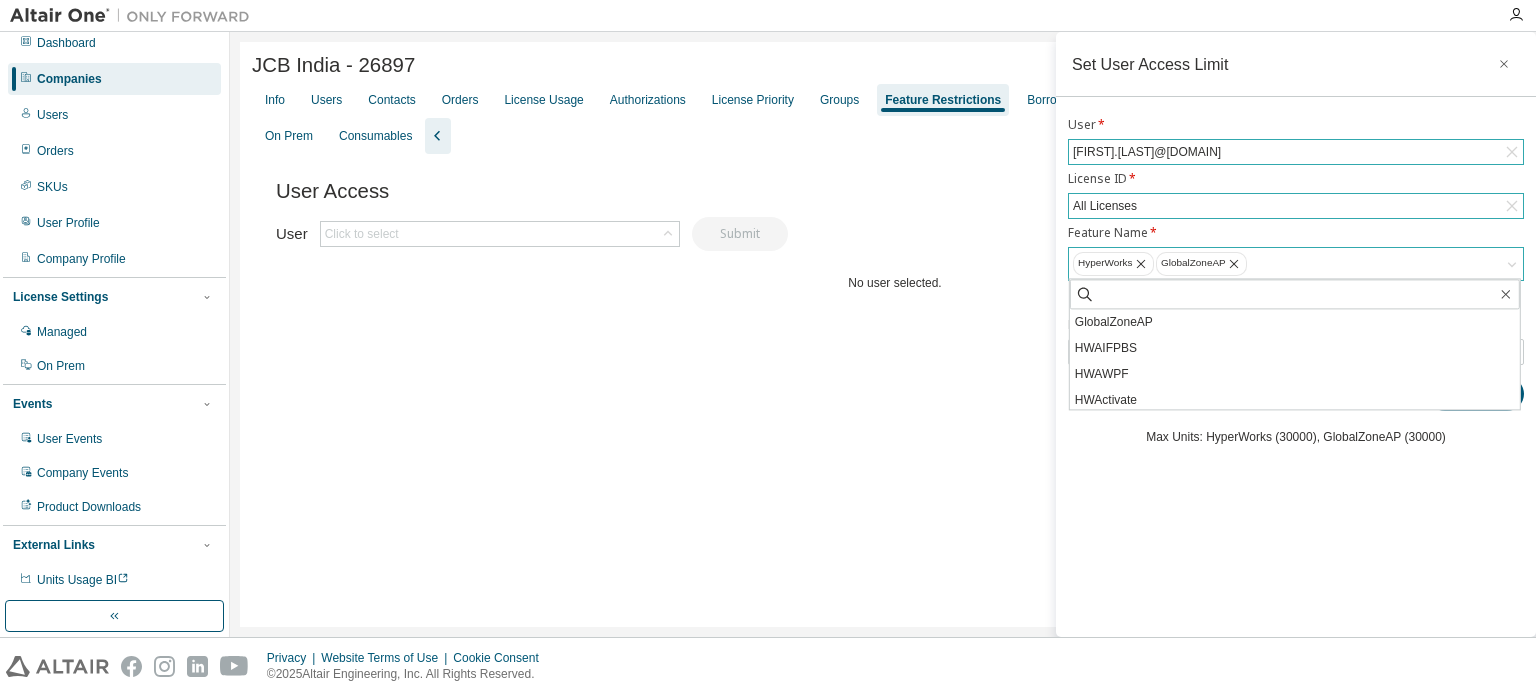 click on "HyperWorks GlobalZoneAP" at bounding box center [1296, 264] 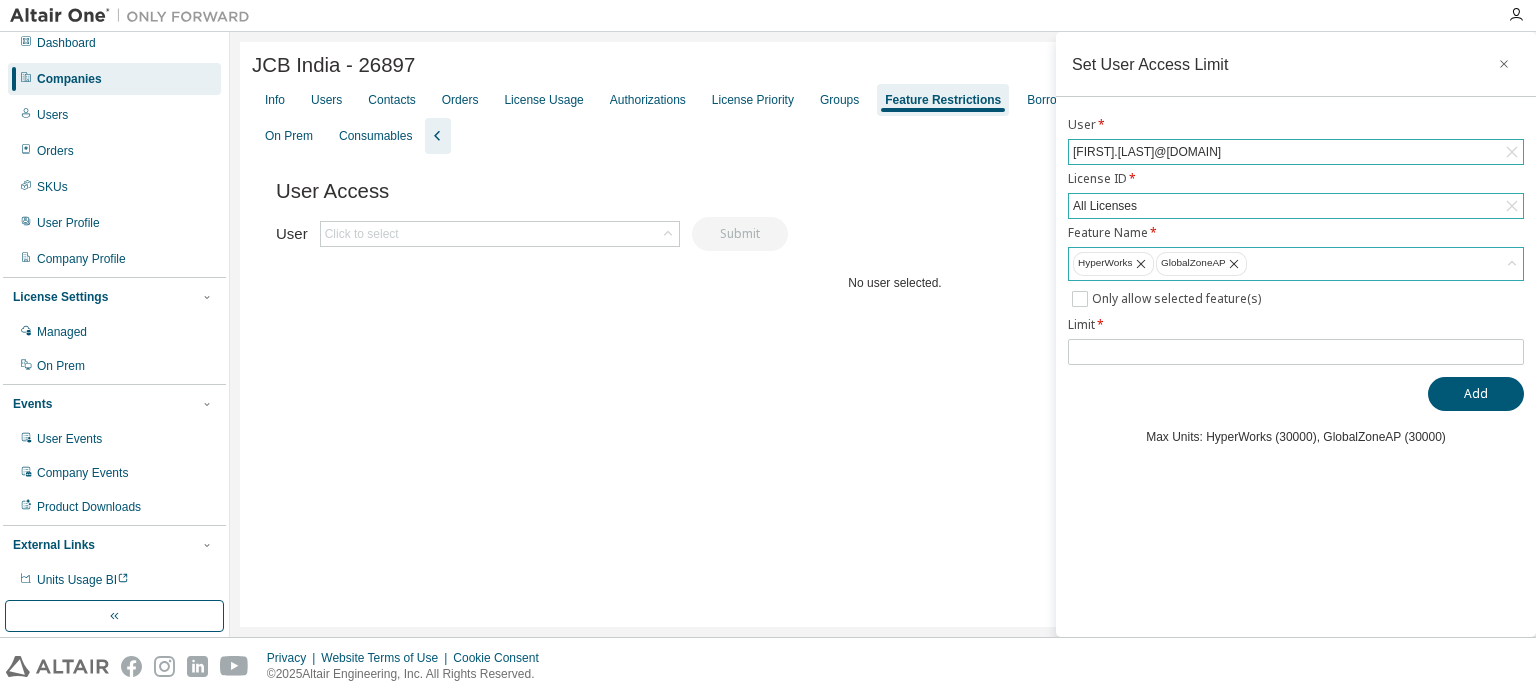 click on "HyperWorks GlobalZoneAP" at bounding box center [1296, 264] 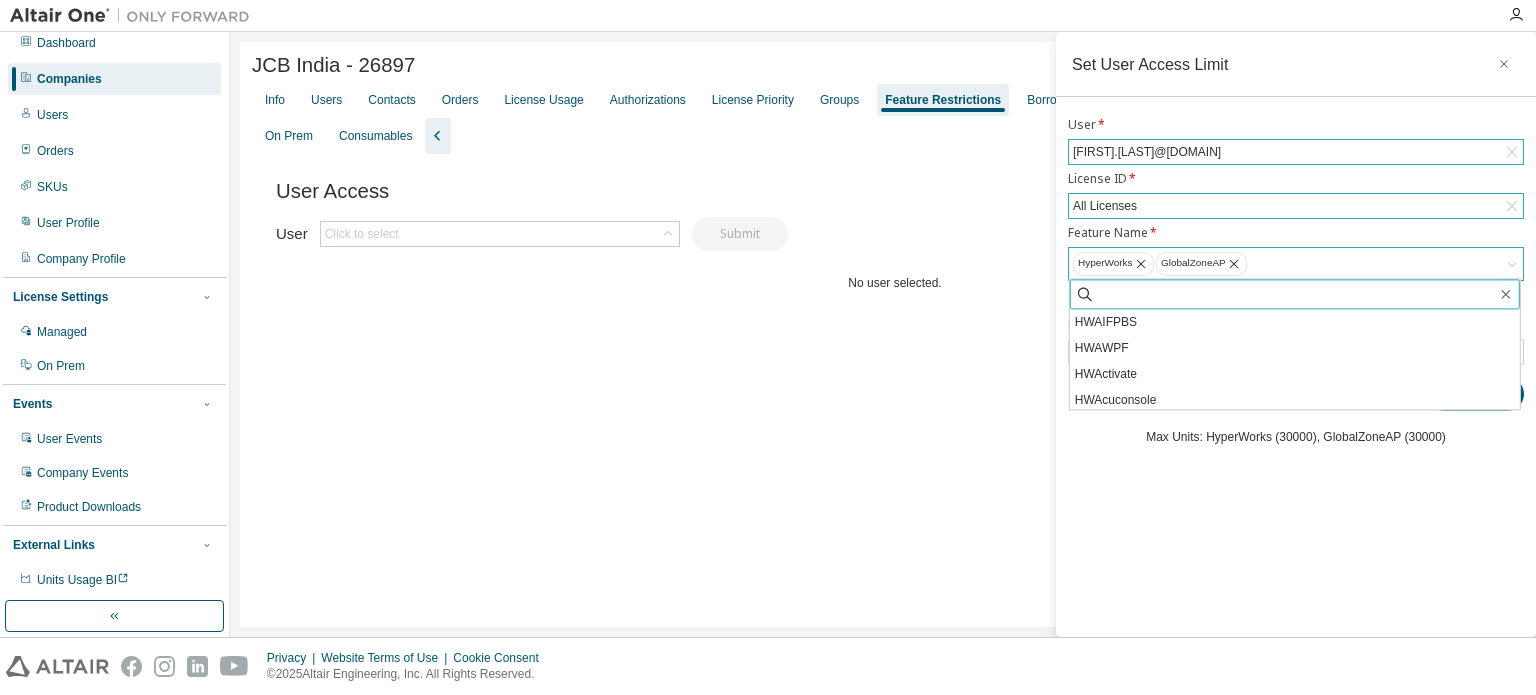 click at bounding box center (1296, 294) 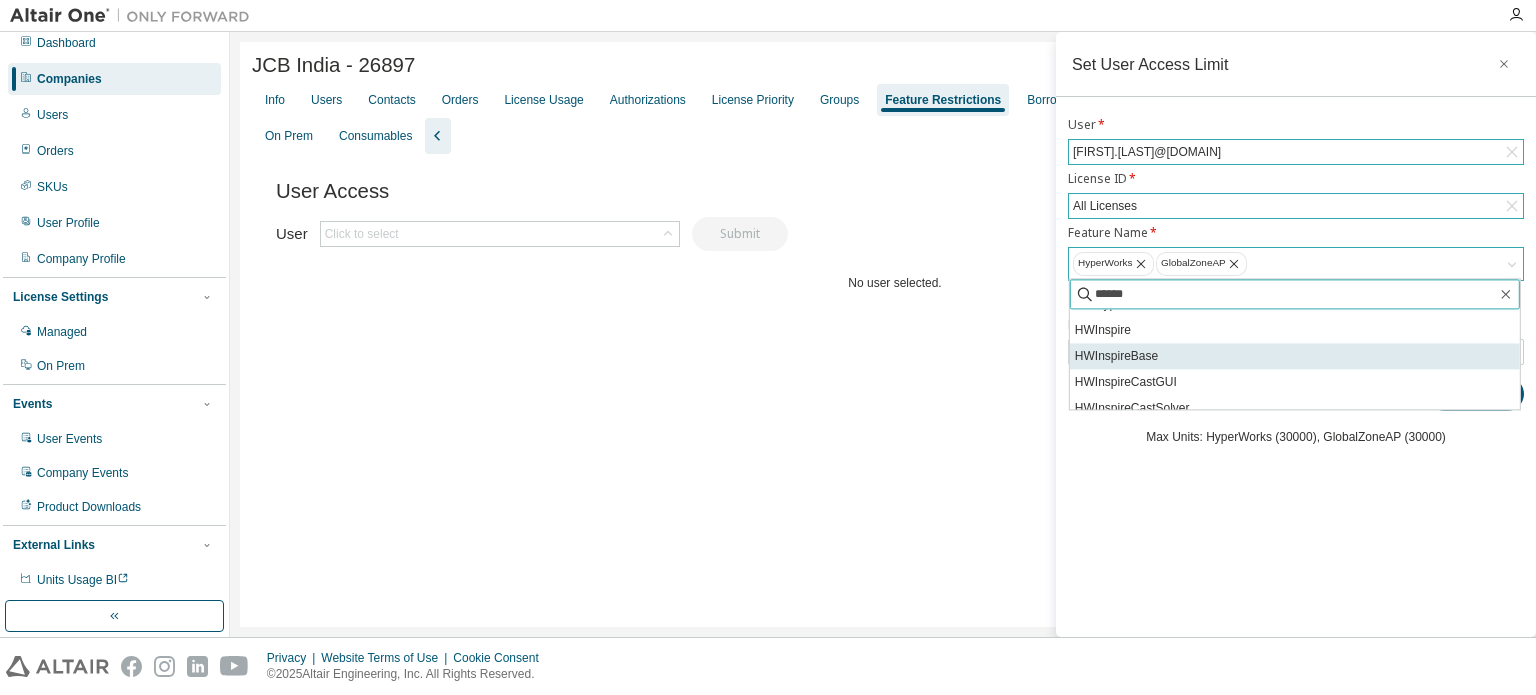 scroll, scrollTop: 4519, scrollLeft: 0, axis: vertical 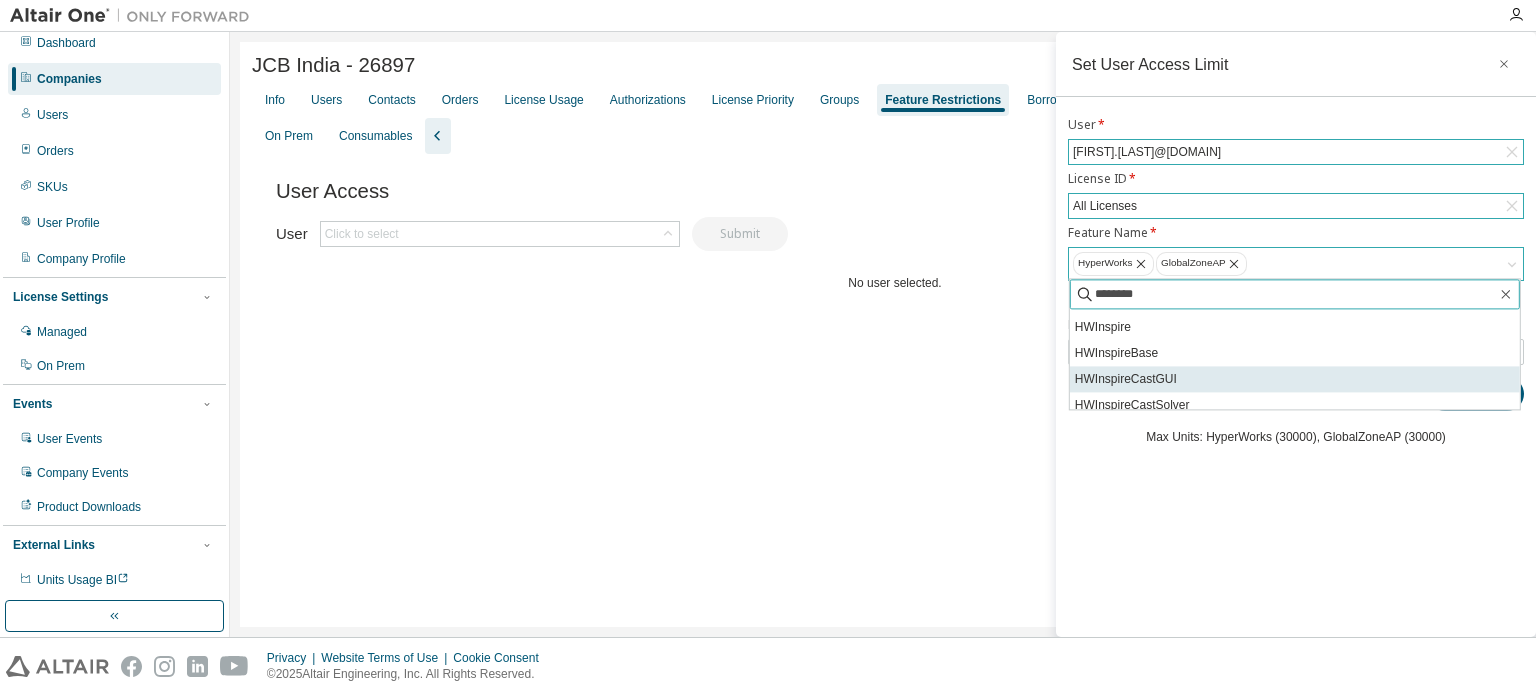 type on "*********" 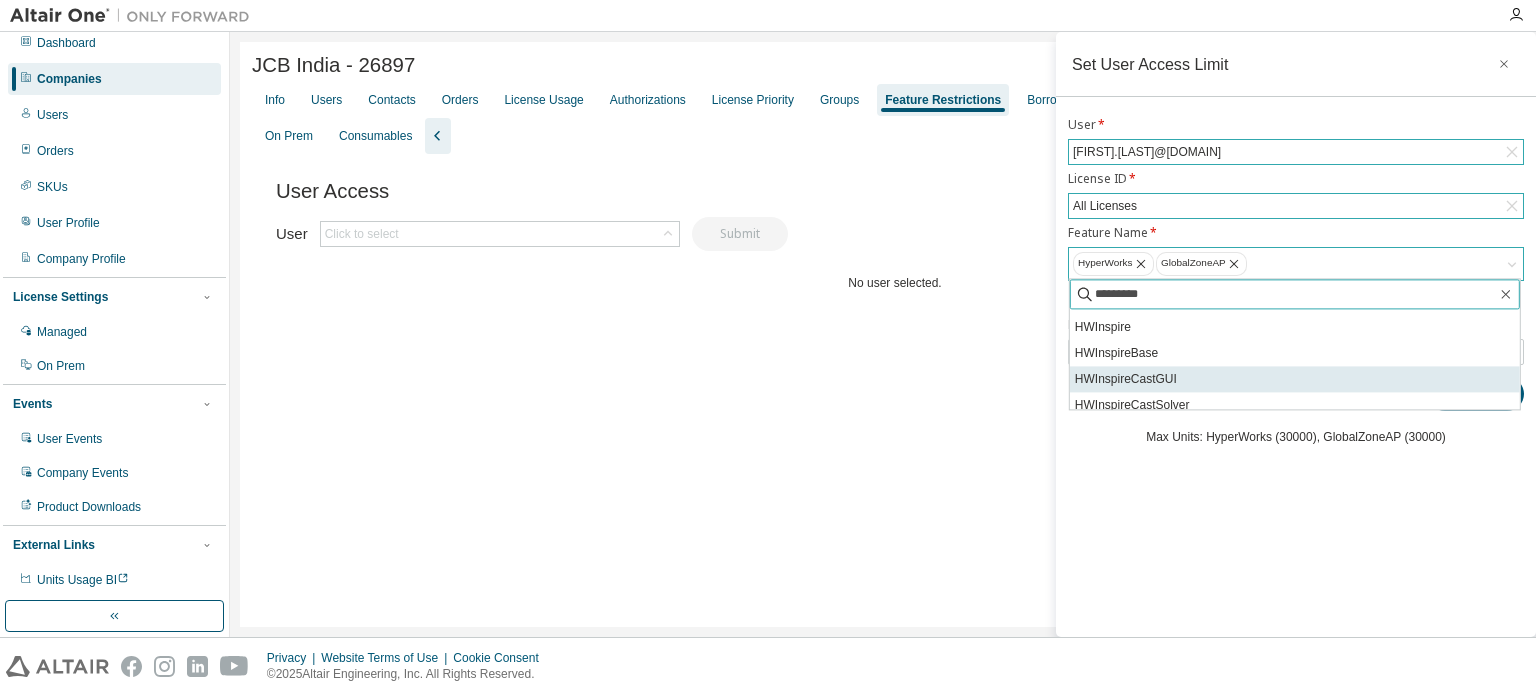 click on "Add" at bounding box center [1476, 394] 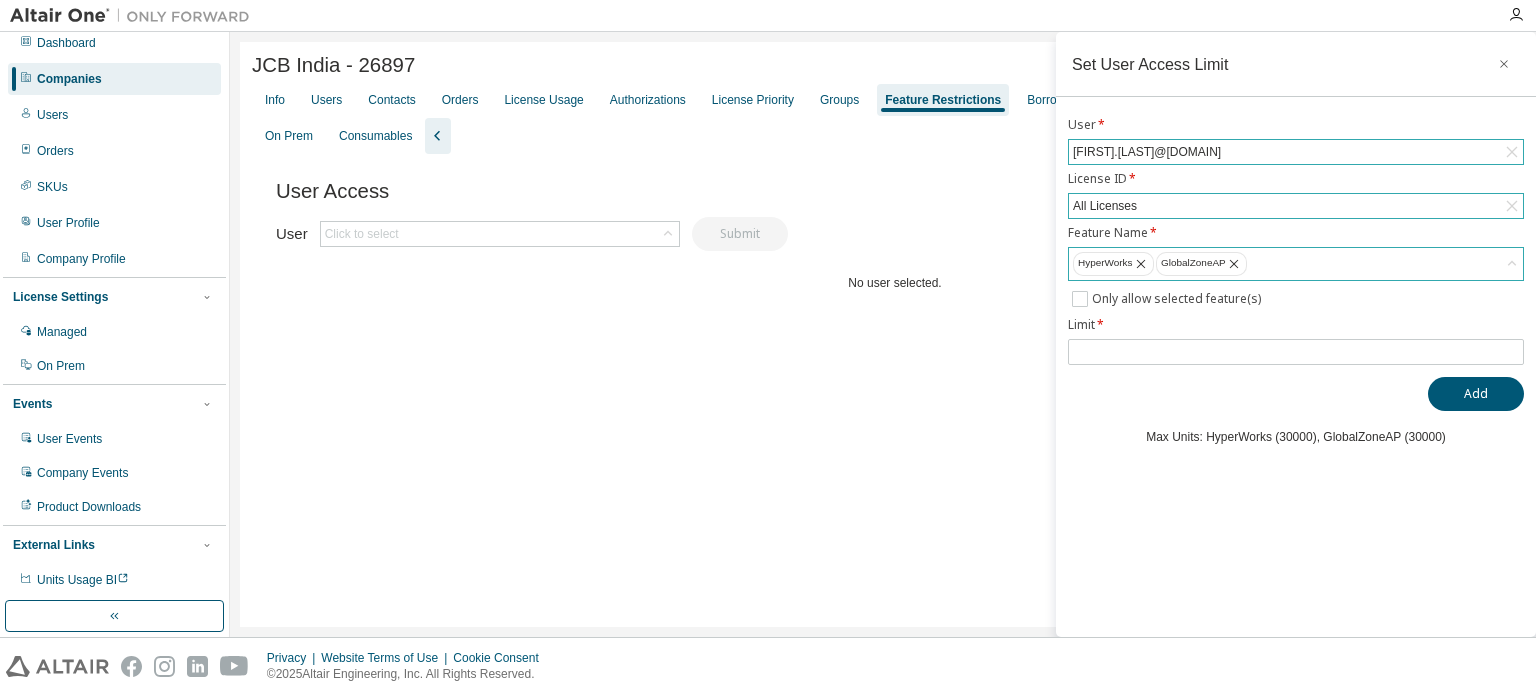 click on "HyperWorks GlobalZoneAP" at bounding box center [1296, 264] 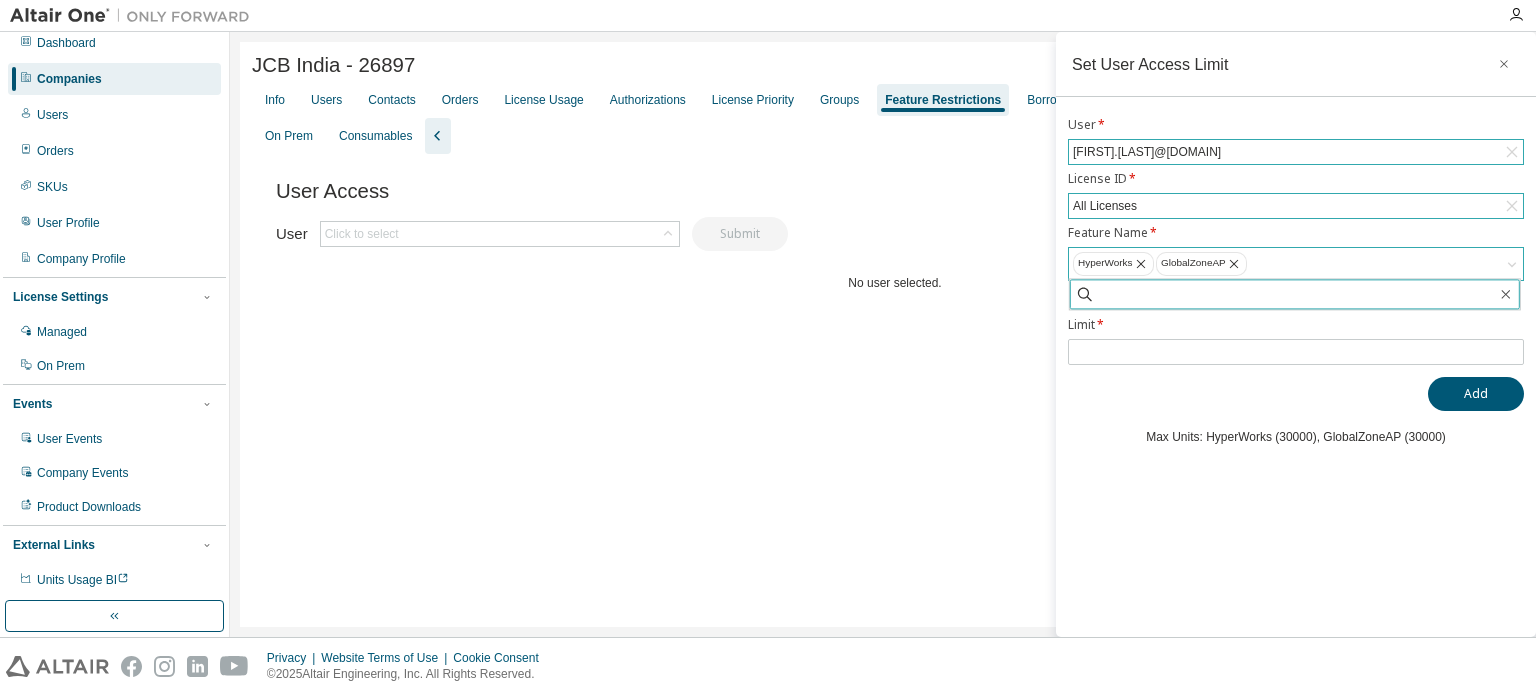 click at bounding box center (1296, 294) 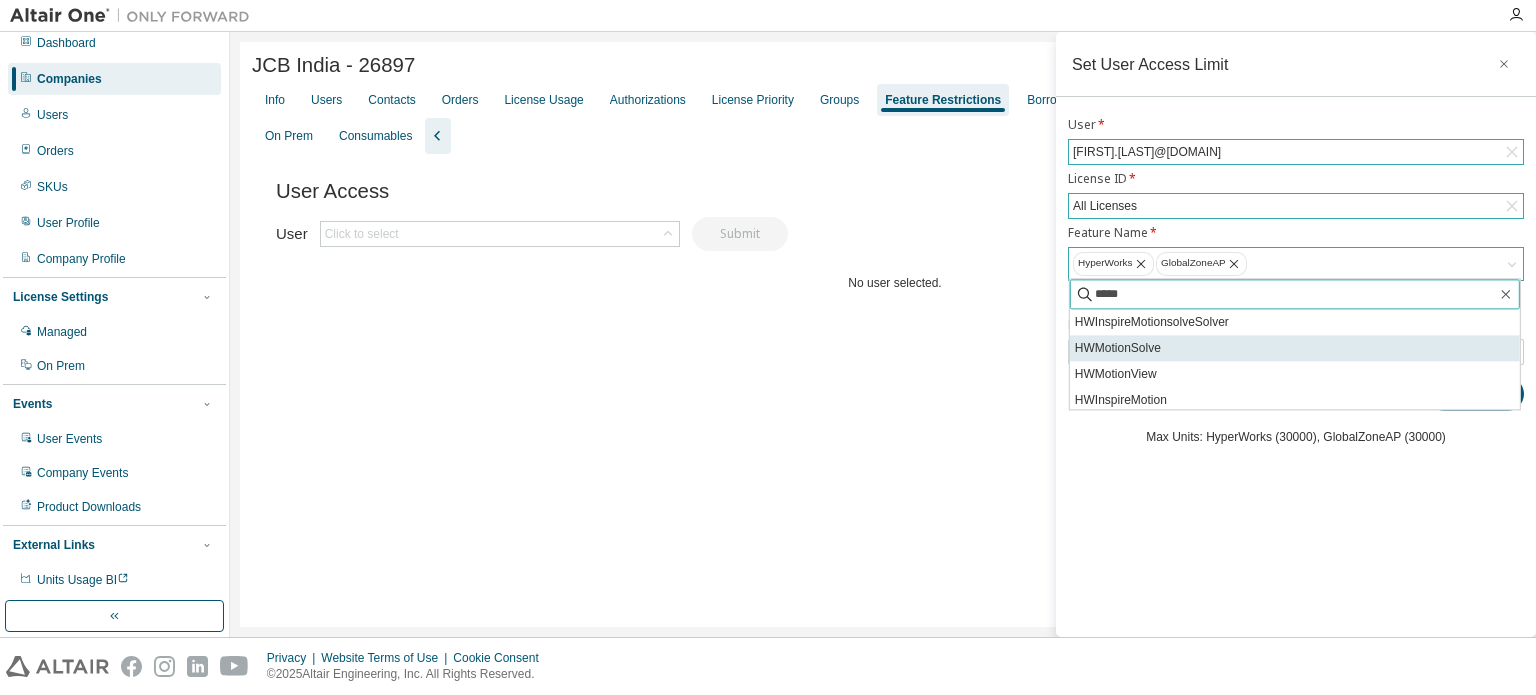 type on "*****" 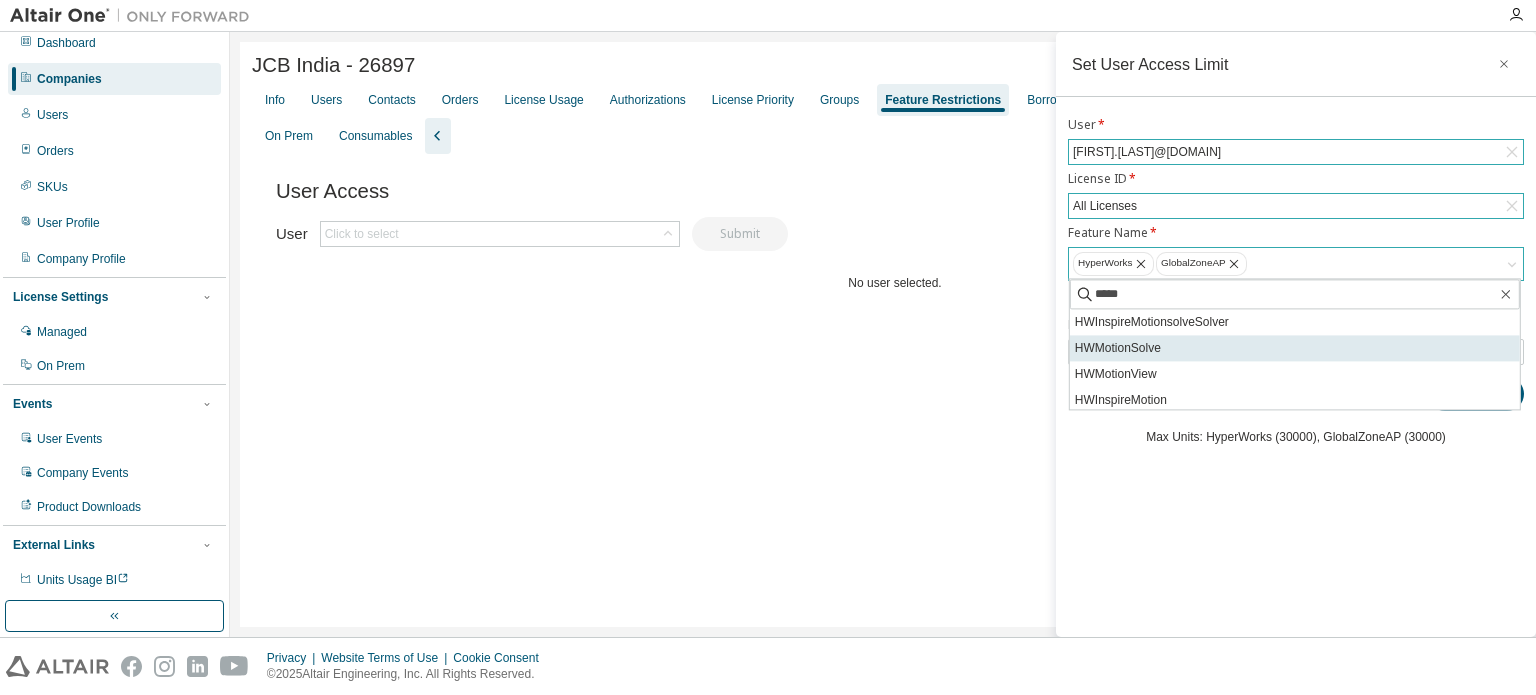 click on "HWMotionSolve" at bounding box center (1295, 348) 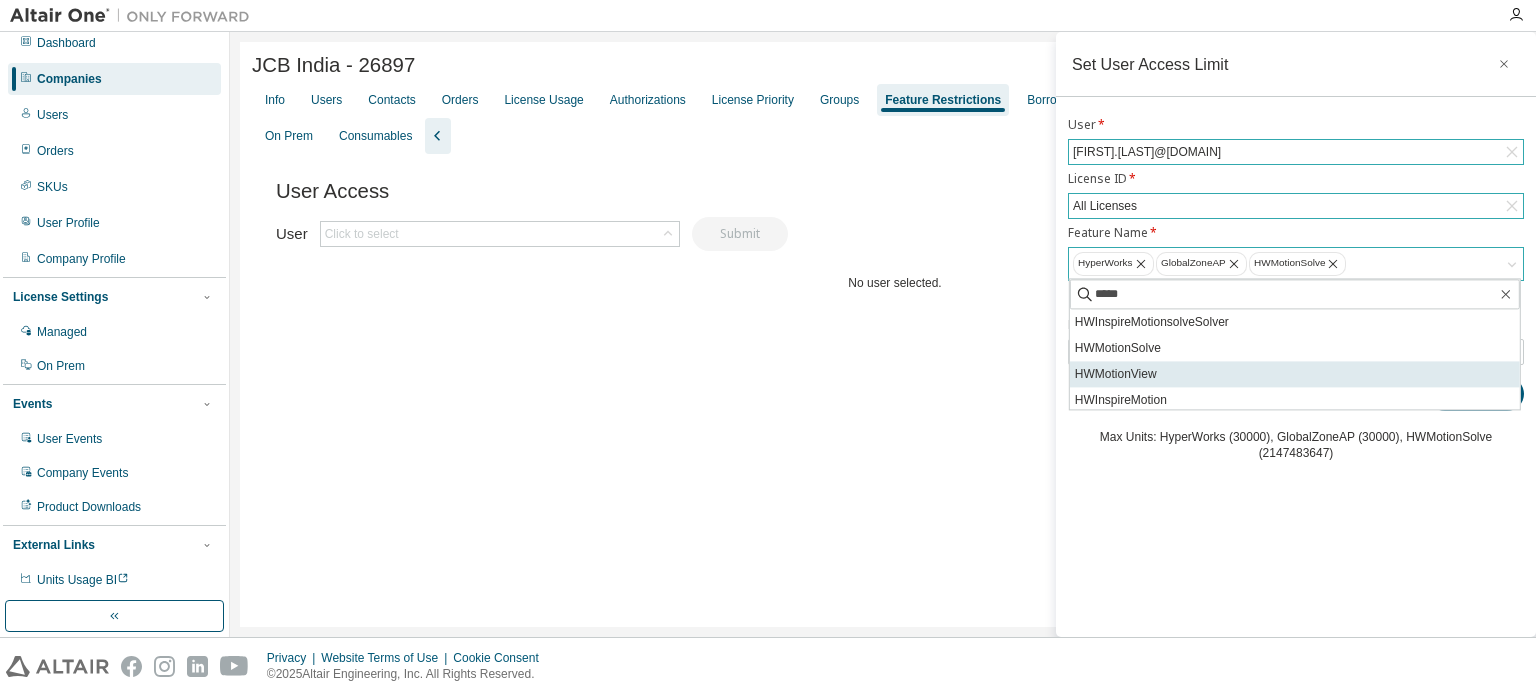 click on "HWMotionView" at bounding box center (1295, 374) 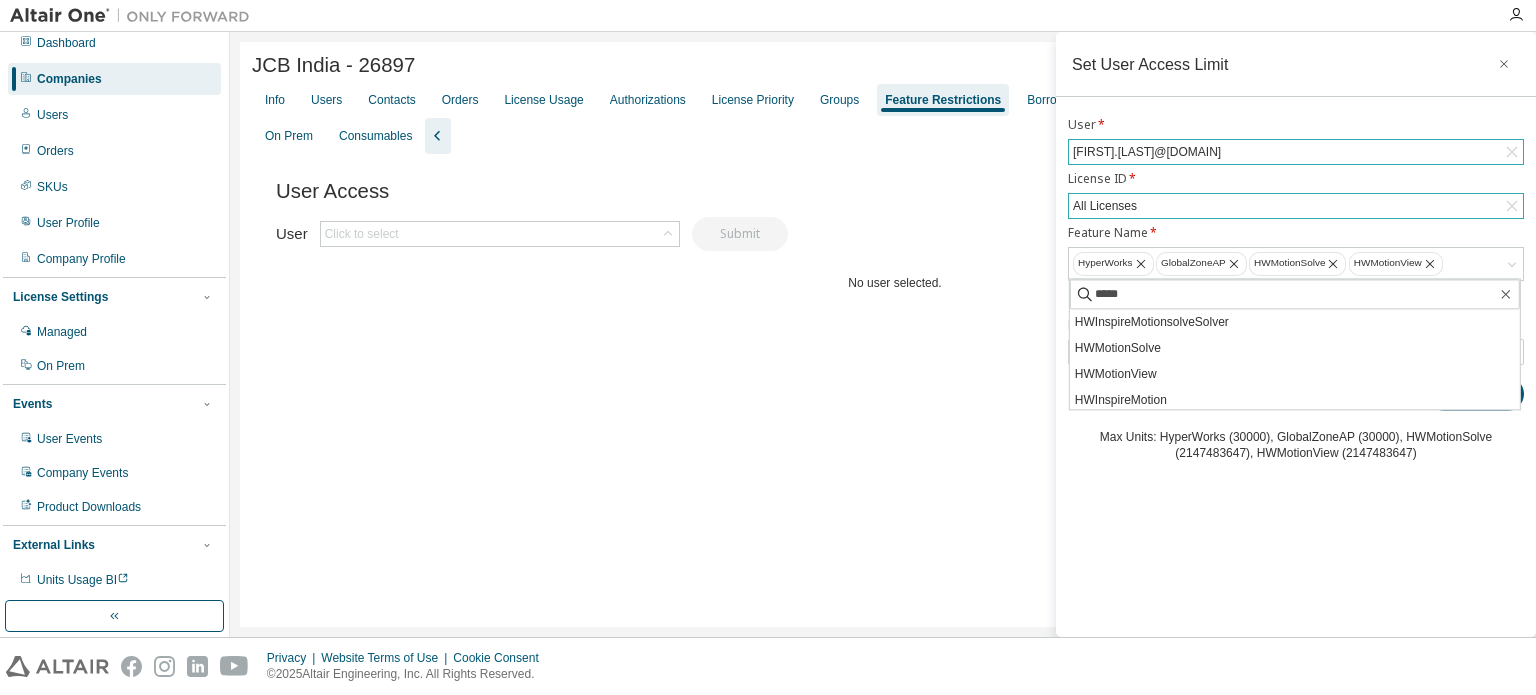 click on "Set User Access Limit User * ravi.jagdale@jcb.com License ID * All Licenses Feature Name * HyperWorks GlobalZoneAP HWMotionSolve HWMotionView ***** HWInspireMotionsolveSolver HWMotionSolve HWMotionView HWInspireMotion HWInspireMotionsolveSolver HWMotionSolve HWMotionView HWInspireMotion HWInspireMotionsolveSolver HWInspireMotion HWInspireMotionAnalyst HWInspireMotionsolveSolver HWMotionSolve HWMotionView HWMotionView HWInspireMotion HWInspireMotionsolveSolver HWMotionView HWInspireMotion HWInspireMotionsolveSolver HWInspireMotion HWInspireMotionAnalyst HWInspireMotionsolveSolver HWMotionView HWAIFPBS HWAWPF HWActivate HWAcuconsole HWAcufieldview HWAcufwh HWAcumeshsim HWAcusolve HWAcutrace HWAcuview HWAltairBushingModel HWAltairManufacturingSolver HWAnalyticsPBS HWAnalyticsUser HWBatchMesher HWClick2CastGUI HWClick2CastSolver HWClick2ExtrudeCalibSolver HWClick2ExtrudeProcess HWClick2ExtrudeQuenchingSolver HWClick2FormIncrGUI HWClick2FormOneStep HWClick2MoldGUI HWClick2MoldSolver HWCompose HWConnectMe HWESAComp" at bounding box center (1296, 334) 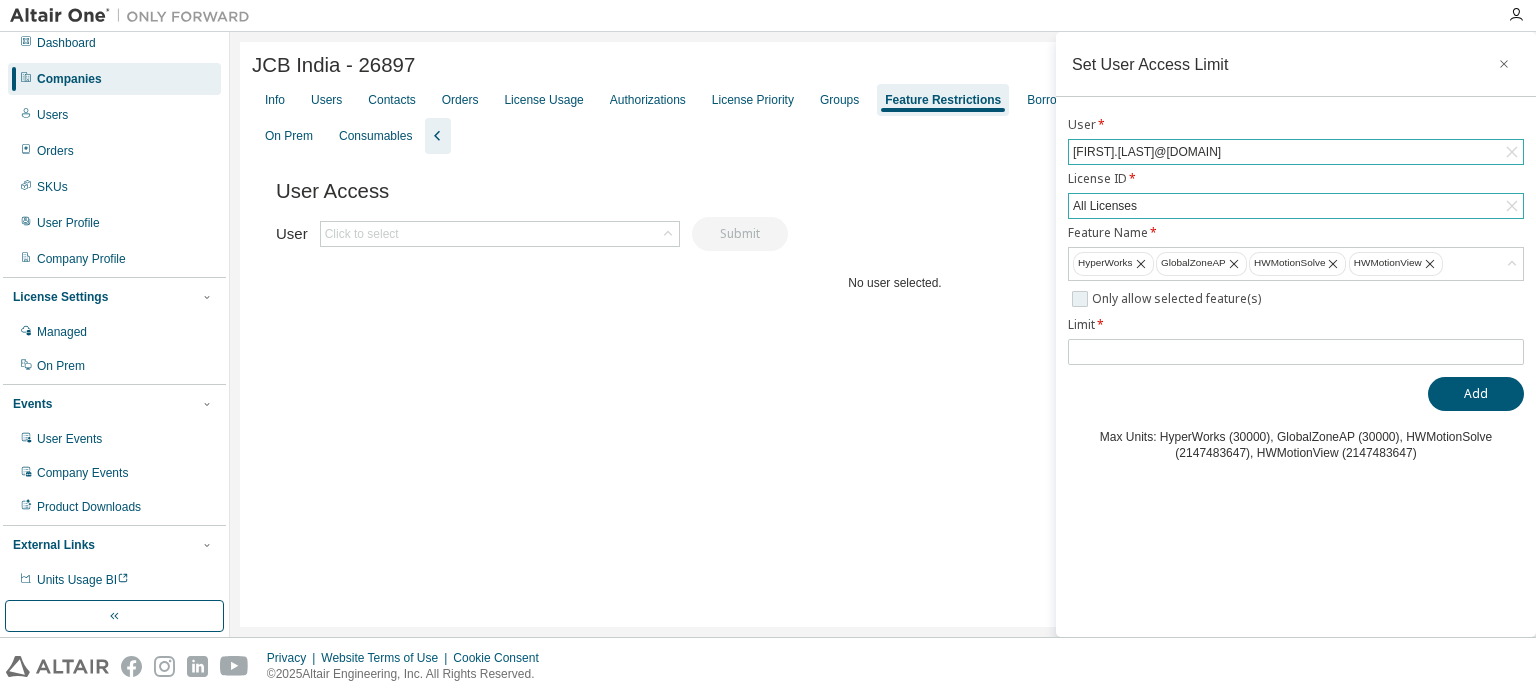 click on "Only allow selected feature(s)" at bounding box center (1178, 299) 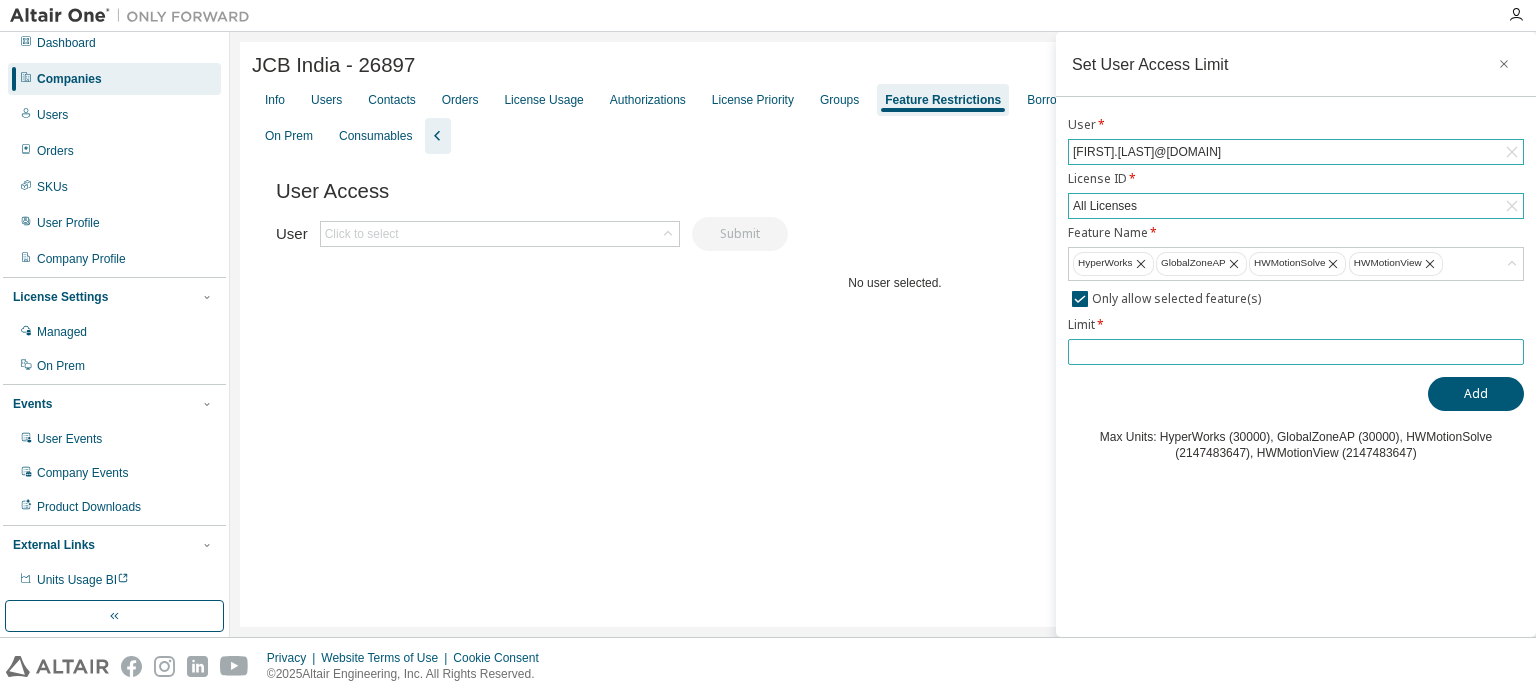 click at bounding box center (1296, 352) 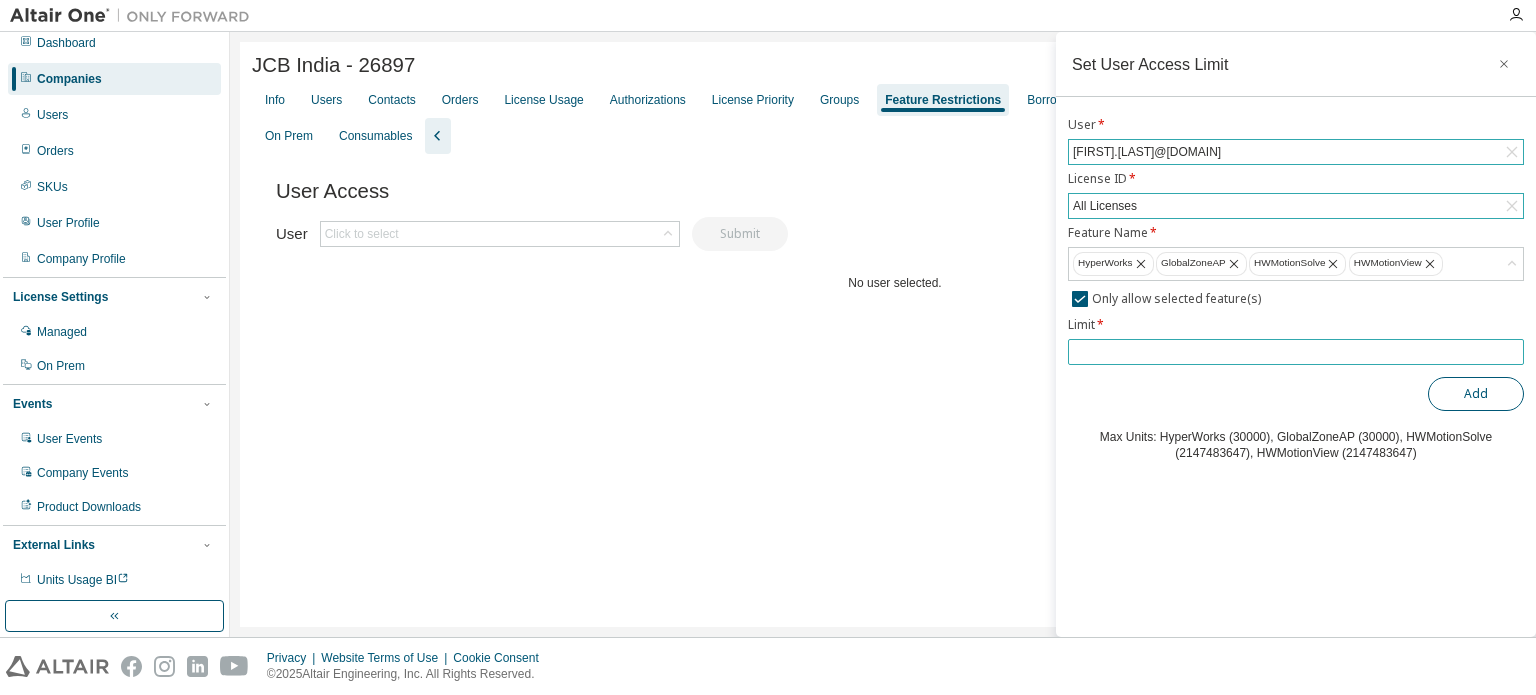 type on "*****" 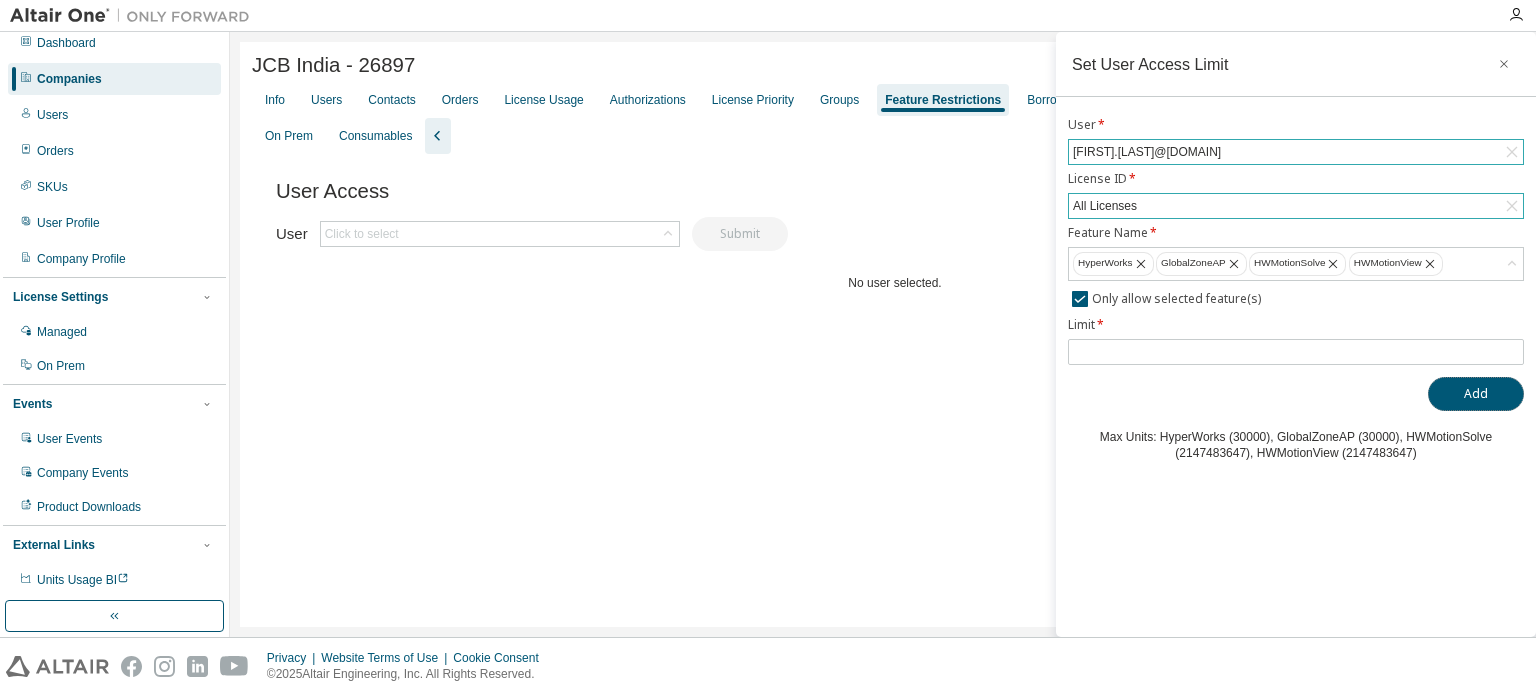 click on "Add" at bounding box center [1476, 394] 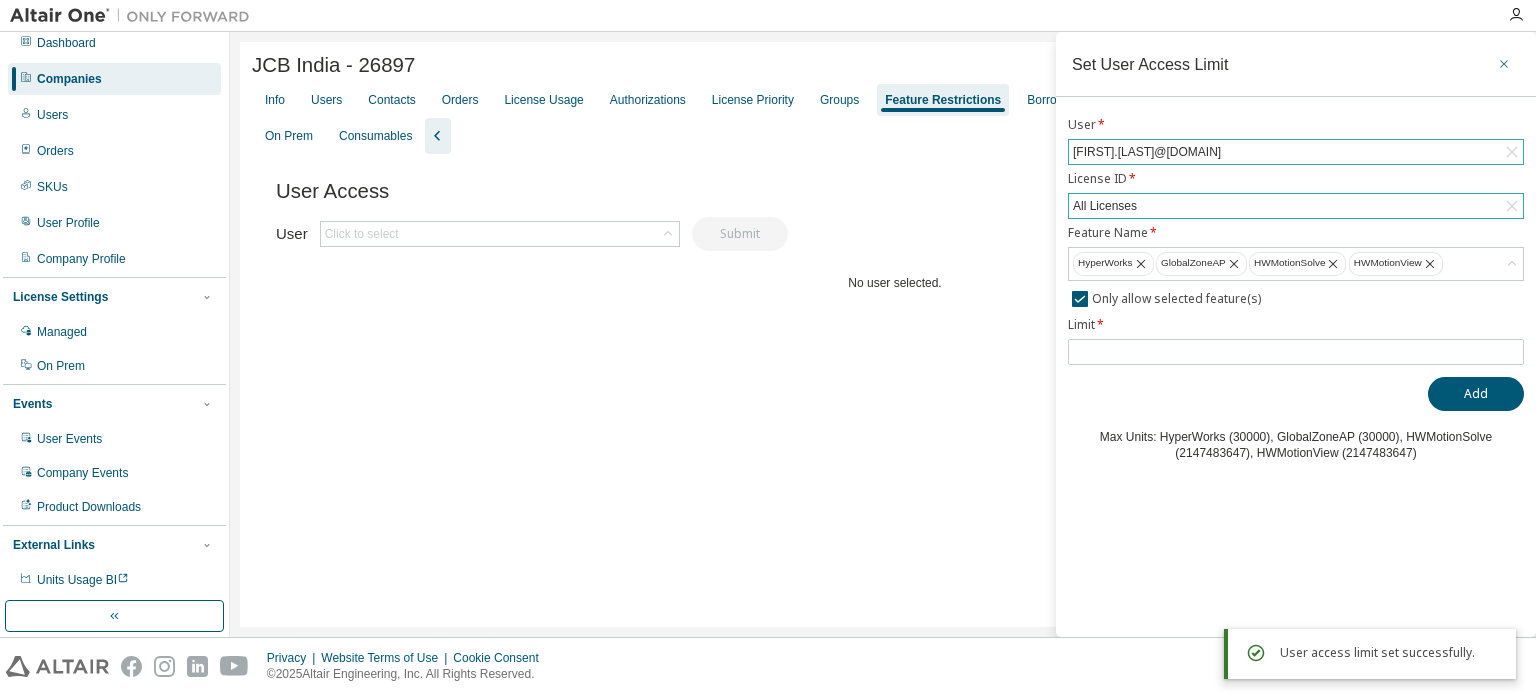 click 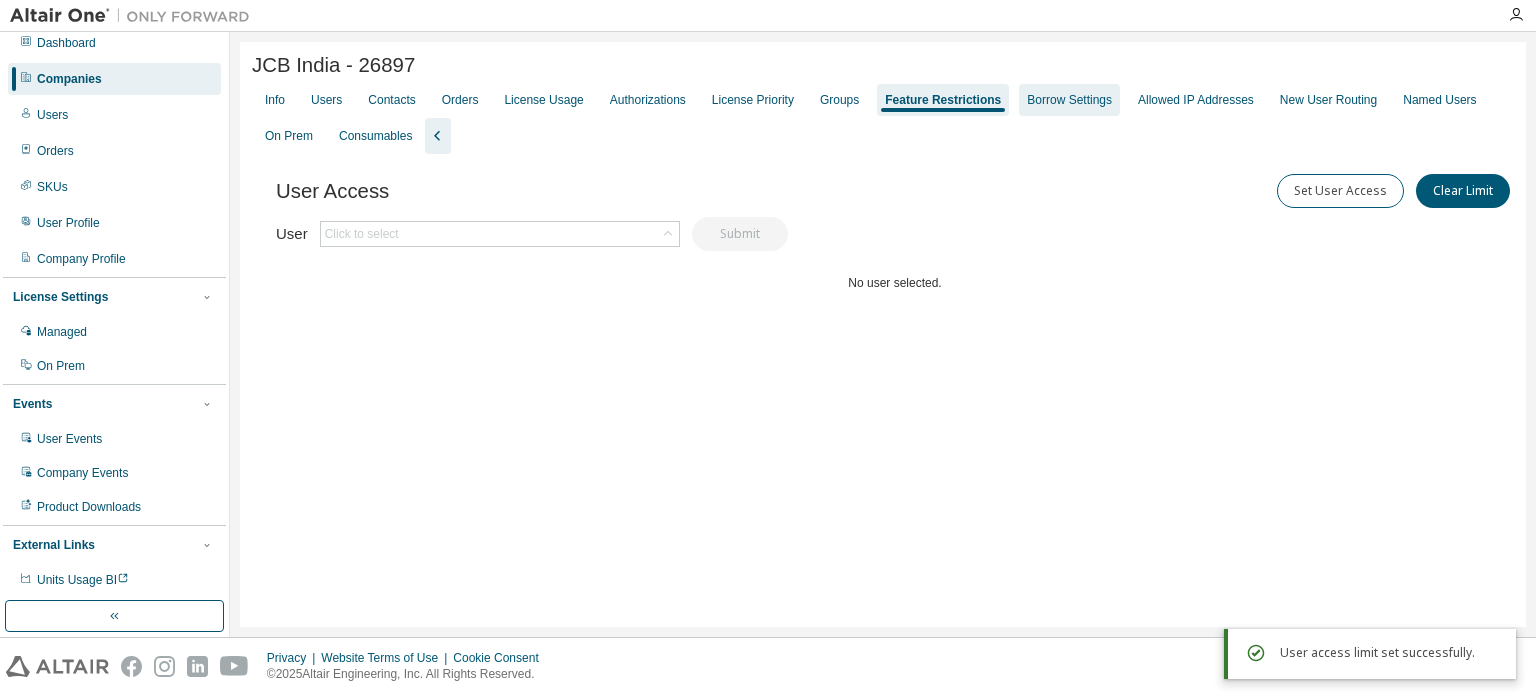 click on "Borrow Settings" at bounding box center [1069, 100] 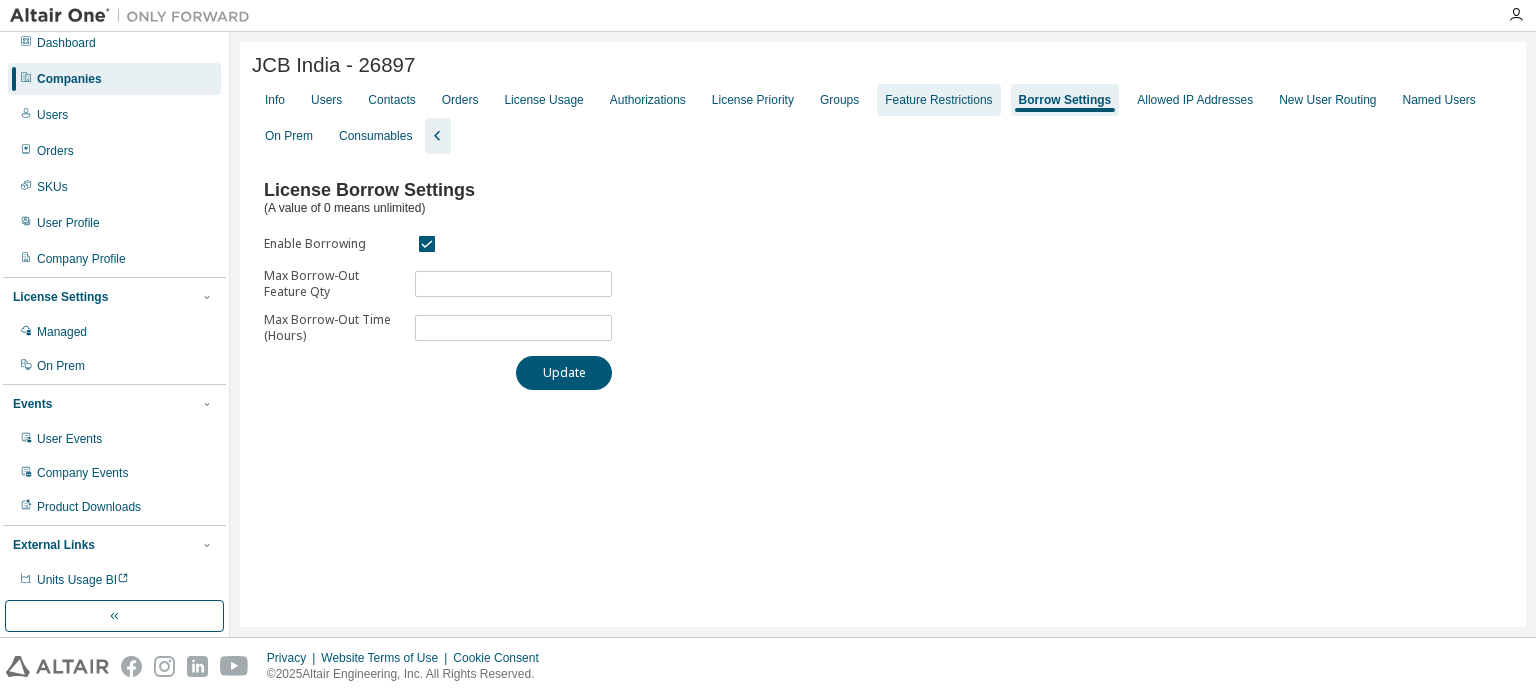 click on "Feature Restrictions" at bounding box center [938, 100] 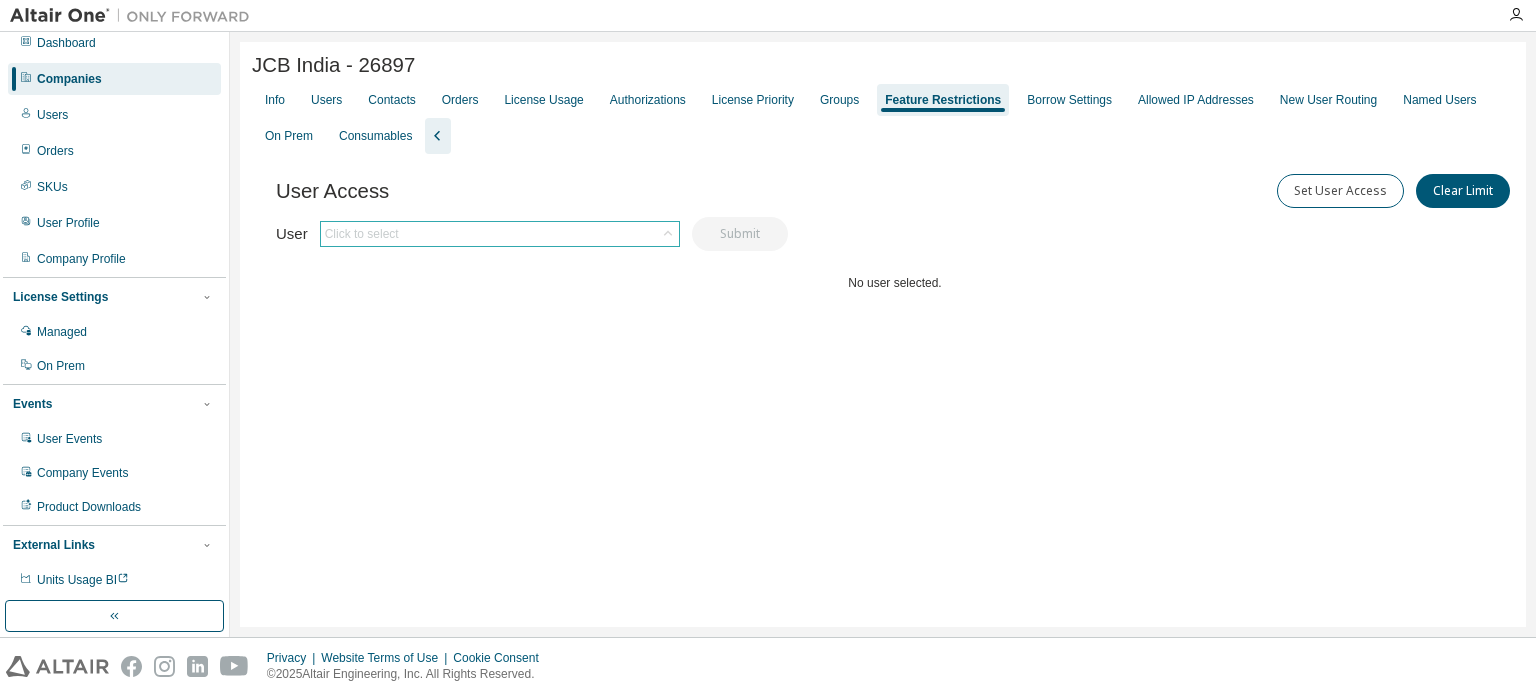 click on "Click to select" at bounding box center [500, 234] 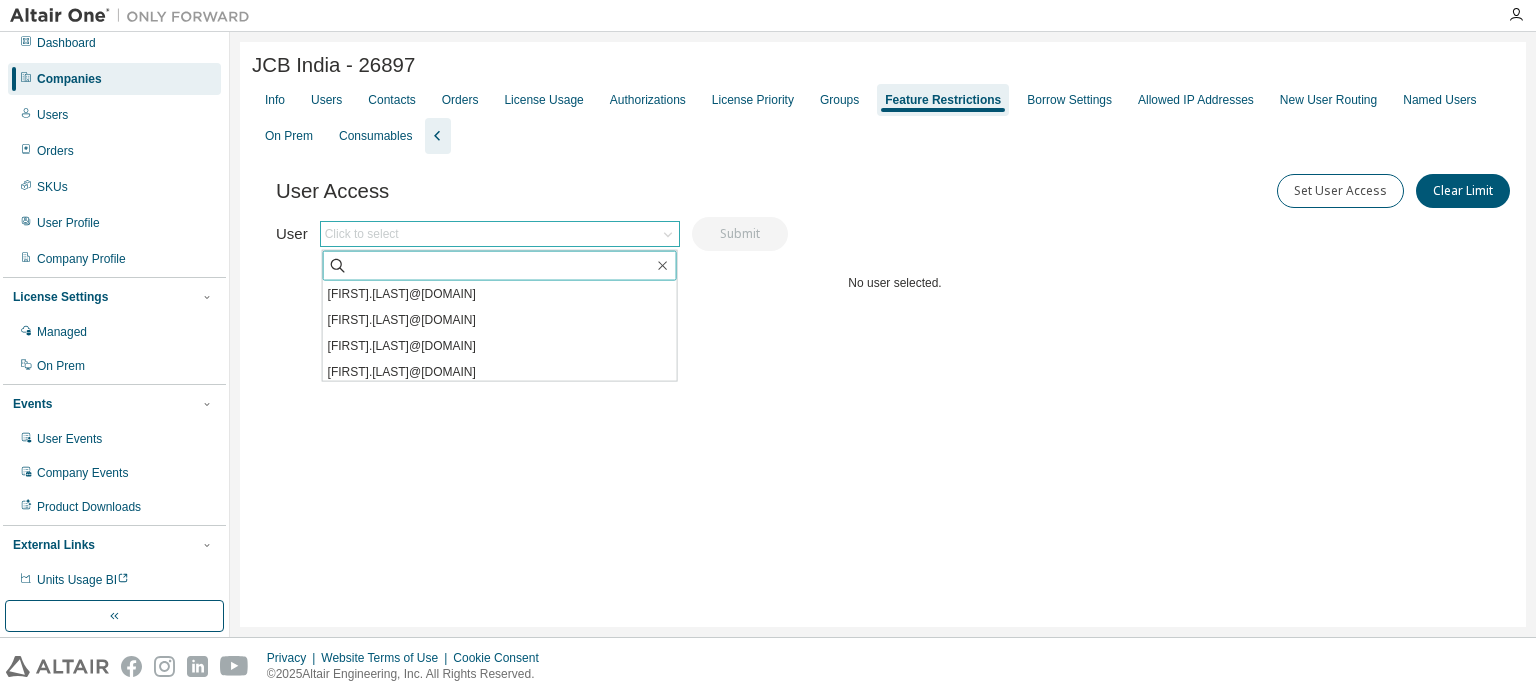 click at bounding box center (501, 266) 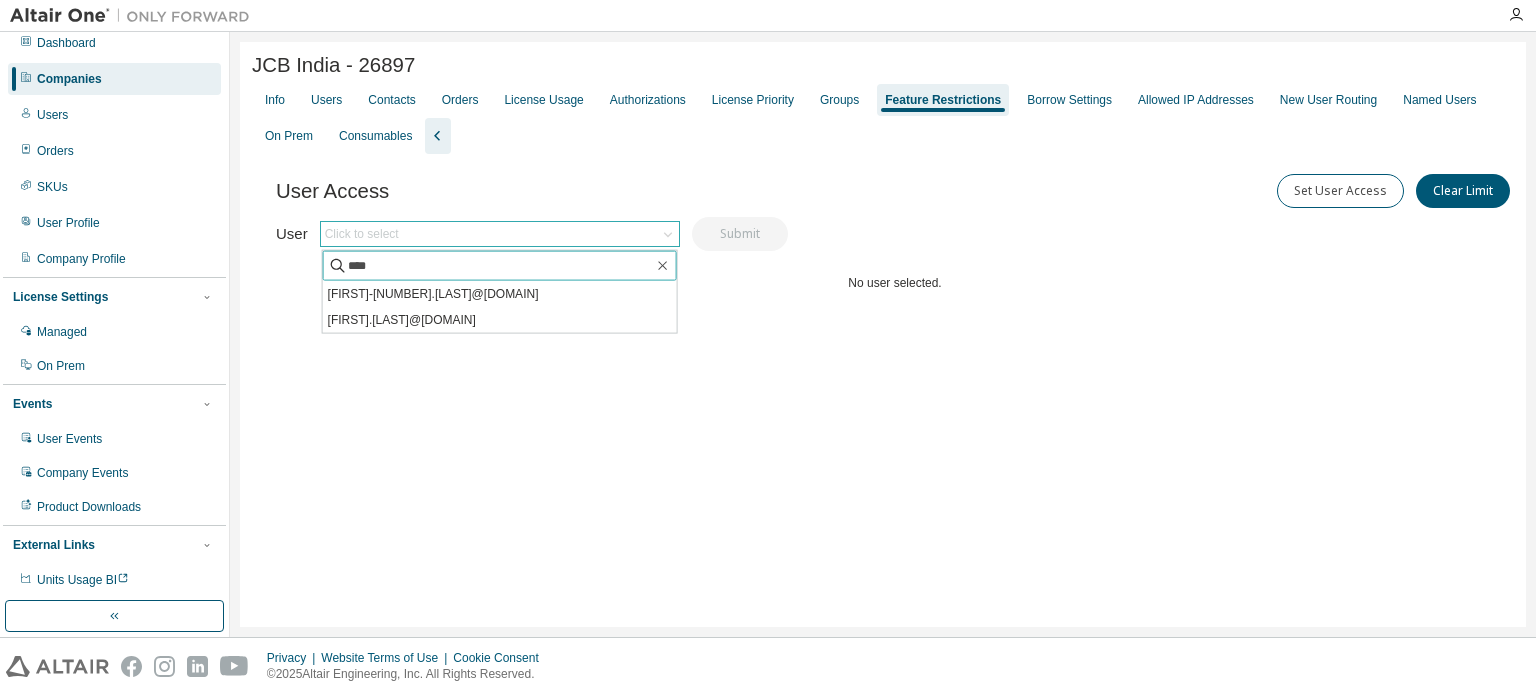type on "****" 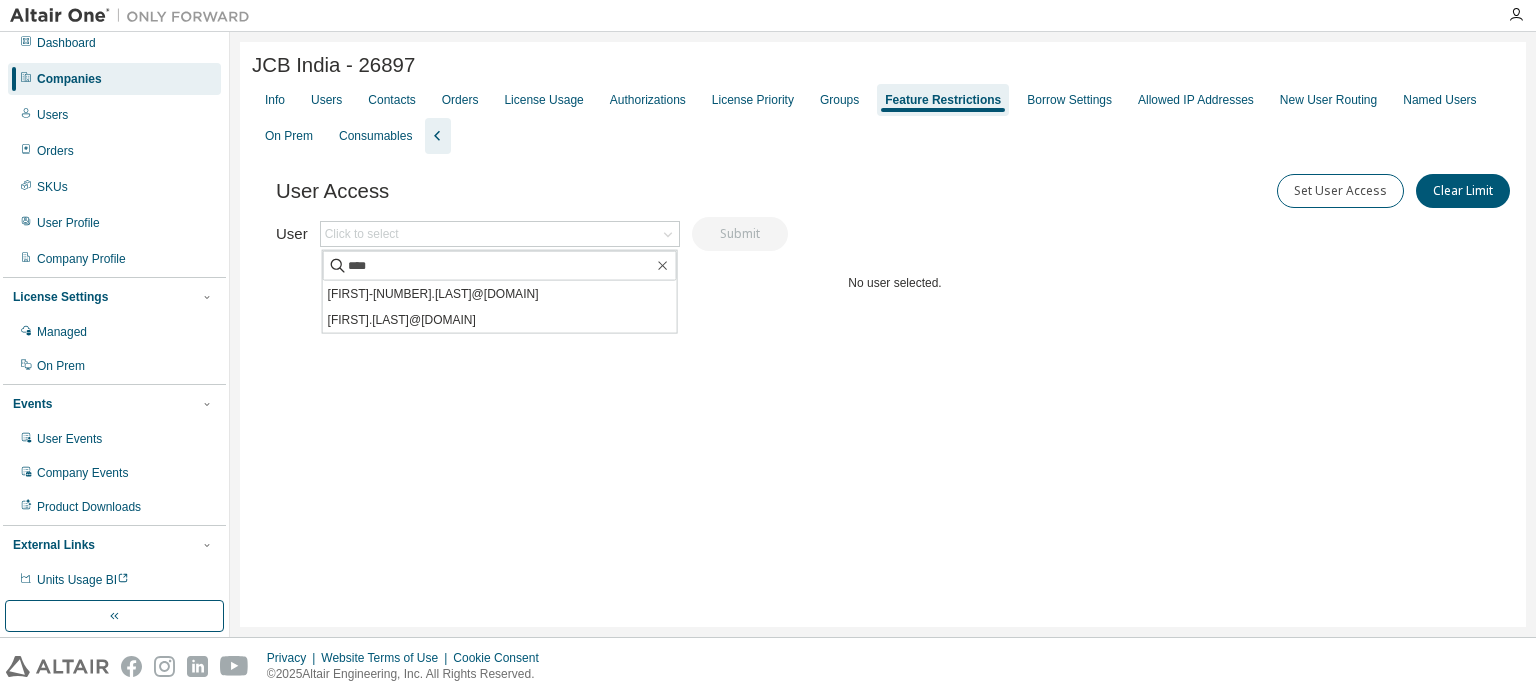 click on "[USER]@[DOMAIN]" at bounding box center (500, 320) 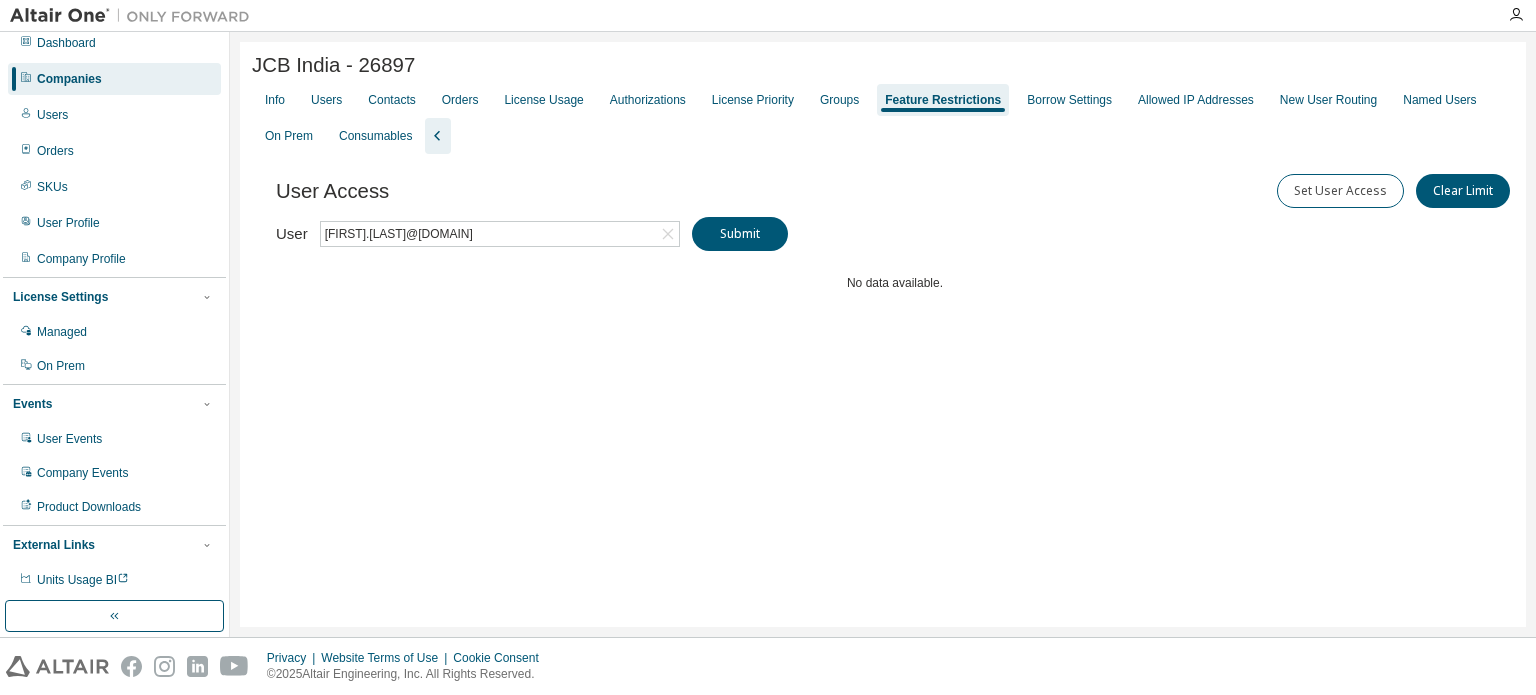 click on "User Access Set User Access Clear Limit Clear Load Save Save As Field Operator Value Select filter Select operand Add criteria Search User ravi.jagdale@jcb.com Submit No data available." at bounding box center [895, 274] 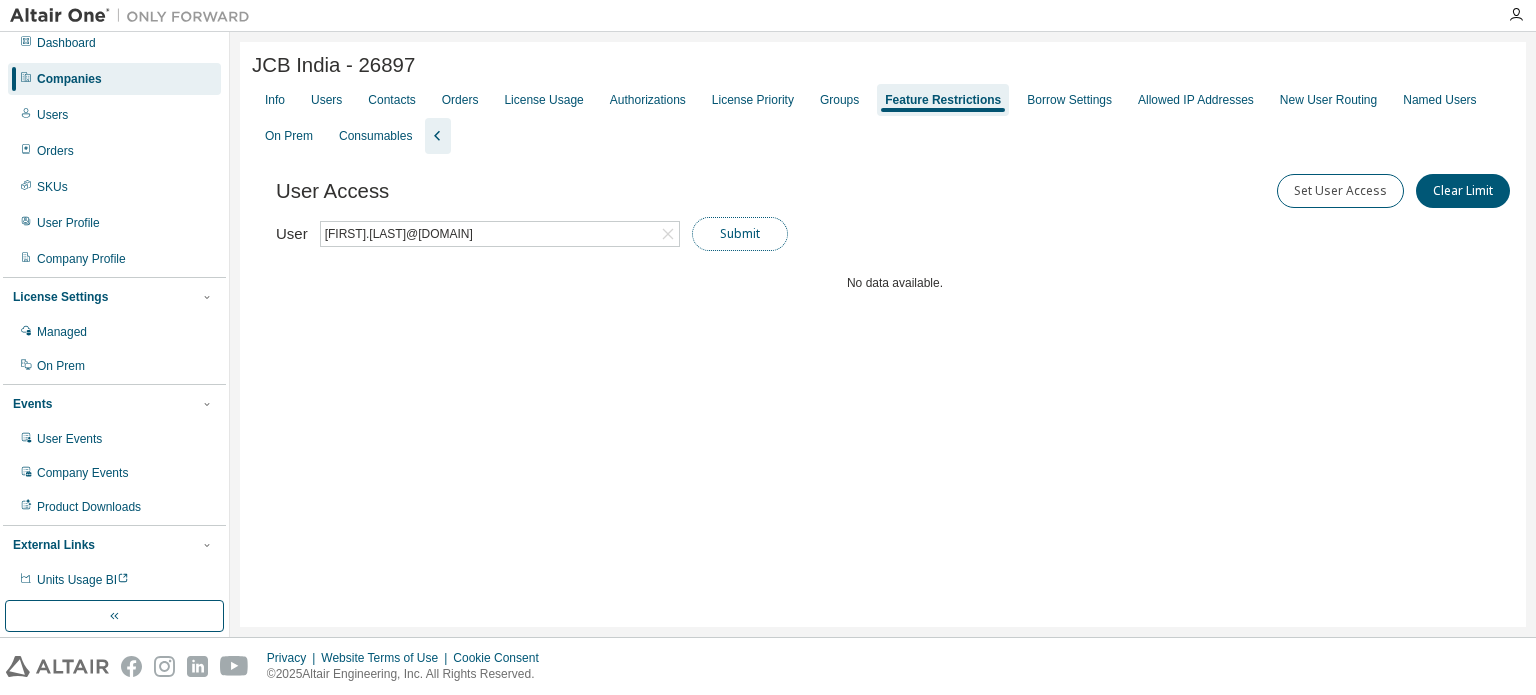 click on "Submit" at bounding box center [740, 234] 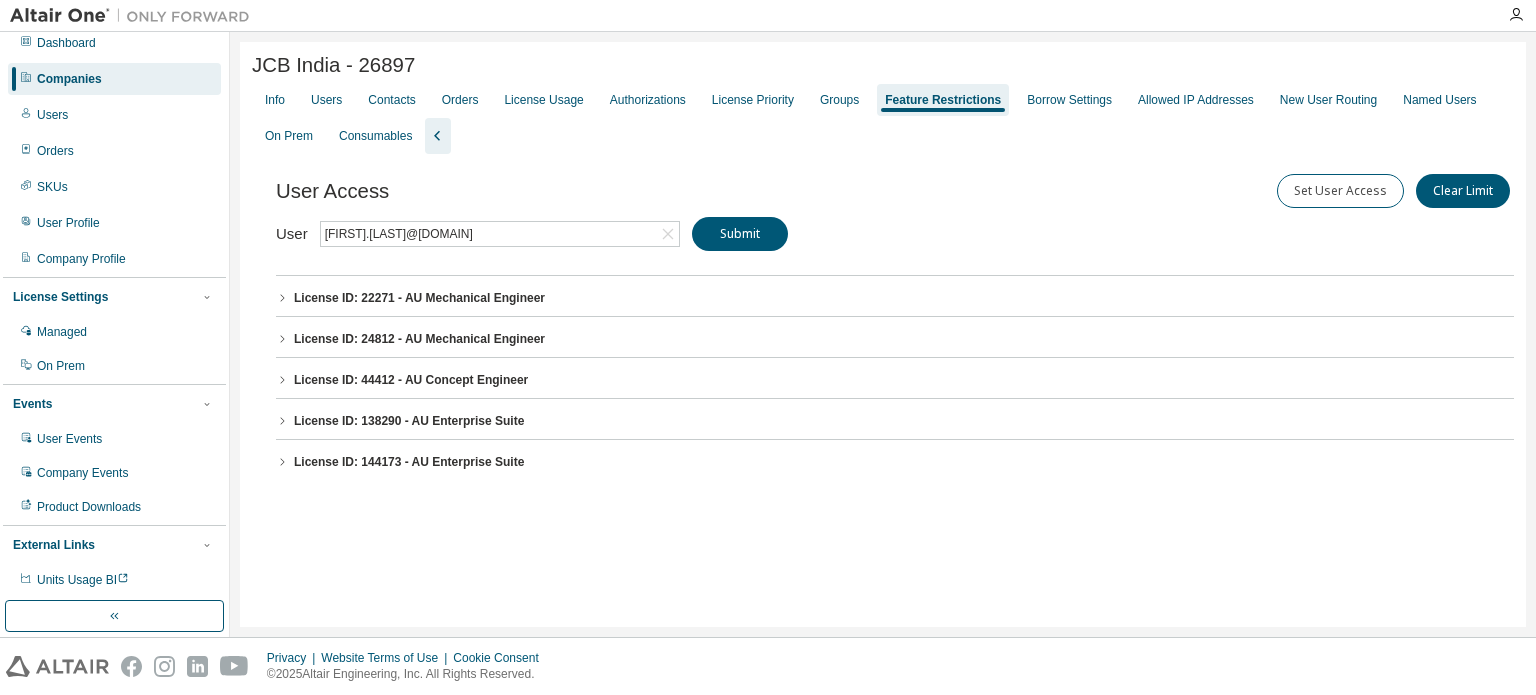 click on "License ID: 22271 - AU Mechanical Engineer" at bounding box center (895, 298) 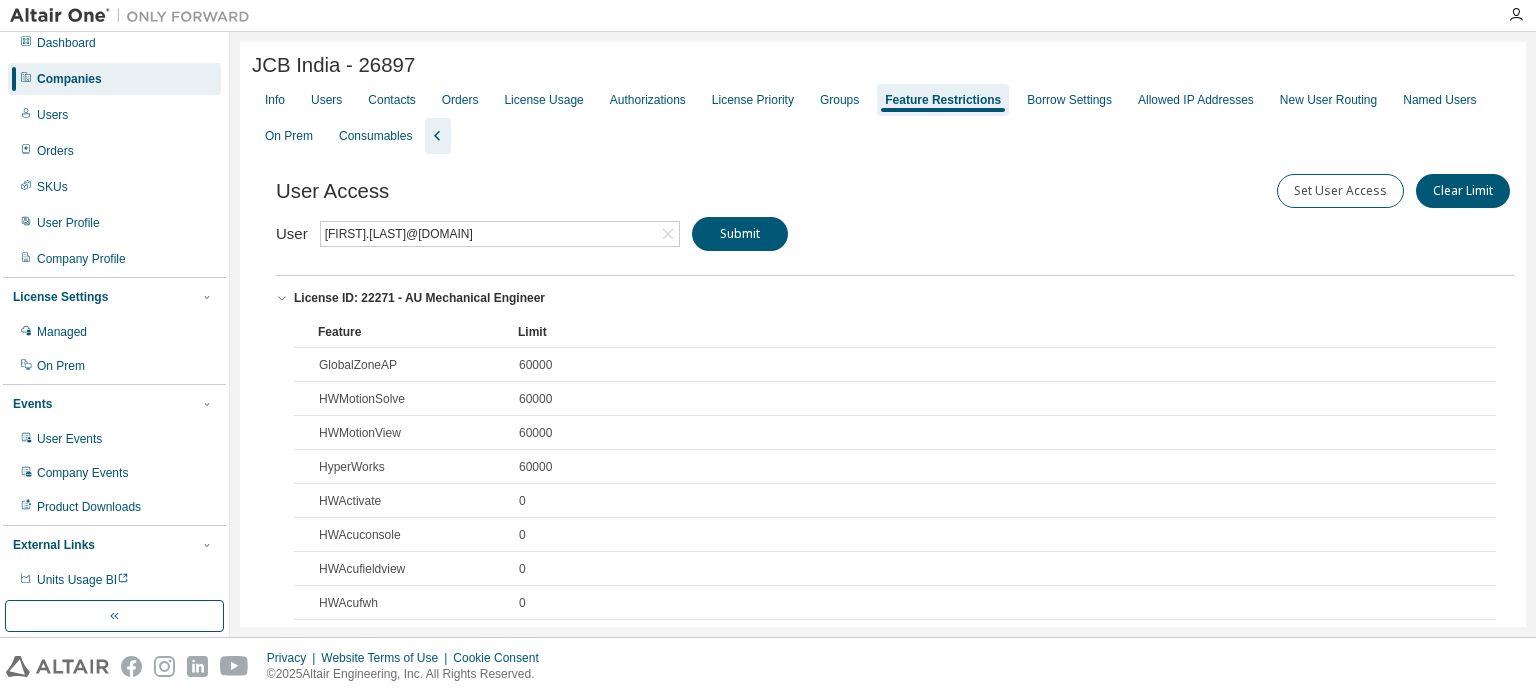 click 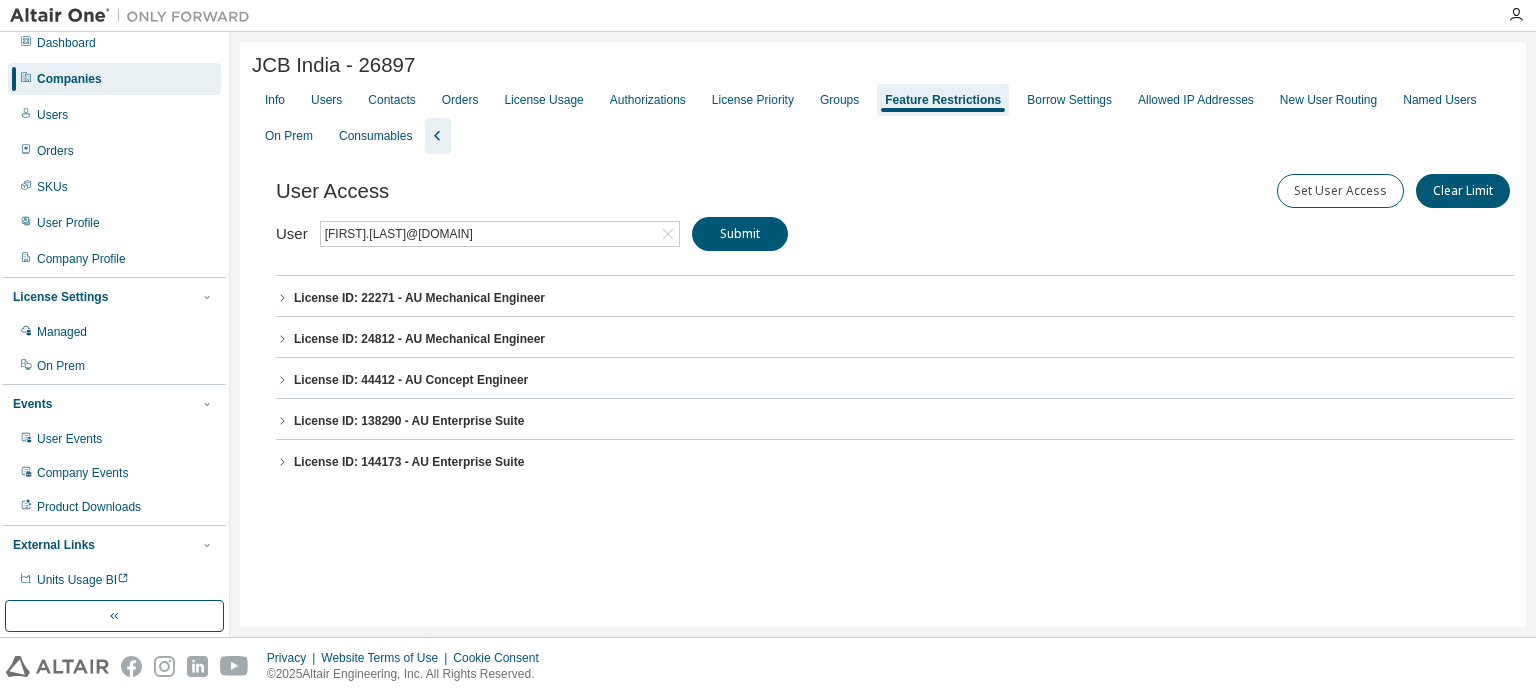 click 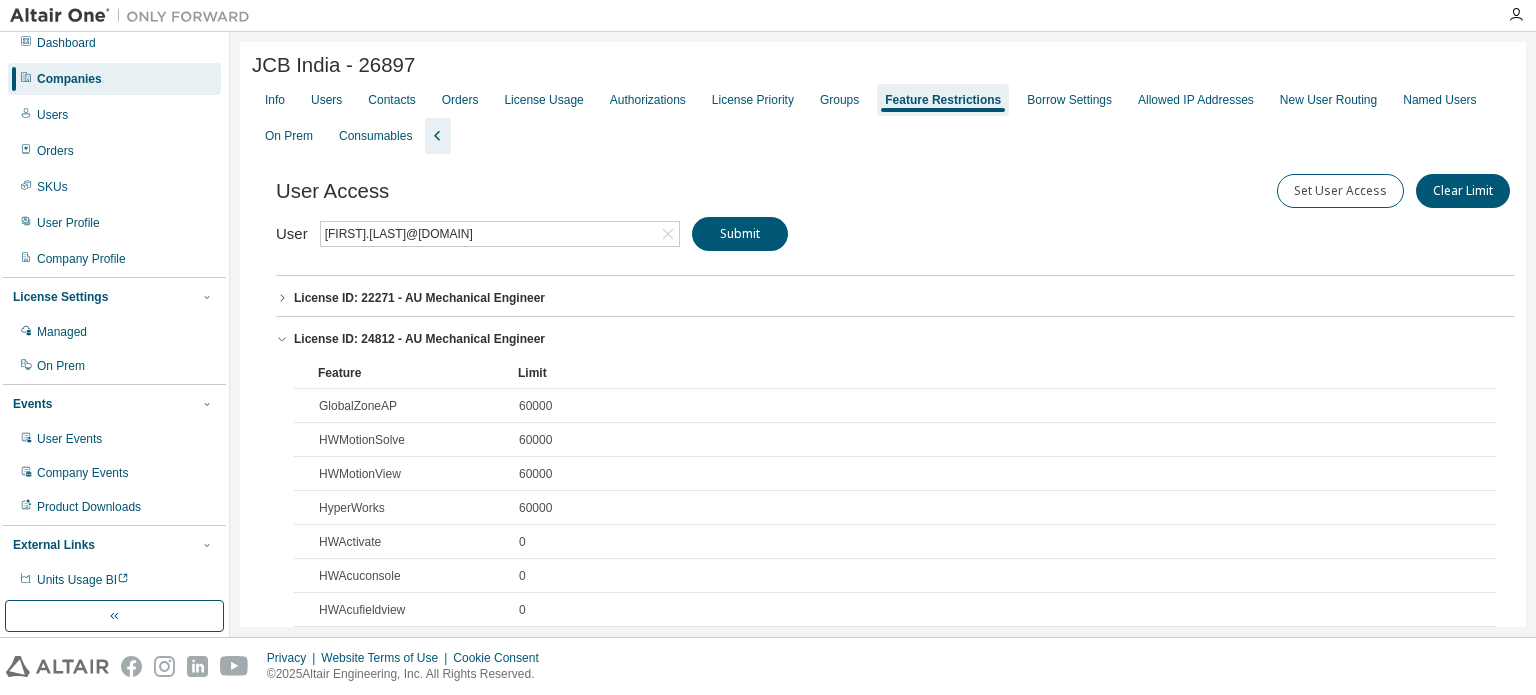 click 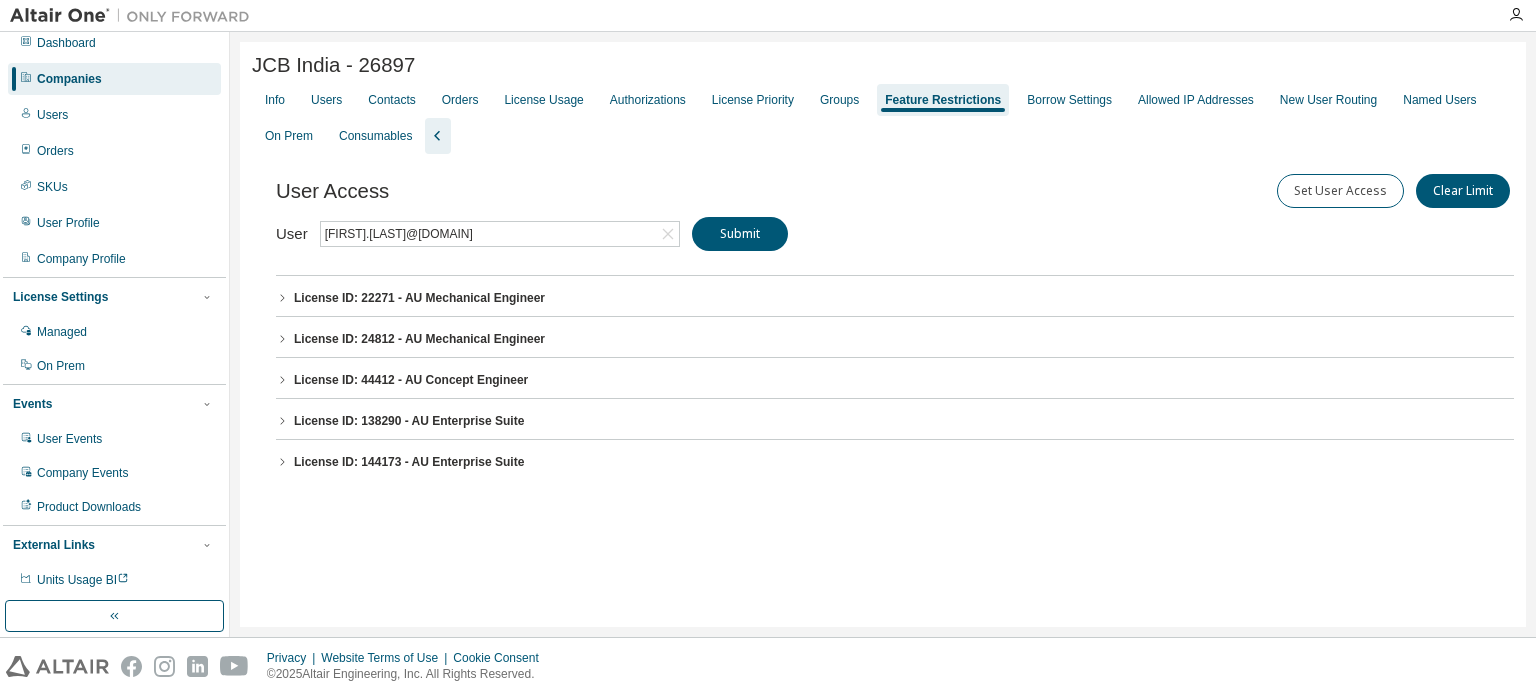 click on "License ID: 44412 - AU Concept Engineer" at bounding box center (895, 380) 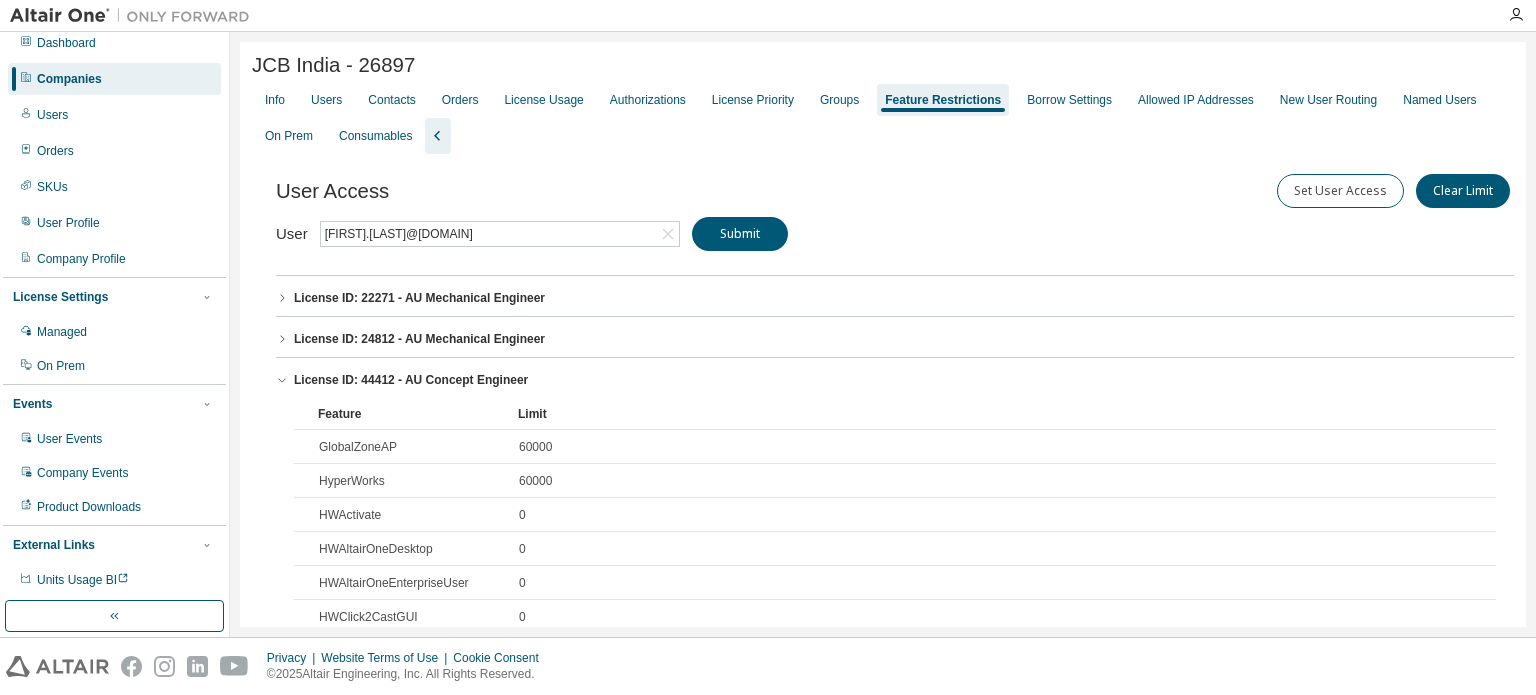 click on "License ID: 44412 - AU Concept Engineer" at bounding box center (411, 380) 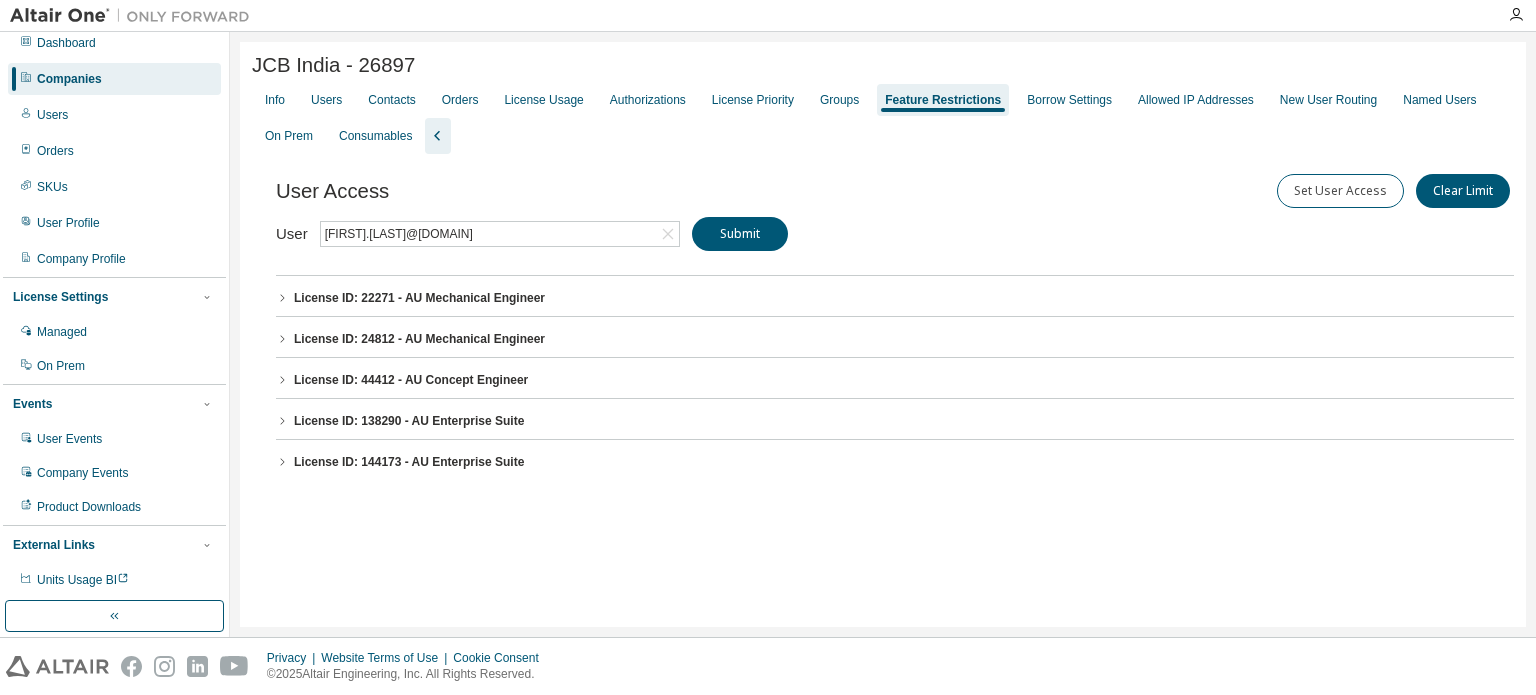 click 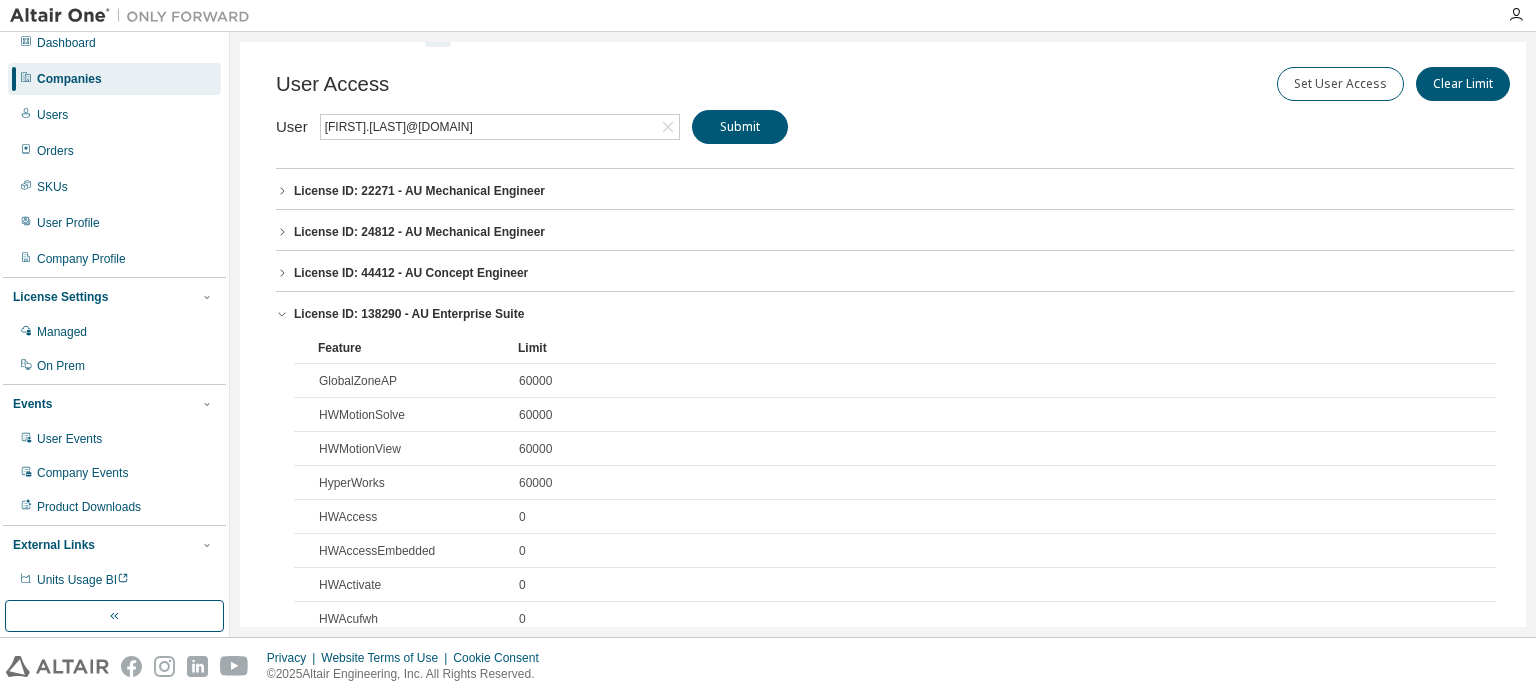 scroll, scrollTop: 119, scrollLeft: 0, axis: vertical 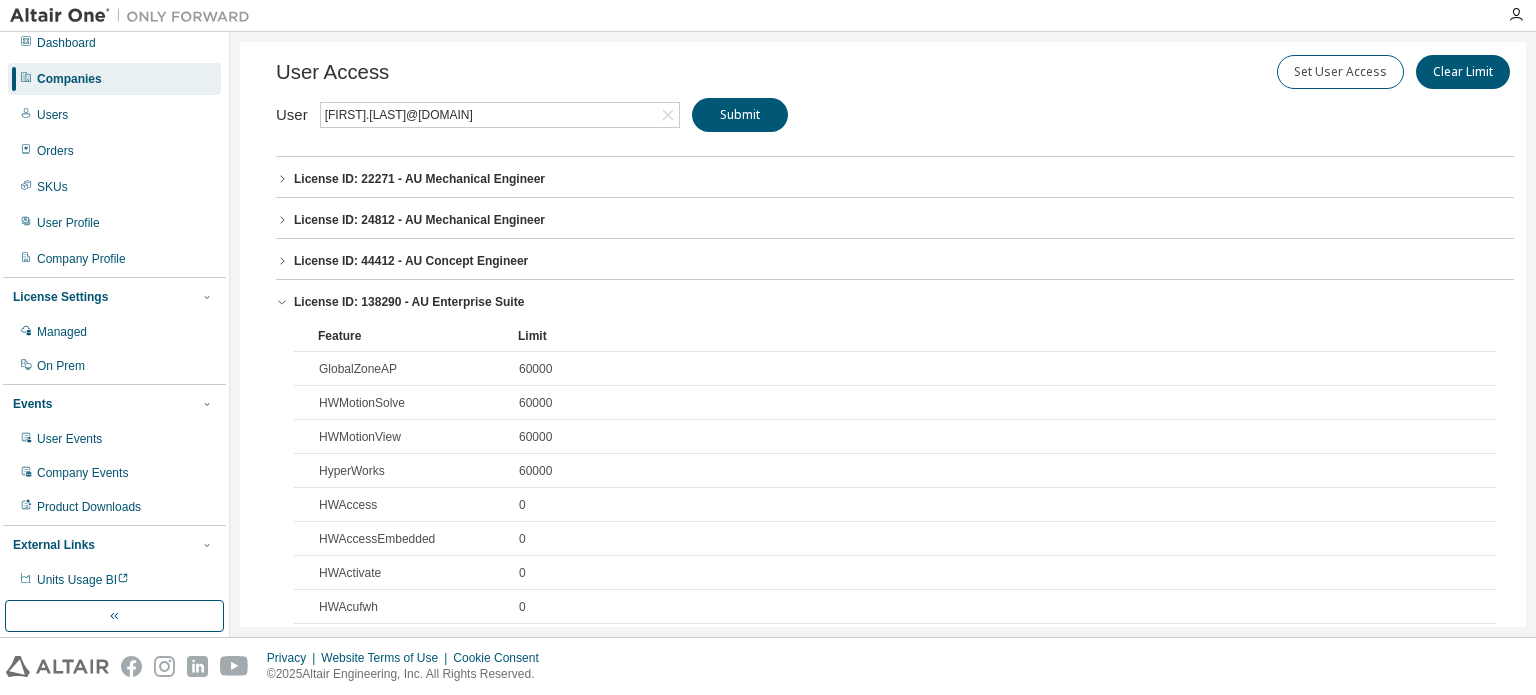 click on "License ID: 138290 - AU Enterprise Suite" at bounding box center (409, 302) 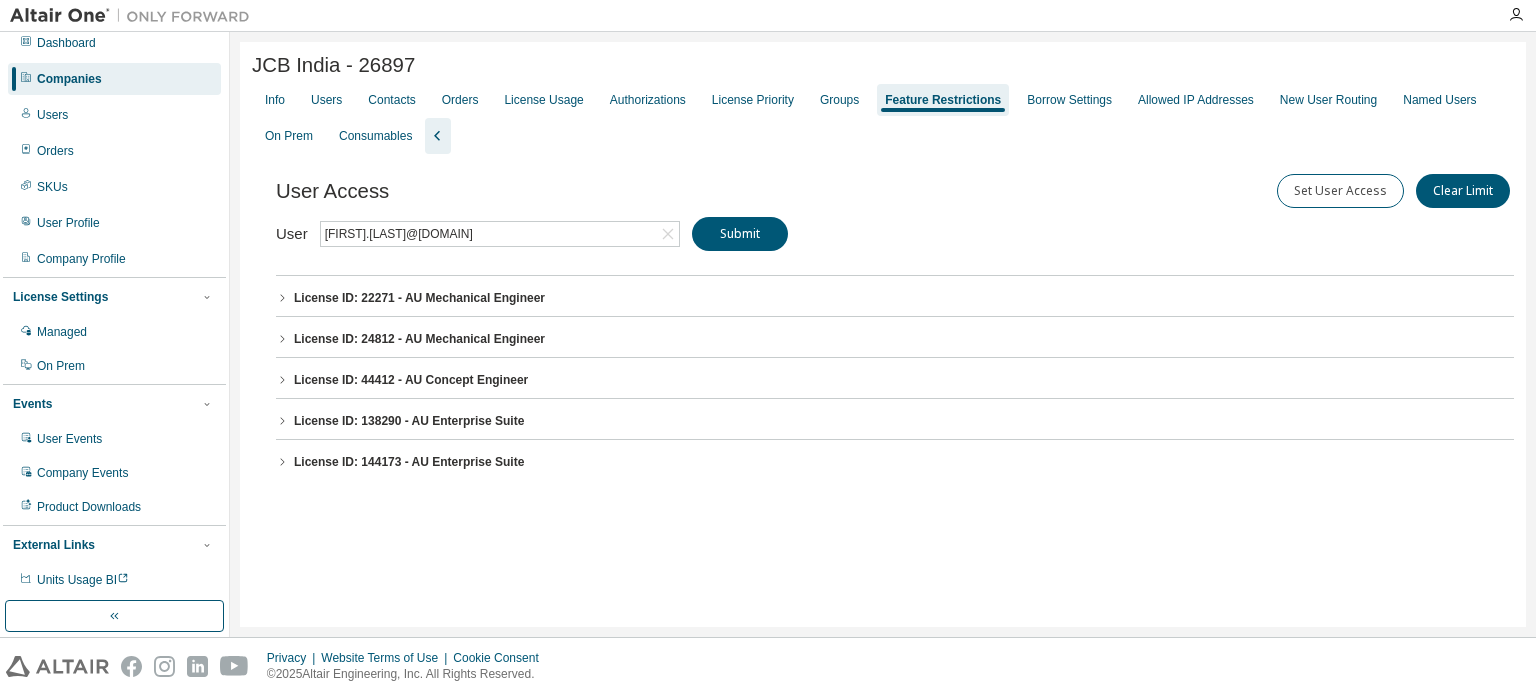 scroll, scrollTop: 0, scrollLeft: 0, axis: both 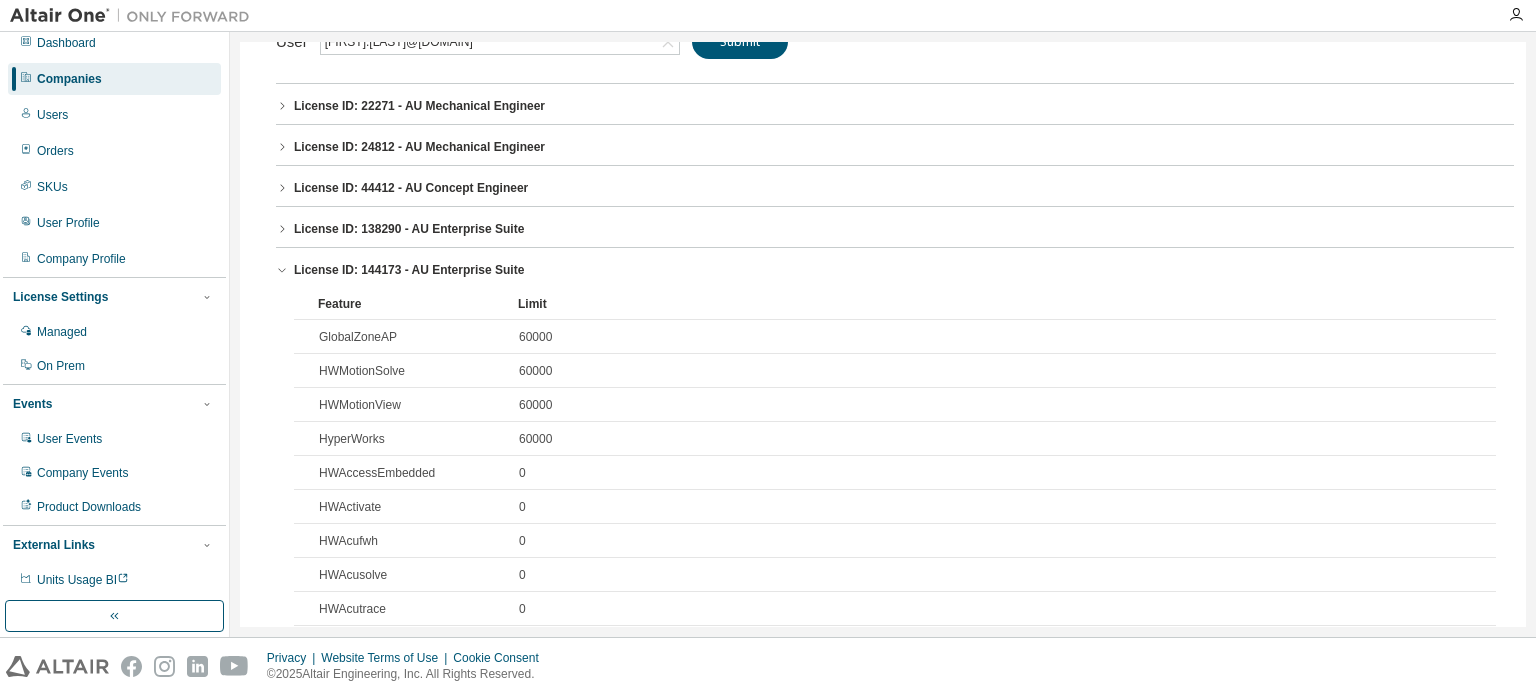 click on "License ID: 144173 - AU Enterprise Suite" at bounding box center (409, 270) 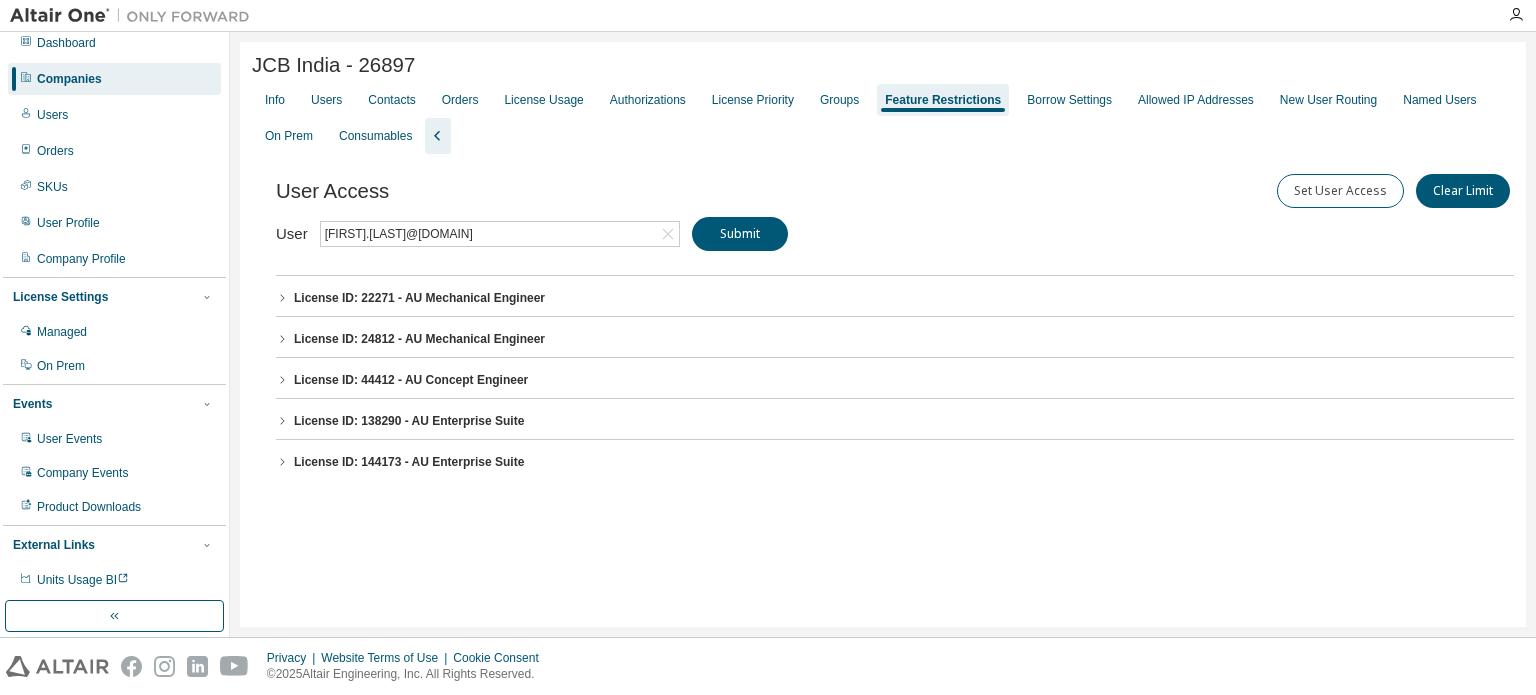 scroll, scrollTop: 0, scrollLeft: 0, axis: both 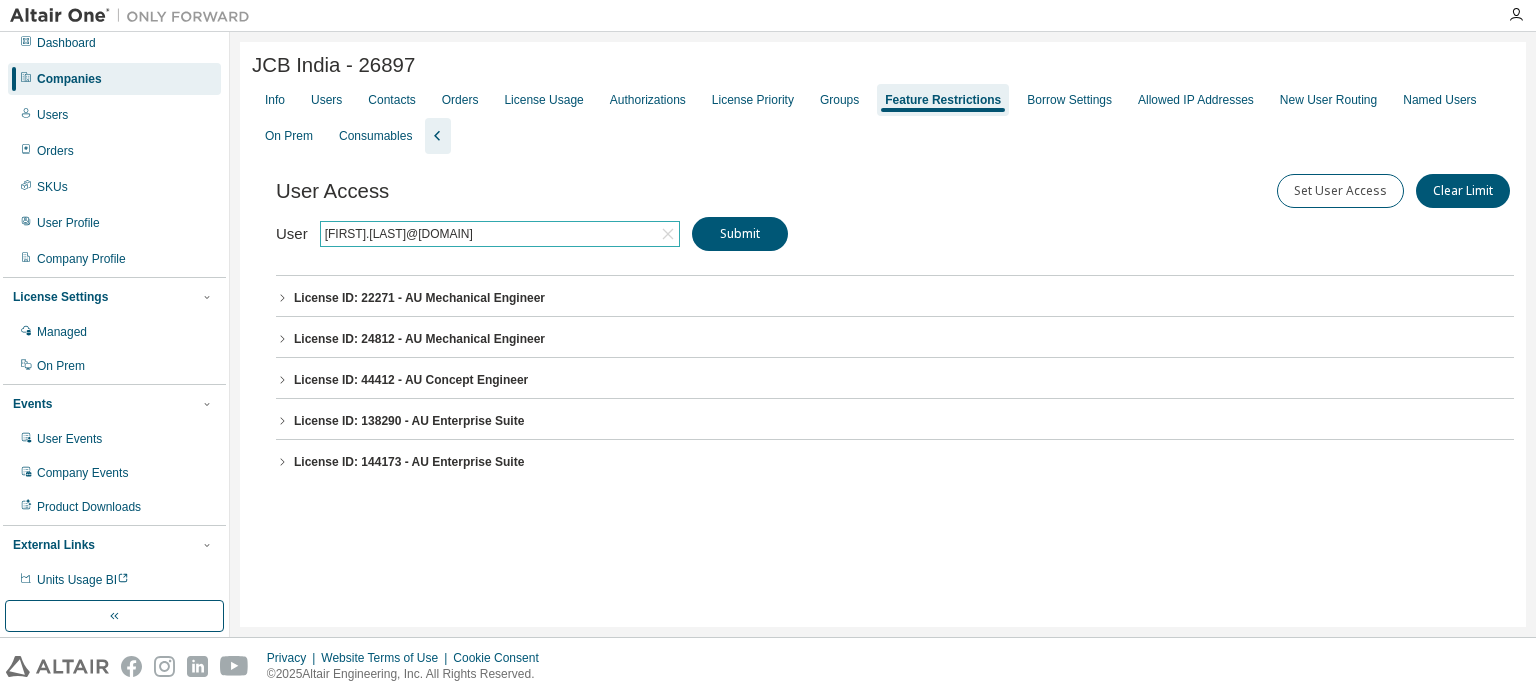 click 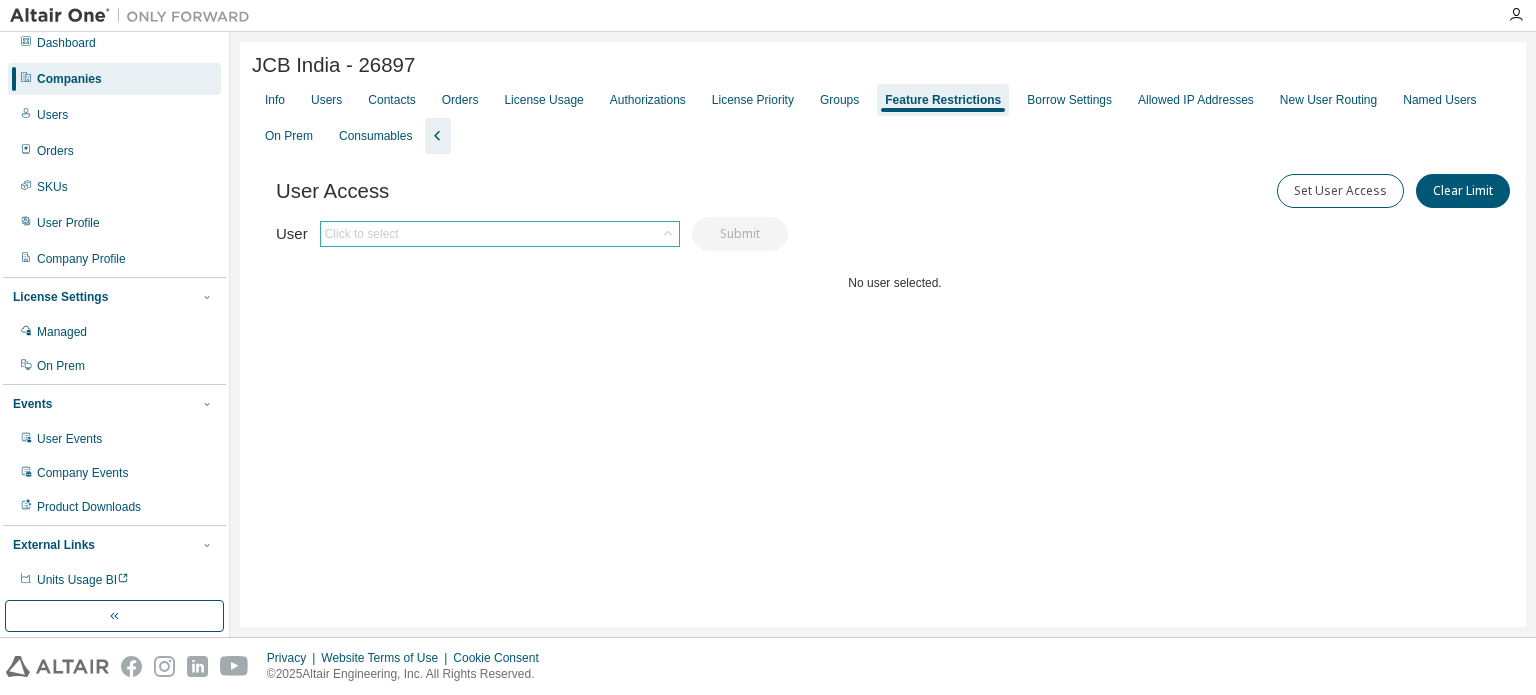 click on "Click to select" at bounding box center [500, 234] 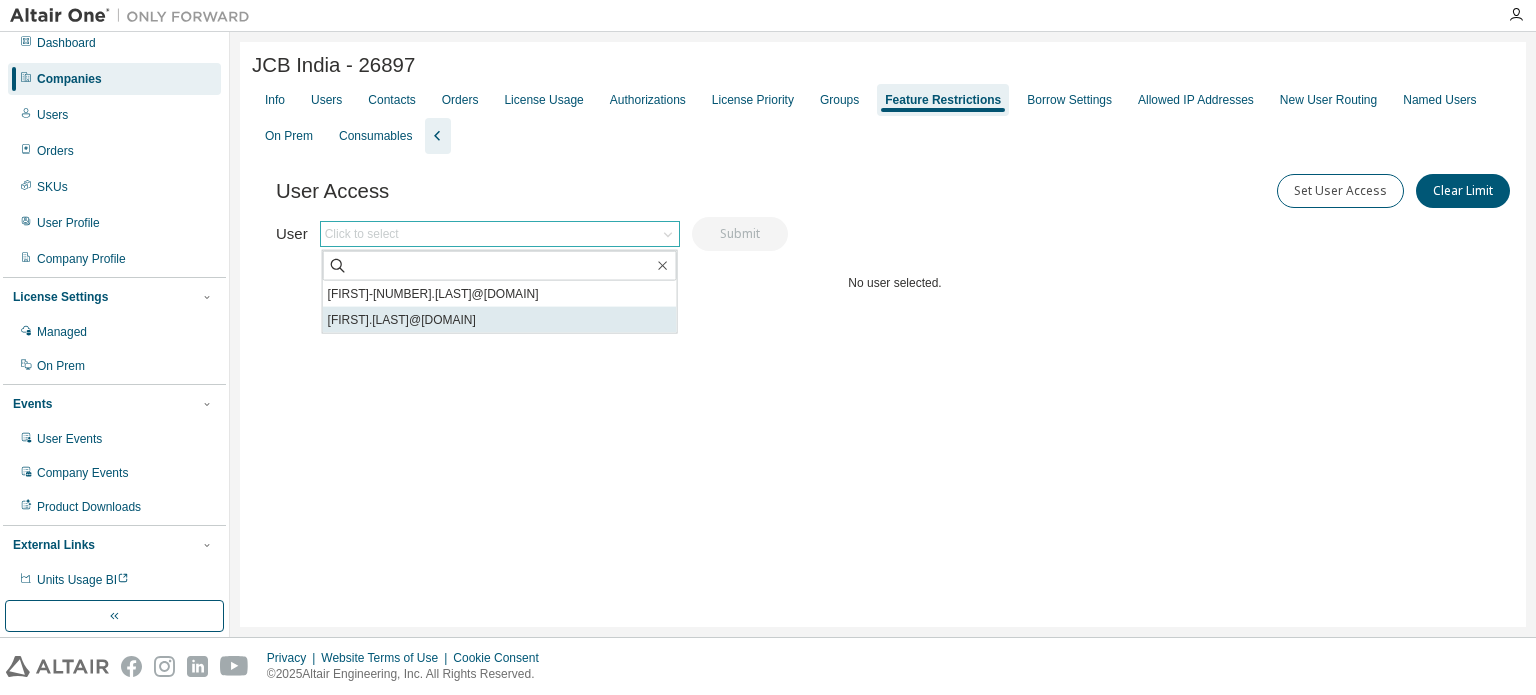 click on "[USER]@[DOMAIN]" at bounding box center [500, 320] 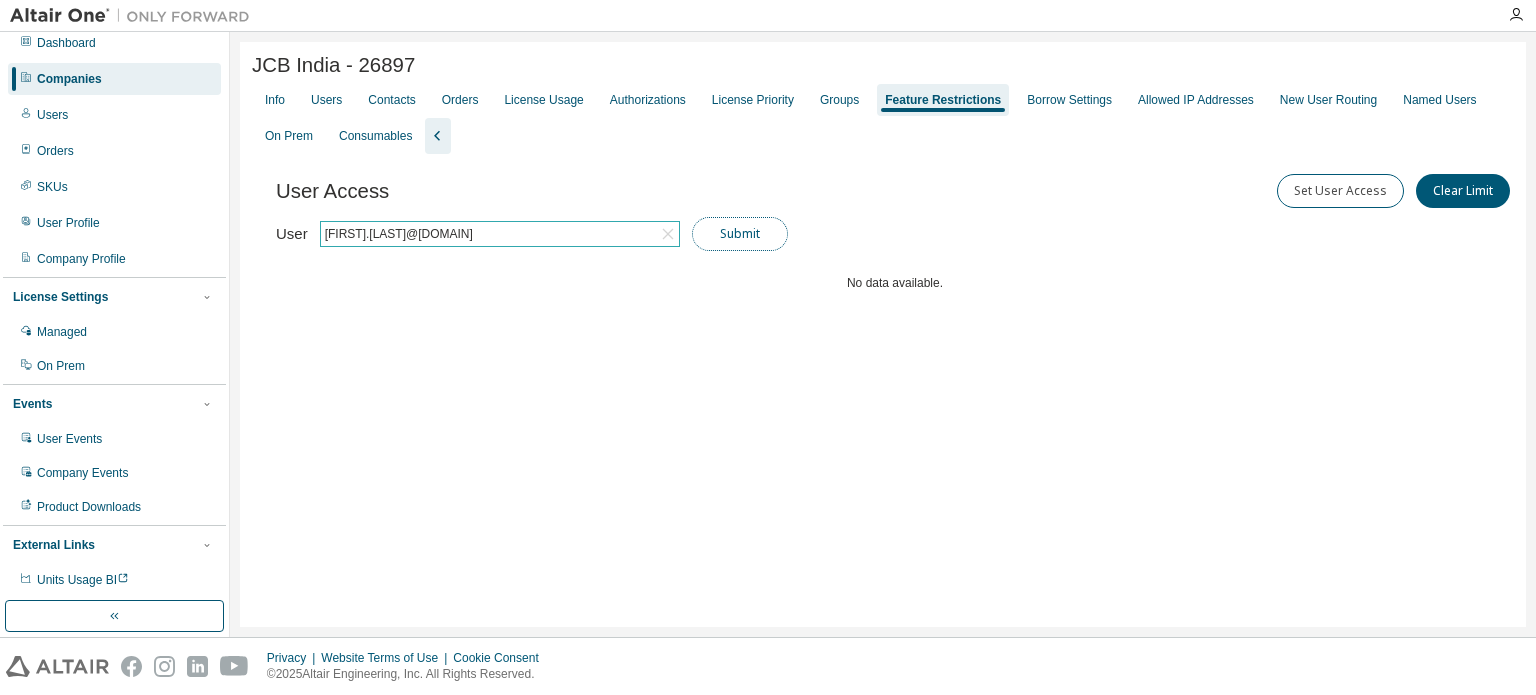 click on "Submit" at bounding box center (740, 234) 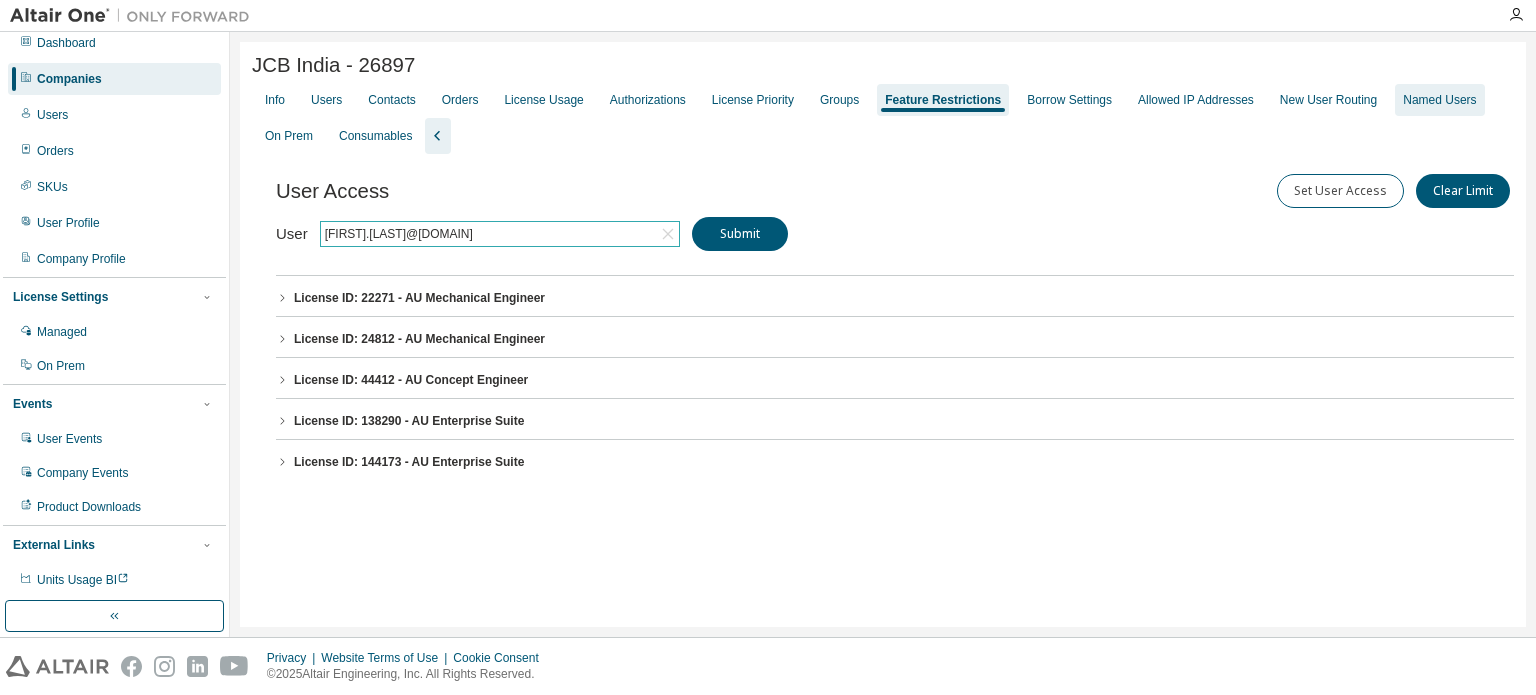 click on "Named Users" at bounding box center [1439, 100] 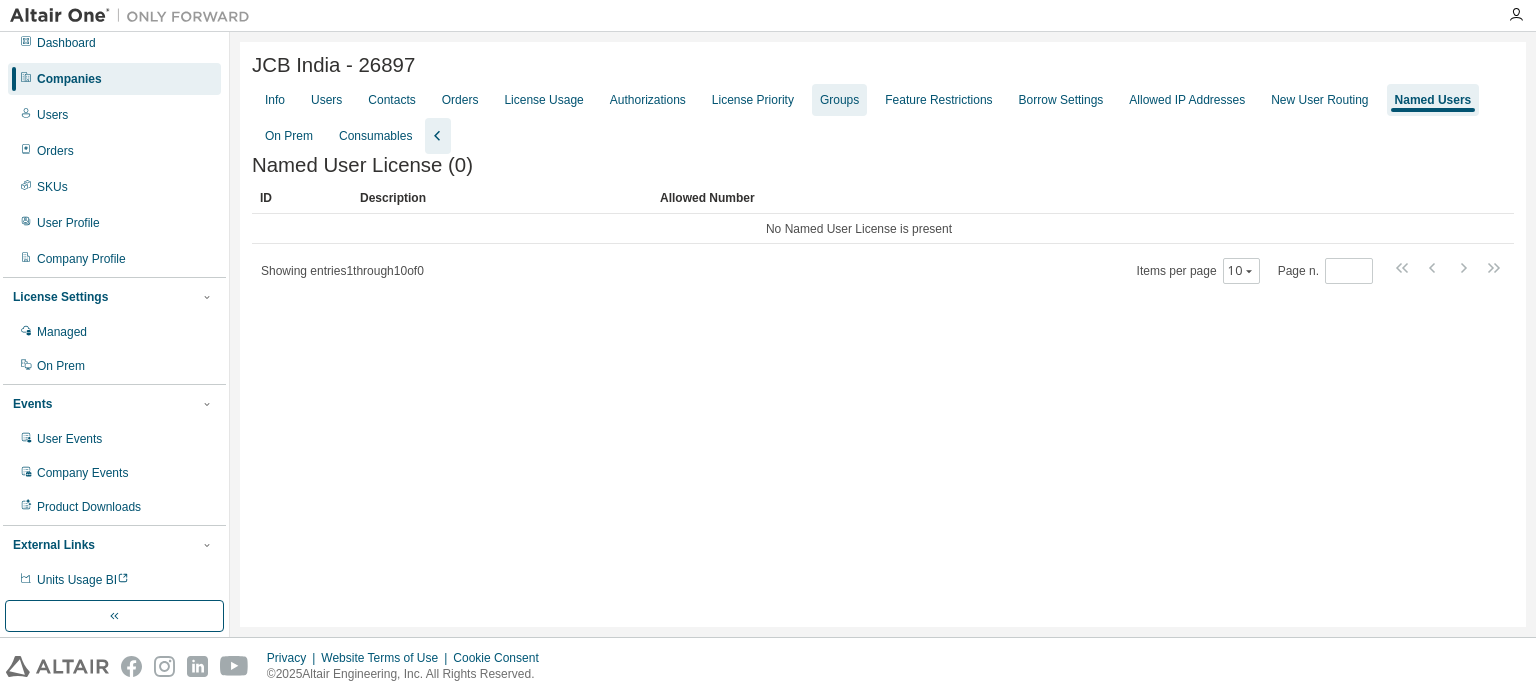 click on "Groups" at bounding box center (839, 100) 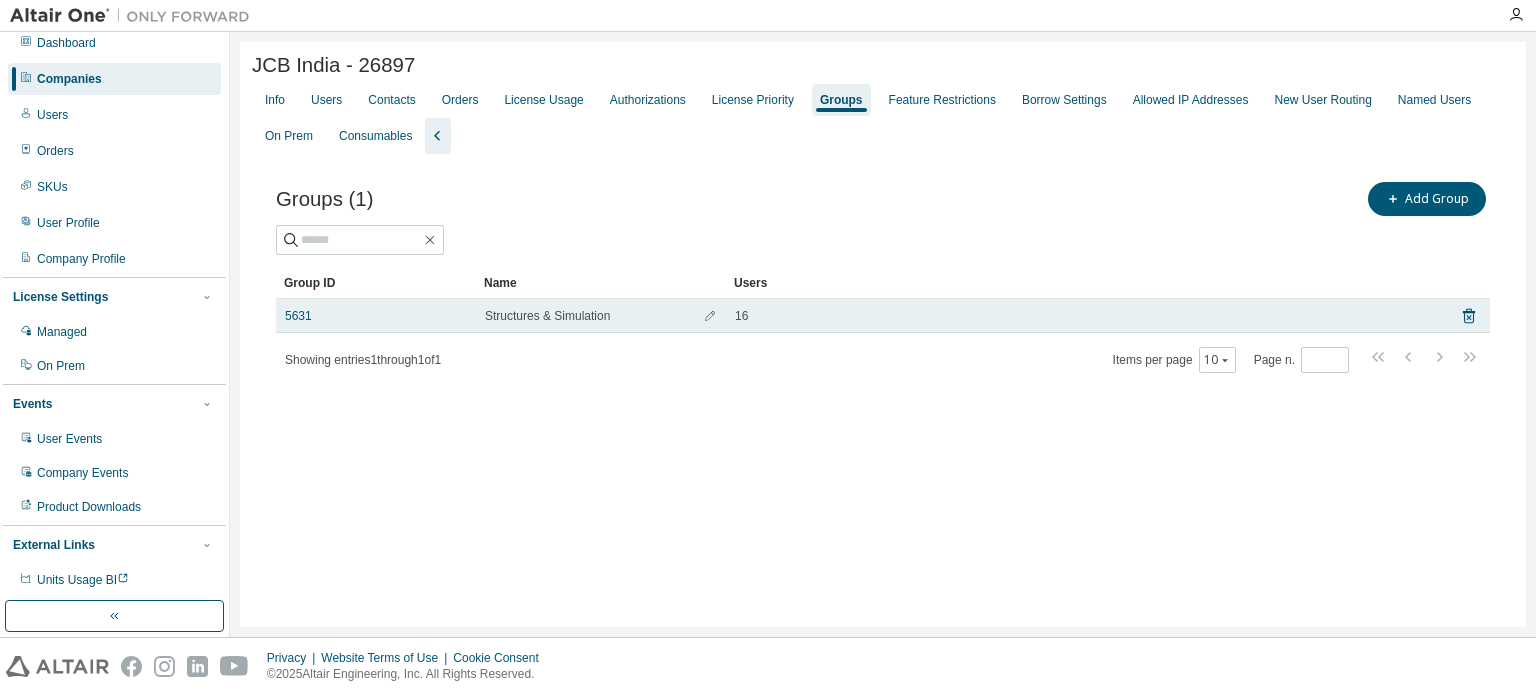 click on "Structures & Simulation" at bounding box center [601, 316] 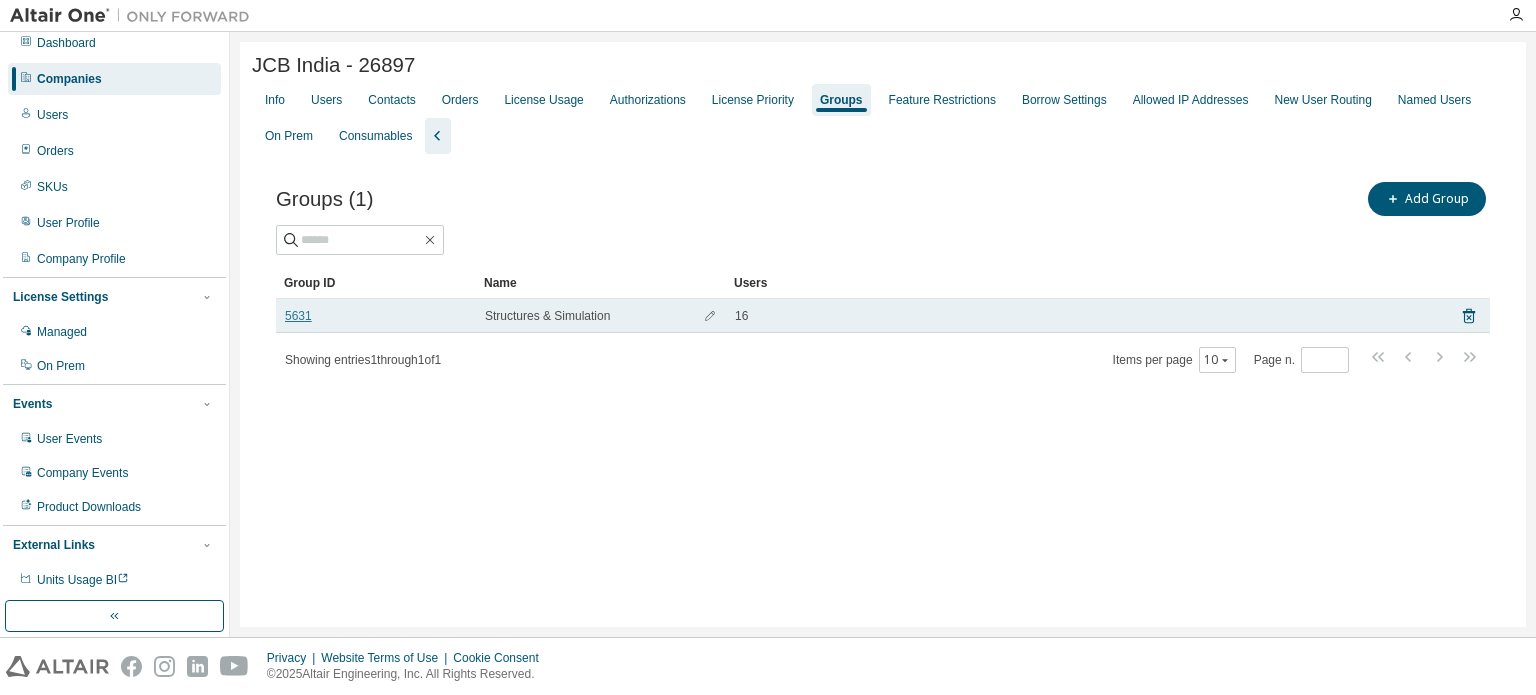 click on "5631" at bounding box center [298, 316] 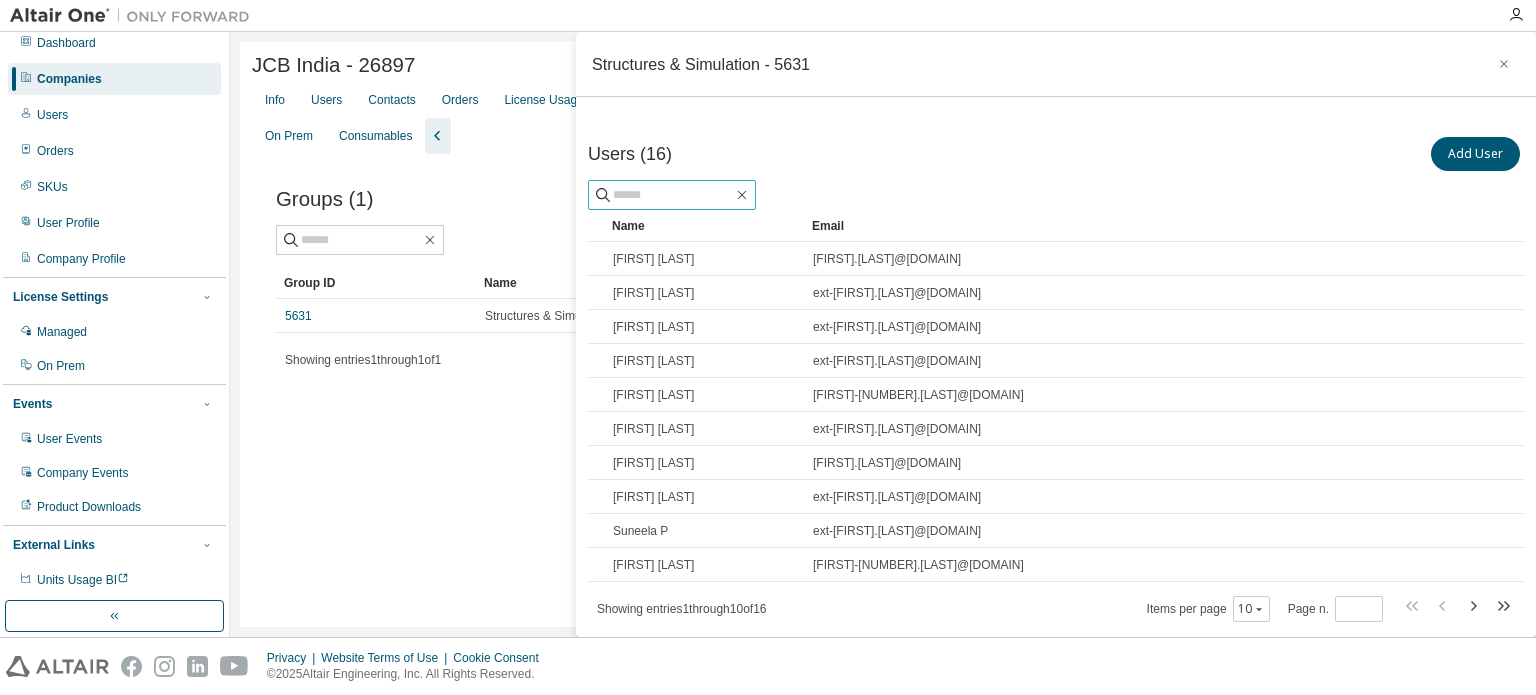 click at bounding box center [673, 195] 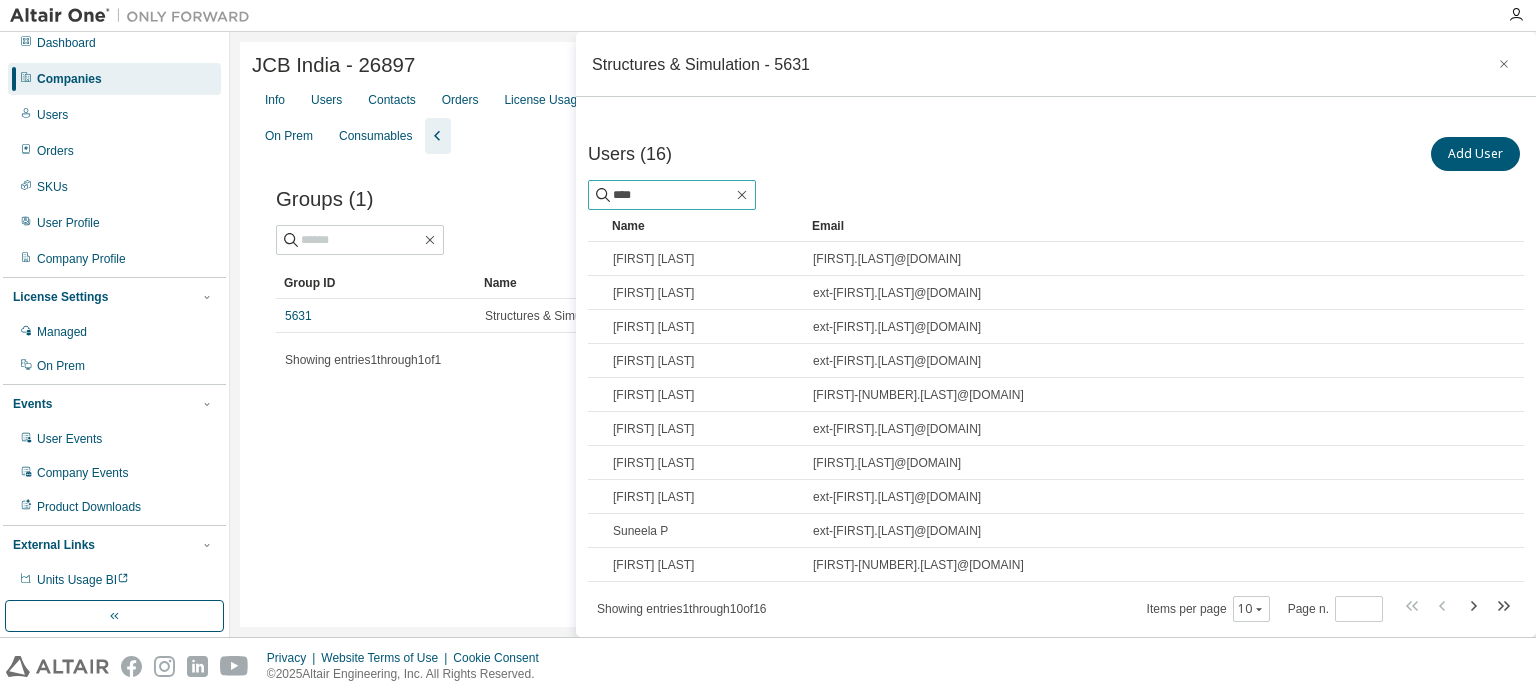 type on "****" 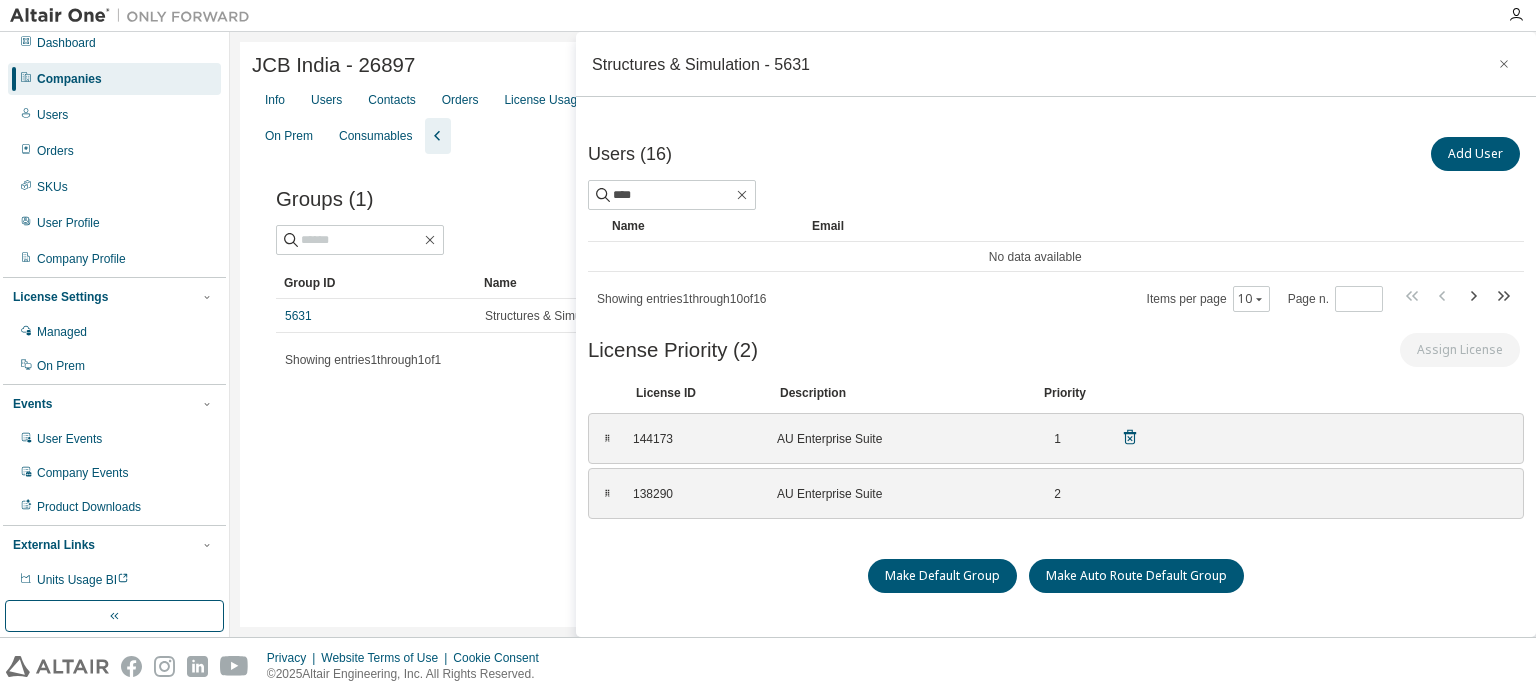 click on "144173" at bounding box center [693, 439] 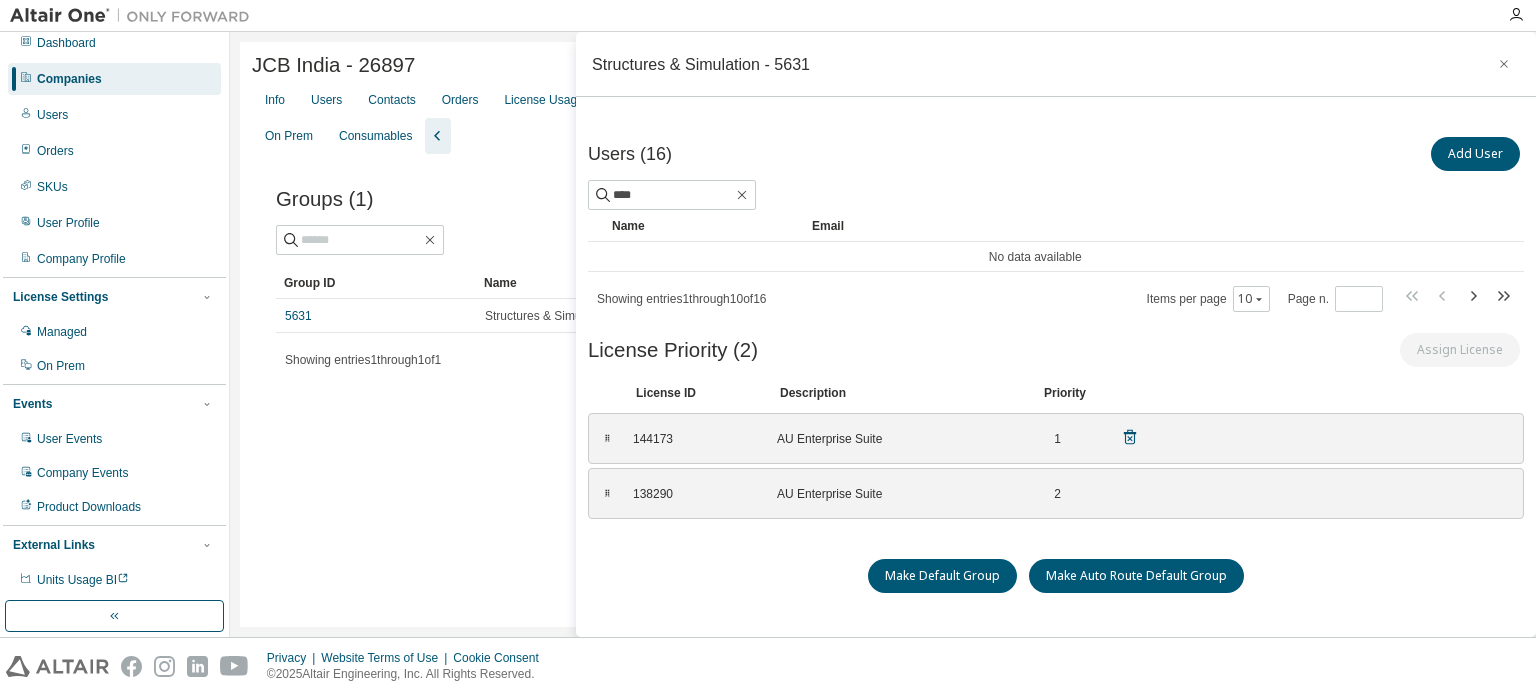 click on "⠿" at bounding box center (607, 439) 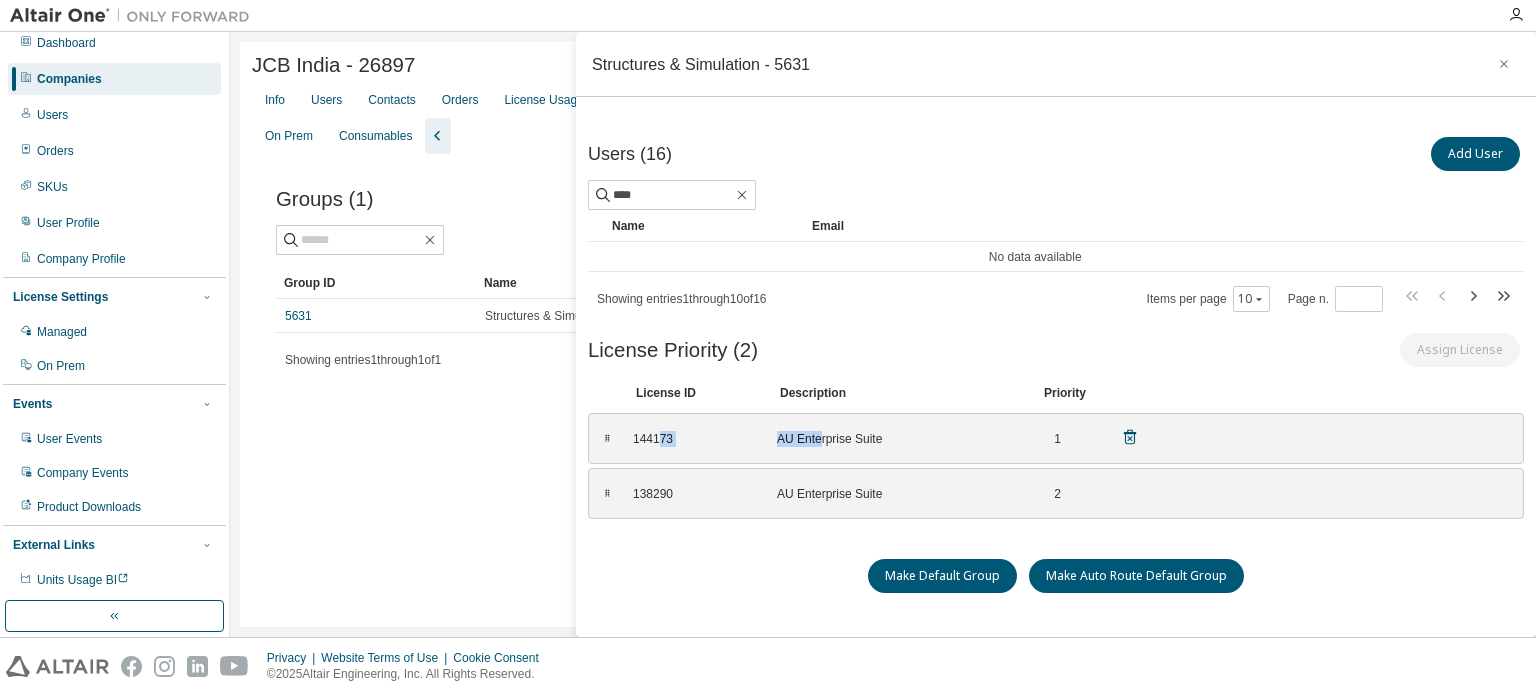 drag, startPoint x: 821, startPoint y: 431, endPoint x: 660, endPoint y: 436, distance: 161.07762 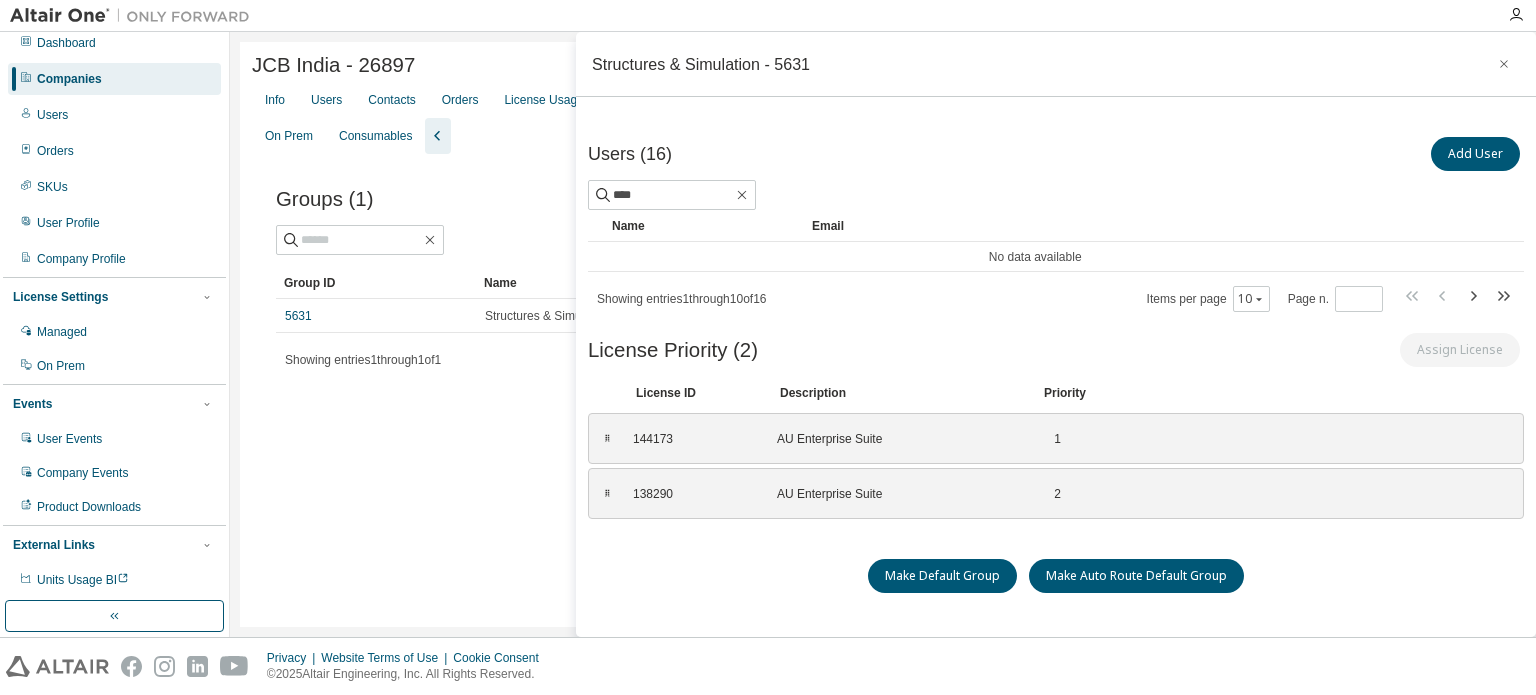 scroll, scrollTop: 51, scrollLeft: 0, axis: vertical 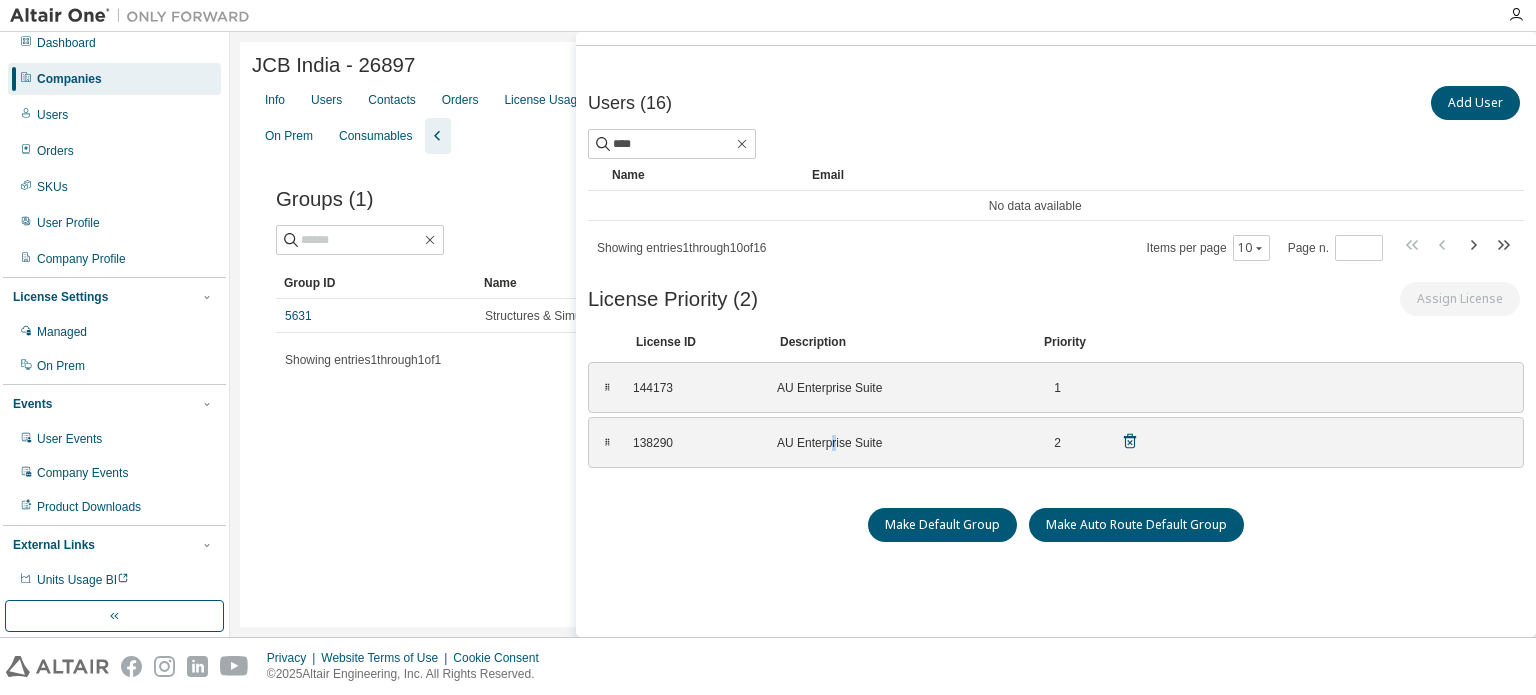 click on "AU Enterprise Suite" at bounding box center [897, 443] 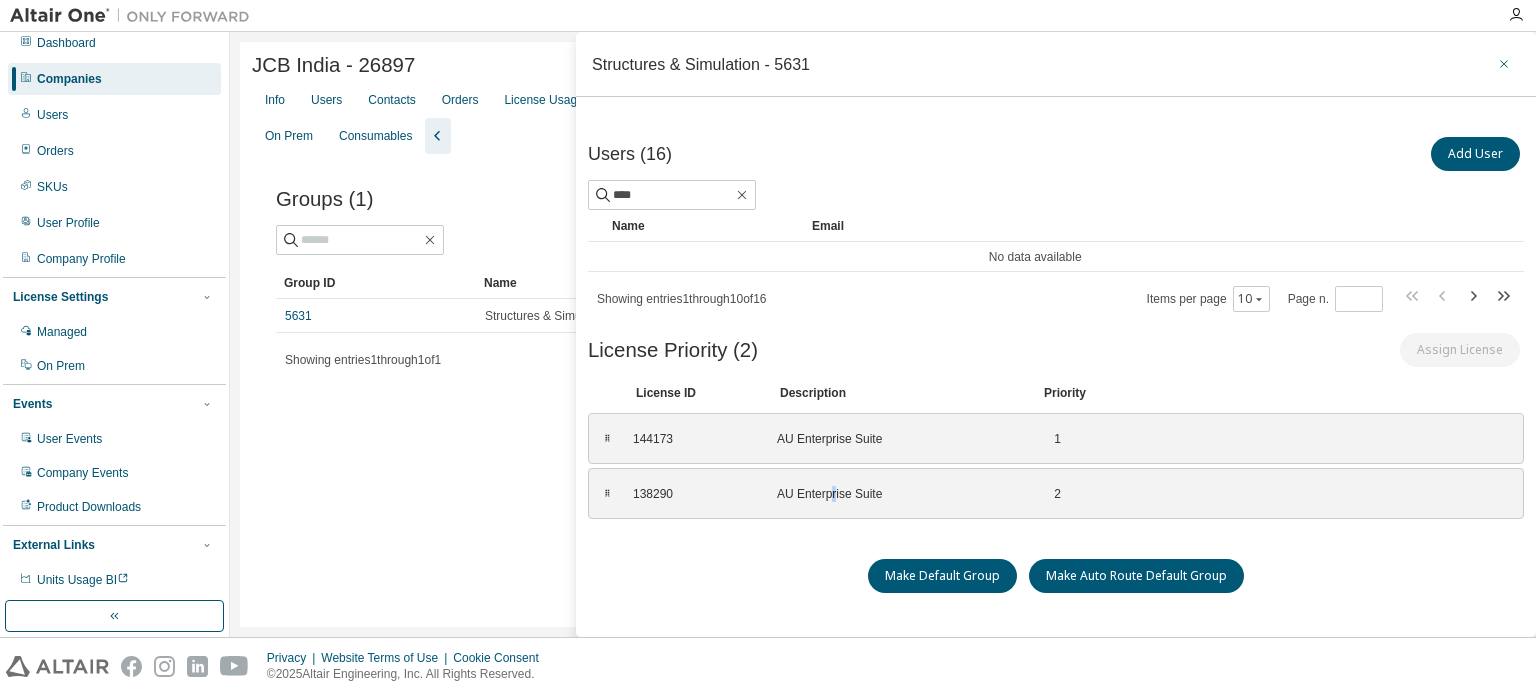 click 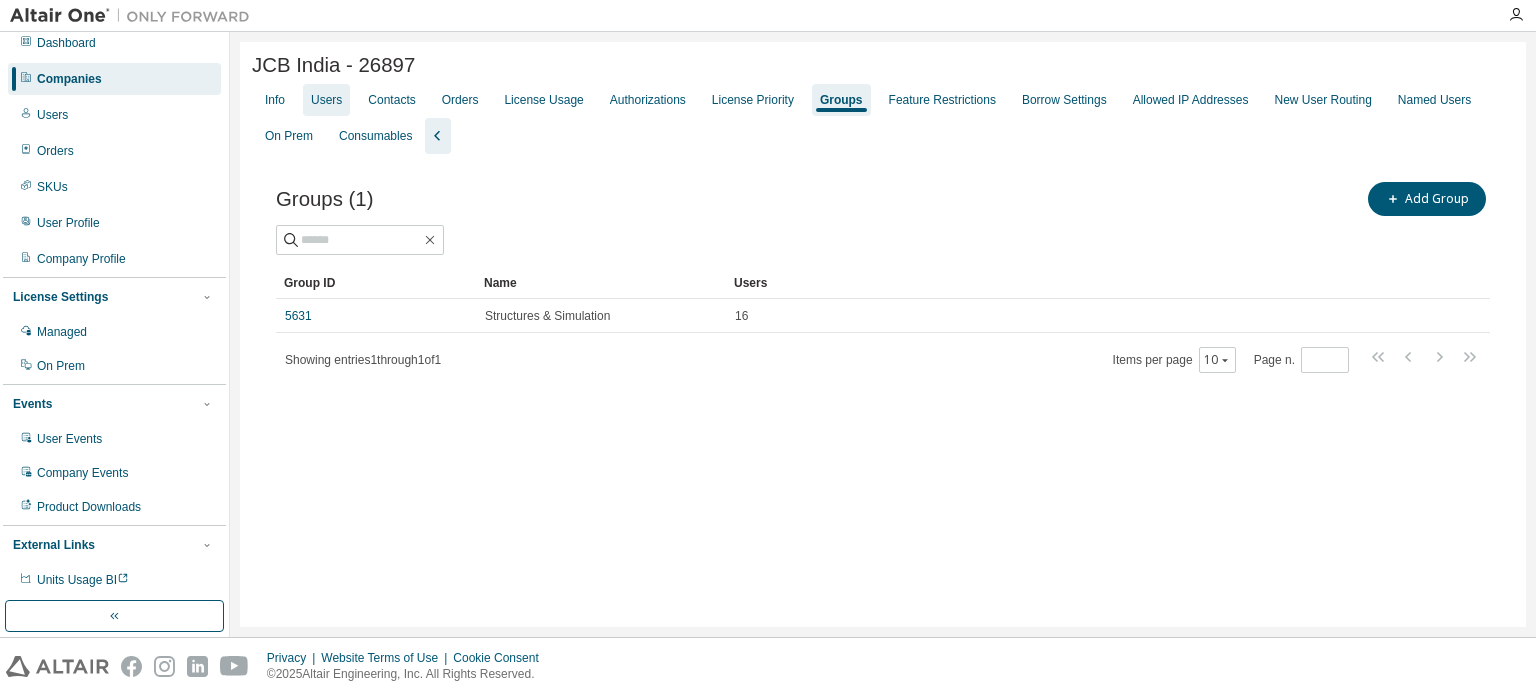 click on "Users" at bounding box center (326, 100) 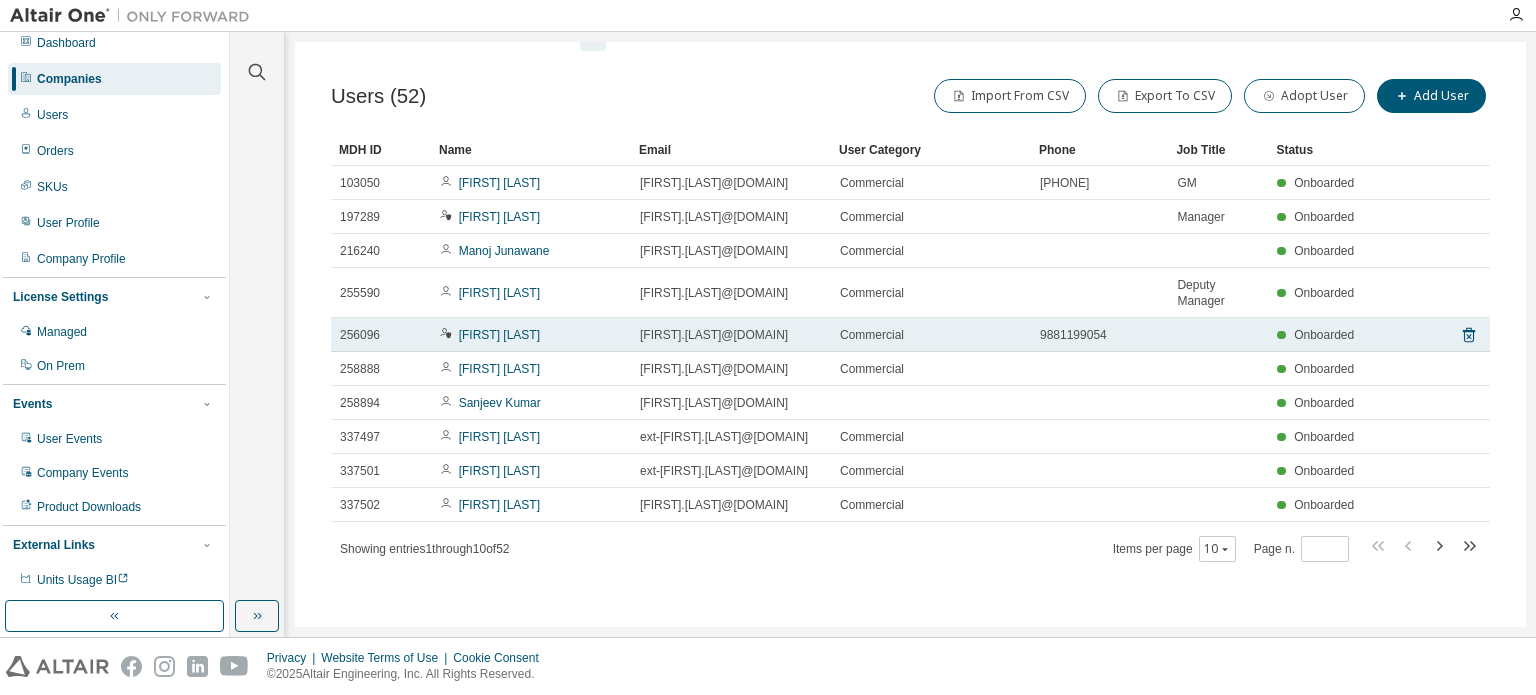 scroll, scrollTop: 0, scrollLeft: 0, axis: both 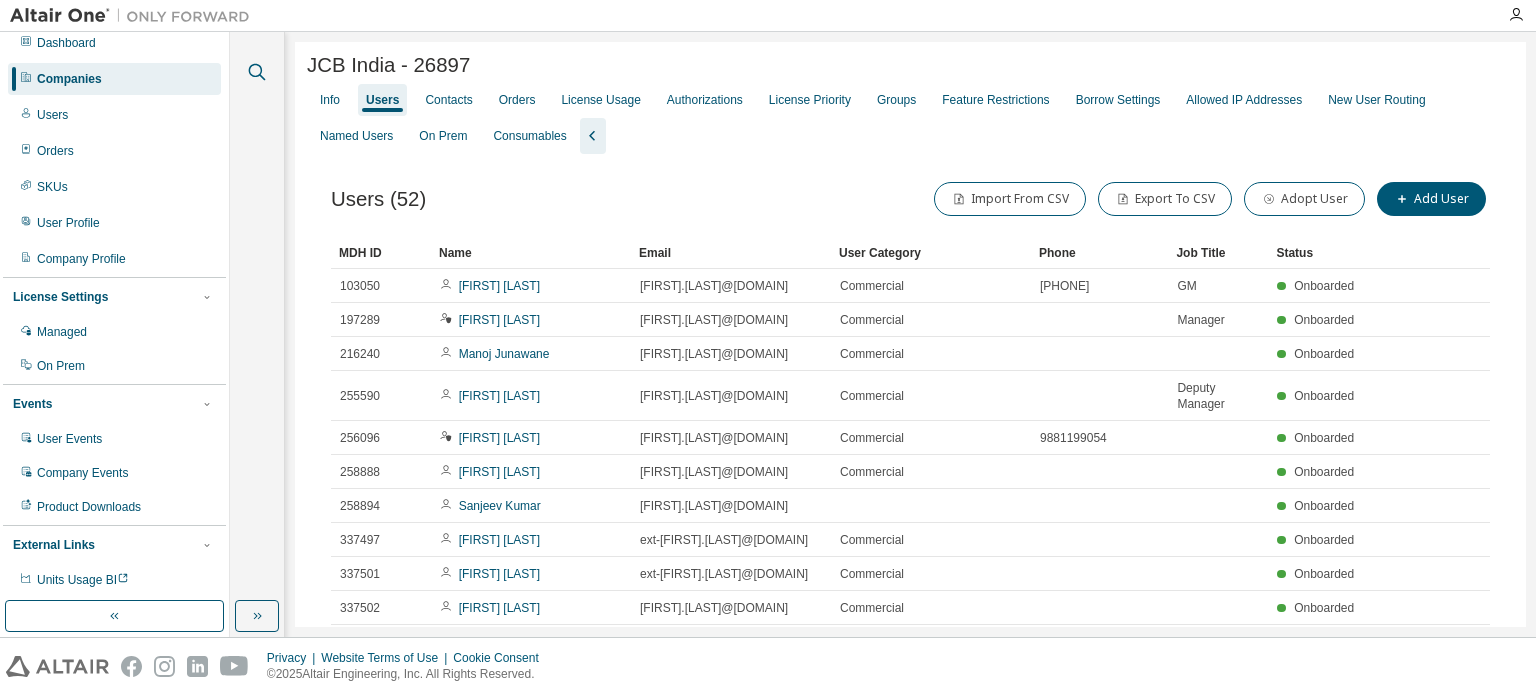 click 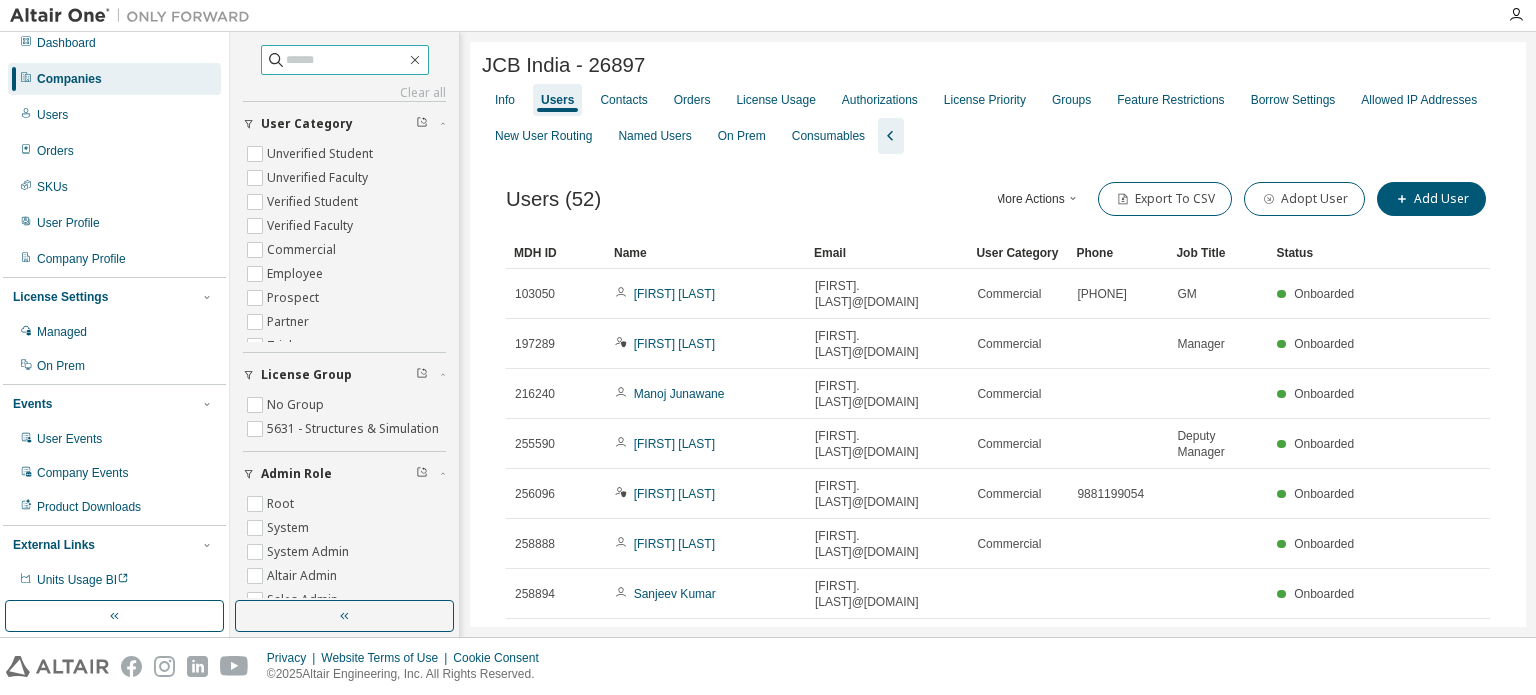 click at bounding box center (346, 60) 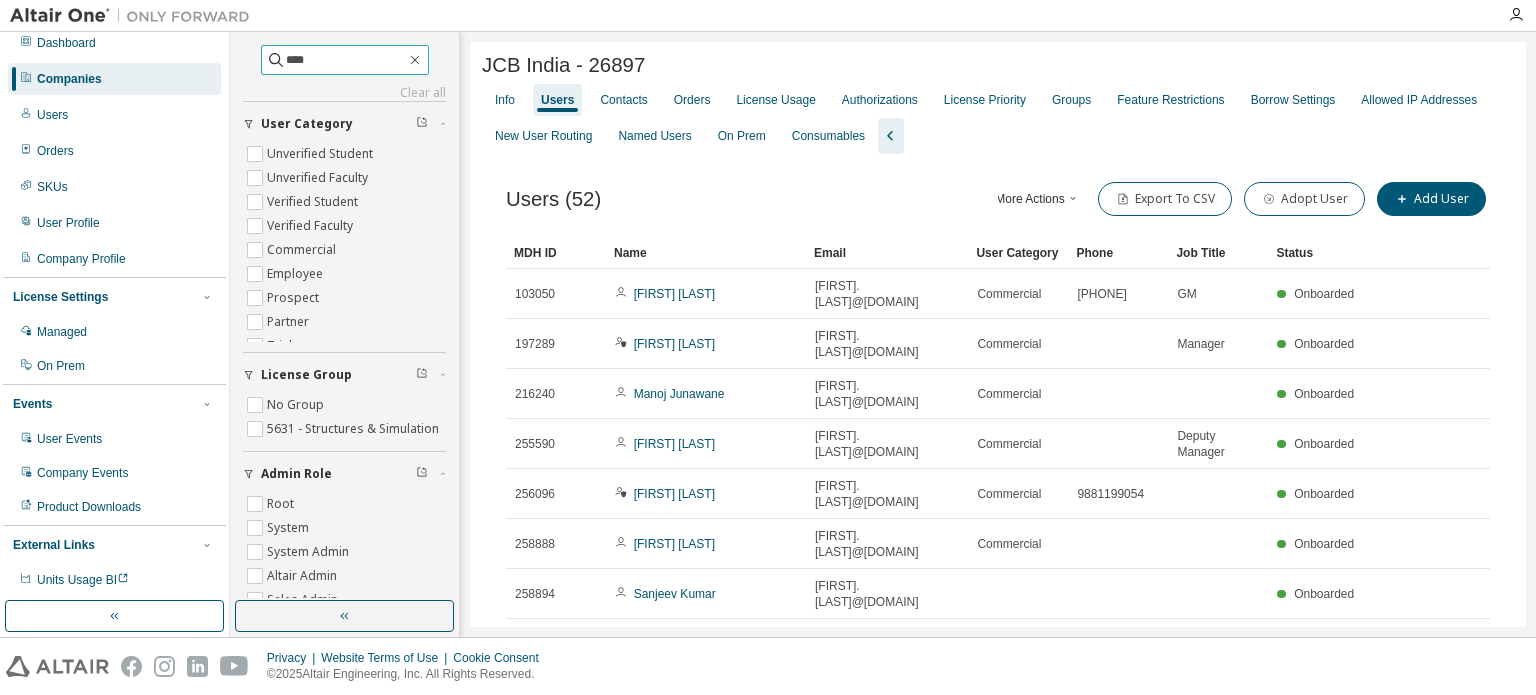 type on "****" 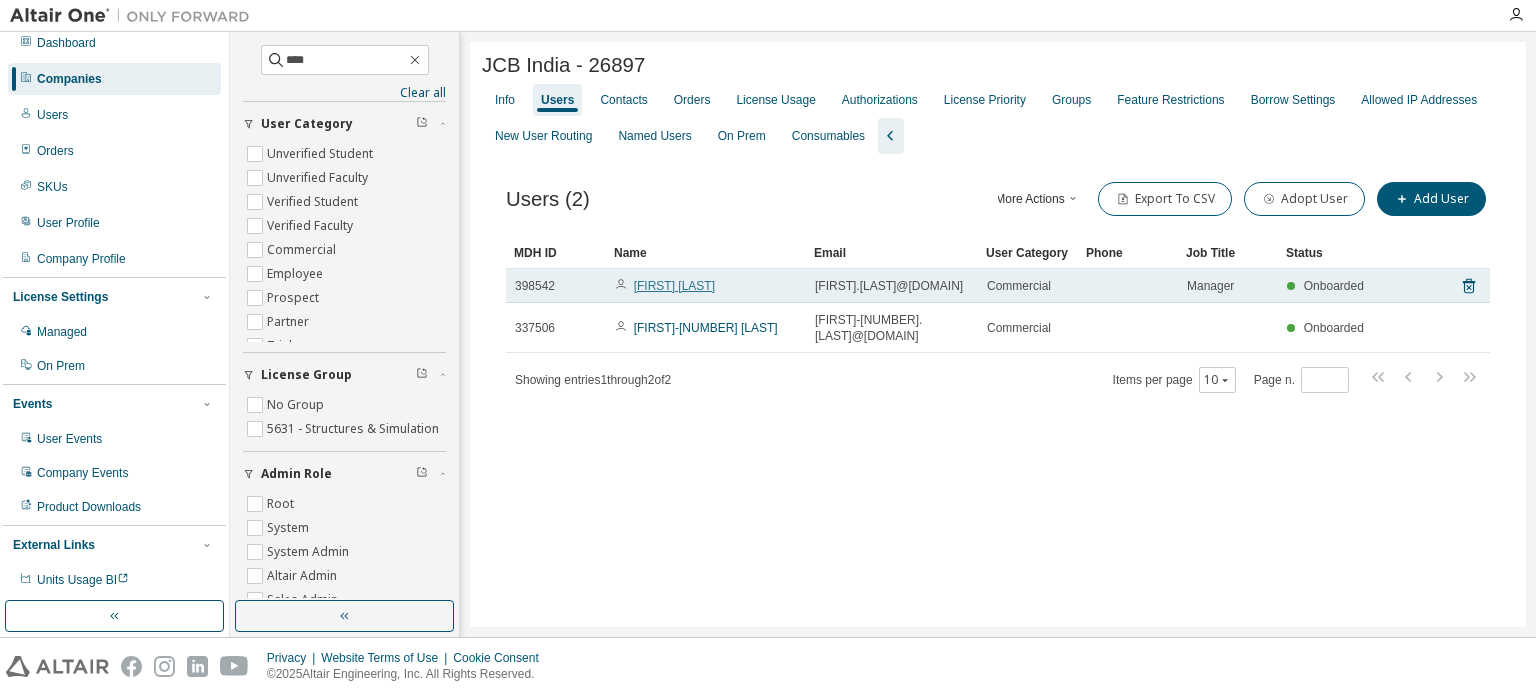click on "Ravi Jagdale" at bounding box center (674, 286) 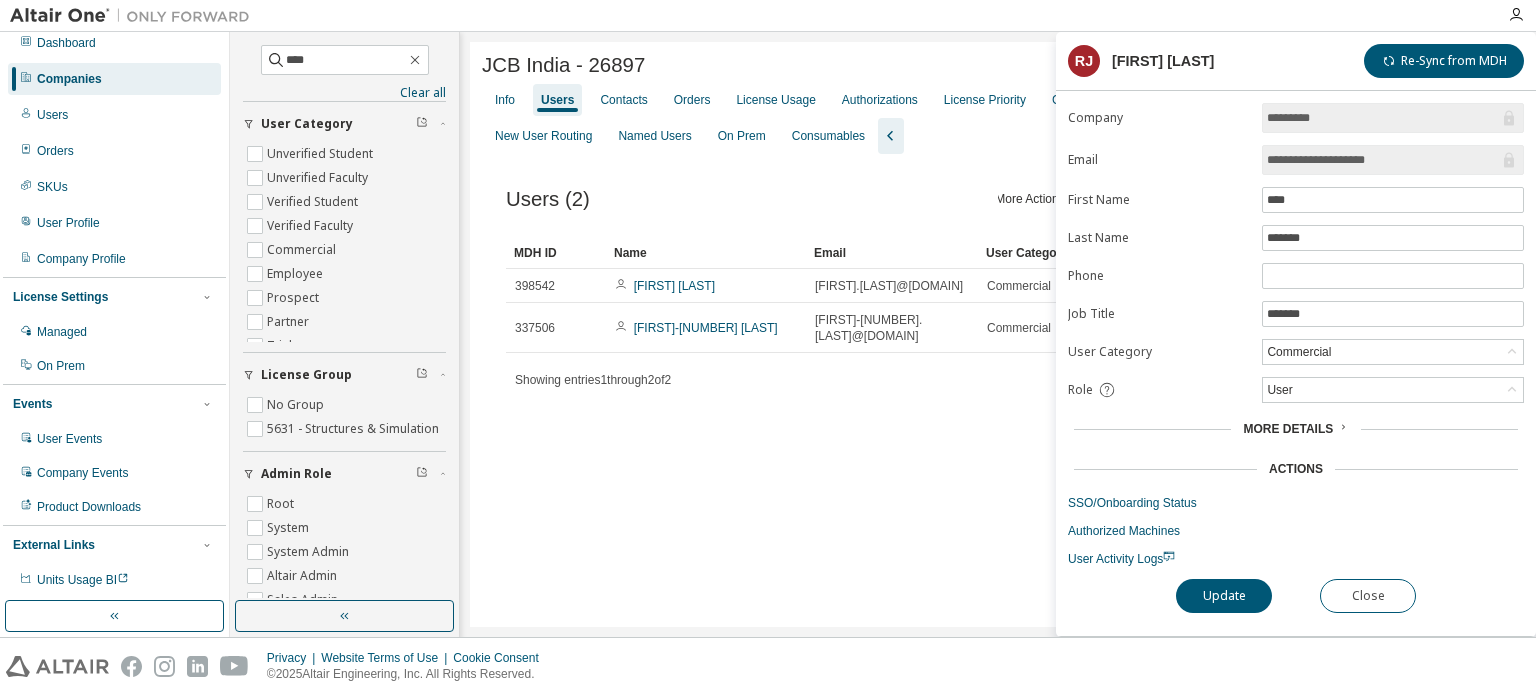 click on "More Details" at bounding box center [1288, 429] 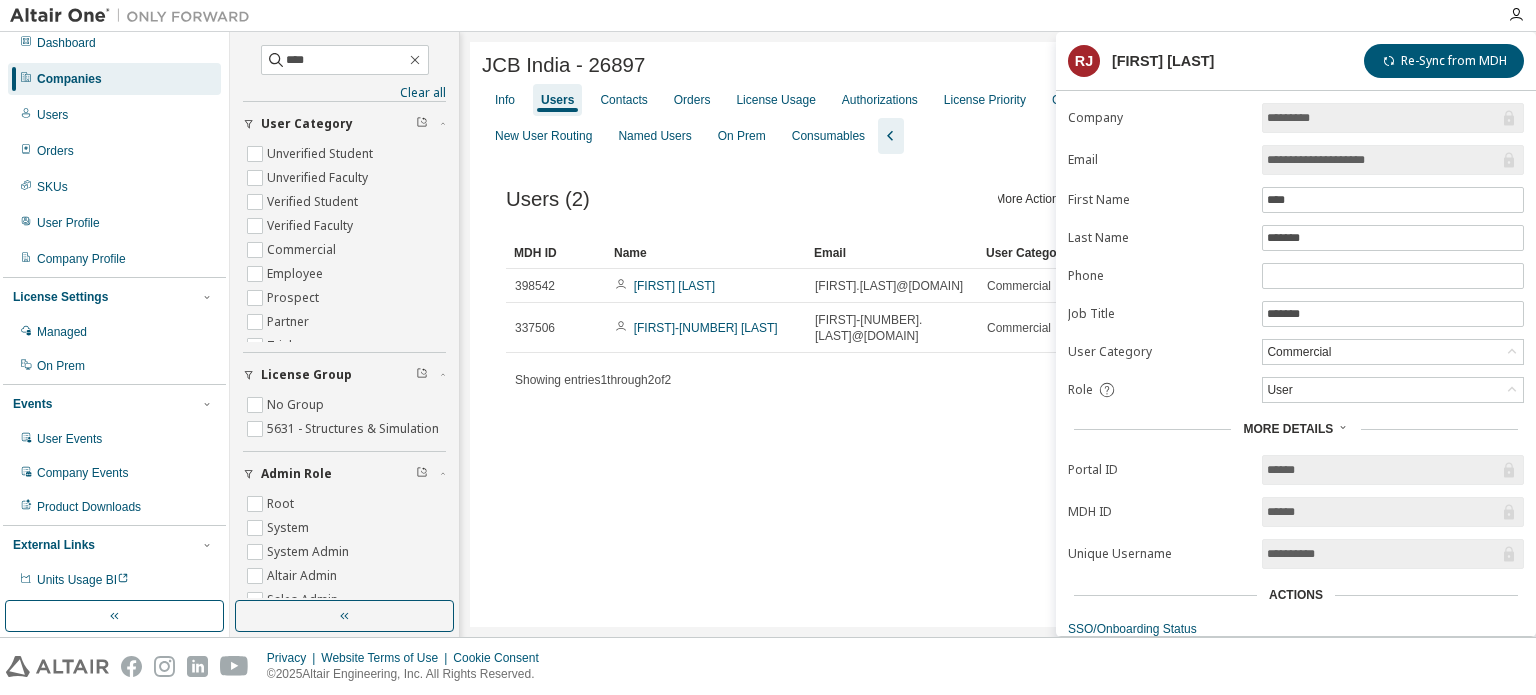 scroll, scrollTop: 106, scrollLeft: 0, axis: vertical 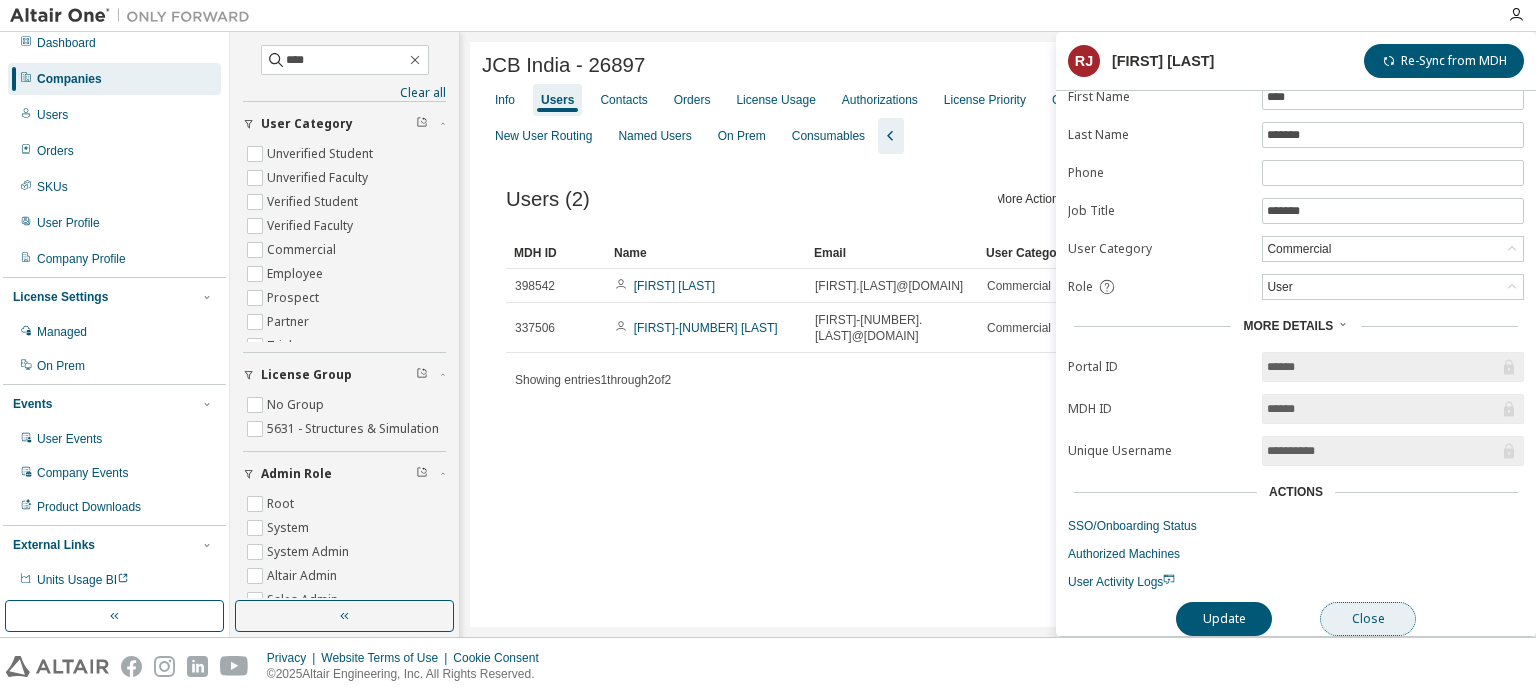 click on "Close" at bounding box center (1368, 619) 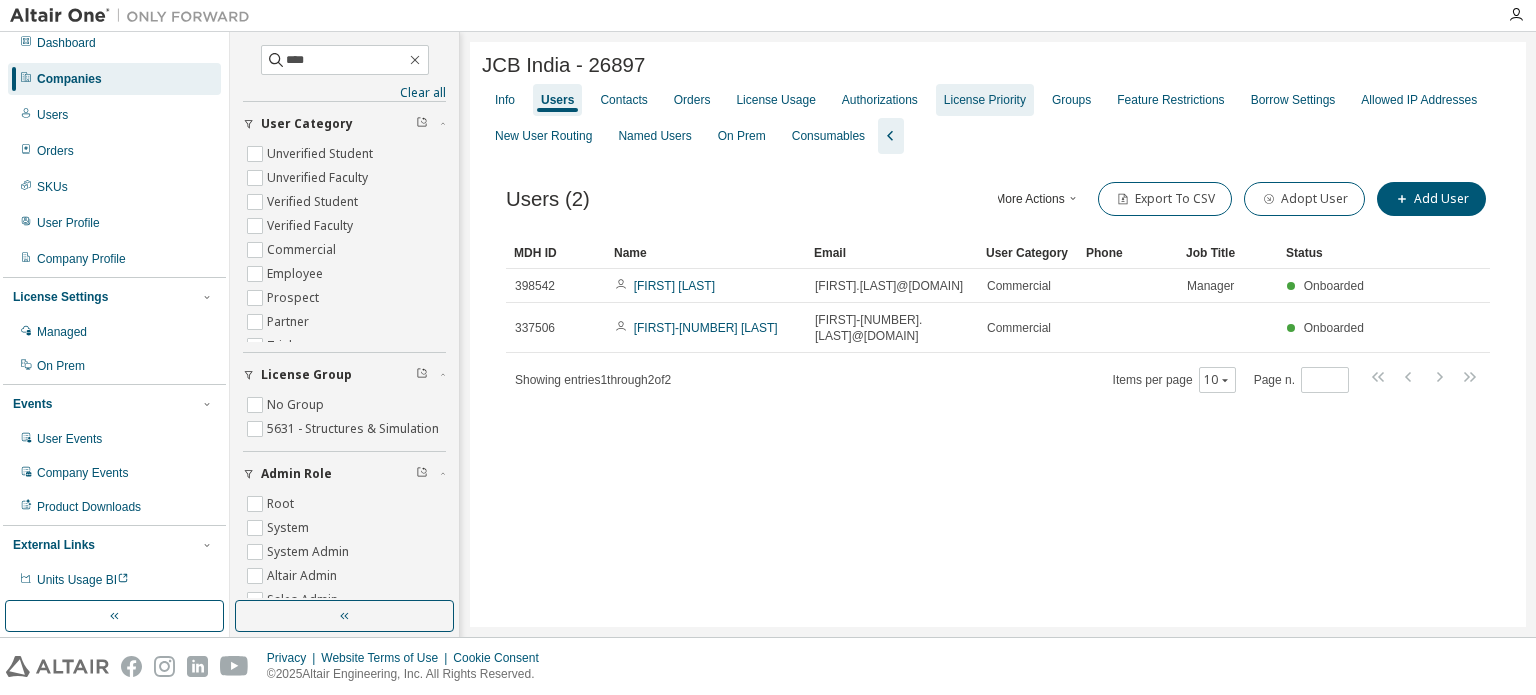 click on "License Priority" at bounding box center (985, 100) 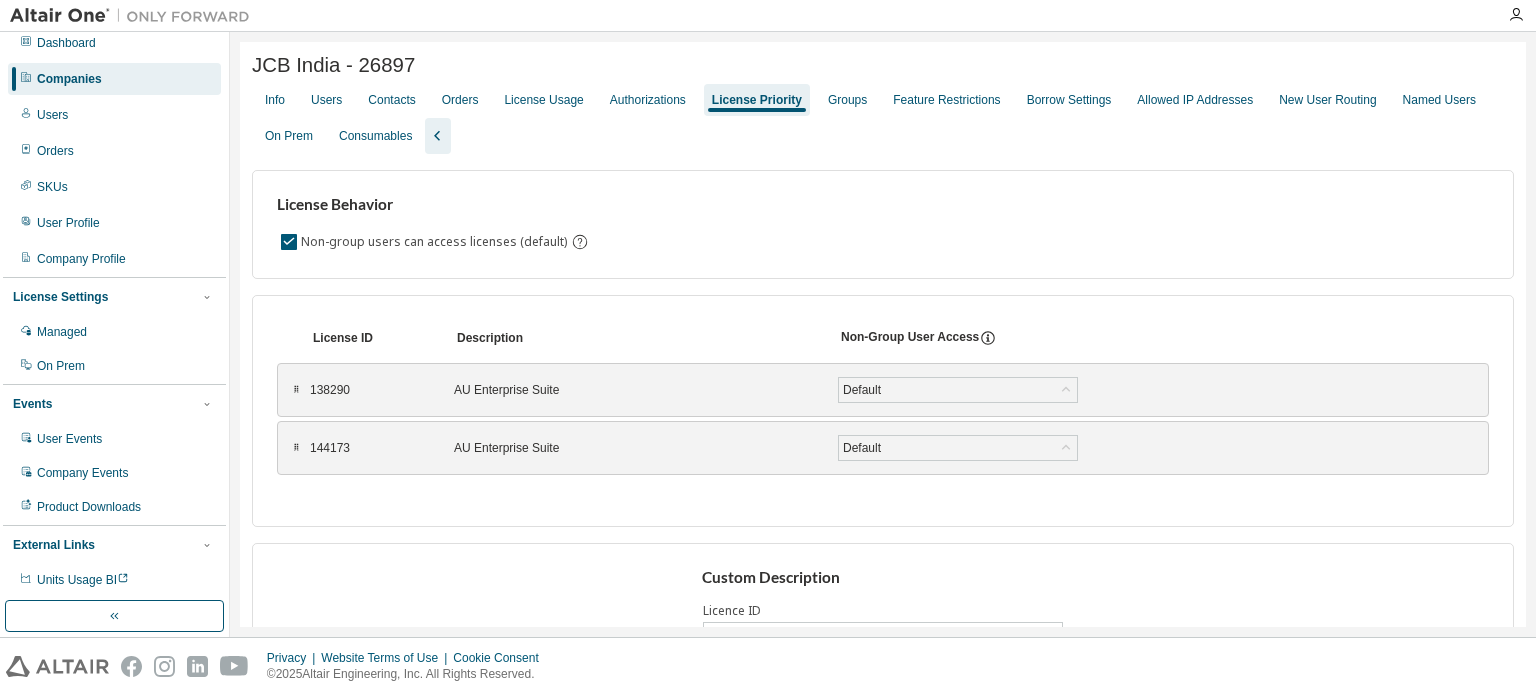 click on "JCB India - 26897" at bounding box center [883, 68] 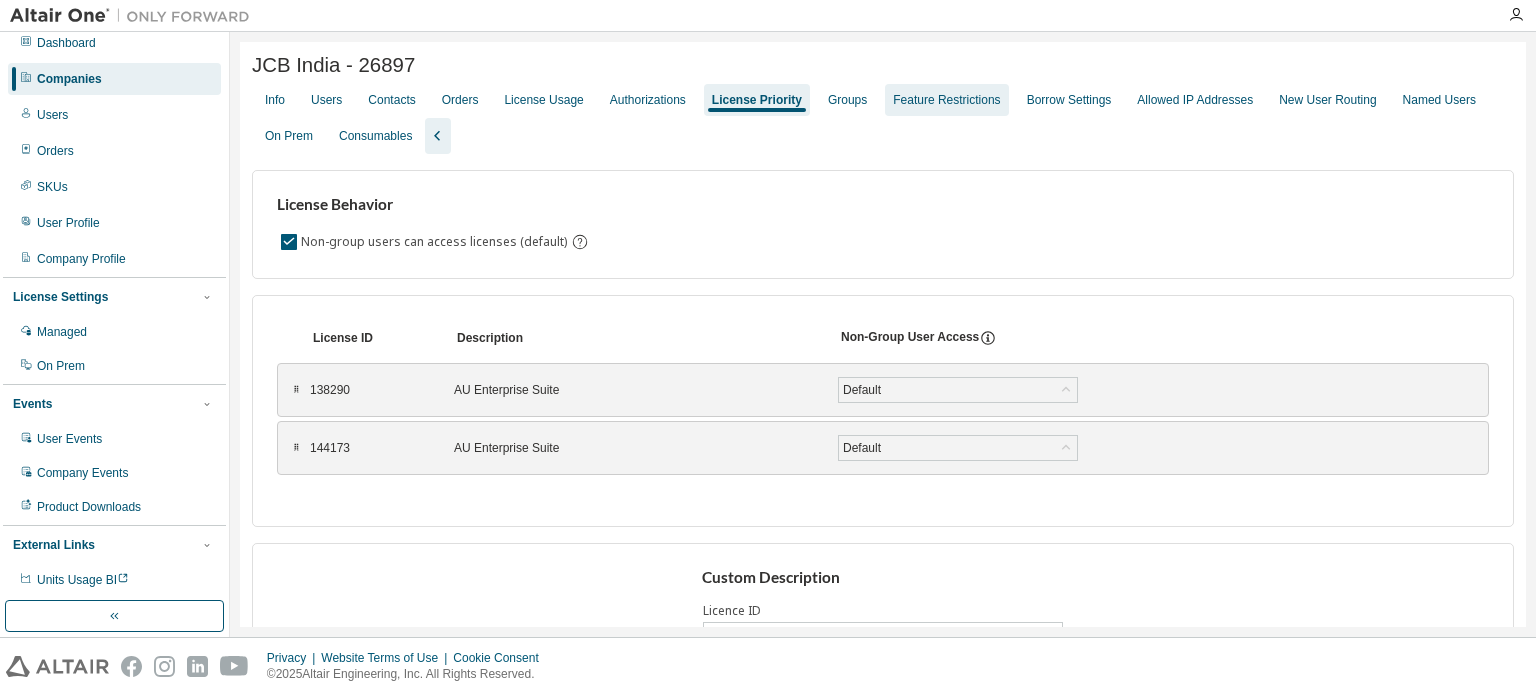 click on "Feature Restrictions" at bounding box center [946, 100] 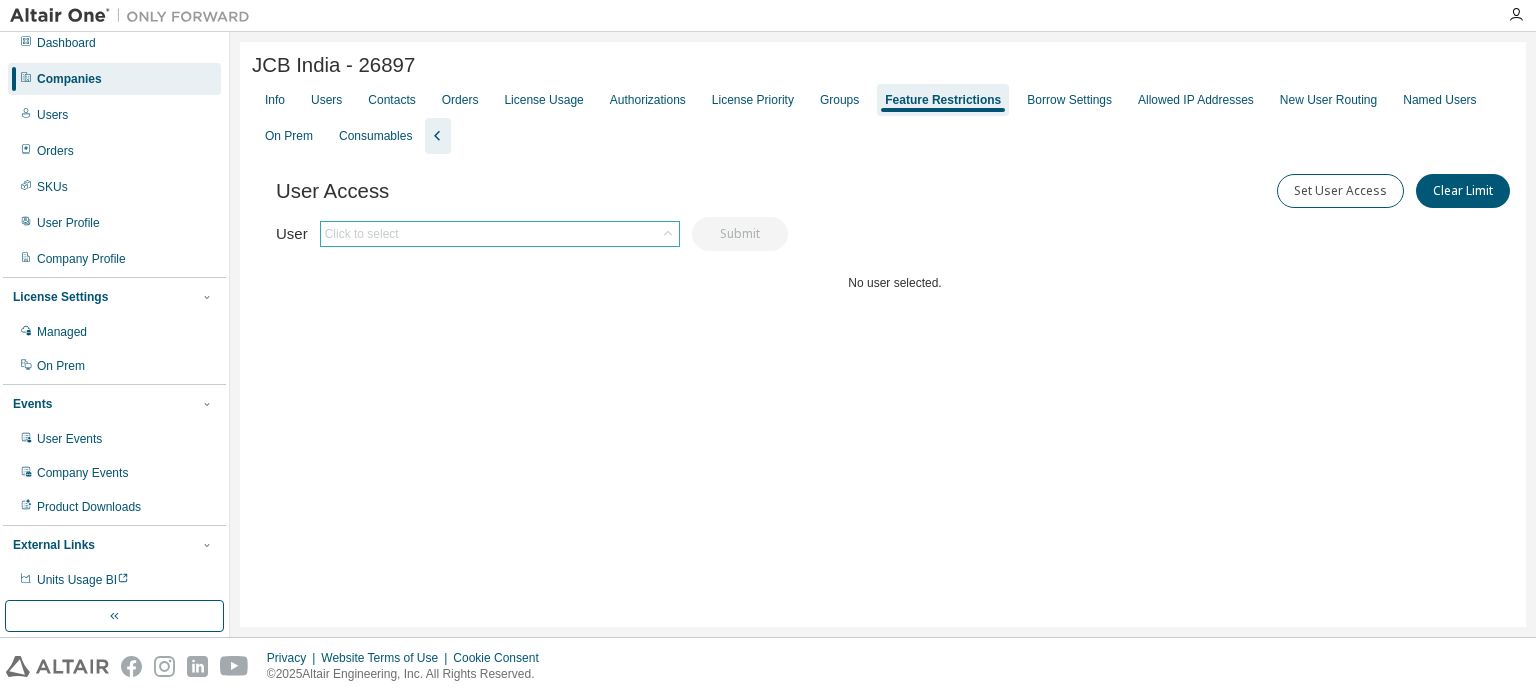 click on "Click to select" at bounding box center [500, 234] 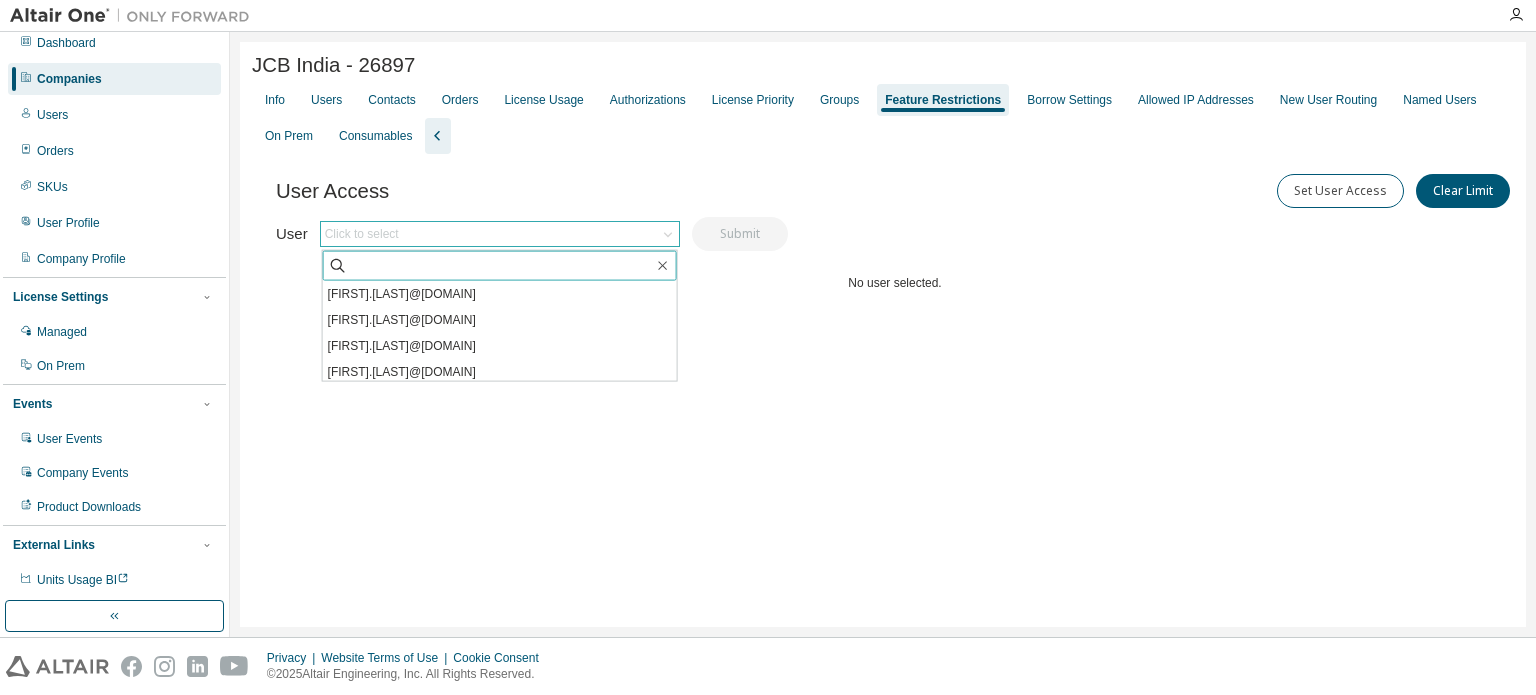 click at bounding box center (501, 266) 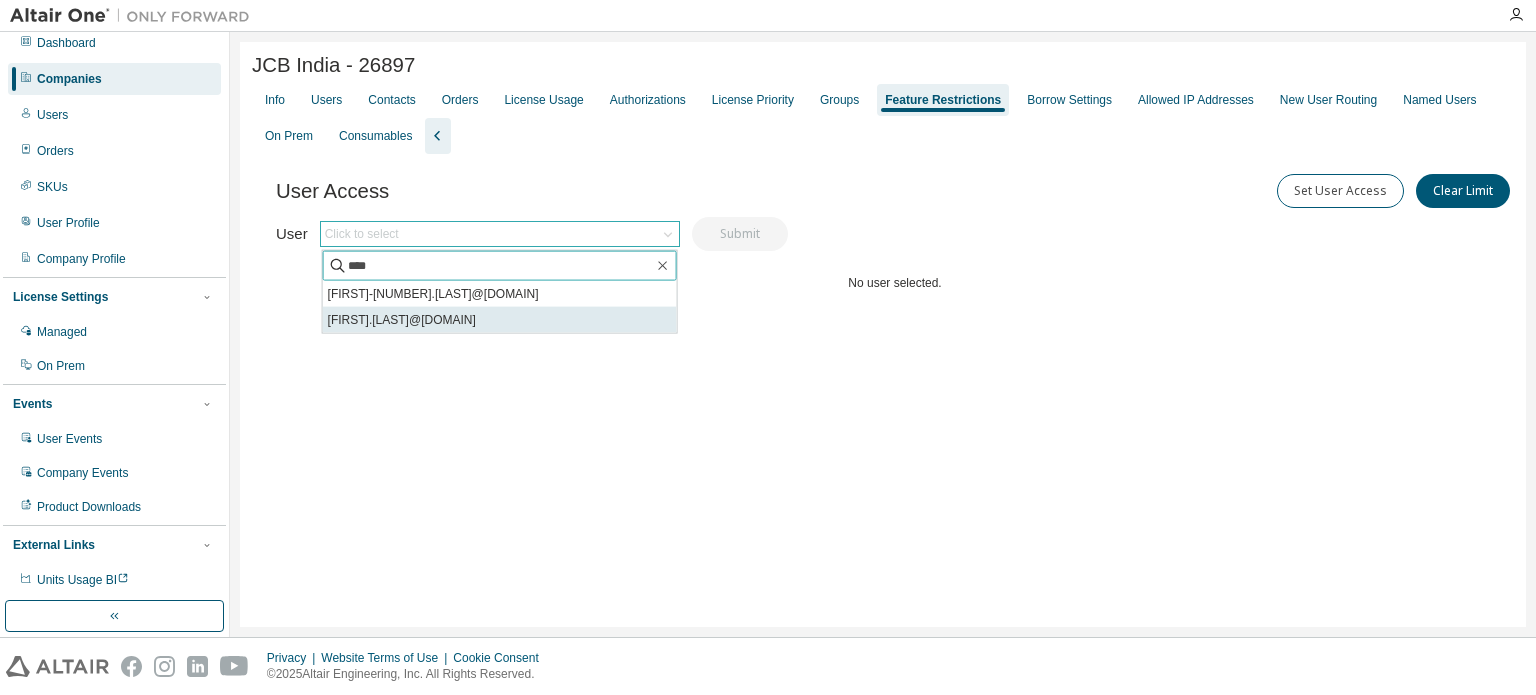 type on "****" 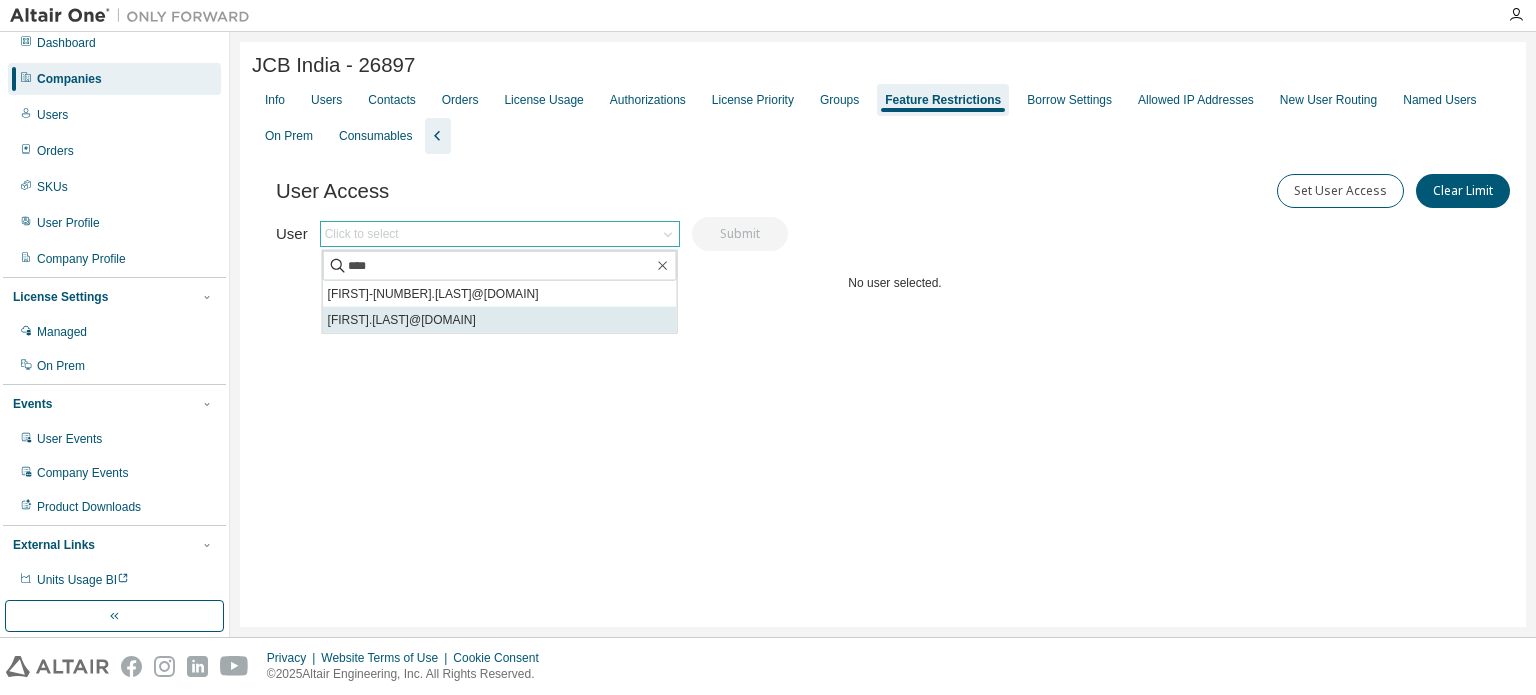 click on "[USER]@[DOMAIN]" at bounding box center (500, 320) 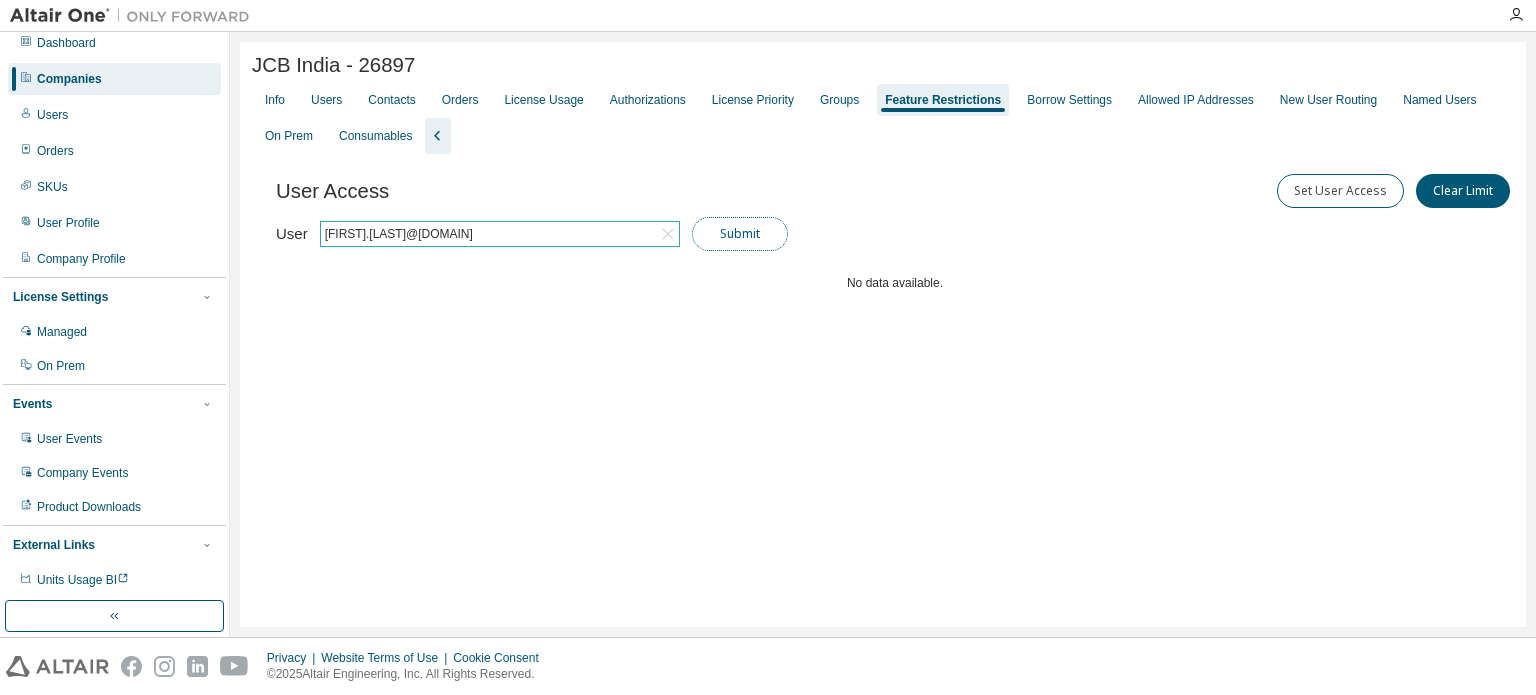 click on "Submit" at bounding box center (740, 234) 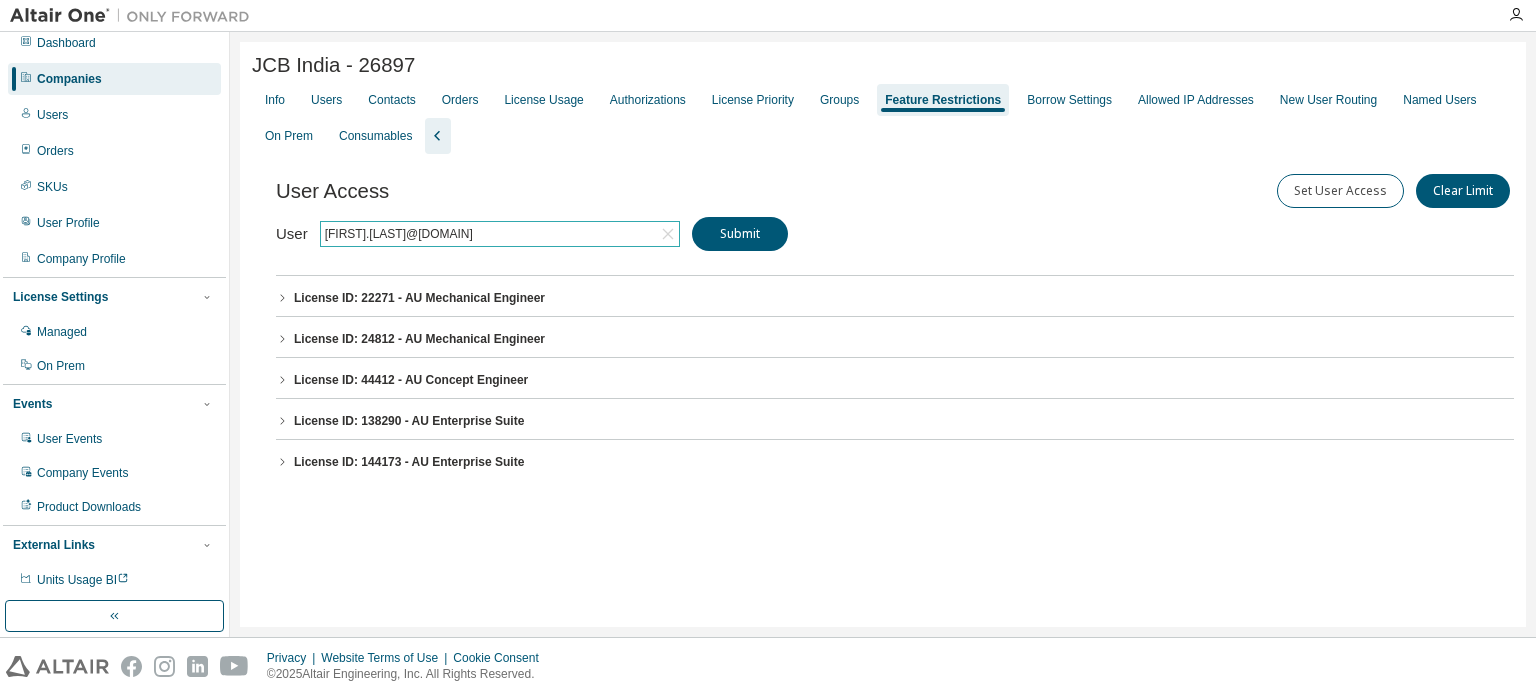 click on "License ID: 22271 - AU Mechanical Engineer" at bounding box center [419, 298] 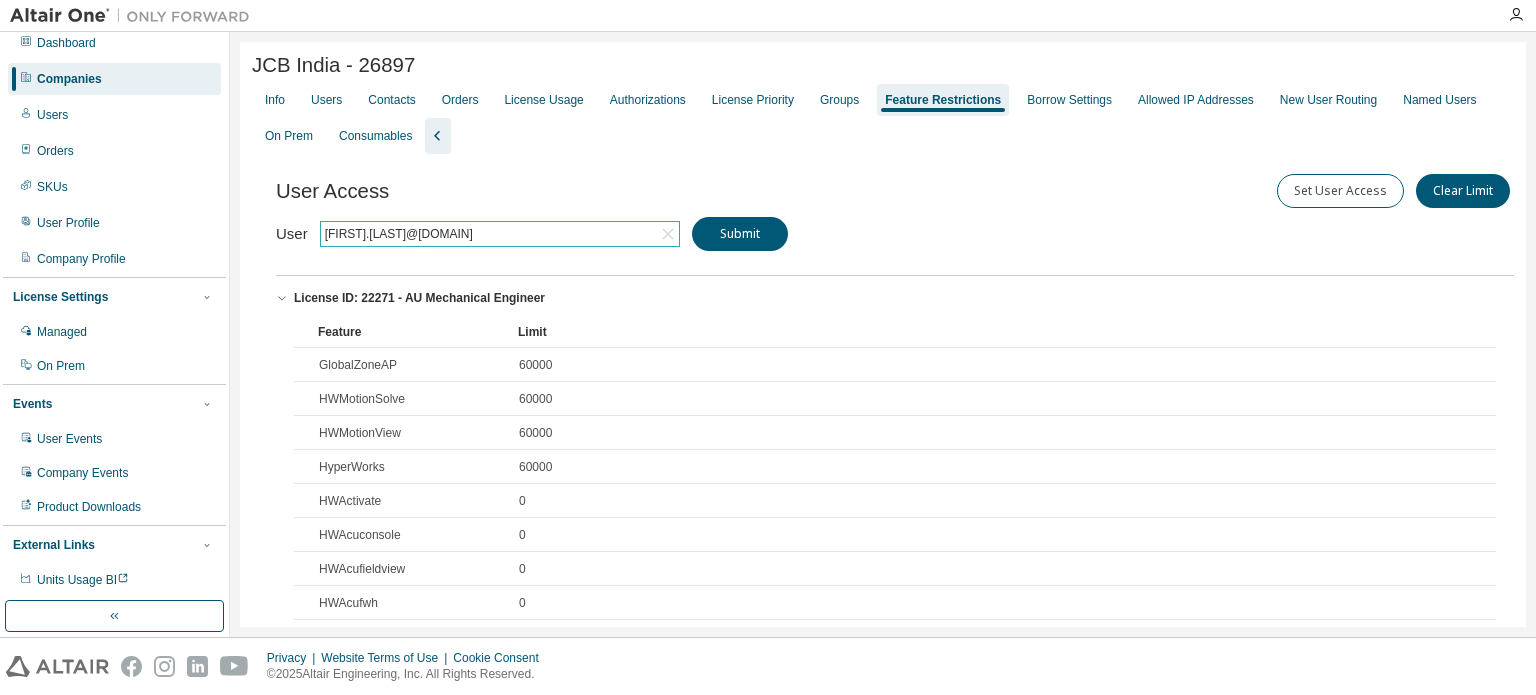click on "License ID: 22271 - AU Mechanical Engineer" at bounding box center (419, 298) 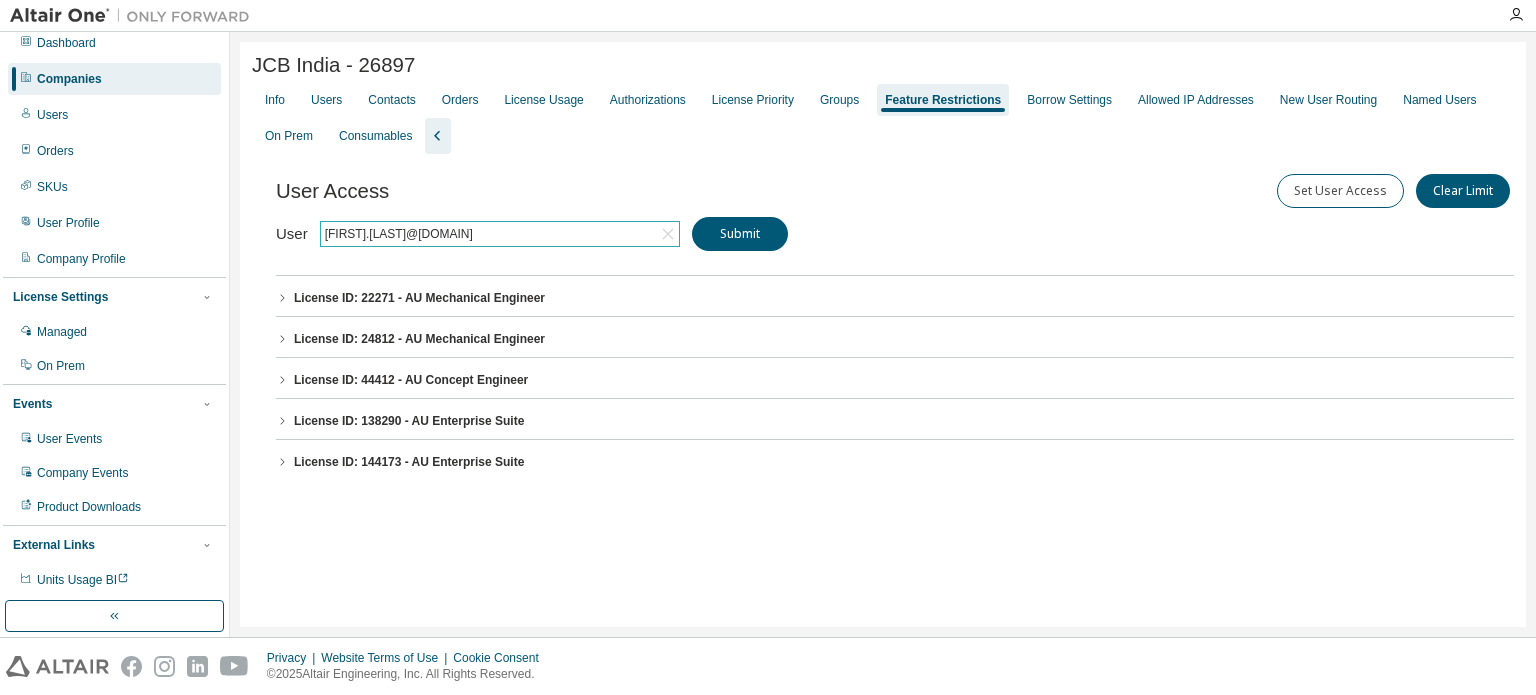 click on "License ID: 24812 - AU Mechanical Engineer" at bounding box center (419, 339) 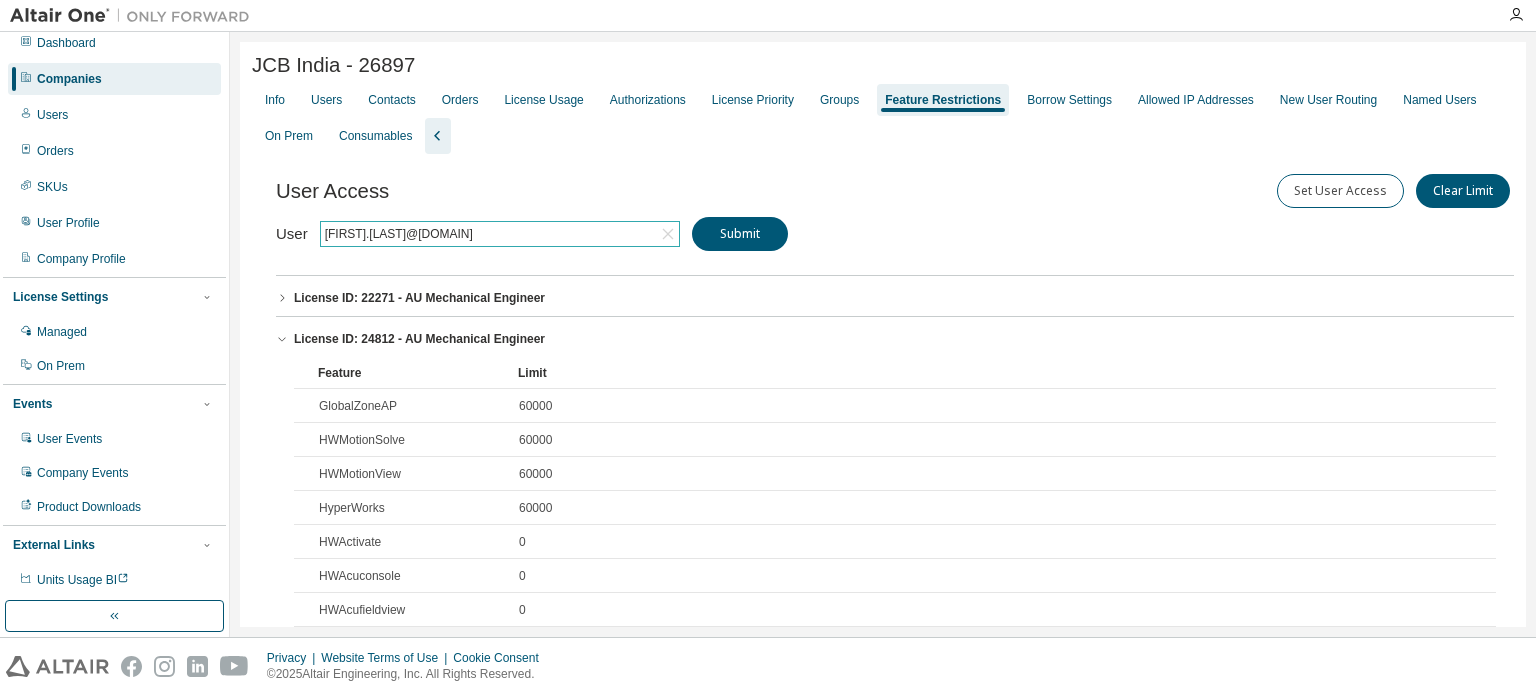 click on "License ID: 24812 - AU Mechanical Engineer" at bounding box center [419, 339] 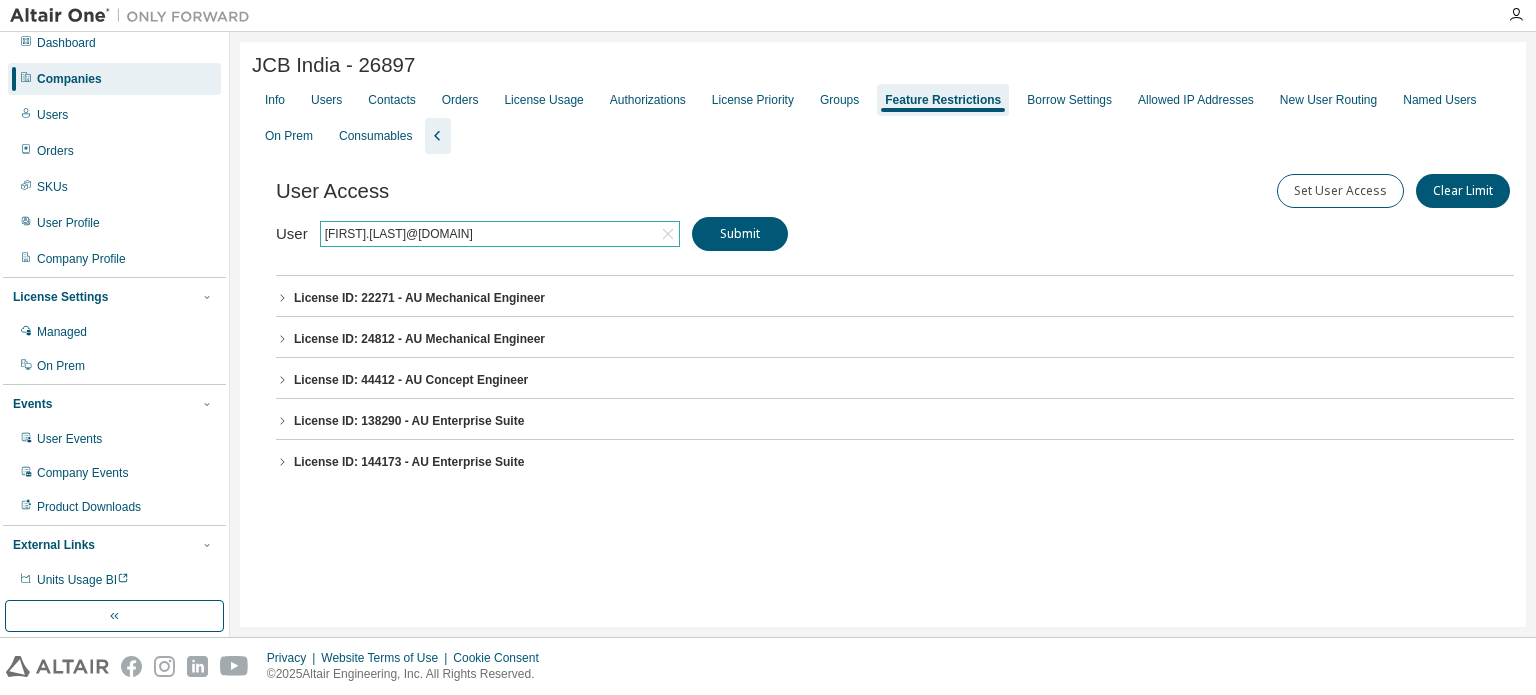 click on "License ID: 44412 - AU Concept Engineer" at bounding box center (411, 380) 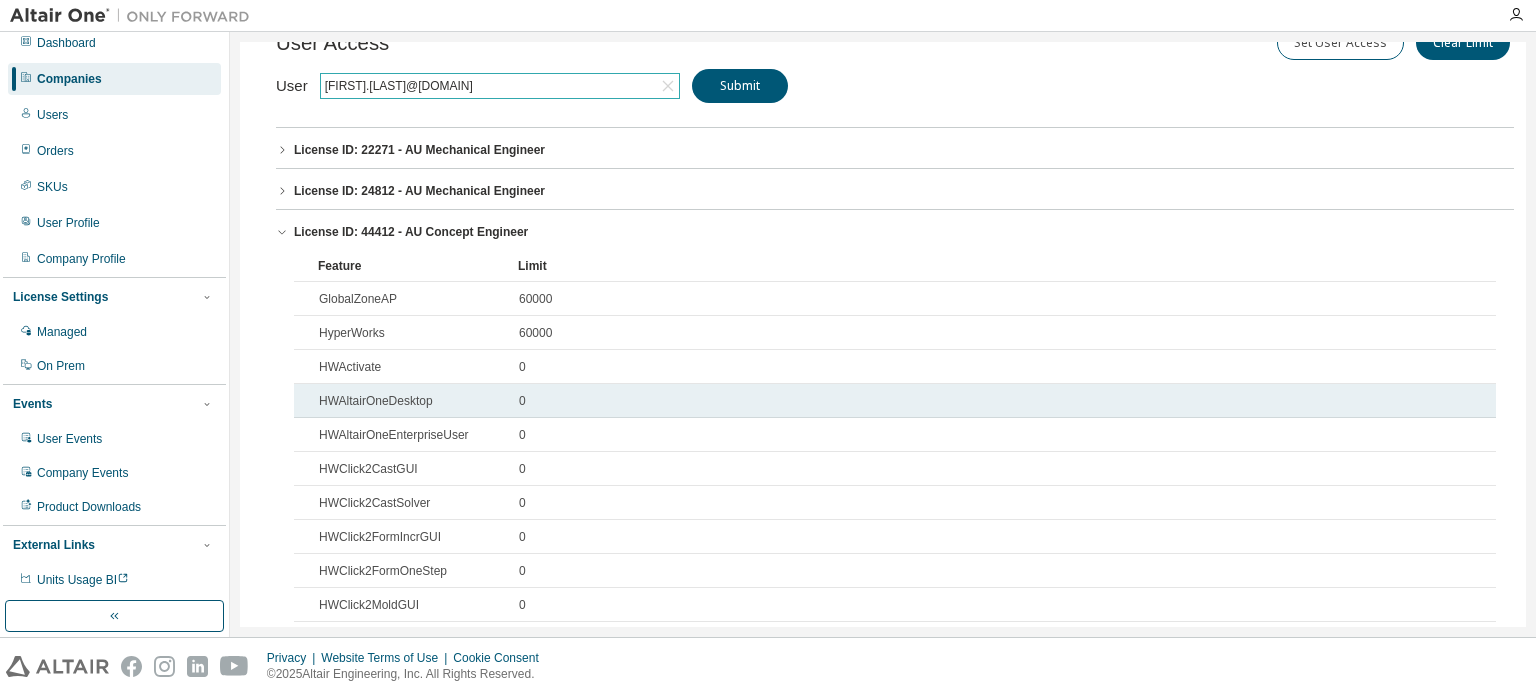 scroll, scrollTop: 148, scrollLeft: 0, axis: vertical 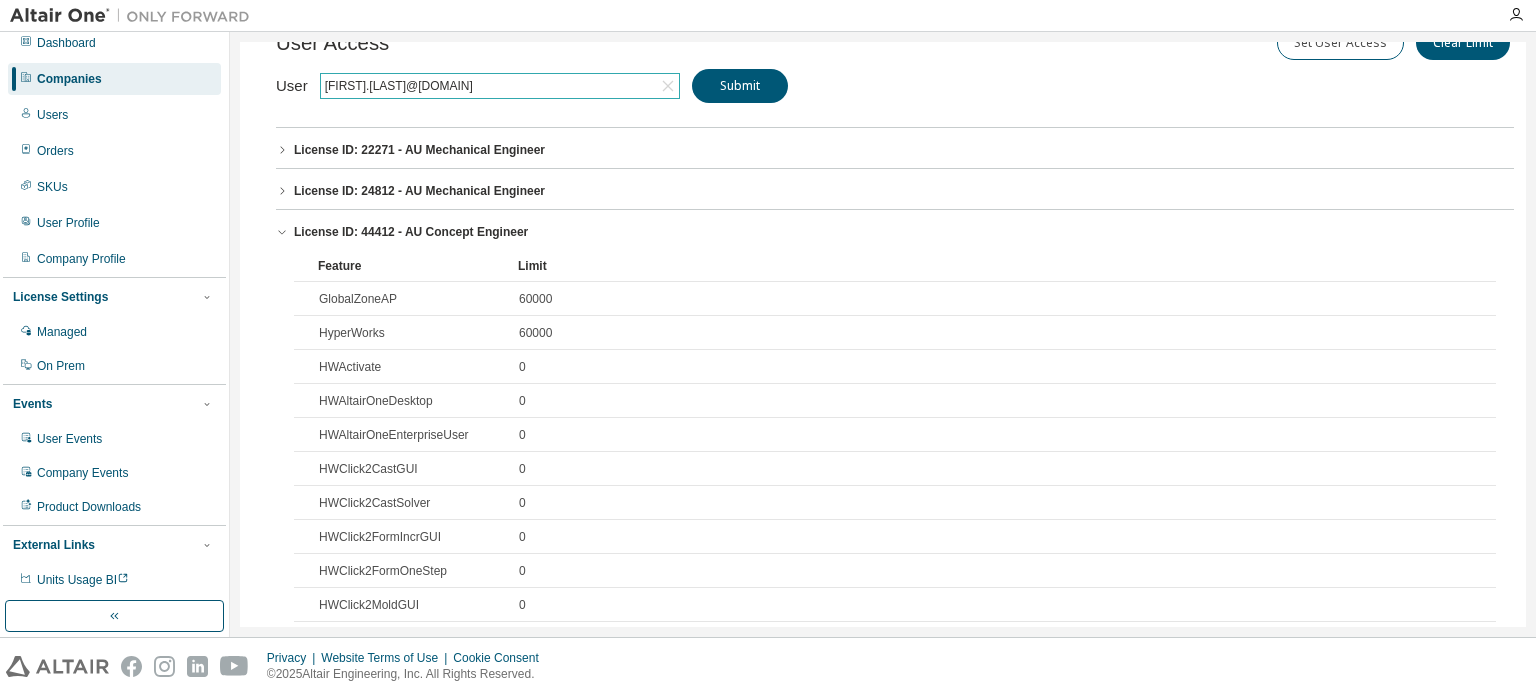 click on "License ID: 44412 - AU Concept Engineer" at bounding box center [895, 232] 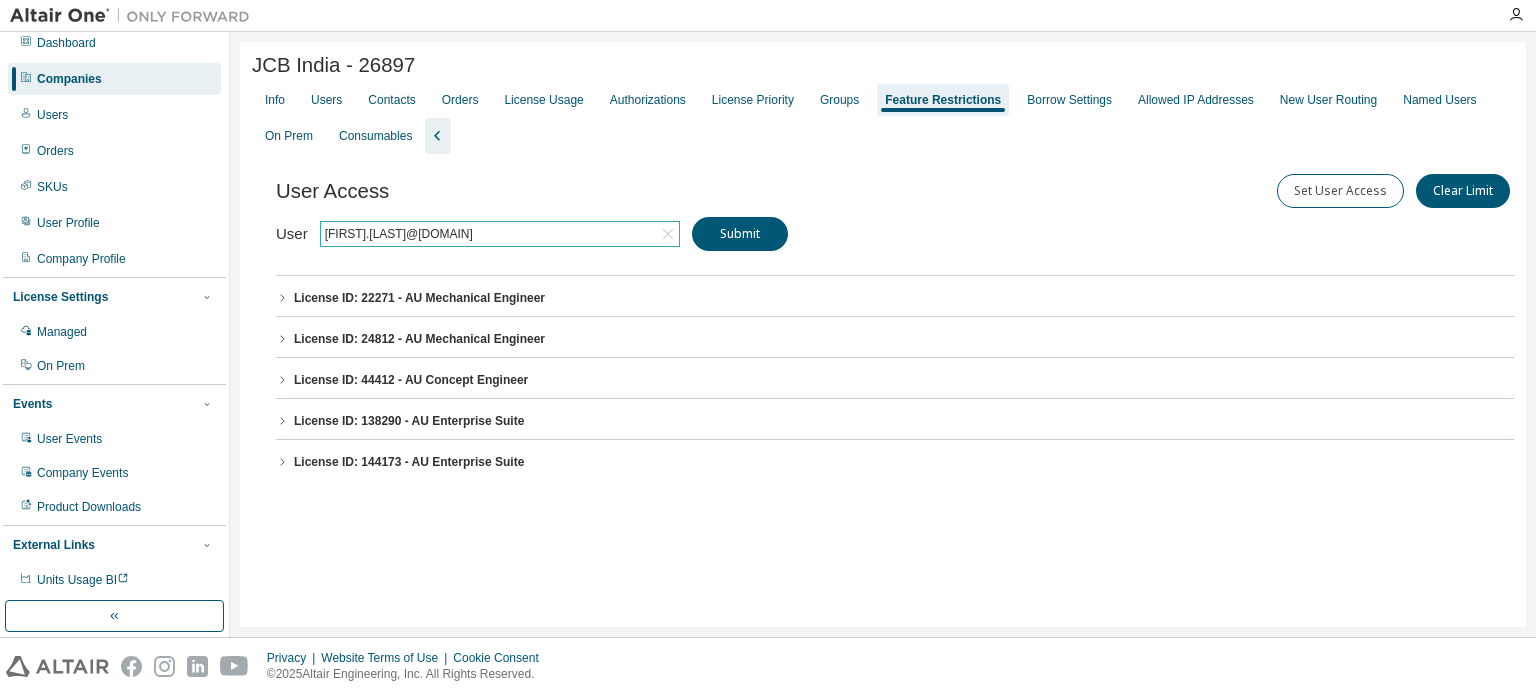 scroll, scrollTop: 0, scrollLeft: 0, axis: both 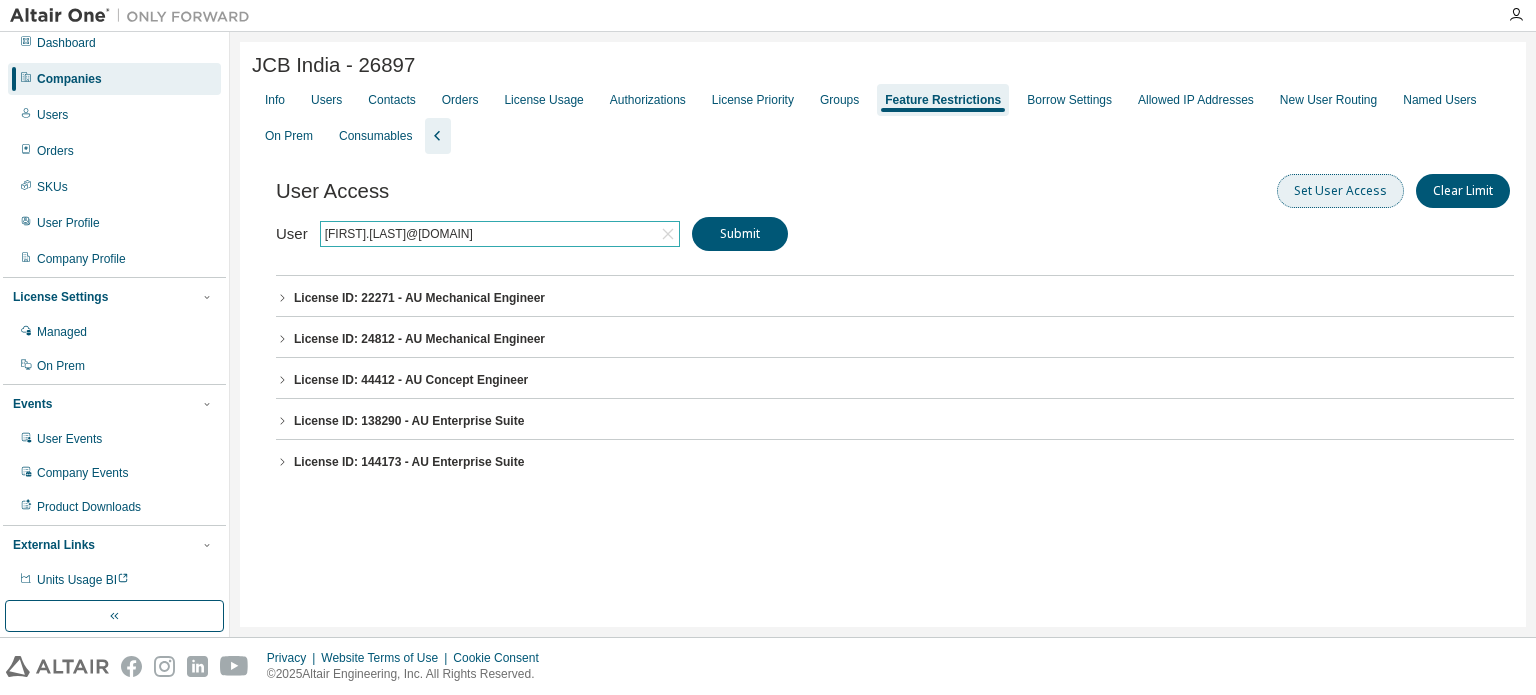 click on "Set User Access" at bounding box center [1340, 191] 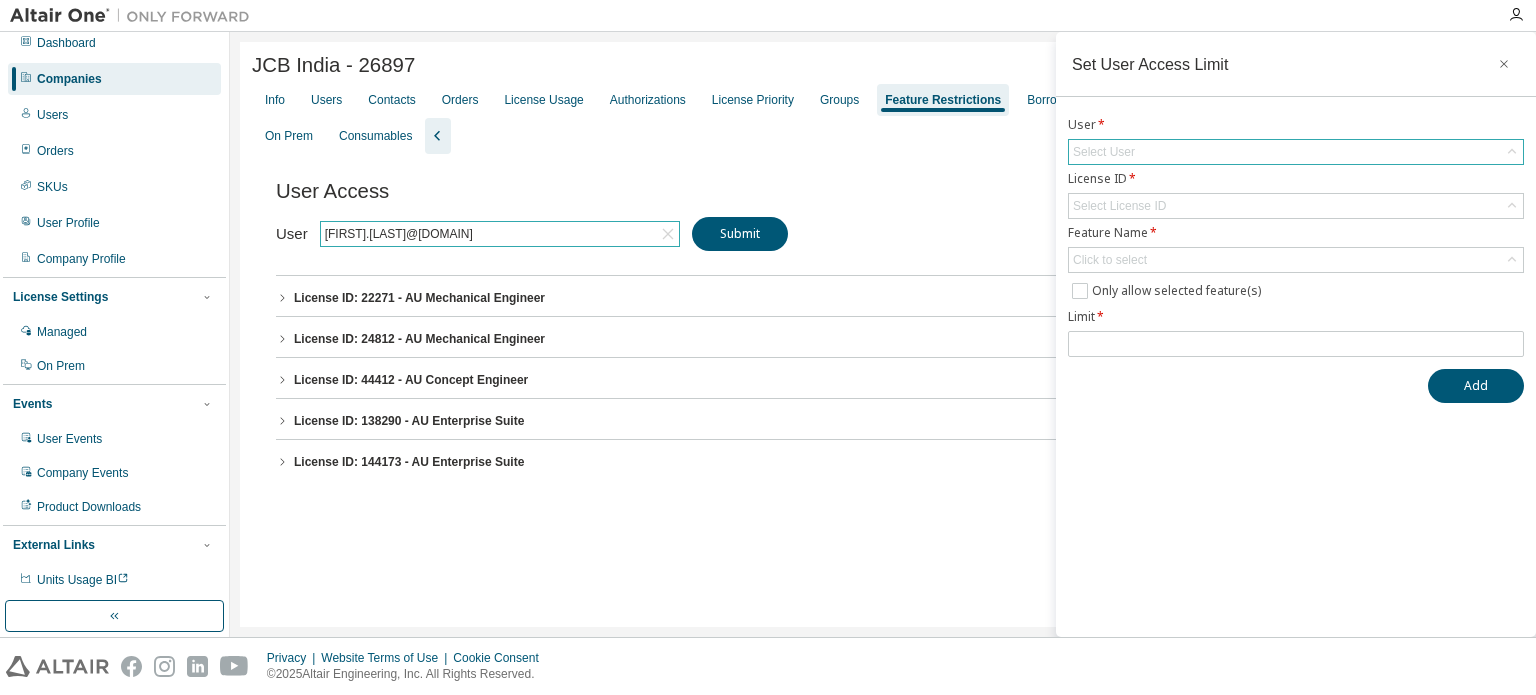 click on "Select User" at bounding box center [1296, 152] 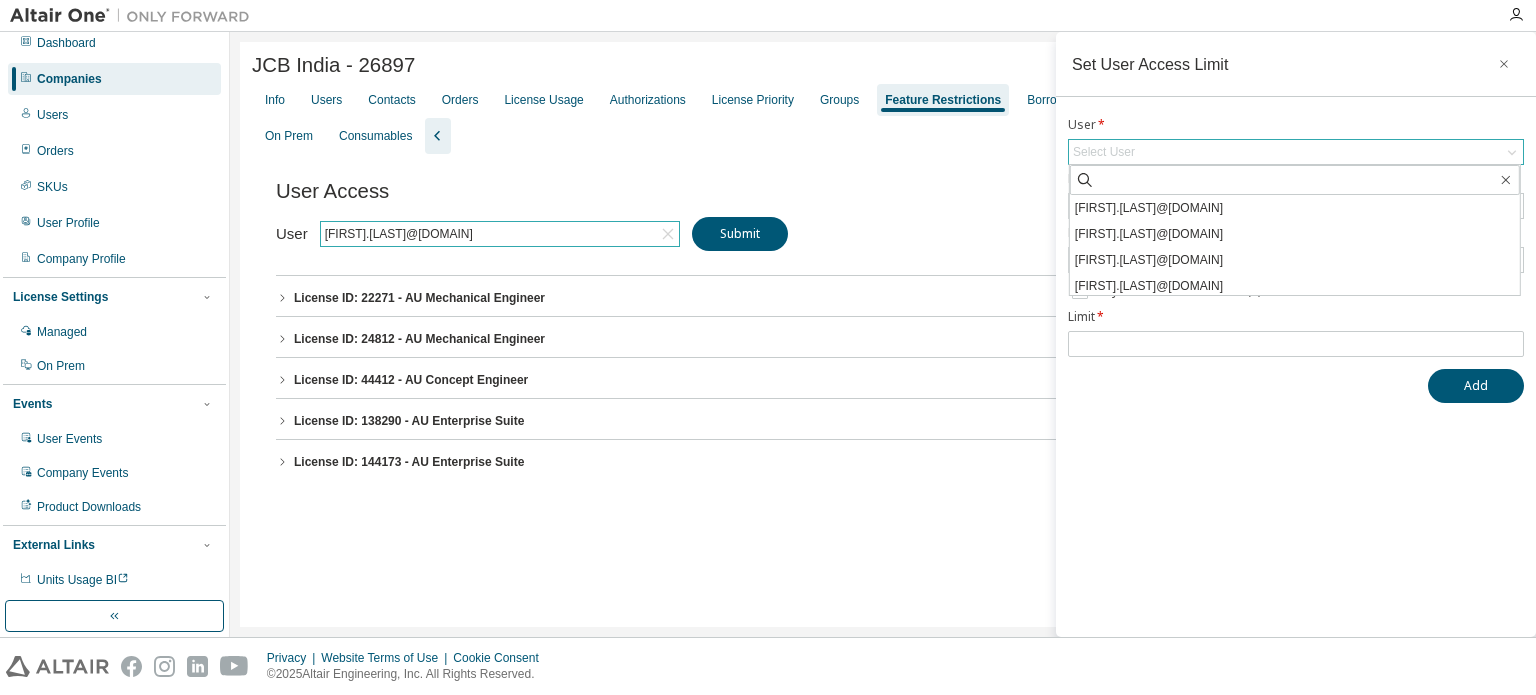 click on "Select User" at bounding box center [1104, 152] 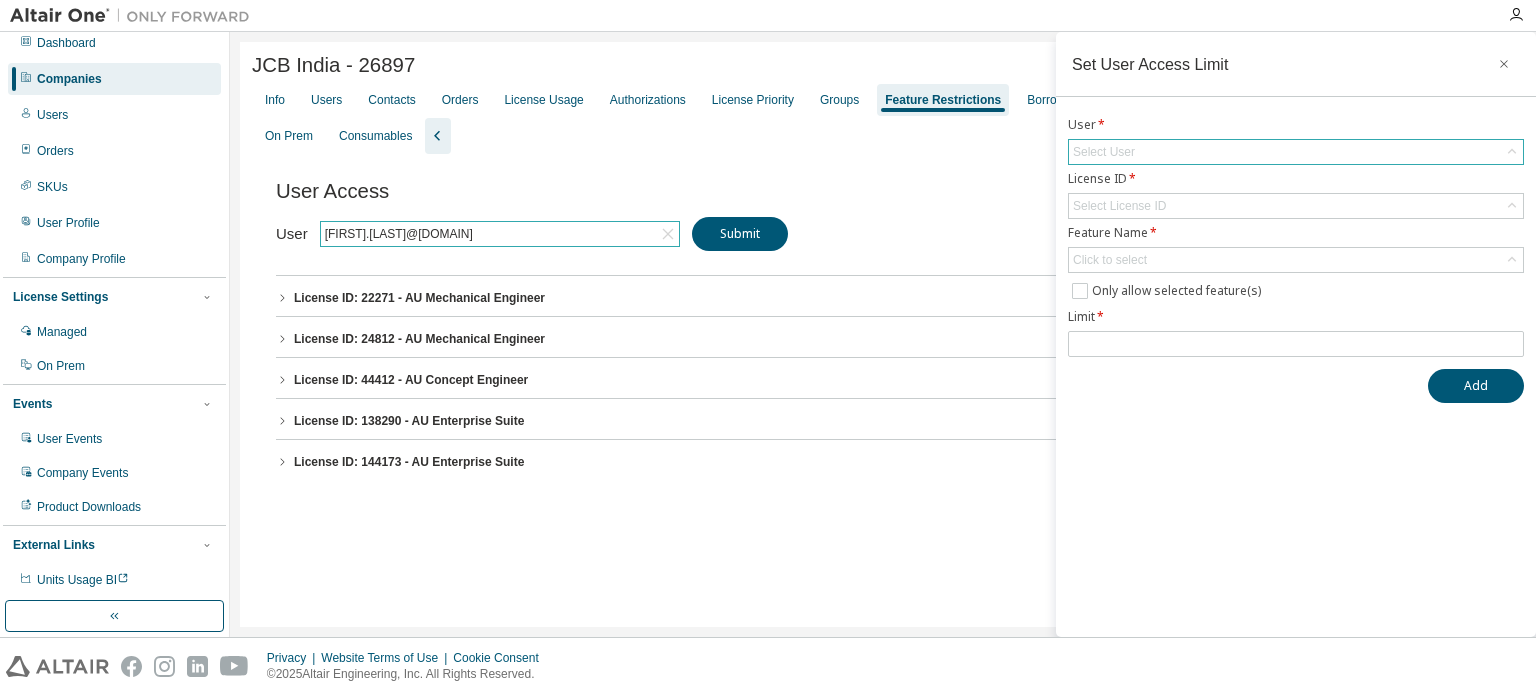 click on "Select User" at bounding box center (1104, 152) 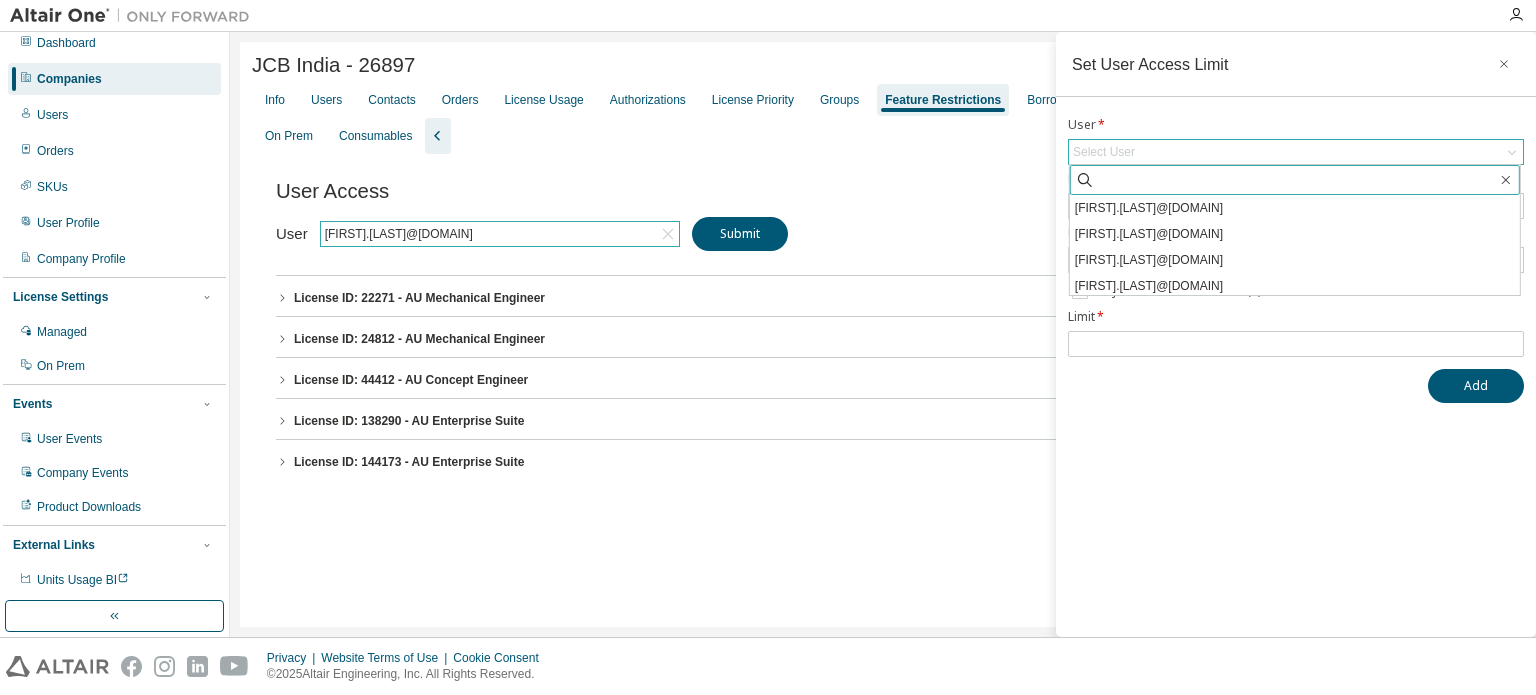 click at bounding box center (1296, 180) 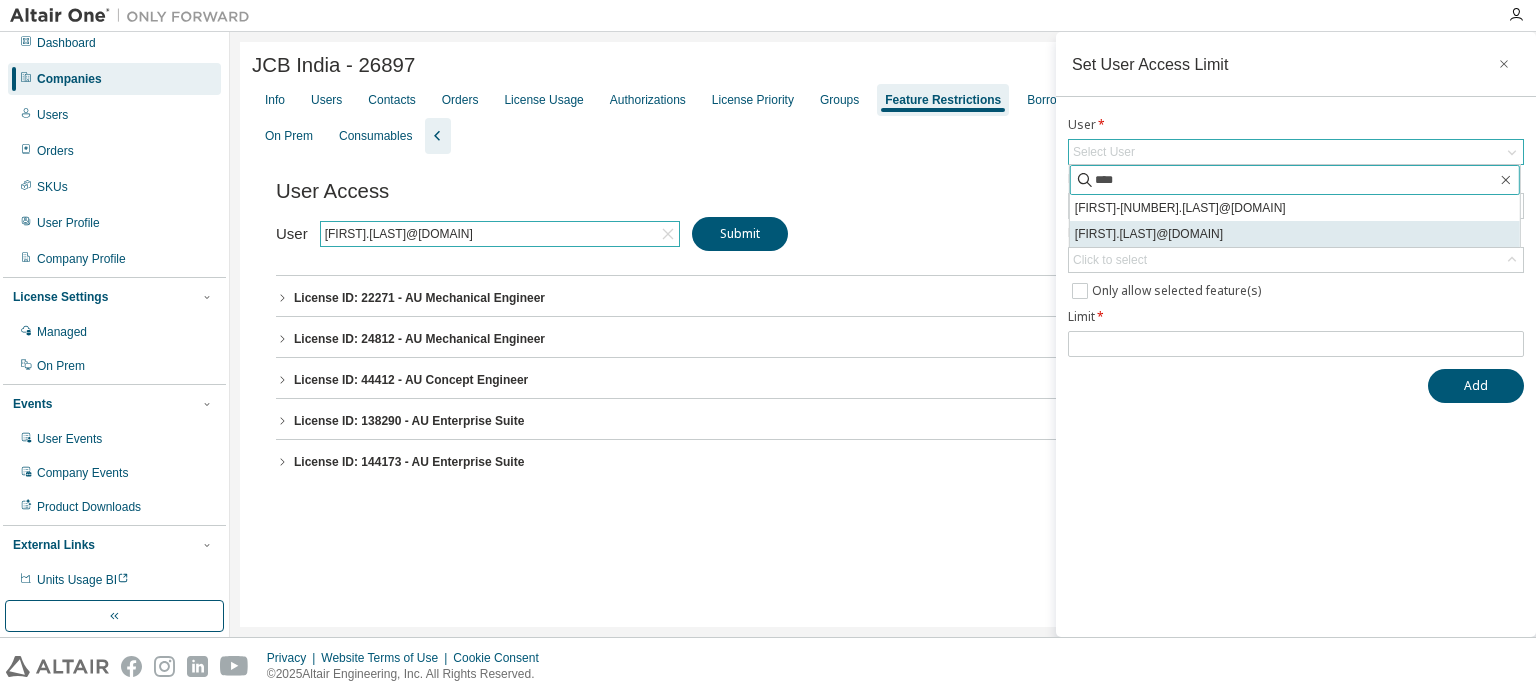 type on "****" 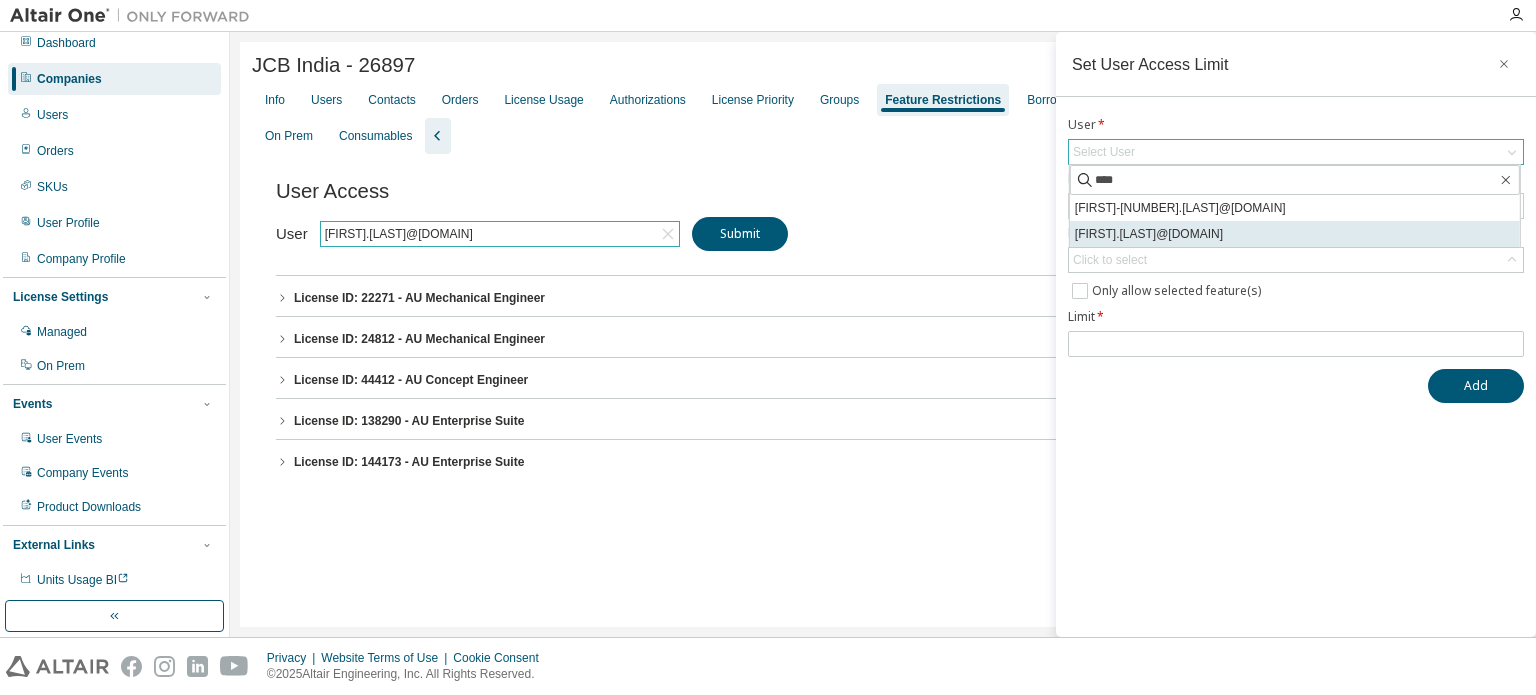 click on "[USER]@[DOMAIN]" at bounding box center [1295, 234] 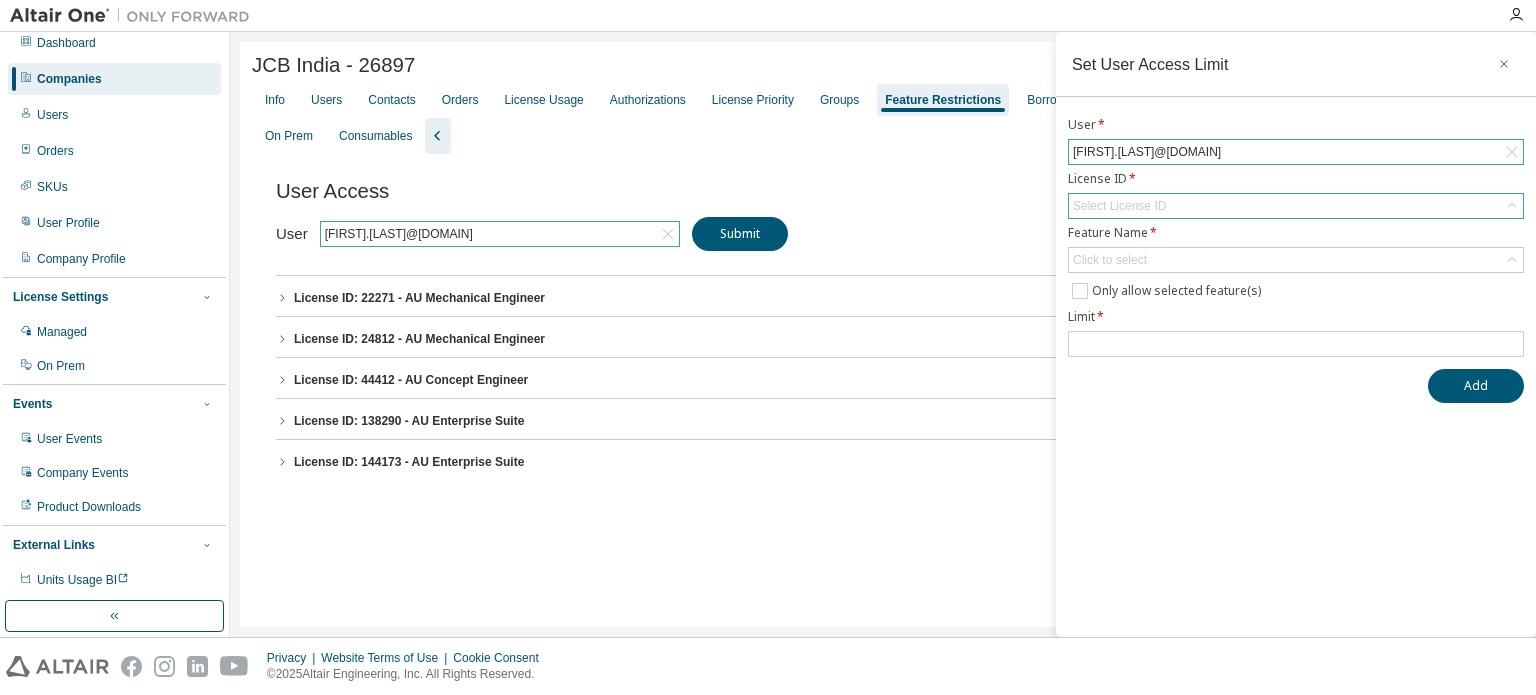 click on "Select License ID" at bounding box center [1119, 206] 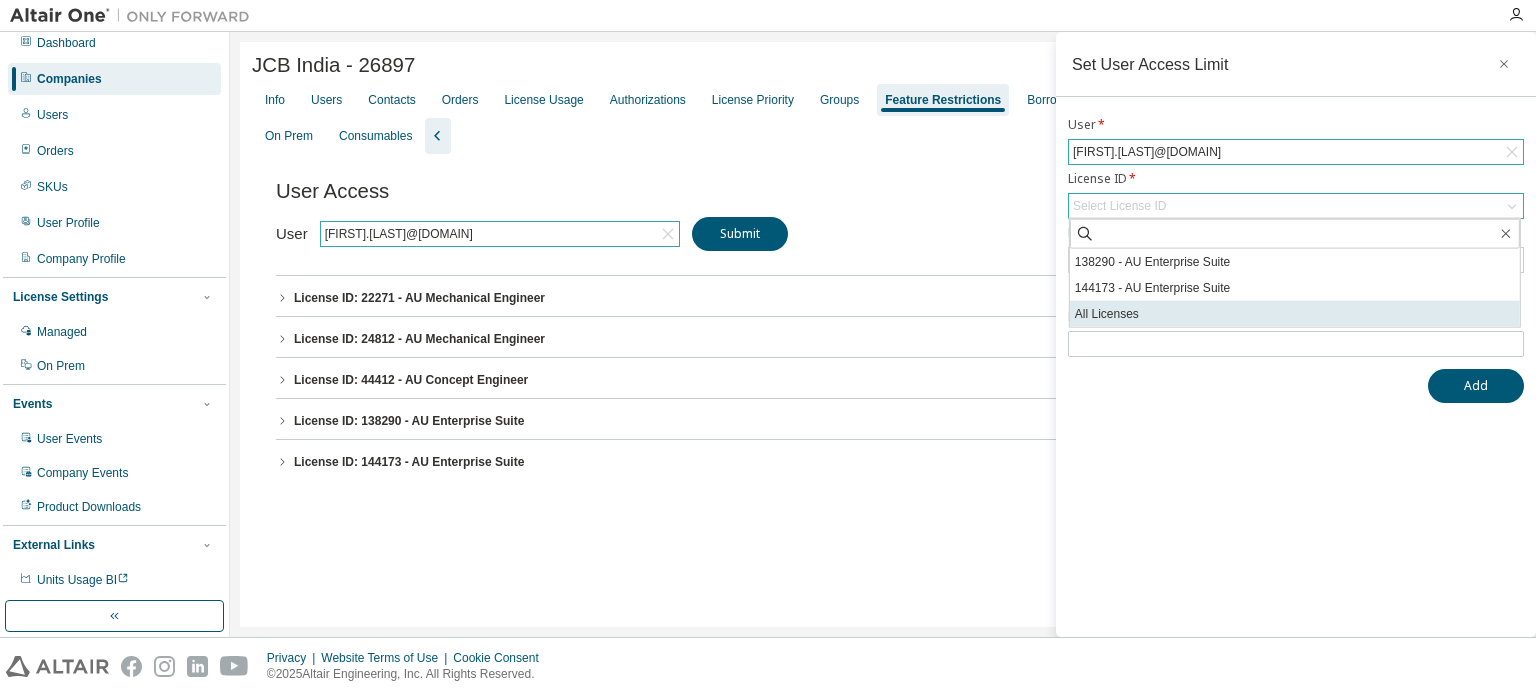 click on "All Licenses" at bounding box center (1295, 314) 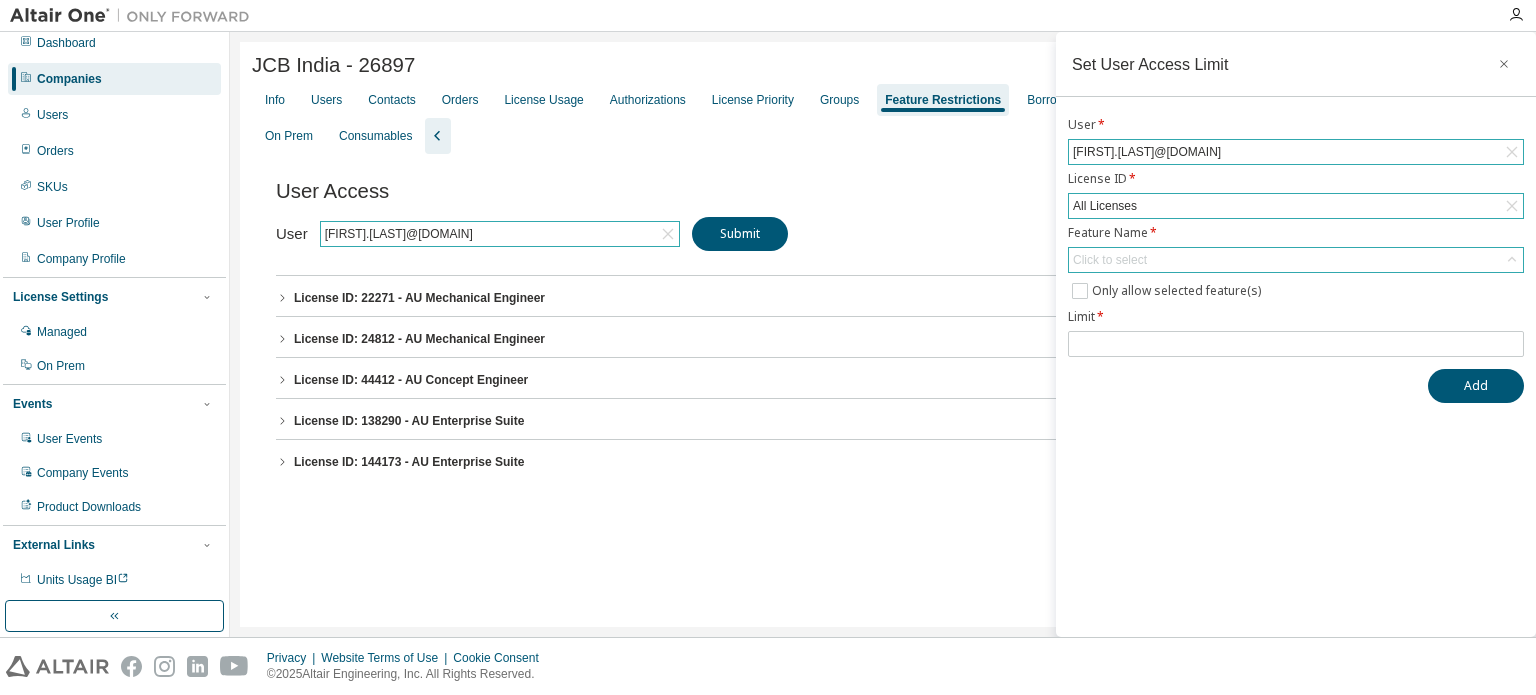 click on "Click to select" at bounding box center (1296, 260) 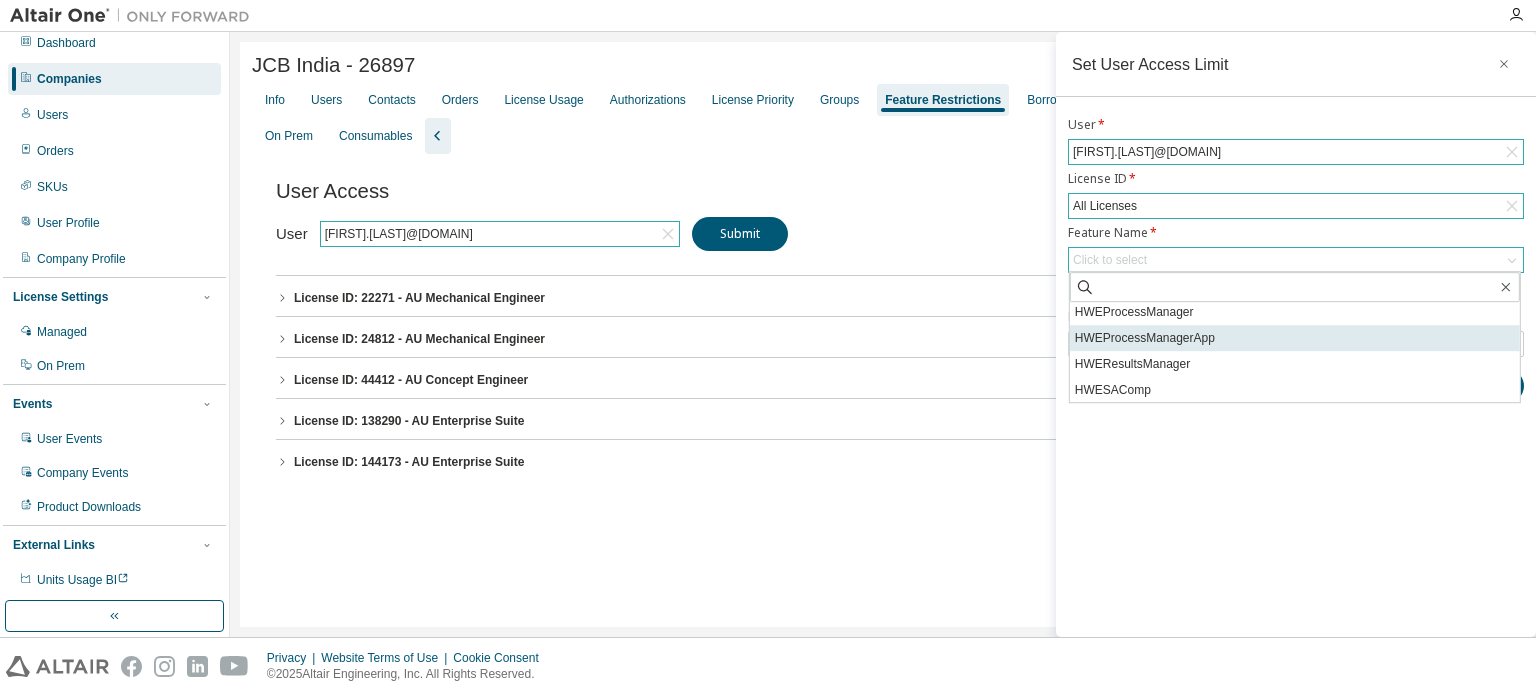 scroll, scrollTop: 836, scrollLeft: 0, axis: vertical 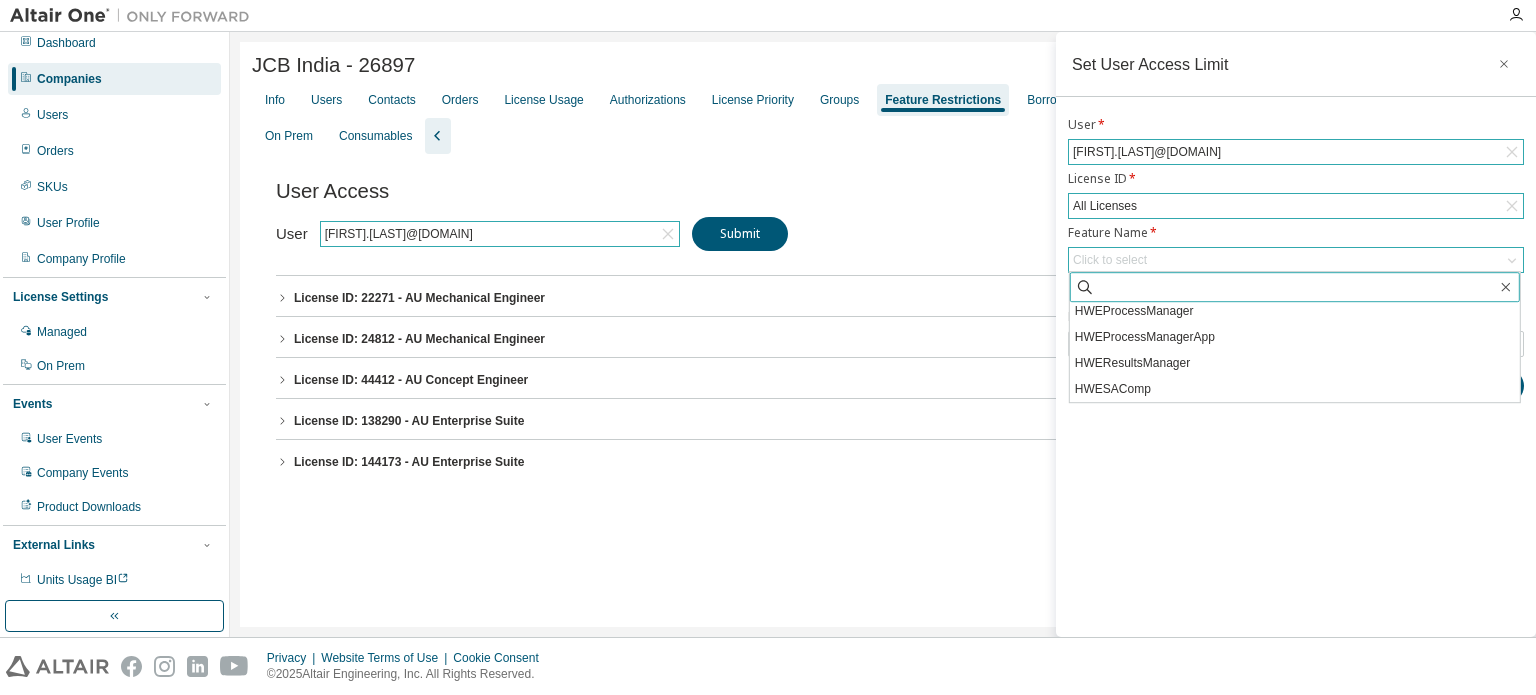 click at bounding box center (1296, 287) 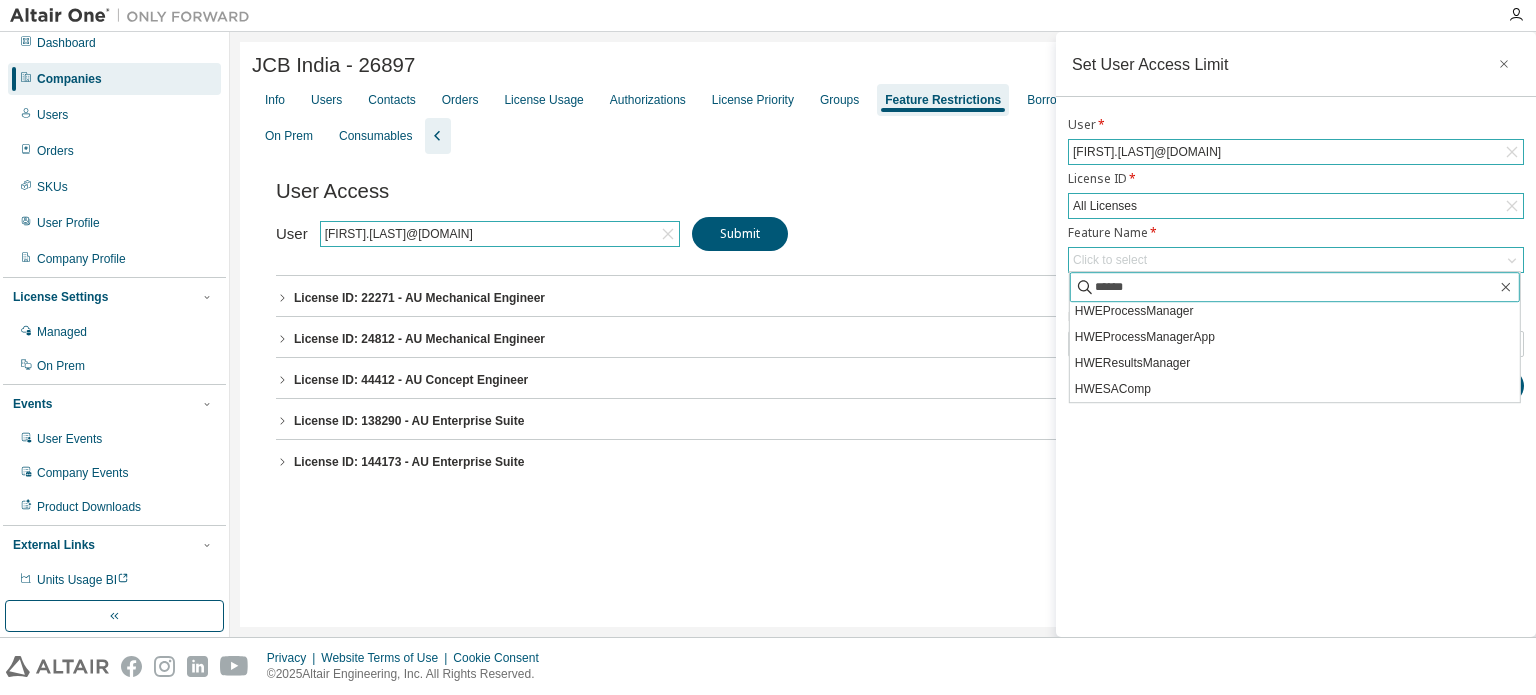 scroll, scrollTop: 811, scrollLeft: 0, axis: vertical 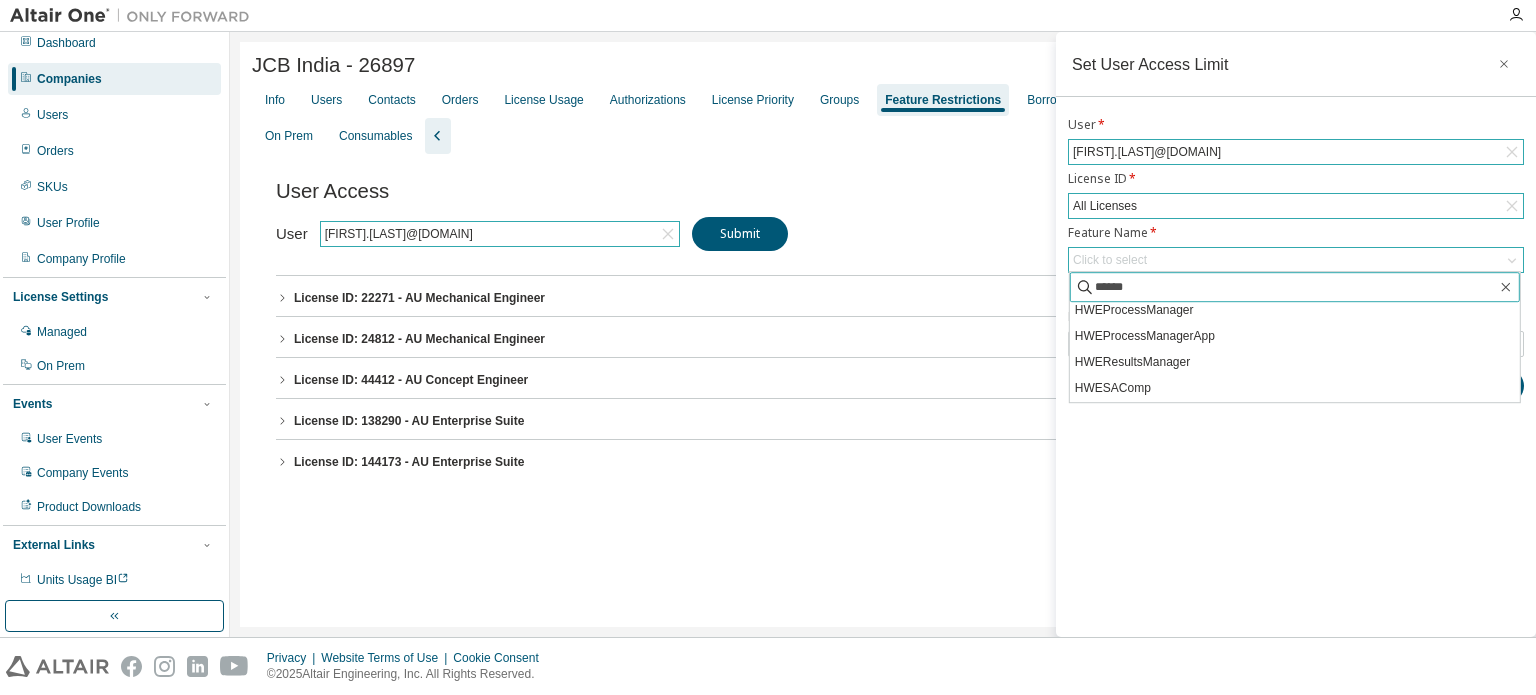type on "*****" 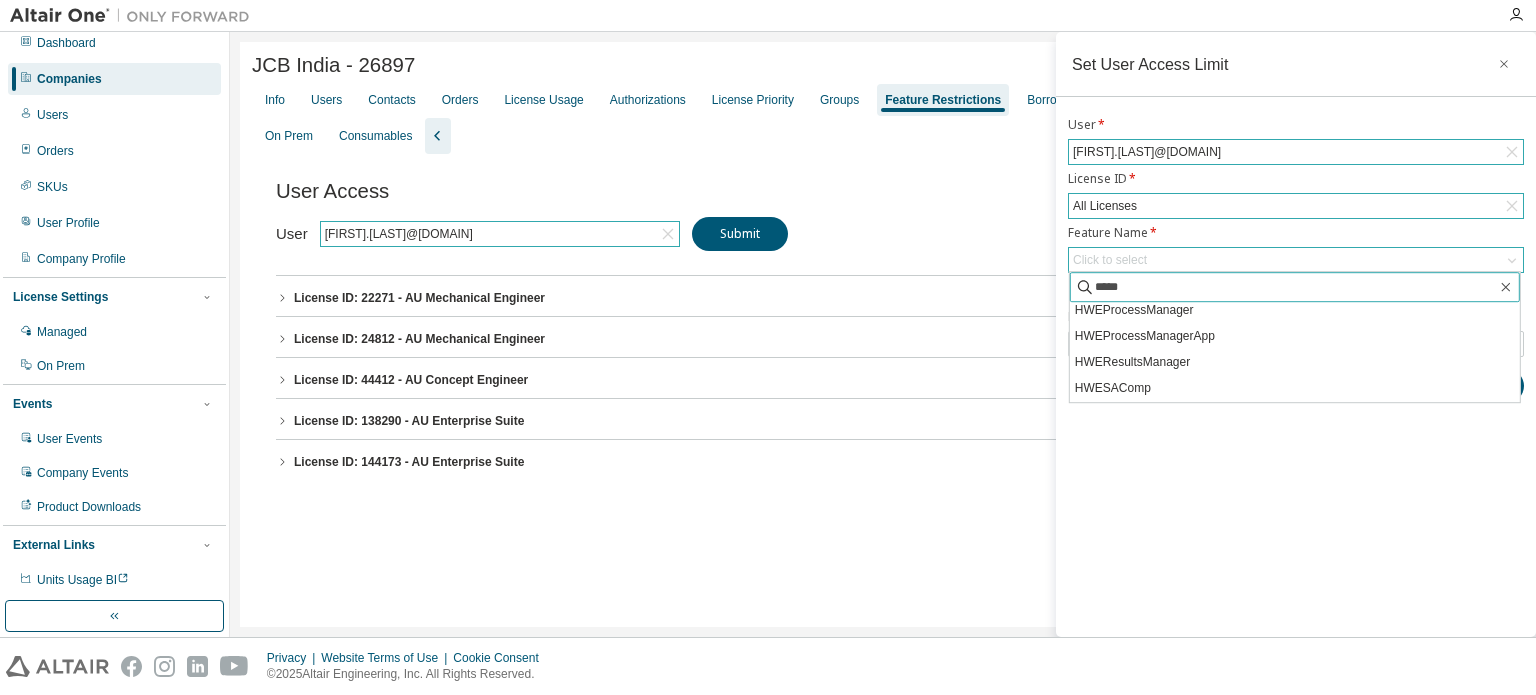 click on "Add" at bounding box center (1476, 386) 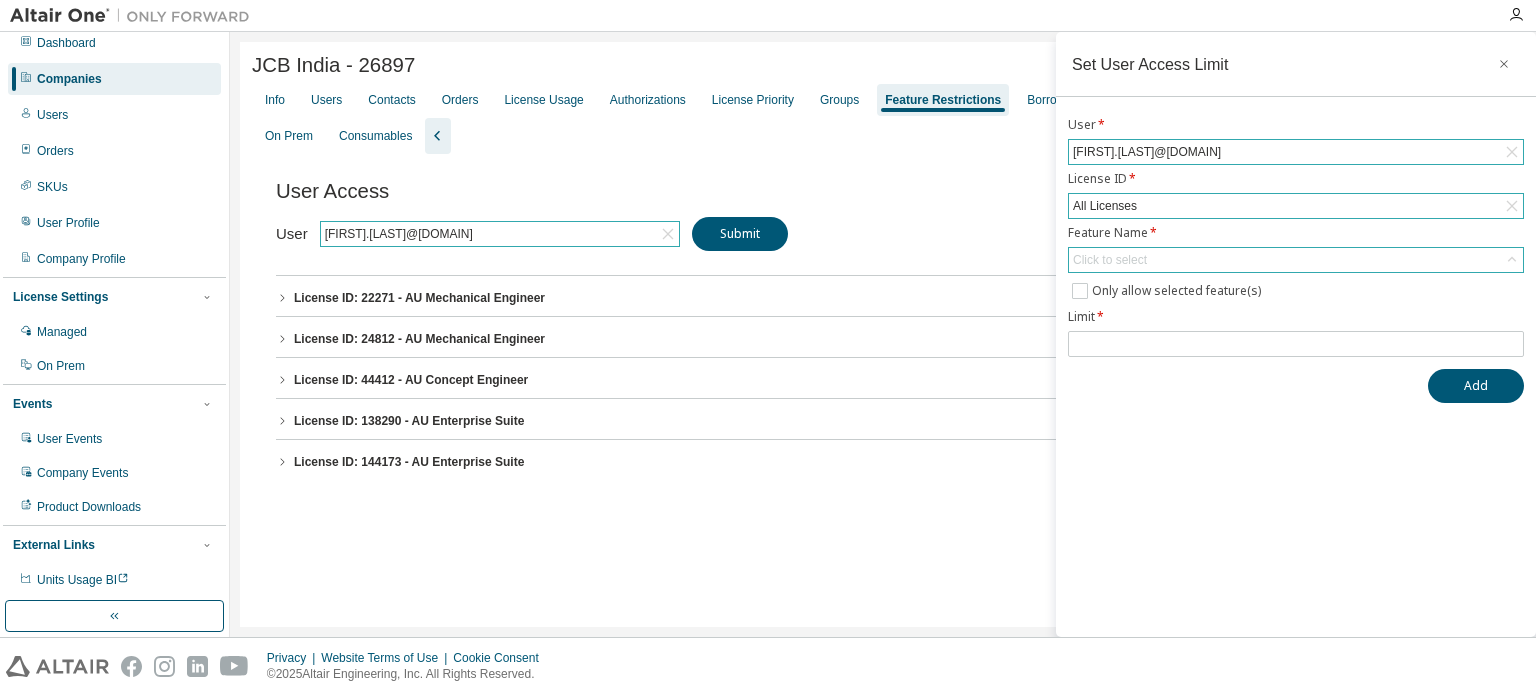 click on "Click to select" at bounding box center [1296, 260] 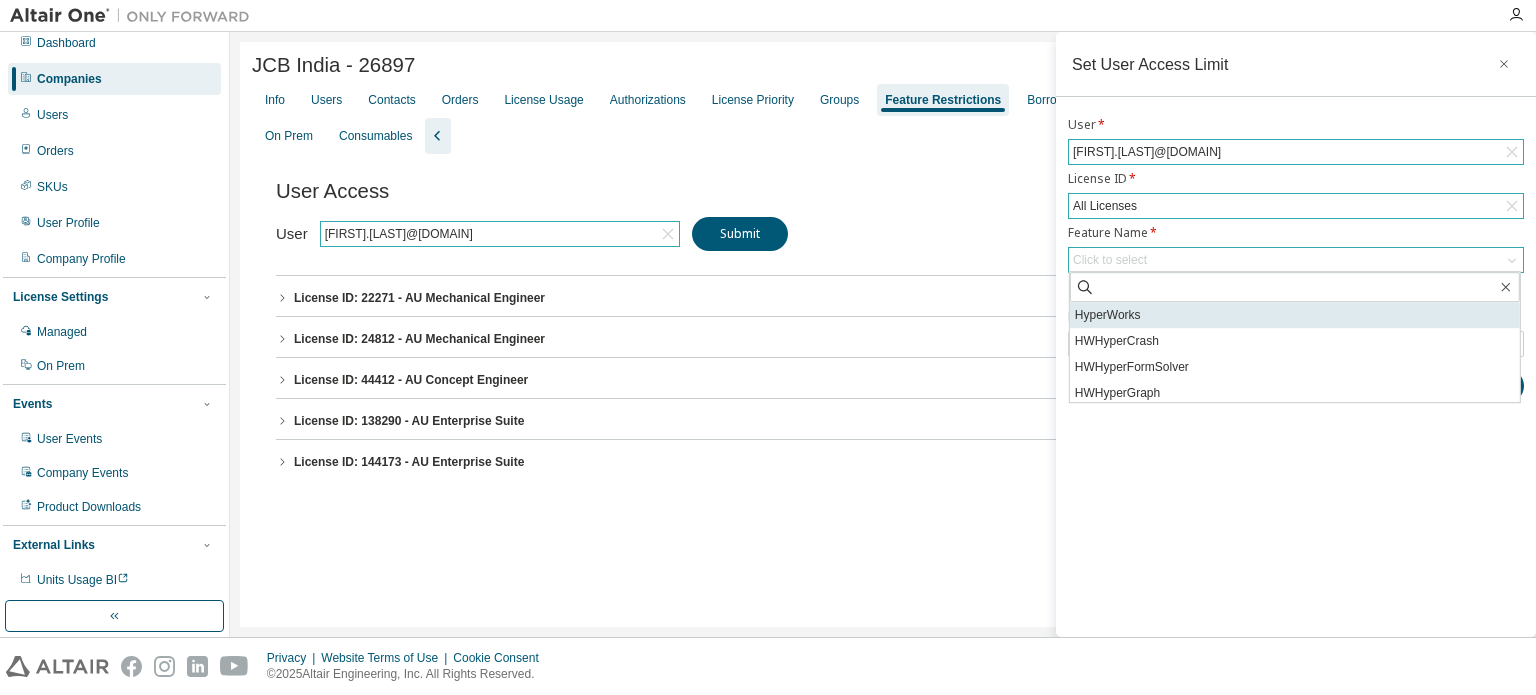 click on "HyperWorks" at bounding box center [1295, 315] 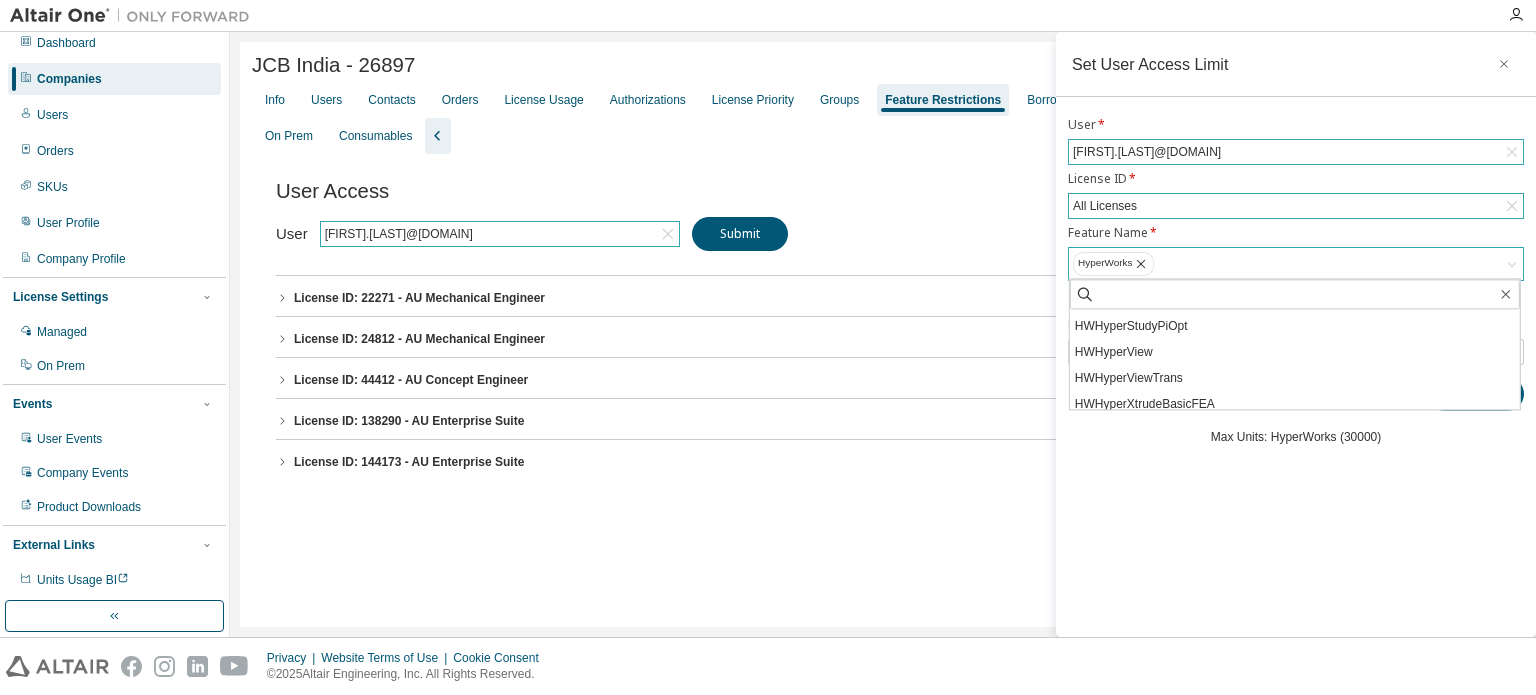 scroll, scrollTop: 308, scrollLeft: 0, axis: vertical 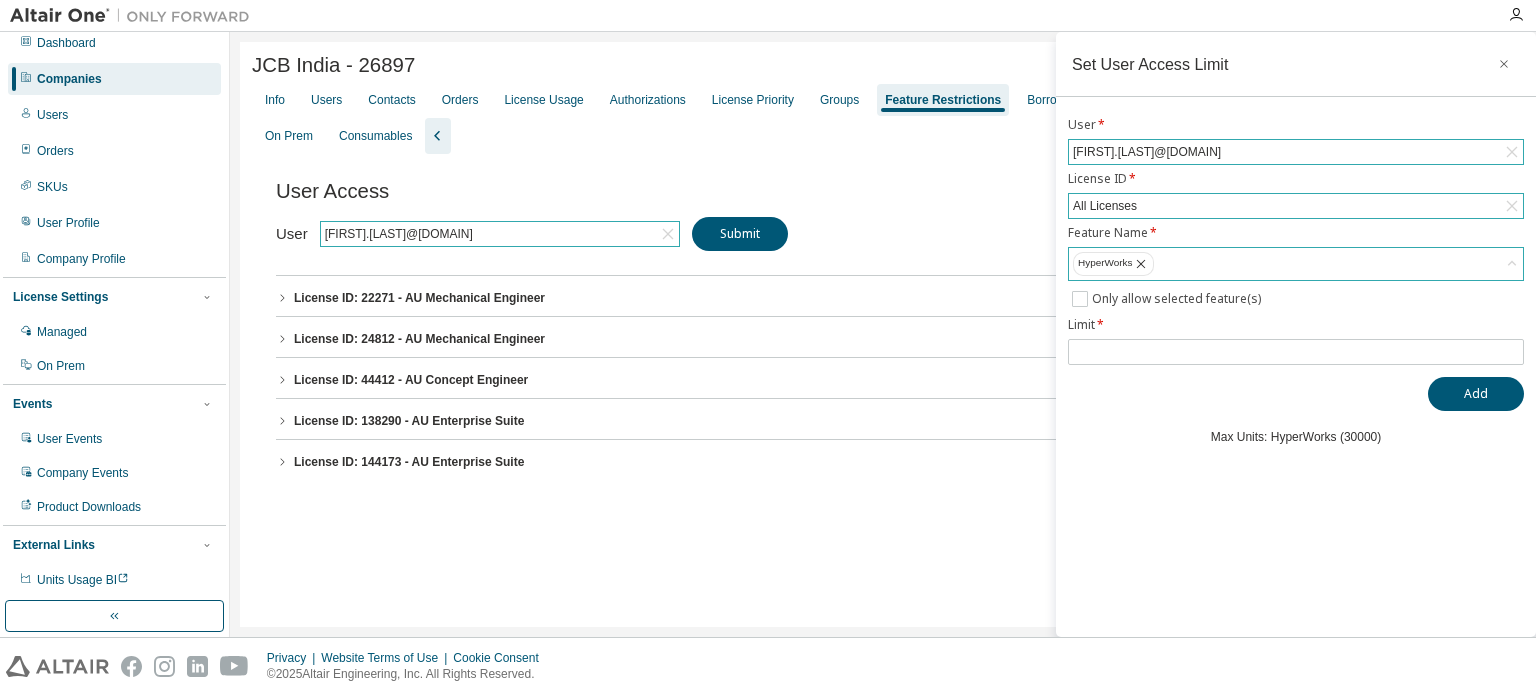 click on "HyperWorks" at bounding box center (1296, 264) 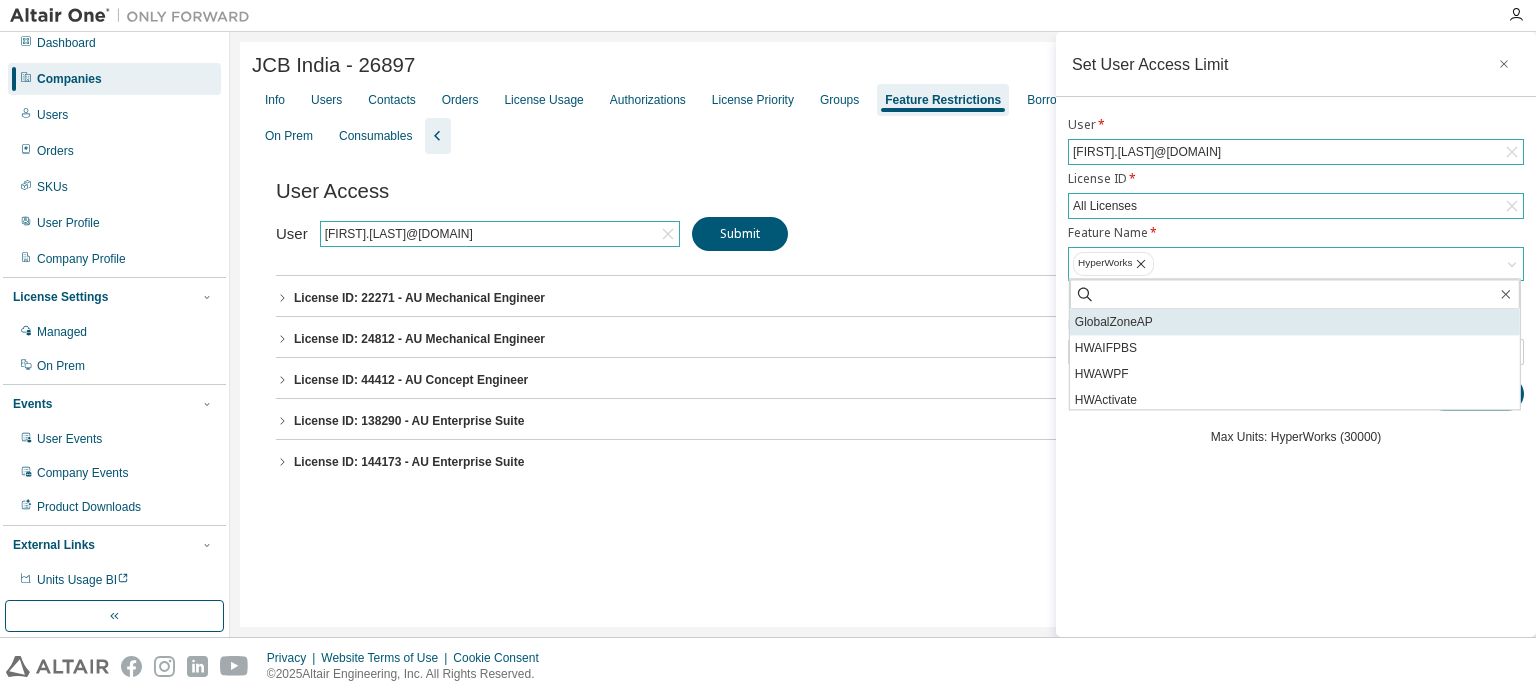 click on "GlobalZoneAP" at bounding box center [1295, 322] 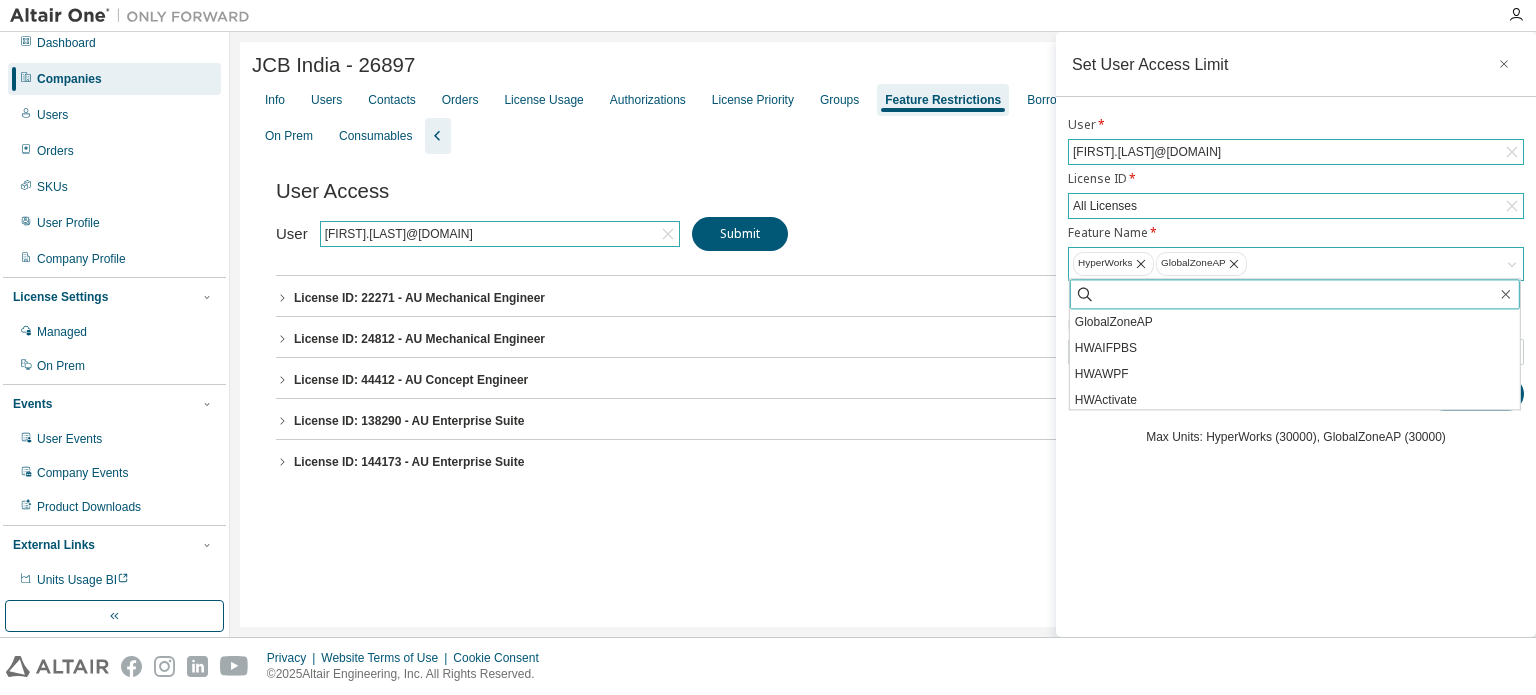 click at bounding box center [1296, 294] 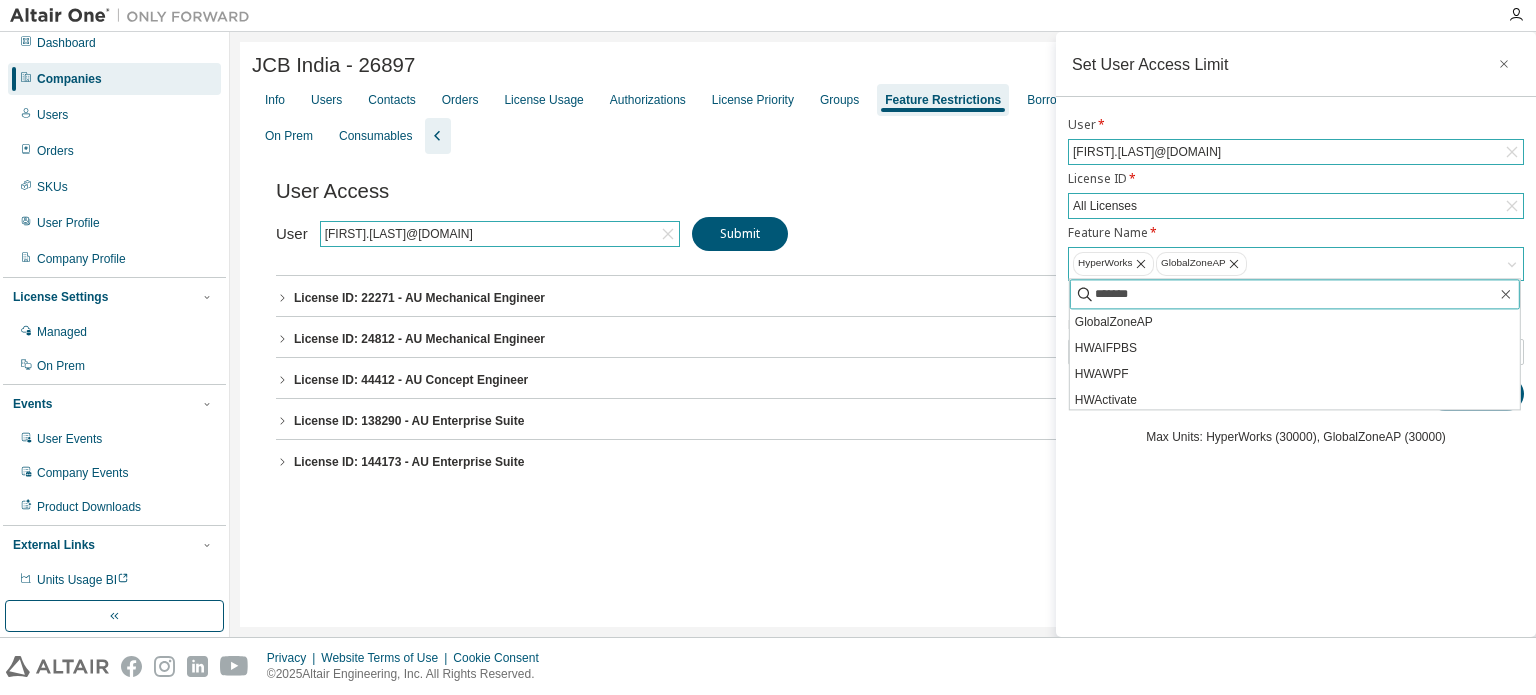 type on "********" 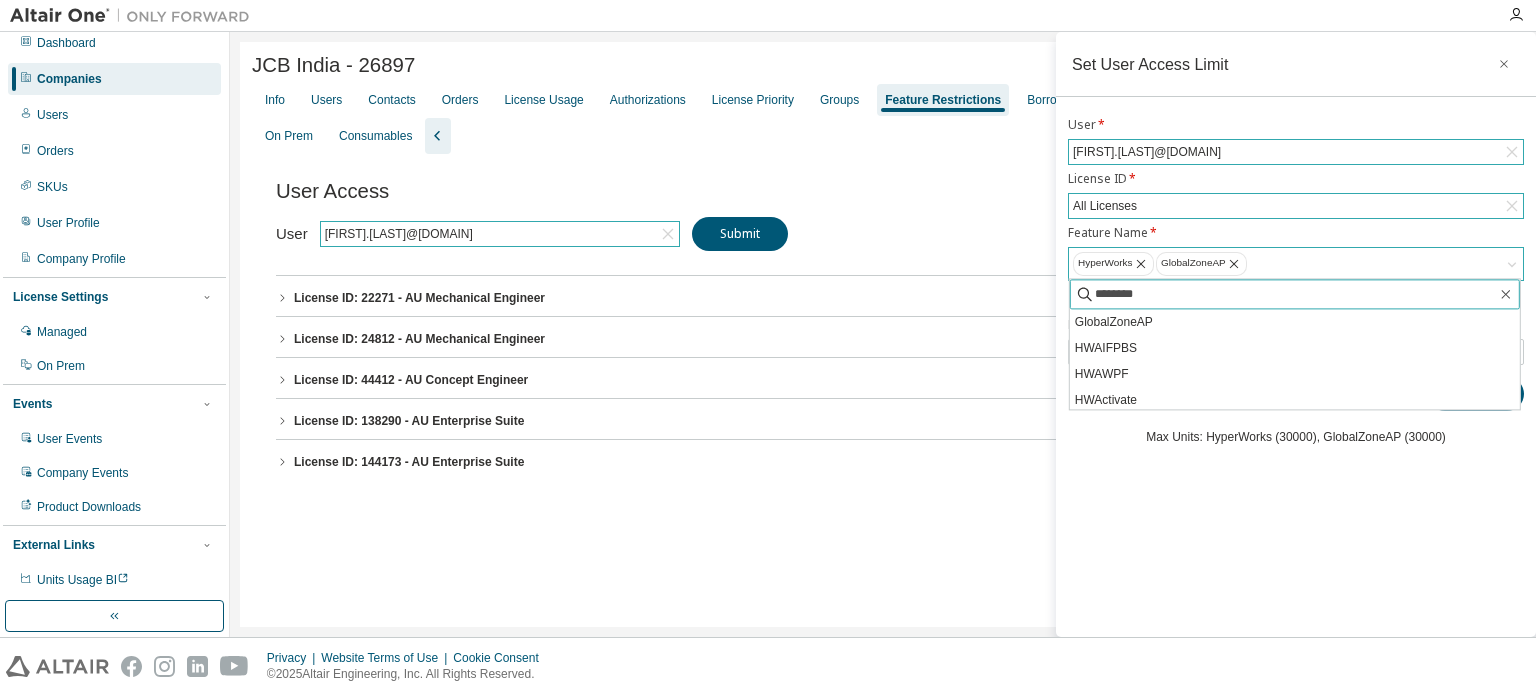 click on "Add" at bounding box center [1476, 394] 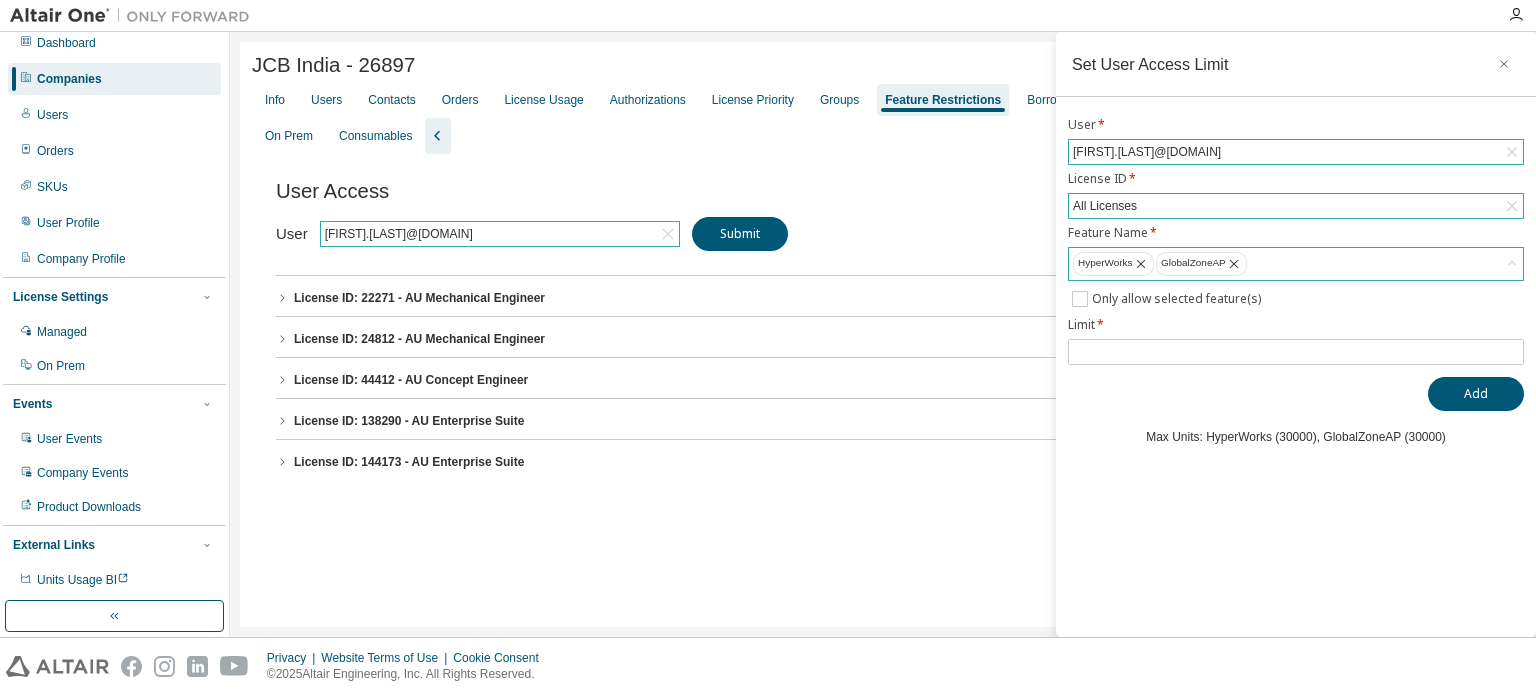 click on "HyperWorks GlobalZoneAP" at bounding box center [1296, 264] 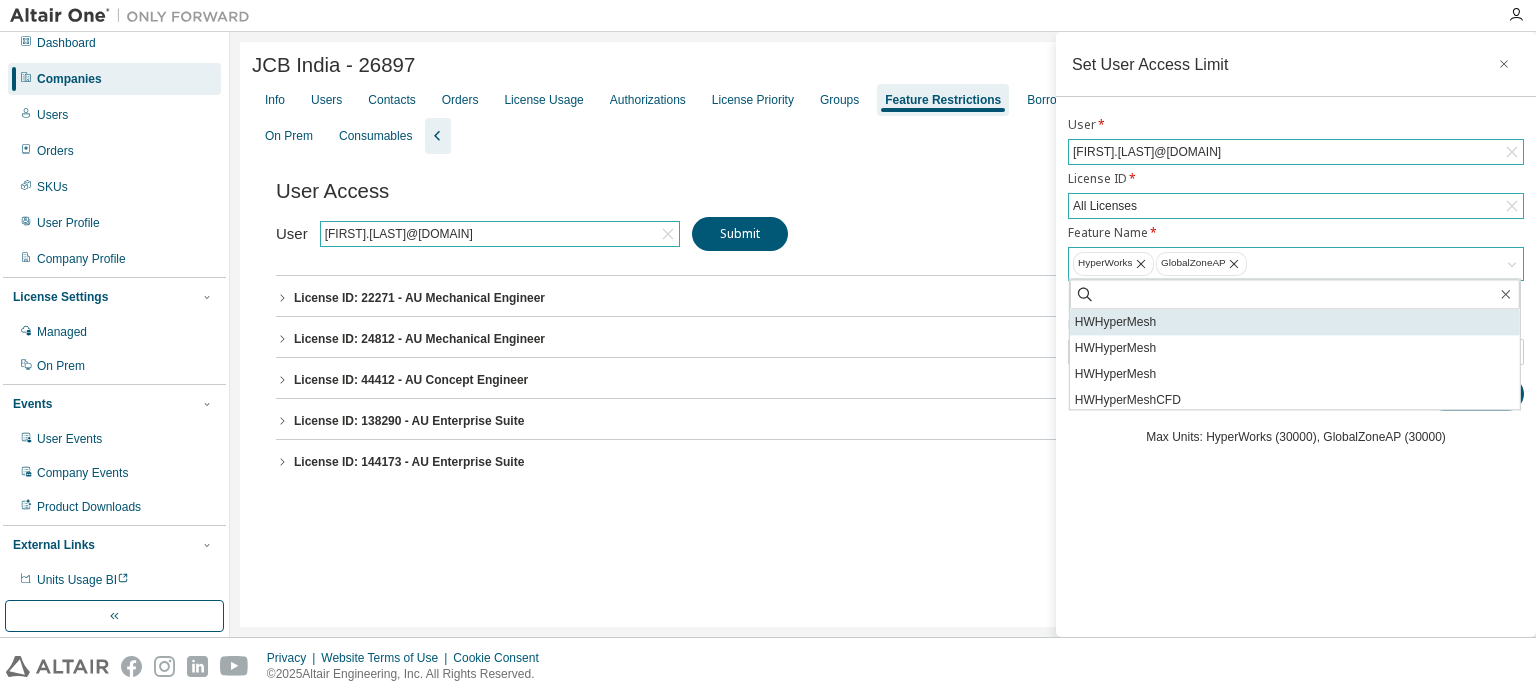 click on "HWHyperMesh" at bounding box center [1295, 322] 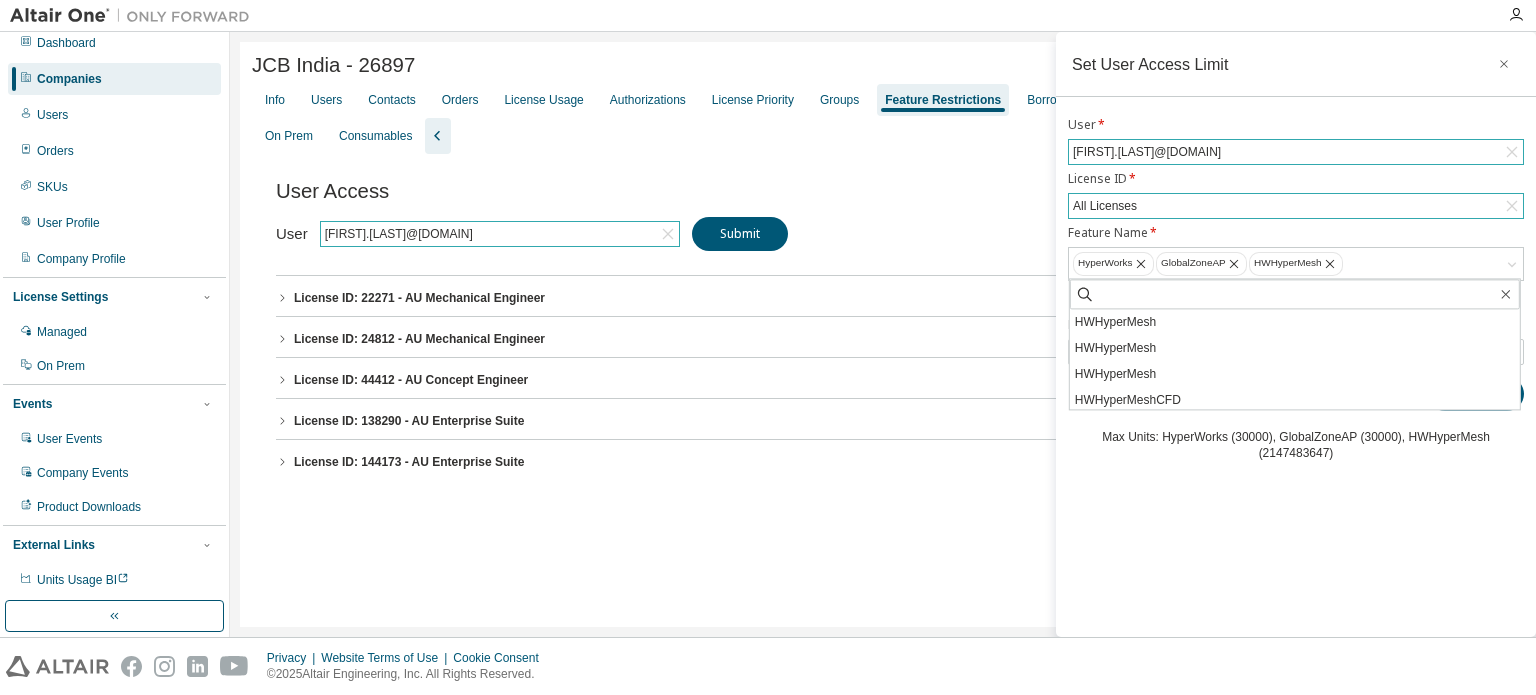 click on "Set User Access Limit User * ravi.jagdale@jcb.com License ID * All Licenses Feature Name * HyperWorks GlobalZoneAP HWHyperMesh HWHyperMesh HWHyperMesh HWHyperMesh HWHyperMeshCFD HWHyperMeshCFD HWAIFPBS HWAWPF HWActivate HWAcuconsole HWAcufieldview HWAcufwh HWAcumeshsim HWAcusolve HWAcutrace HWAcuview HWAltairBushingModel HWAltairManufacturingSolver HWAnalyticsPBS HWAnalyticsUser HWBatchMesher HWClick2CastGUI HWClick2CastSolver HWClick2ExtrudeCalibSolver HWClick2ExtrudeProcess HWClick2ExtrudeQuenchingSolver HWClick2FormIncrGUI HWClick2FormOneStep HWClick2MoldGUI HWClick2MoldSolver HWCompose HWConnectMe HWDistributedLoadMapper HWEComputeManager HWEDataManager HWEDisplayManager HWEProcessManager HWEProcessManagerApp HWEResultsManager HWESAComp HWESimulationManager HWEmbedBasic HWEmbedCodeGen HWEmbedDigitalPower HWEmbedSimulation HWEnterpriseFoundation1 HWEnvisionBase HWEnvisionUserFloat HWEvolve HWHXProcess HWHyperCrash HWHyperFormSolver HWHyperGraph HWHyperGraph3D HWHyperGraphTrans HWHyperLife HWHyperStudy *" at bounding box center (1296, 334) 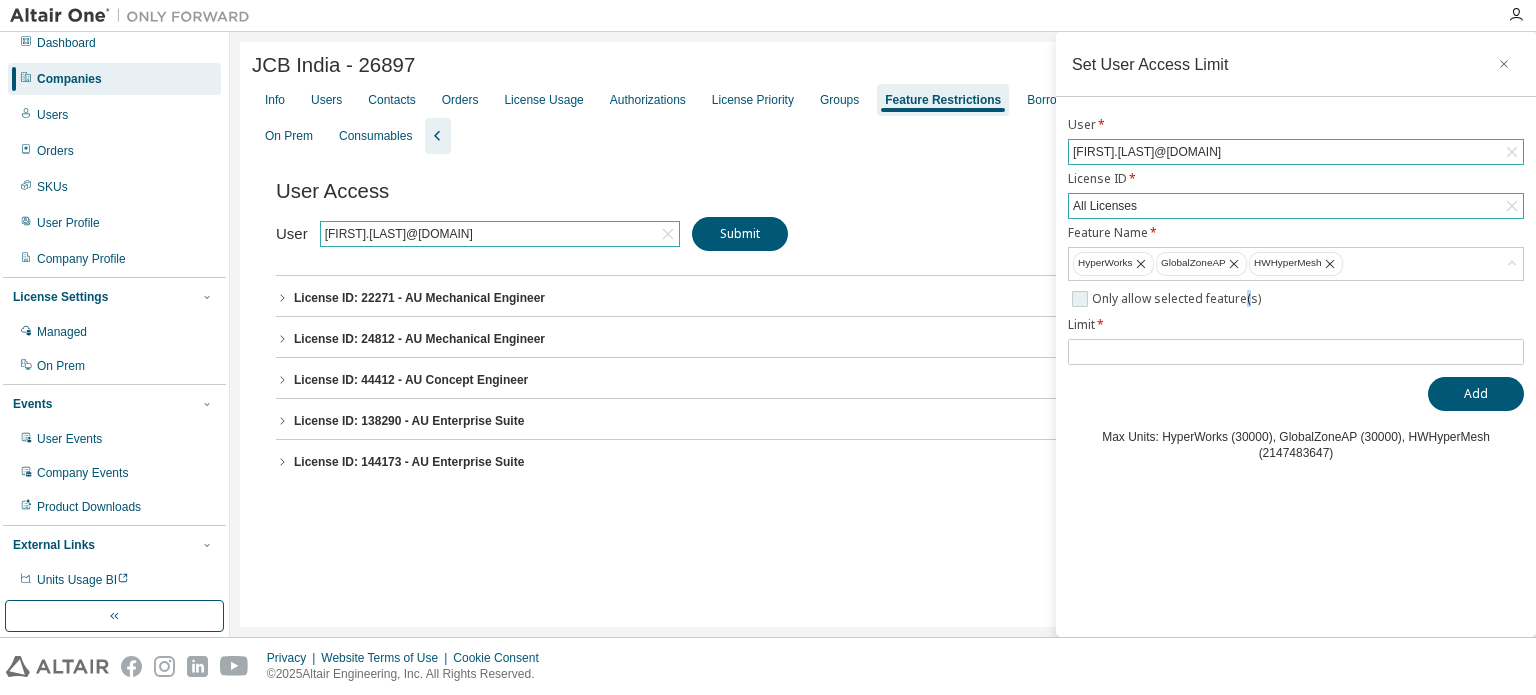 click on "Only allow selected feature(s)" at bounding box center (1178, 299) 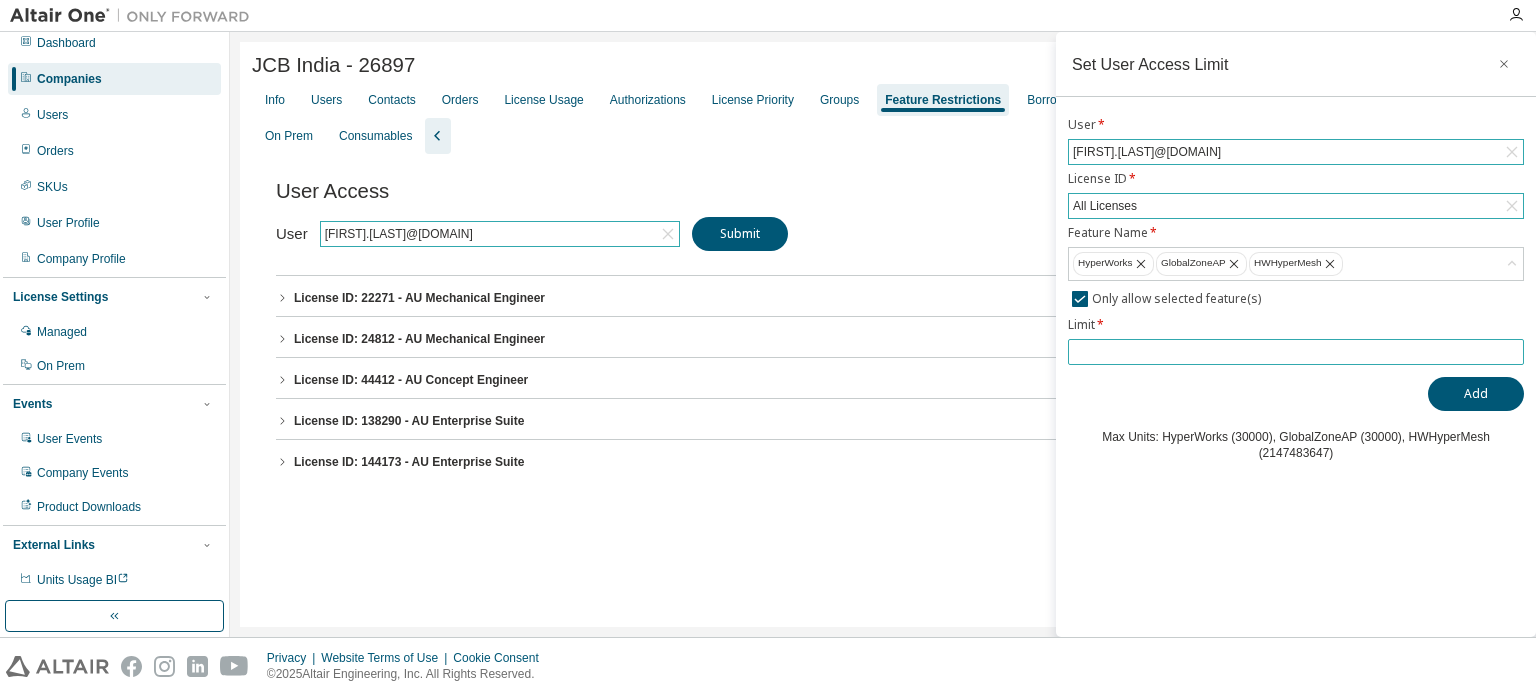 click at bounding box center [1296, 352] 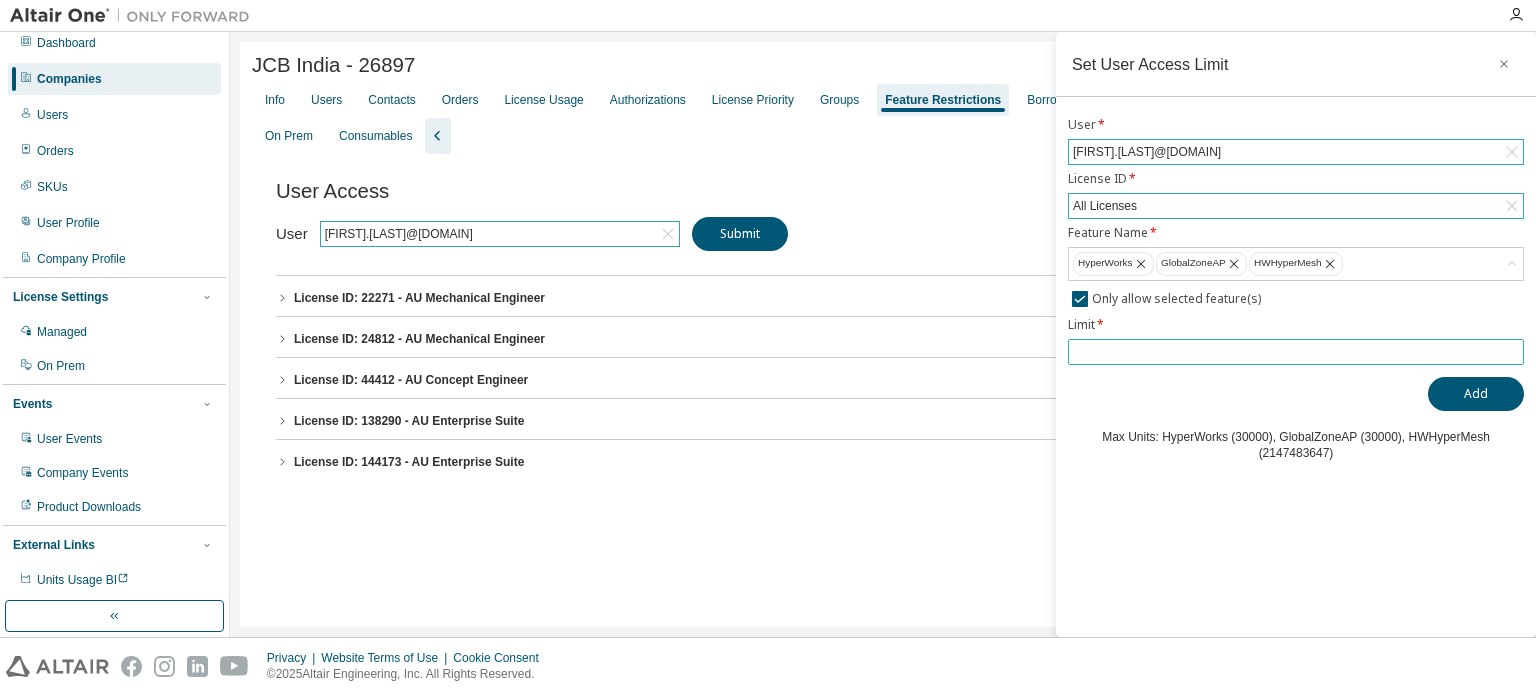 type on "*****" 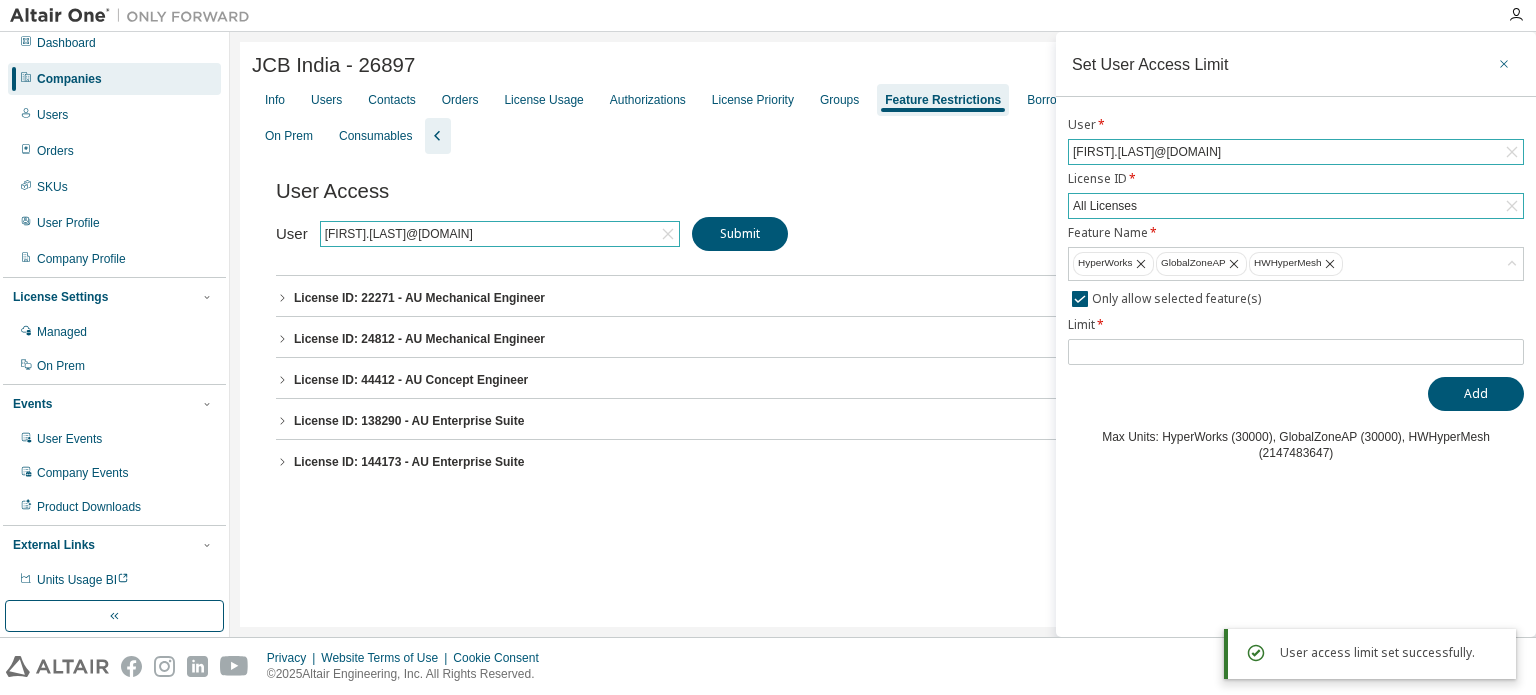 click 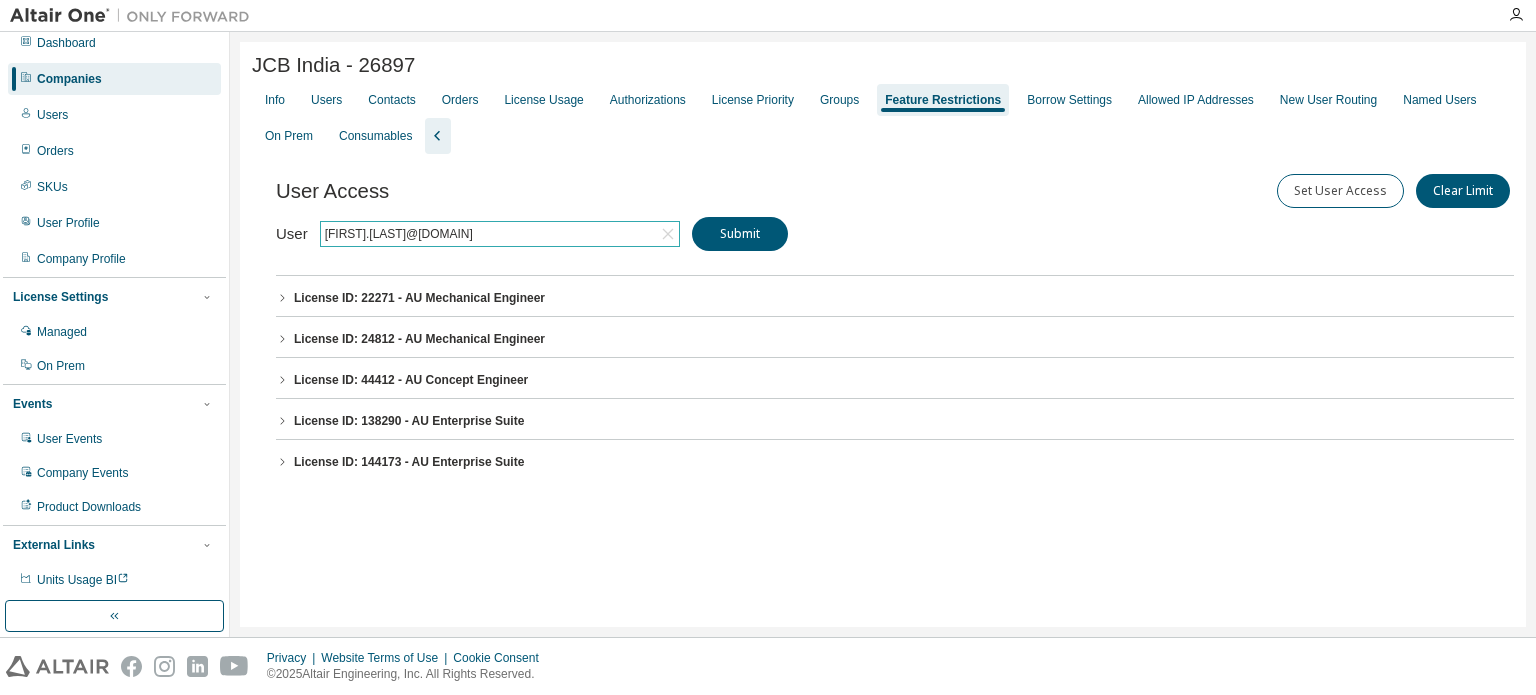 click 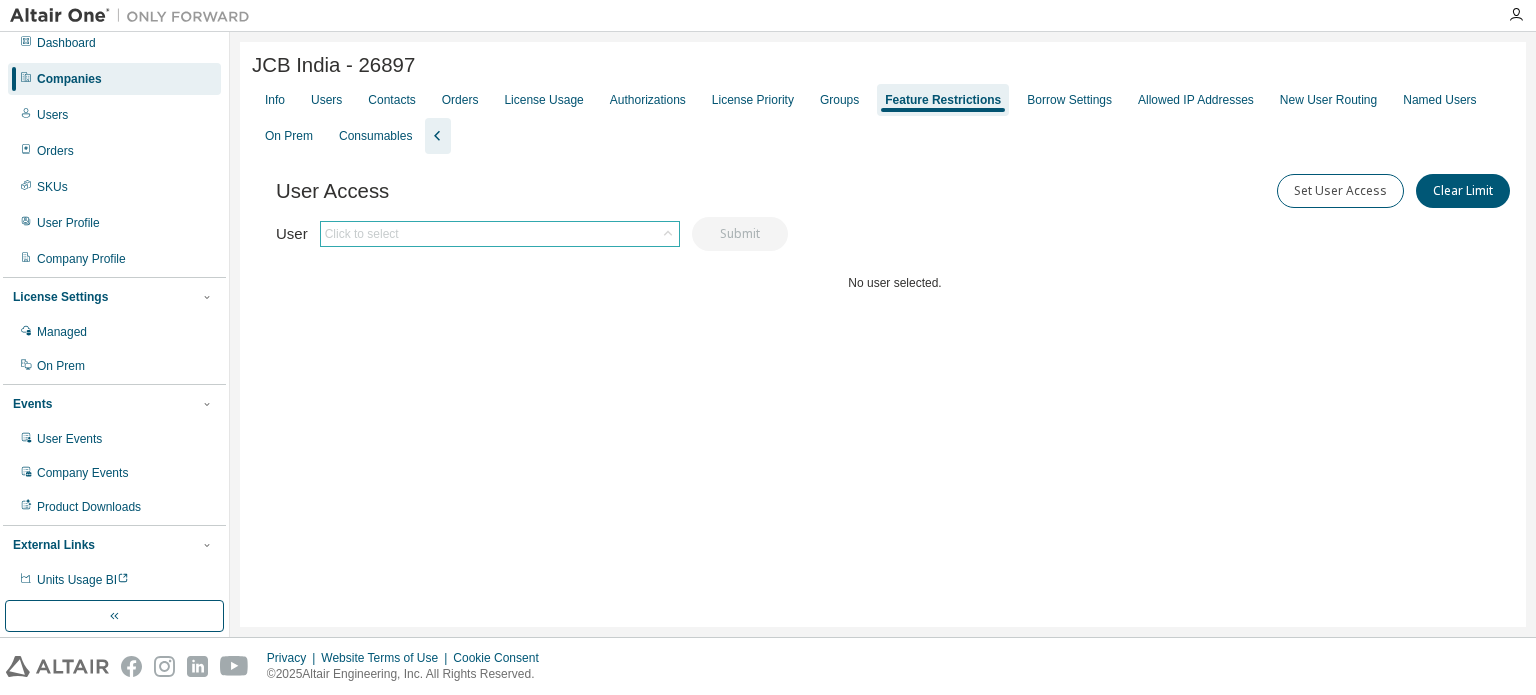 click on "Click to select" at bounding box center [500, 234] 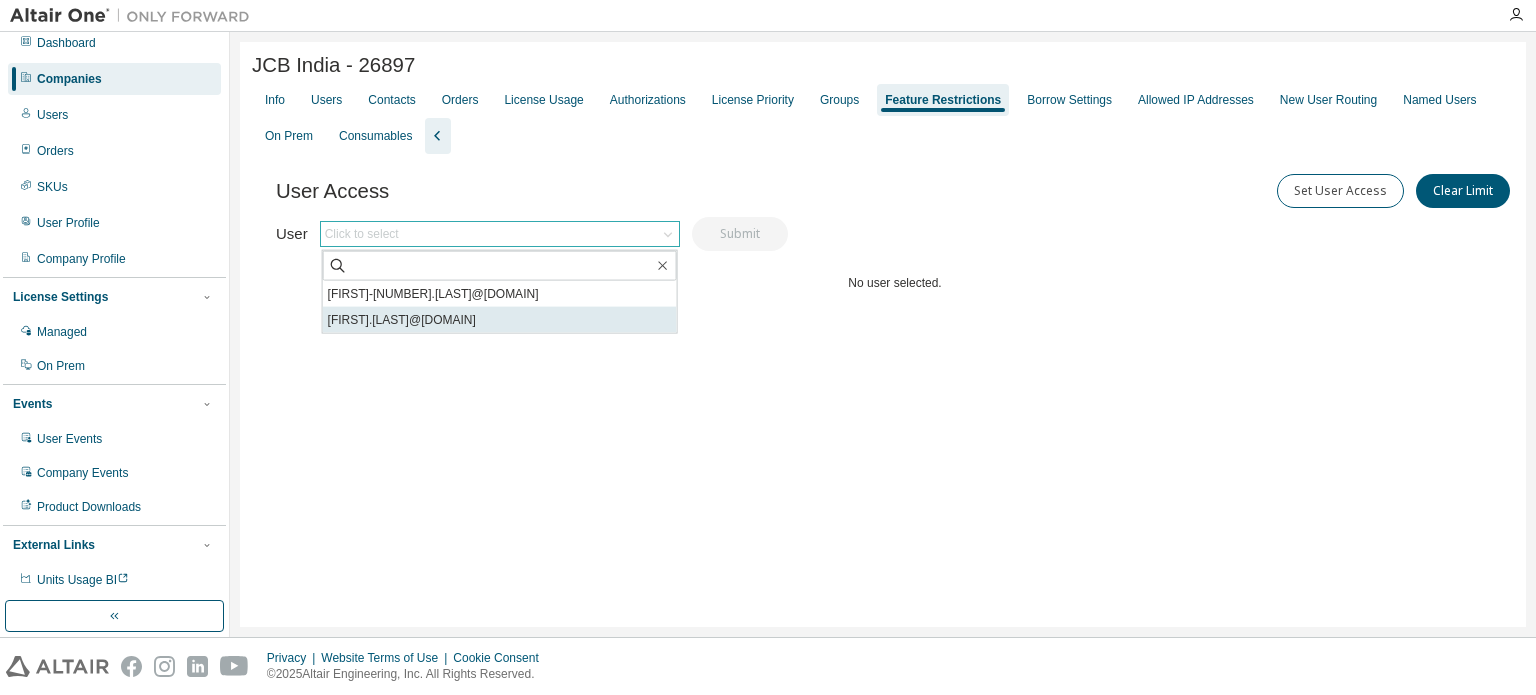 click on "[USER]@[DOMAIN]" at bounding box center [500, 320] 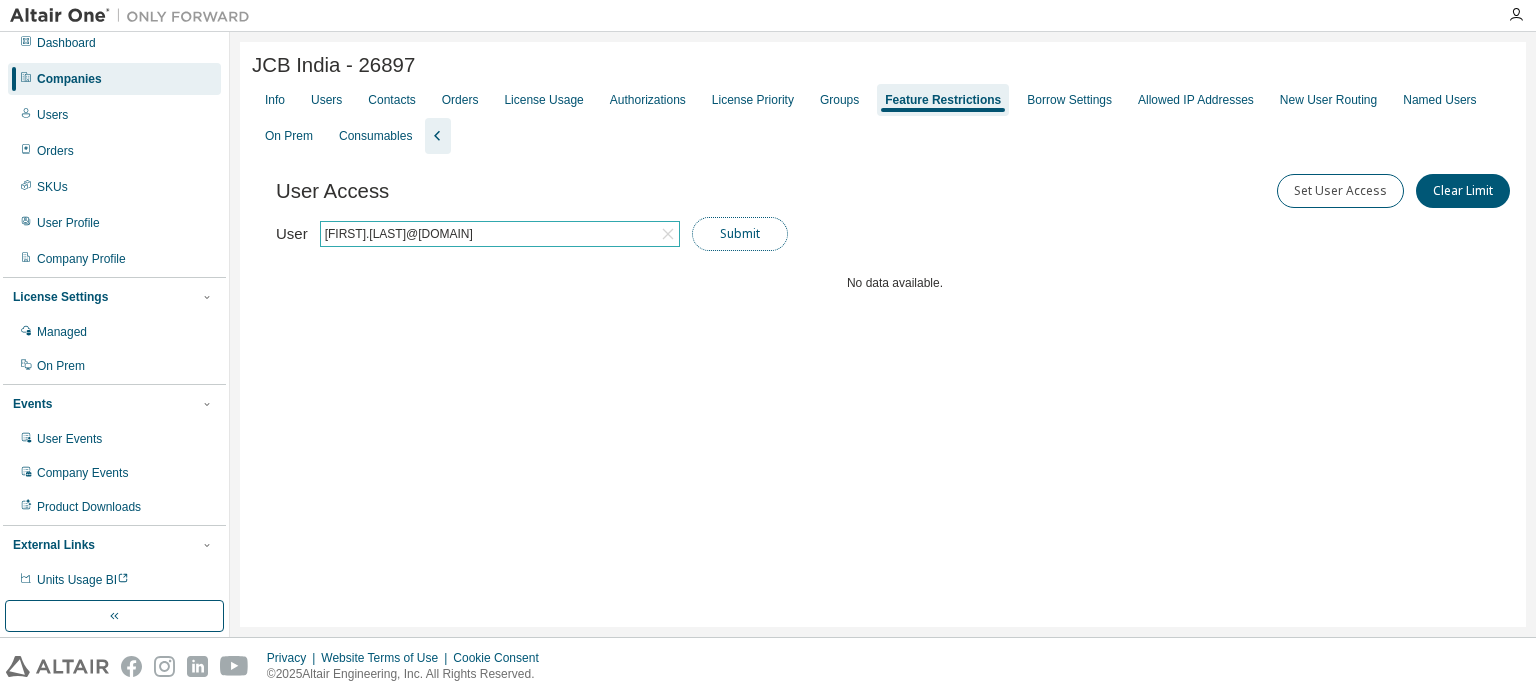 click on "Submit" at bounding box center (740, 234) 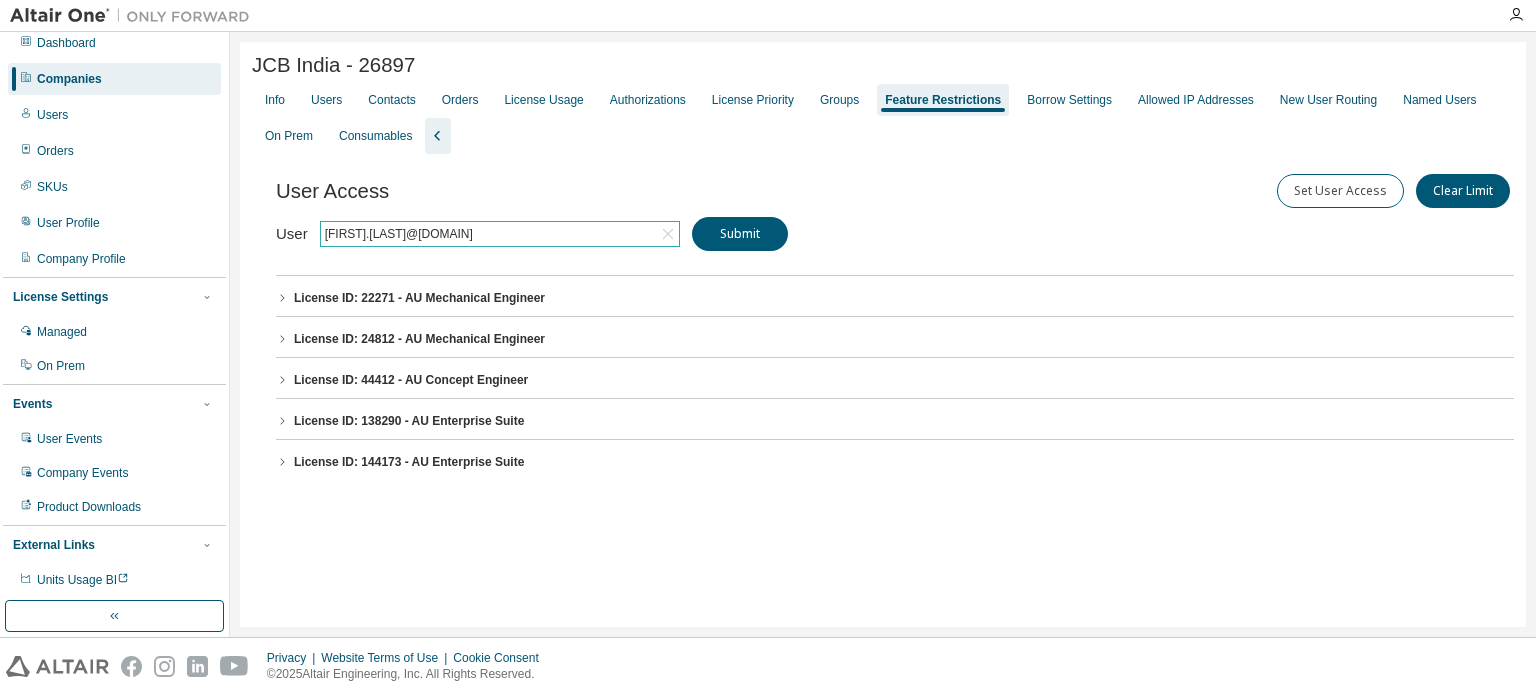 click on "License ID: 22271 - AU Mechanical Engineer" at bounding box center [895, 298] 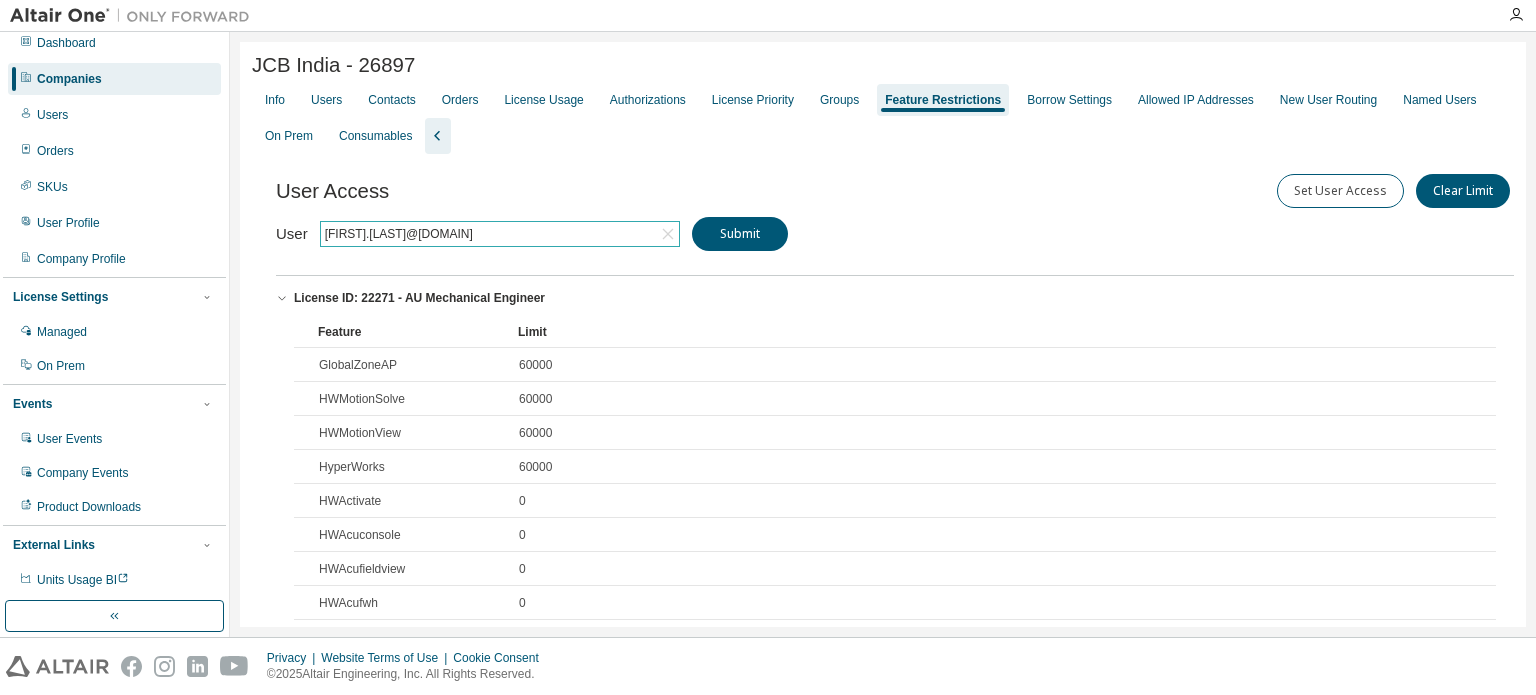 click on "User Access Set User Access Clear Limit Clear Load Save Save As Field Operator Value Select filter Select operand Add criteria Search User ravi.jagdale@jcb.com Submit License ID: 22271 - AU Mechanical Engineer Feature Limit GlobalZoneAP 60000 HWMotionSolve 60000 HWMotionView 60000 HyperWorks 60000 HWActivate 0 HWAcuconsole 0 HWAcufieldview 0 HWAcufwh 0 HWAcumeshsim 0 HWAcusolve 0 HWAcutrace 0 HWAcuview 0 HWAIFPBS 0 HWAltairBushingModel 0 HWAltairManufacturingSolver 0 HWAnalyticsPBS 0 HWAnalyticsUser 0 HWAWPF 0 HWBatchMesher 0 HWClick2CastGUI 0 HWClick2CastSolver 0 HWClick2ExtrudeCalibSolver 0 HWClick2ExtrudeProcess 0 HWClick2ExtrudeQuenchingSolver 0 HWClick2FormIncrGUI 0 HWClick2FormOneStep 0 HWClick2MoldGUI 0 HWClick2MoldSolver 0 HWCompose 0 HWConnectMe 0 HWDistributedLoadMapper 0 HWEComputeManager 0 HWEDataManager 0 HWEDisplayManager 0 HWEmbedBasic 0 HWEmbedCodeGen 0 HWEmbedDigitalPower 0 HWEmbedSimulation 0 HWEnterpriseFoundation1 0 HWEnvisionBase 0 HWEnvisionUserFloat 0 HWEProcessManager 0 0 0 HWESAComp 0" at bounding box center (883, 2343) 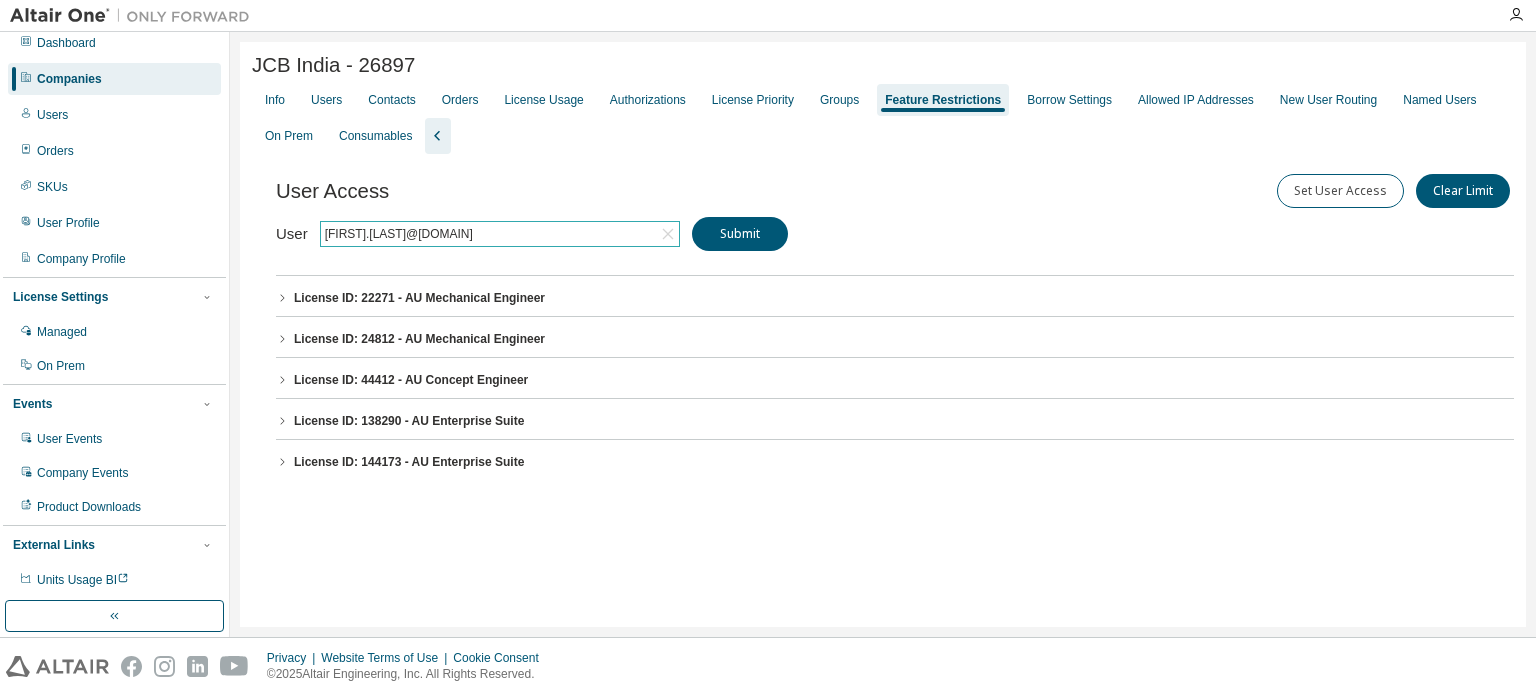 click on "License ID: 24812 - AU Mechanical Engineer" at bounding box center (895, 339) 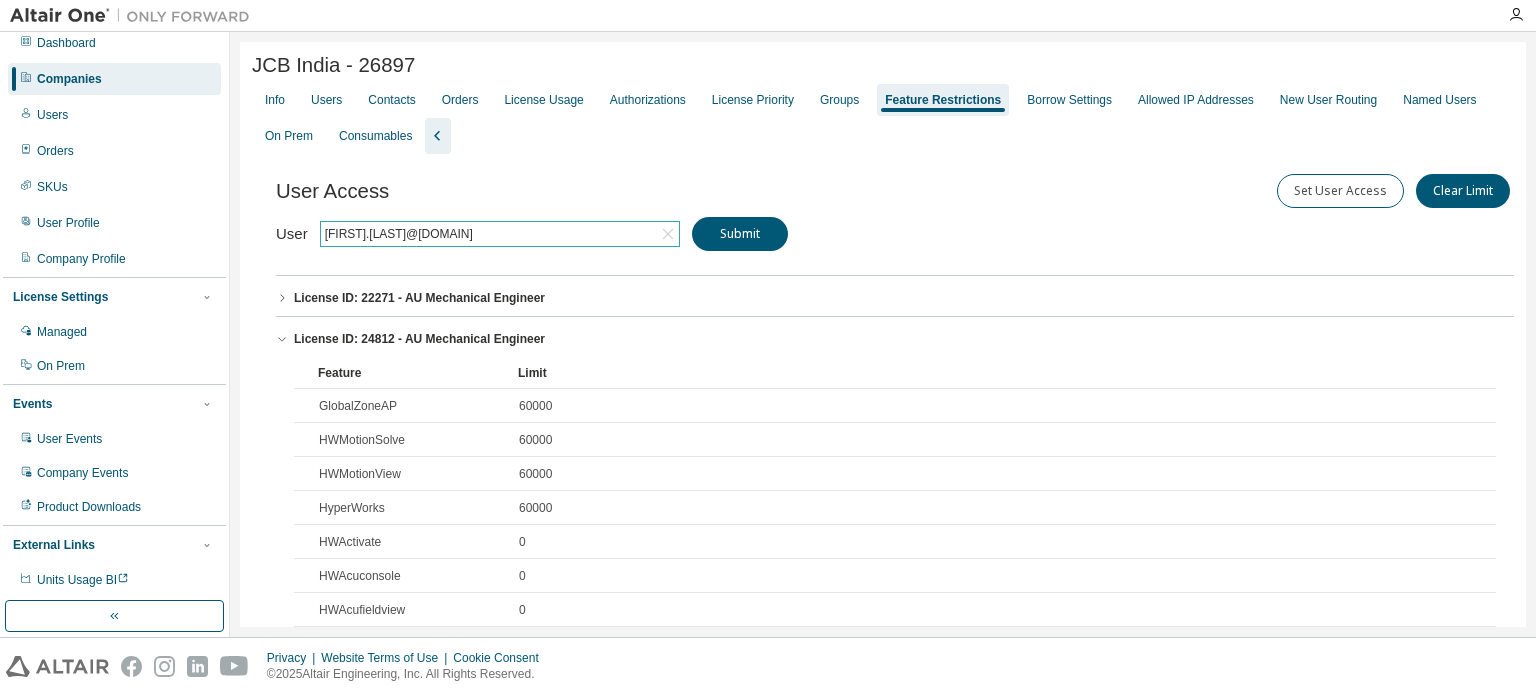 click on "License ID: 24812 - AU Mechanical Engineer" at bounding box center [895, 339] 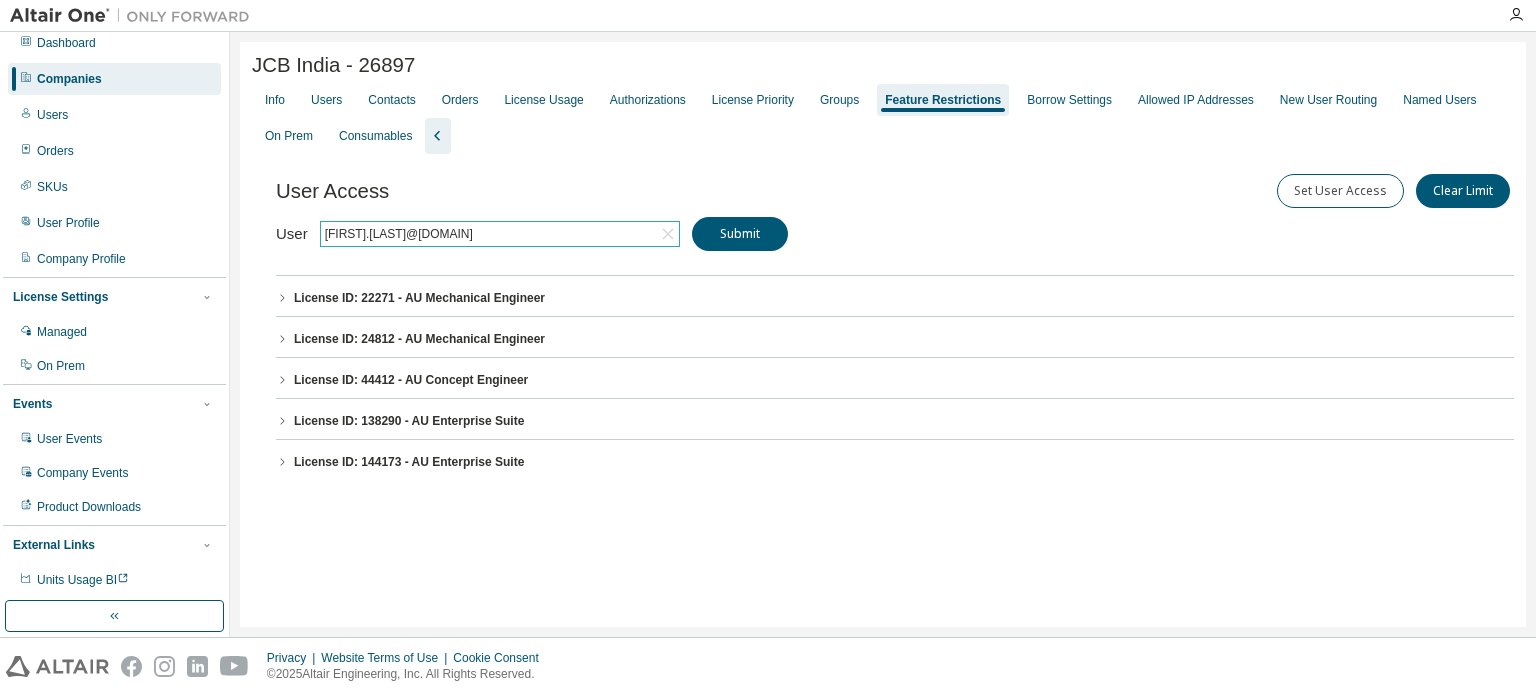 click on "License ID: 24812 - AU Mechanical Engineer" at bounding box center [895, 339] 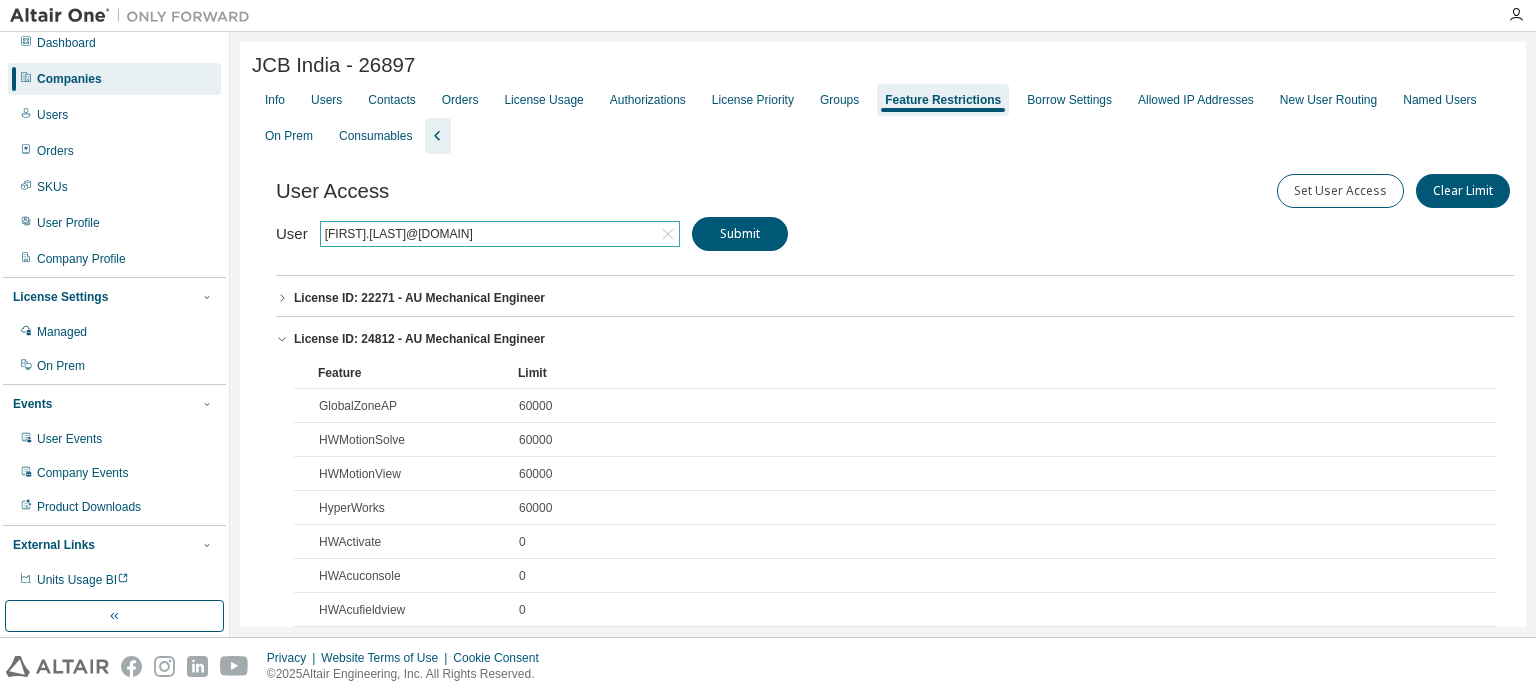click on "User ravi.jagdale@jcb.com Submit" at bounding box center (532, 234) 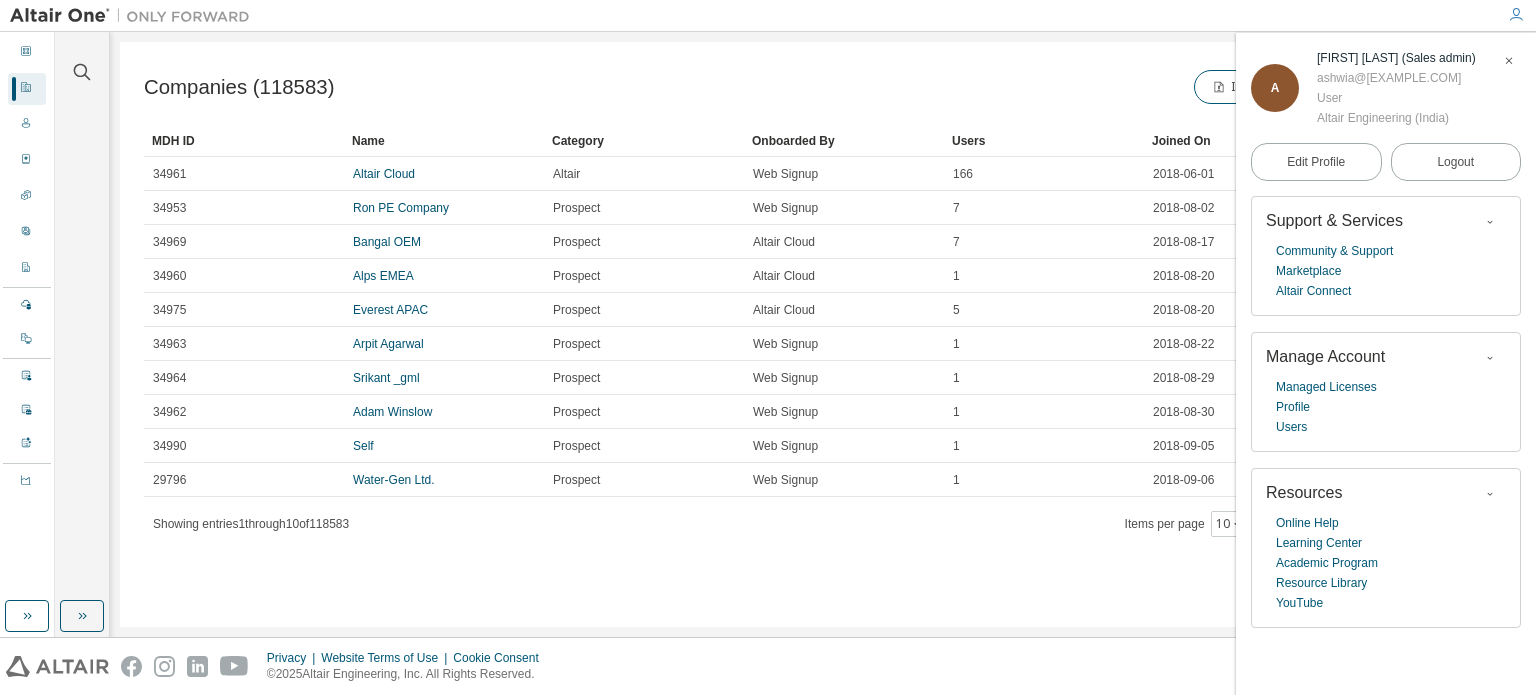scroll, scrollTop: 0, scrollLeft: 0, axis: both 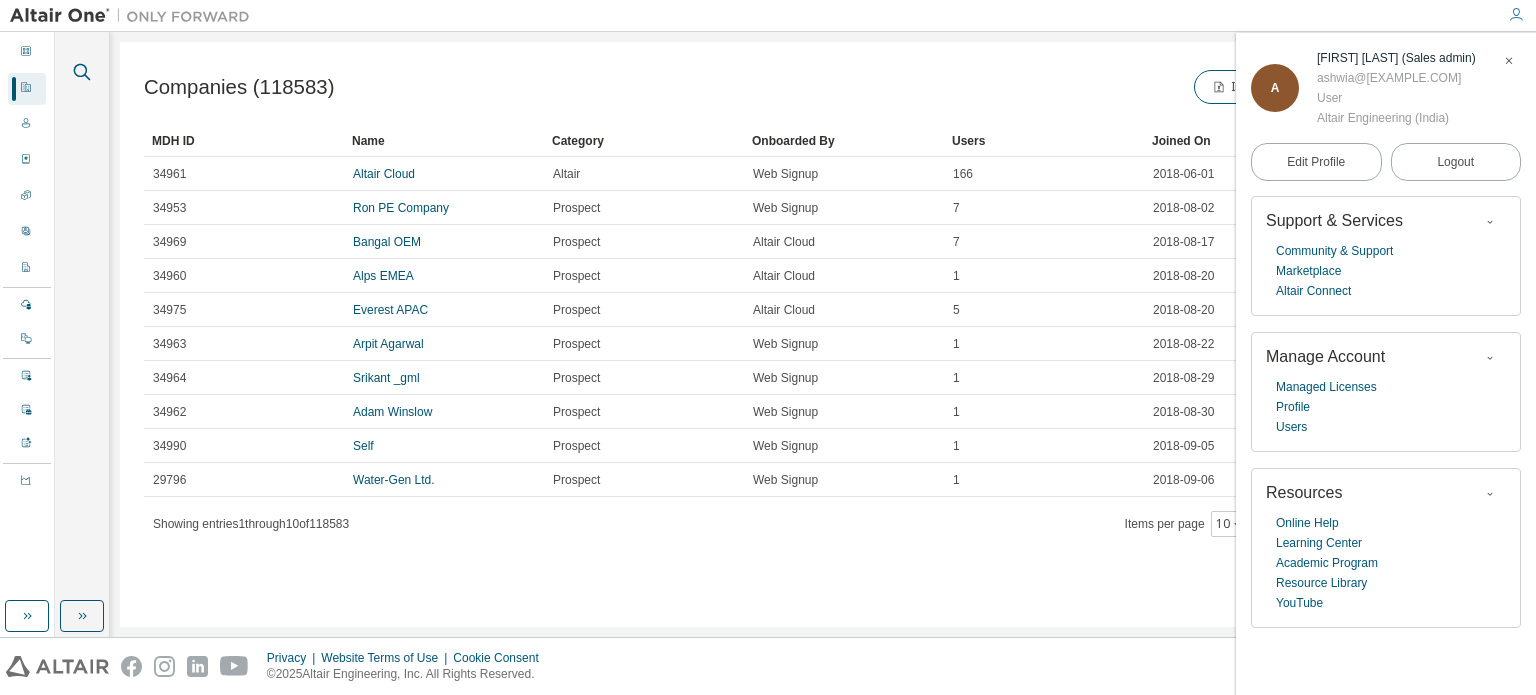 click 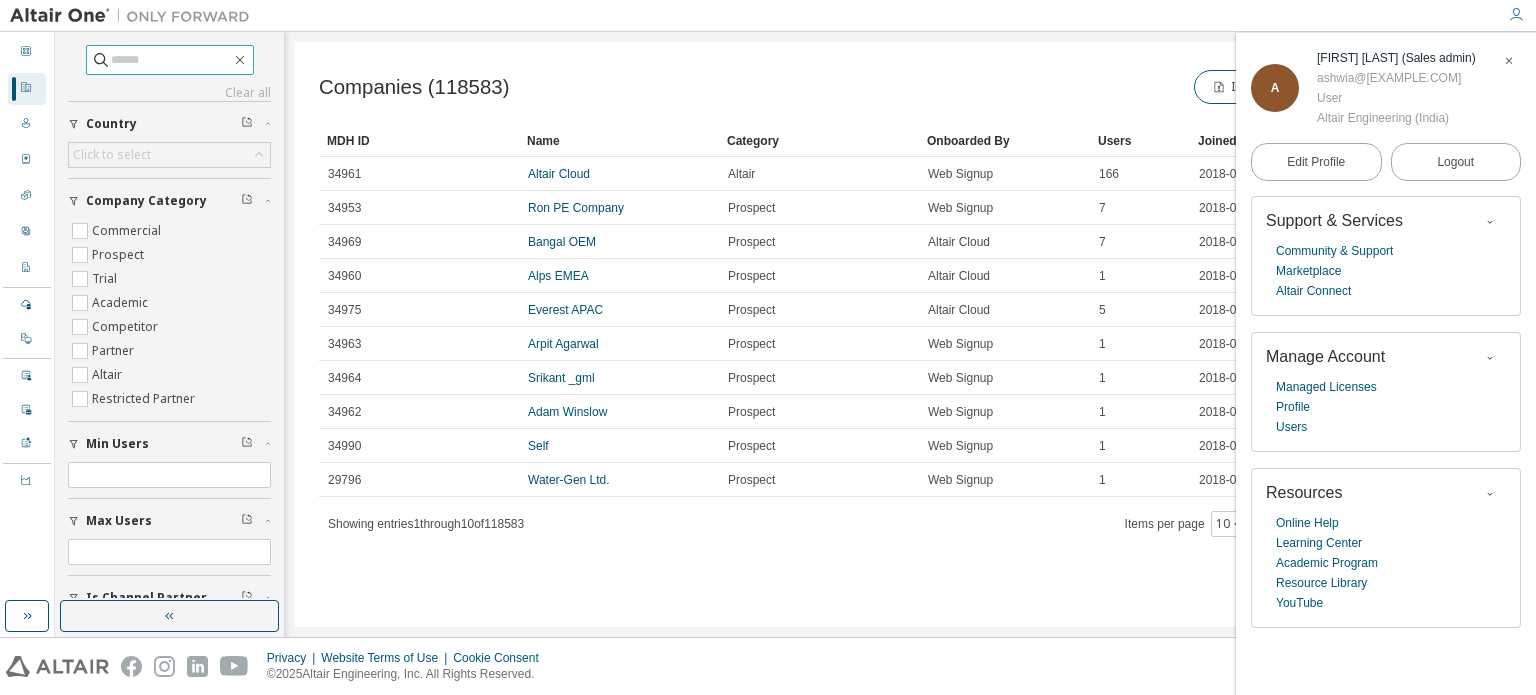 click at bounding box center (170, 60) 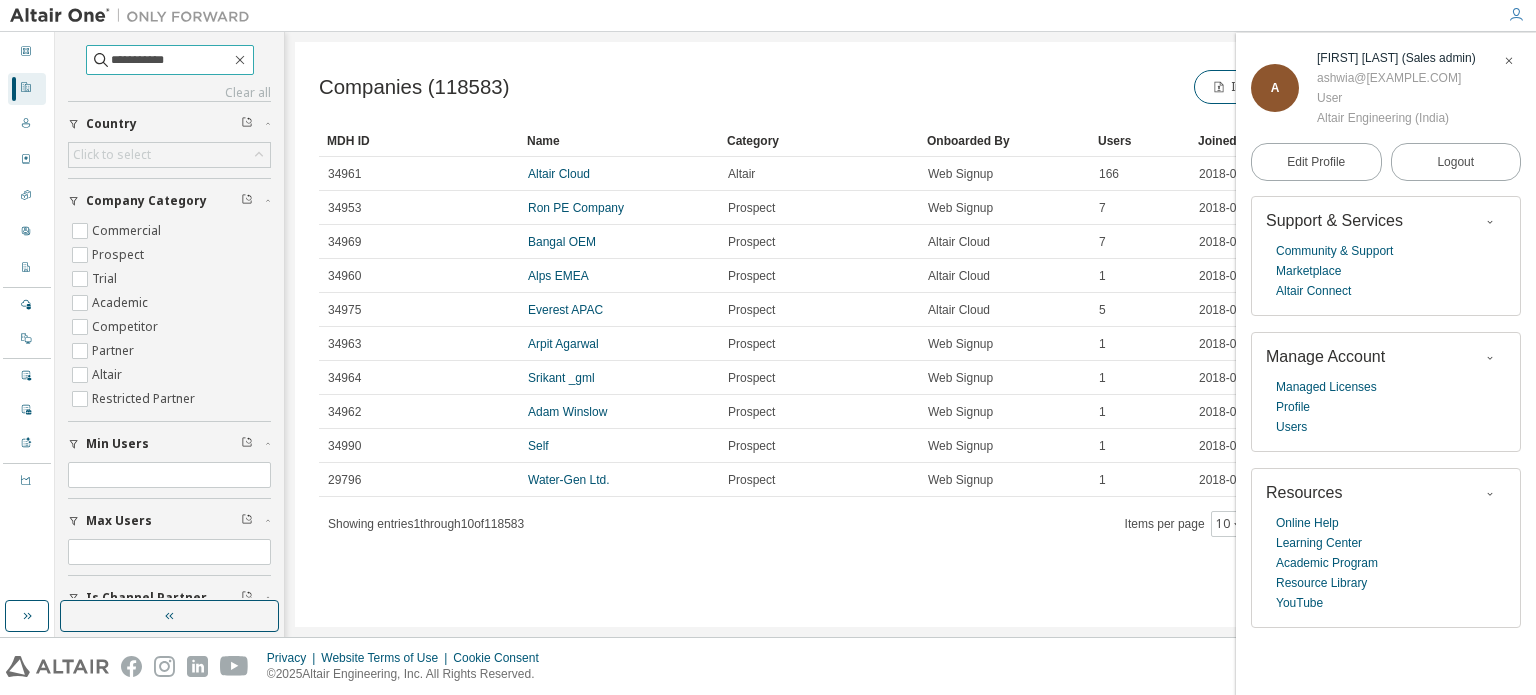 type on "**********" 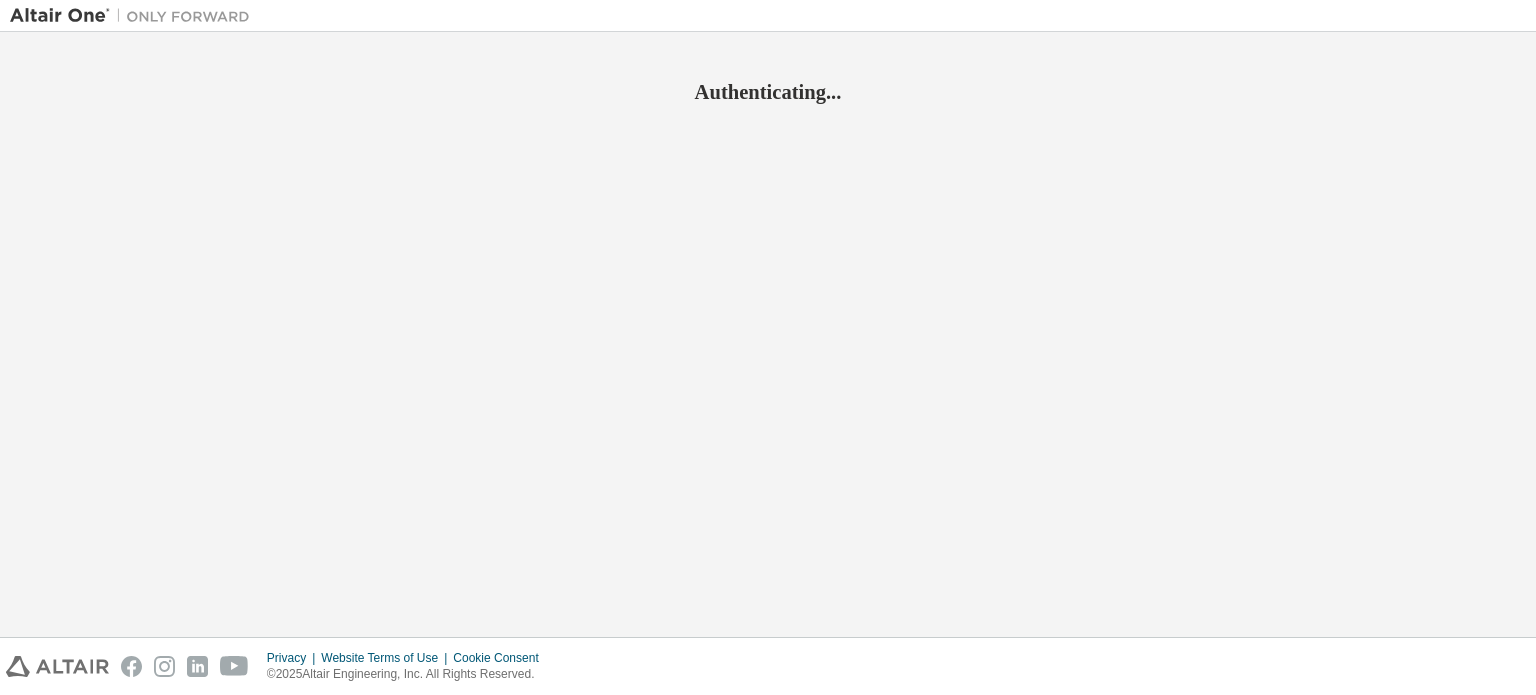 scroll, scrollTop: 0, scrollLeft: 0, axis: both 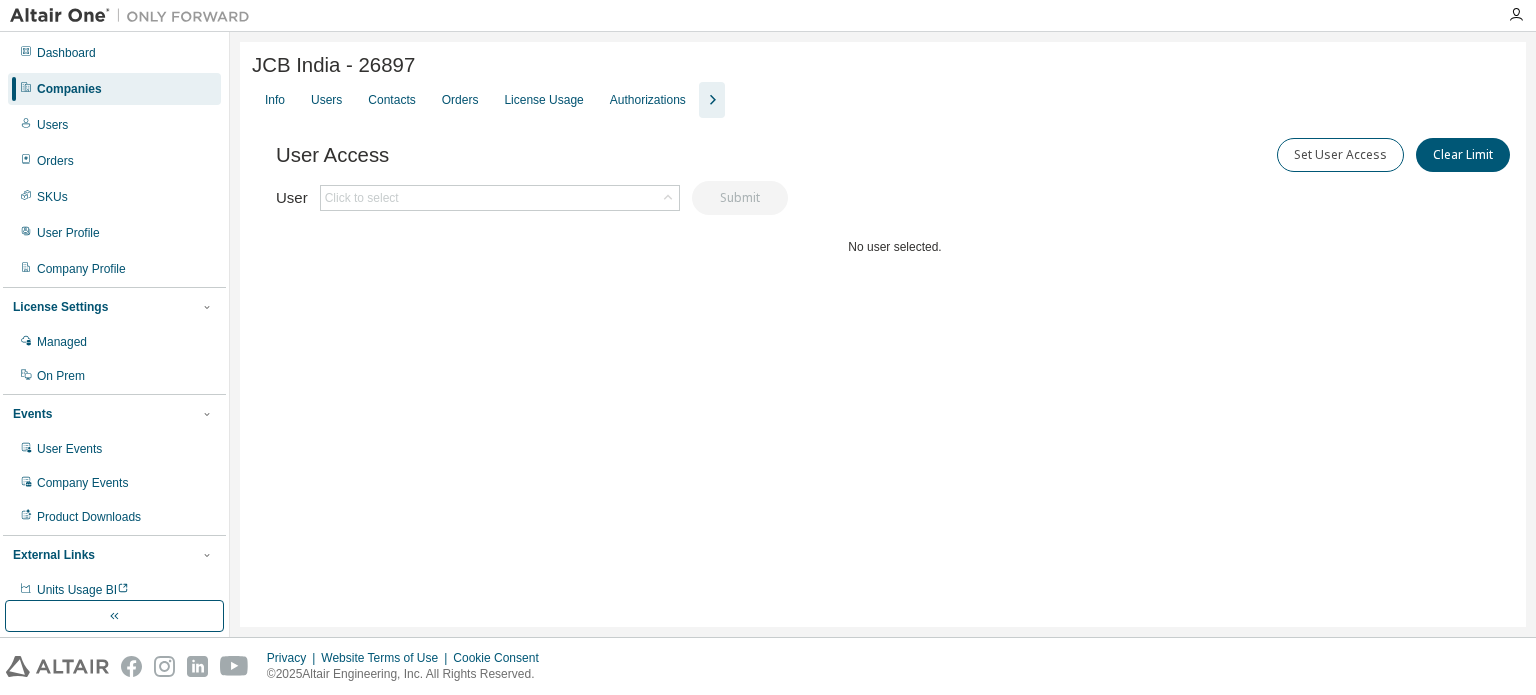 click 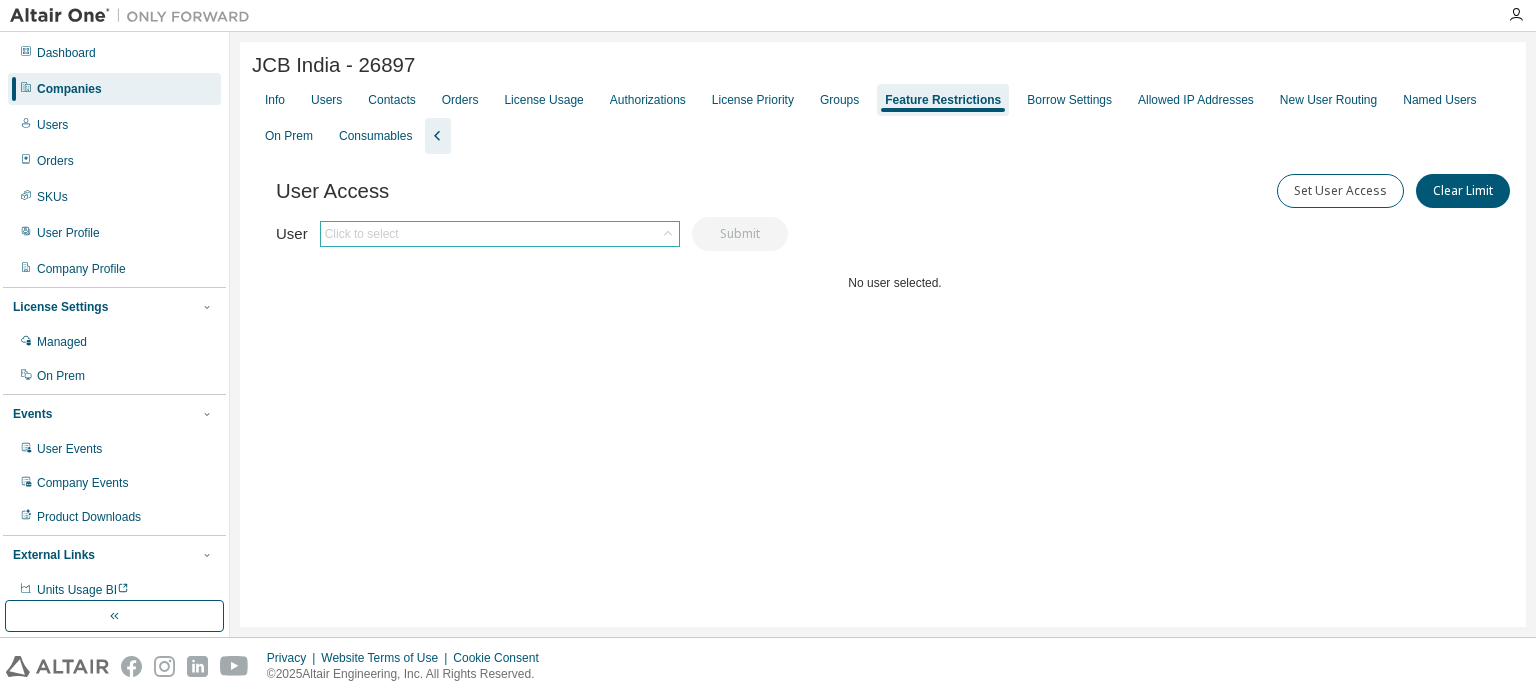 click on "Click to select" at bounding box center (500, 234) 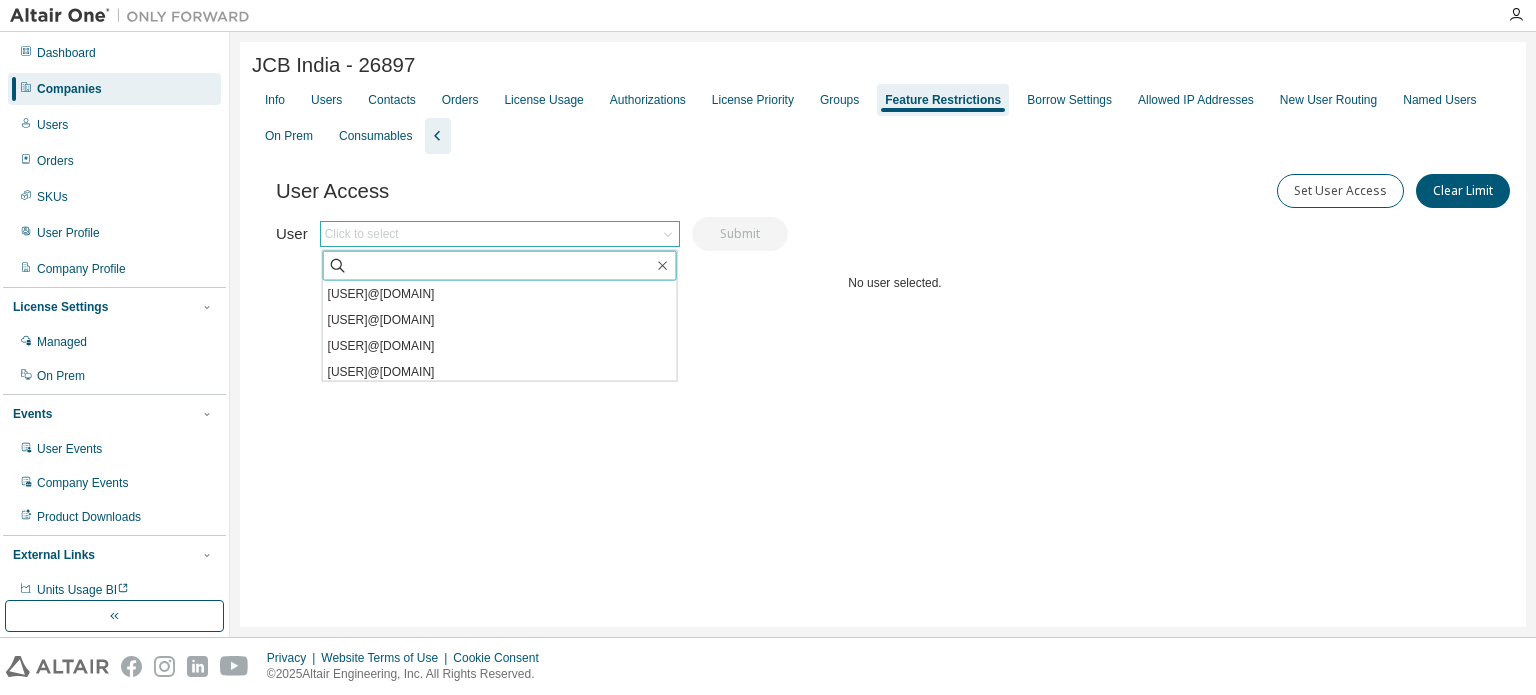 click at bounding box center [501, 266] 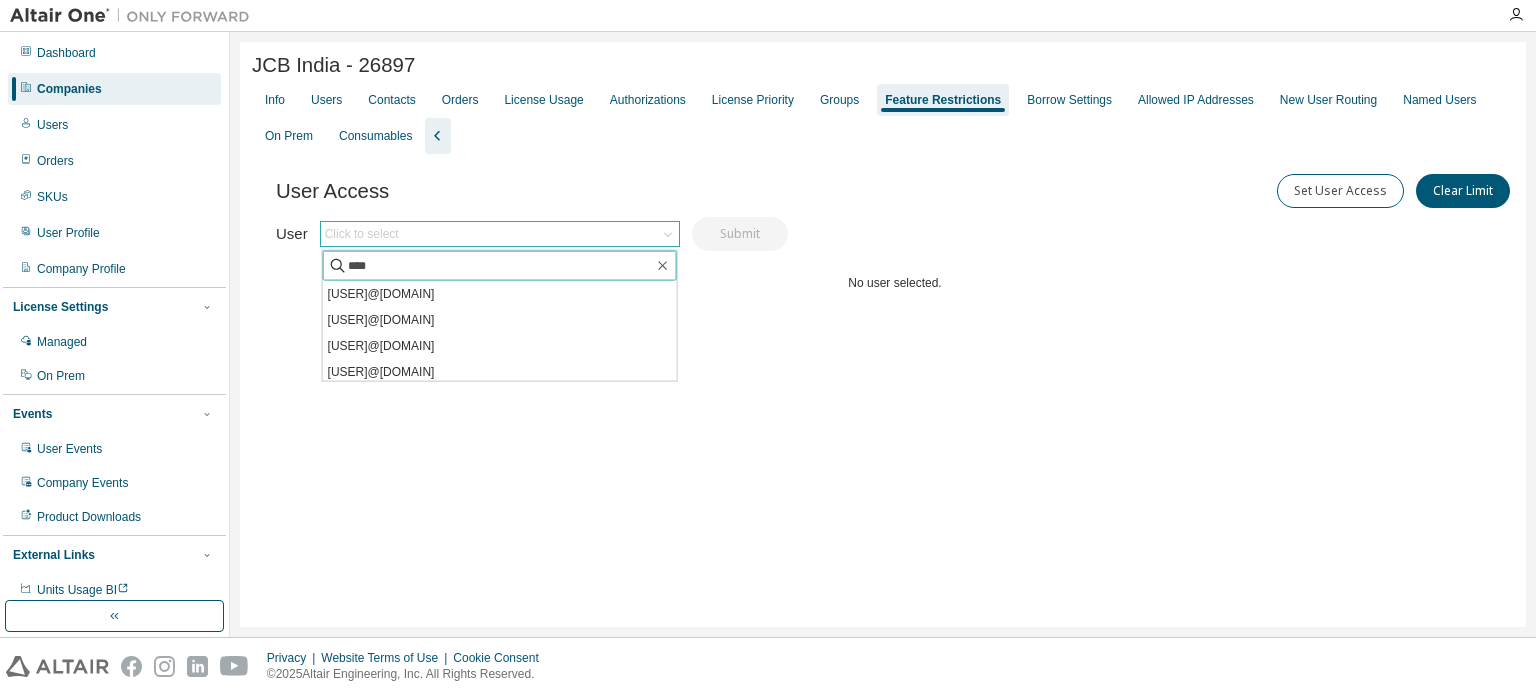 type on "****" 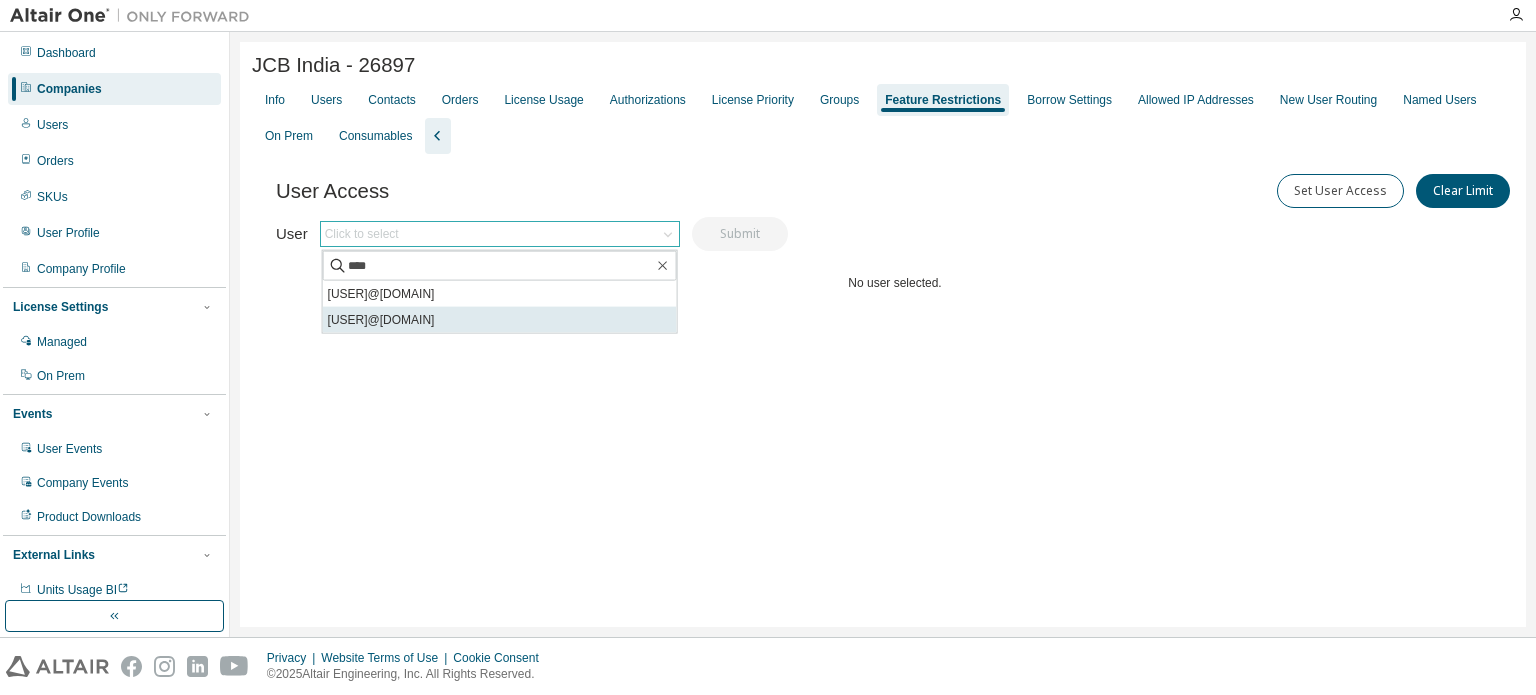 click on "[USER]@[DOMAIN]" at bounding box center [500, 320] 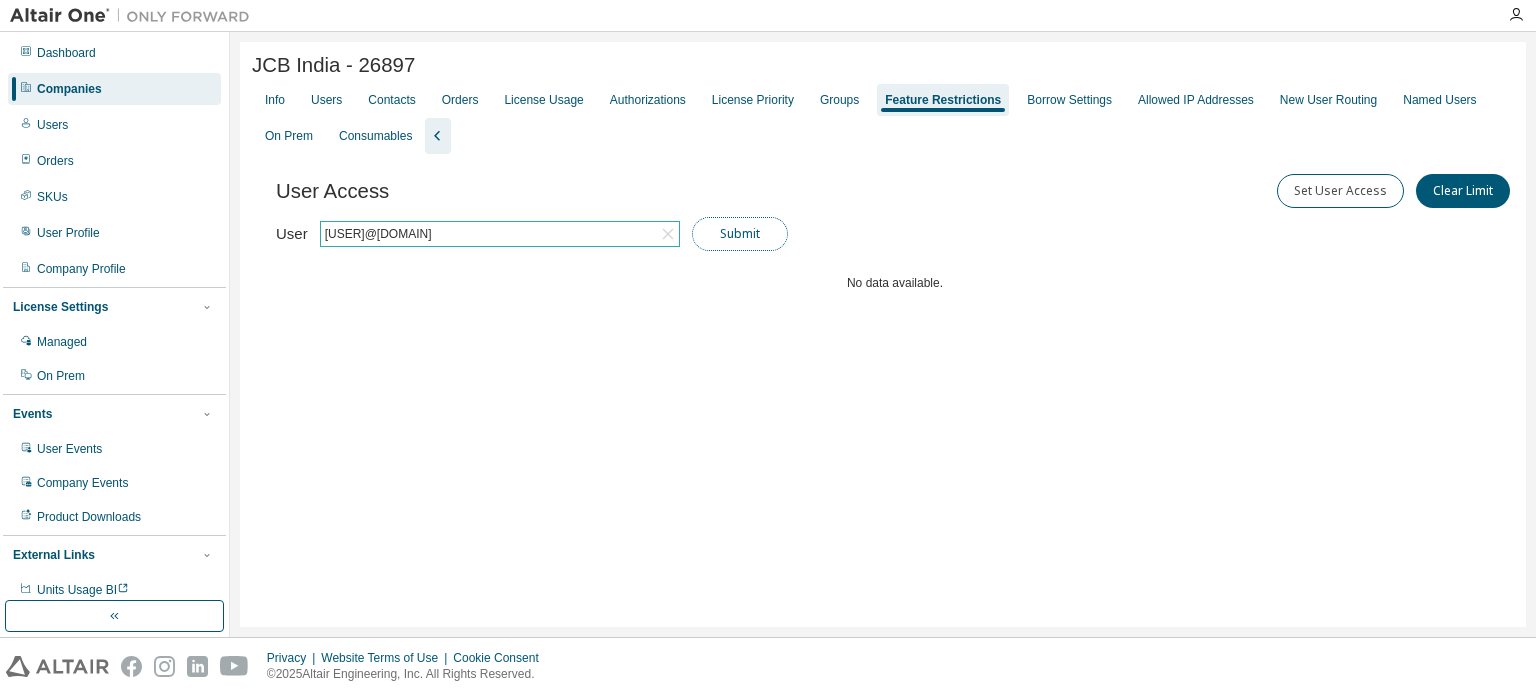 click on "Submit" at bounding box center (740, 234) 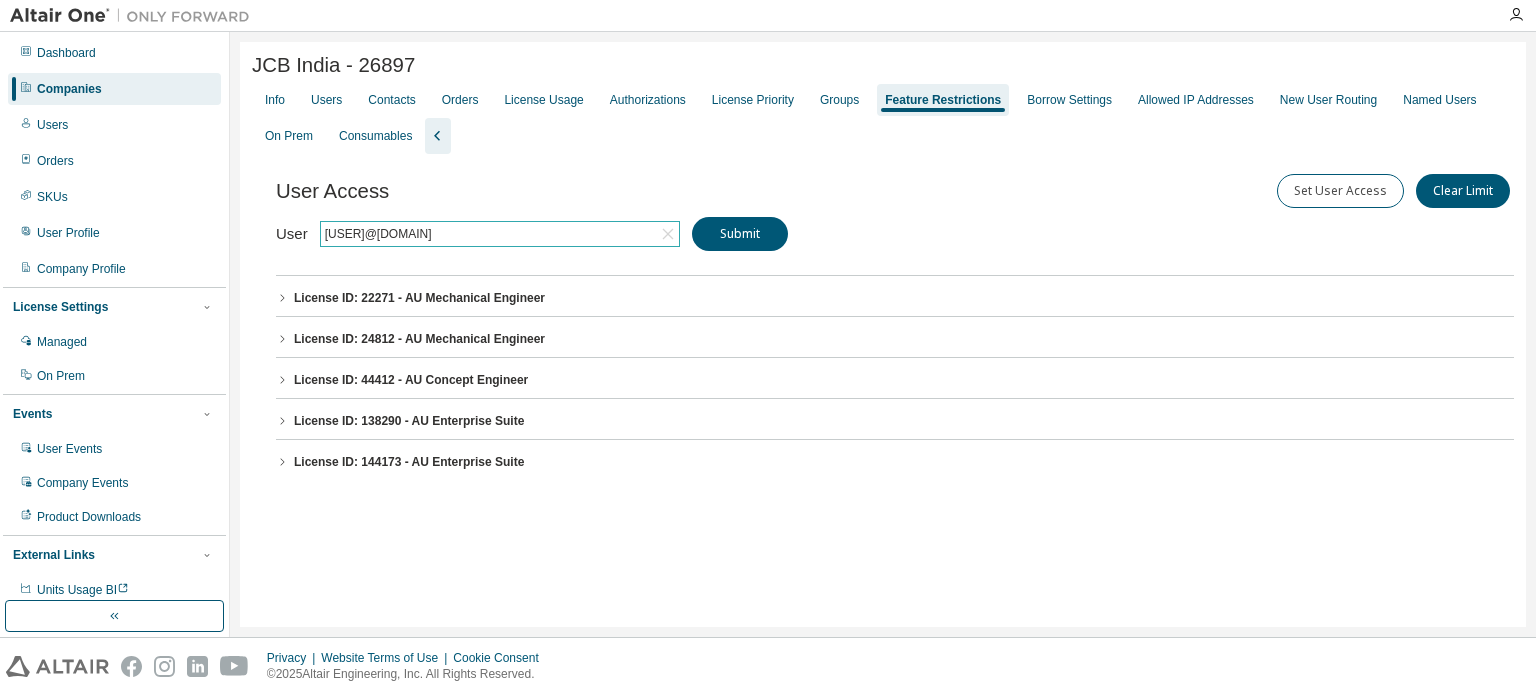 click on "License ID: 44412 - AU Concept Engineer" at bounding box center (411, 380) 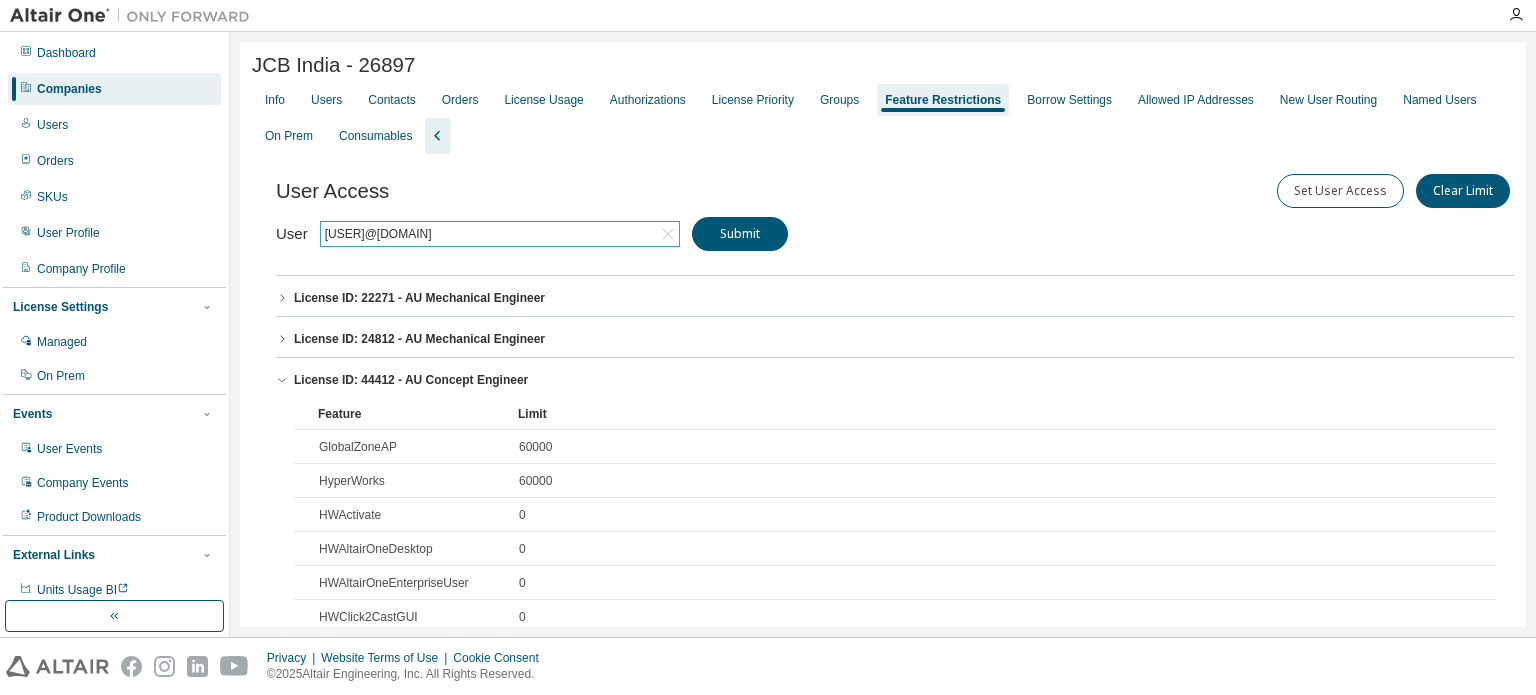 click on "License ID: 44412 - AU Concept Engineer" at bounding box center [411, 380] 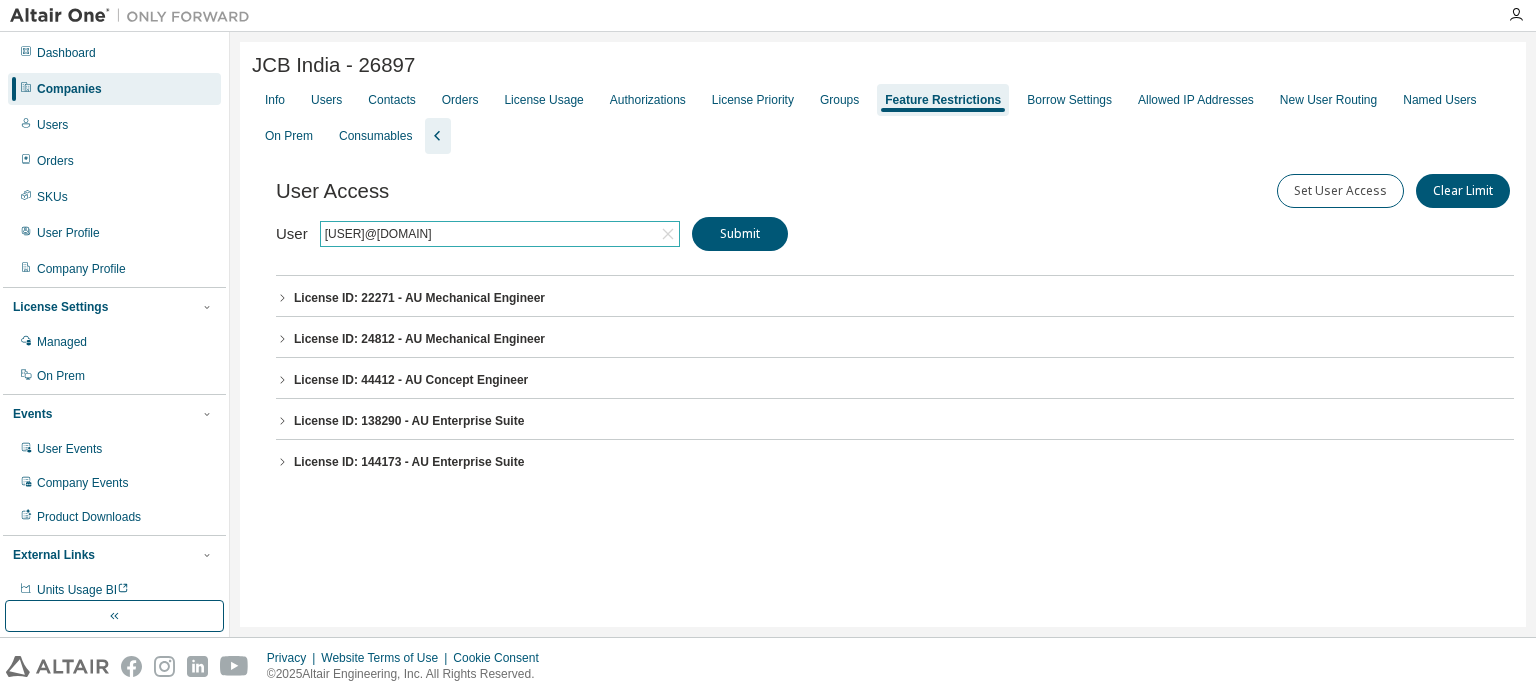 click on "License ID: 24812 - AU Mechanical Engineer" at bounding box center (419, 339) 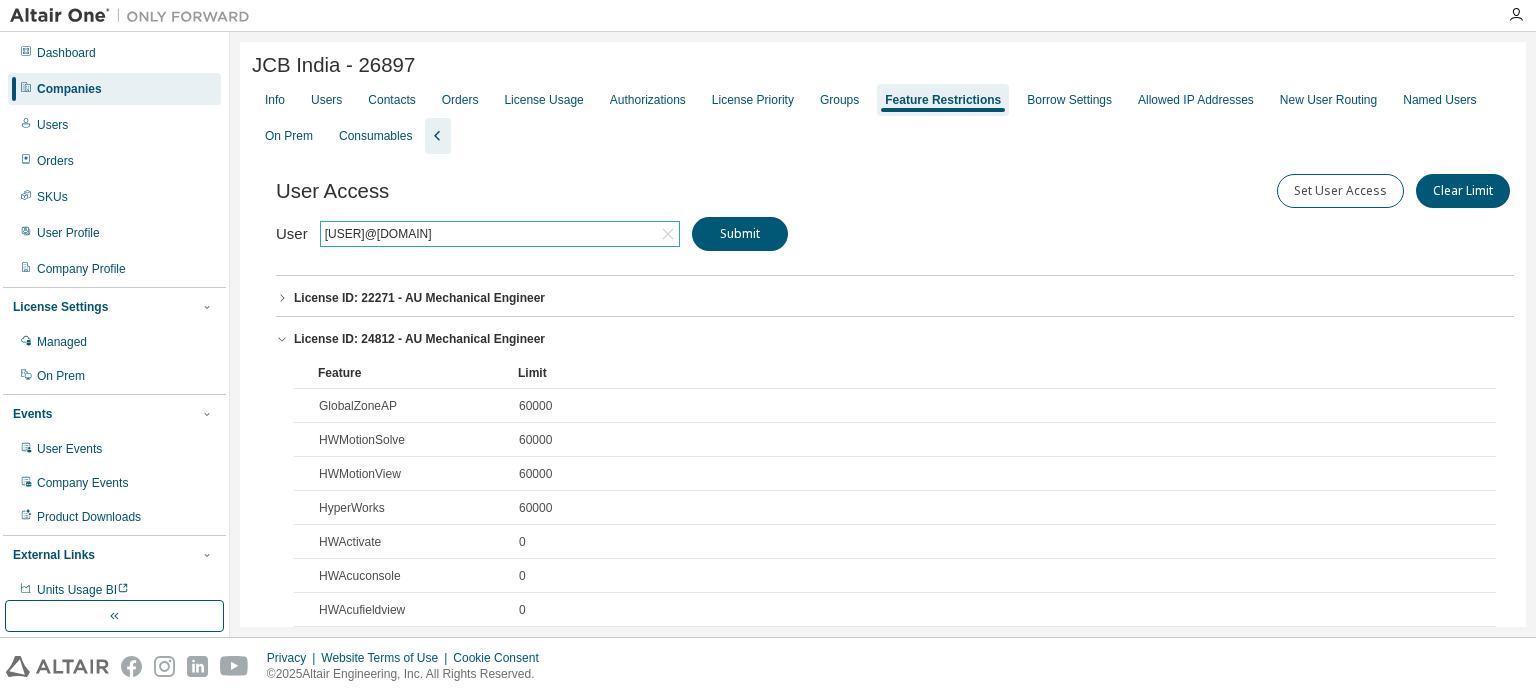 click on "License ID: 24812 - AU Mechanical Engineer" at bounding box center [419, 339] 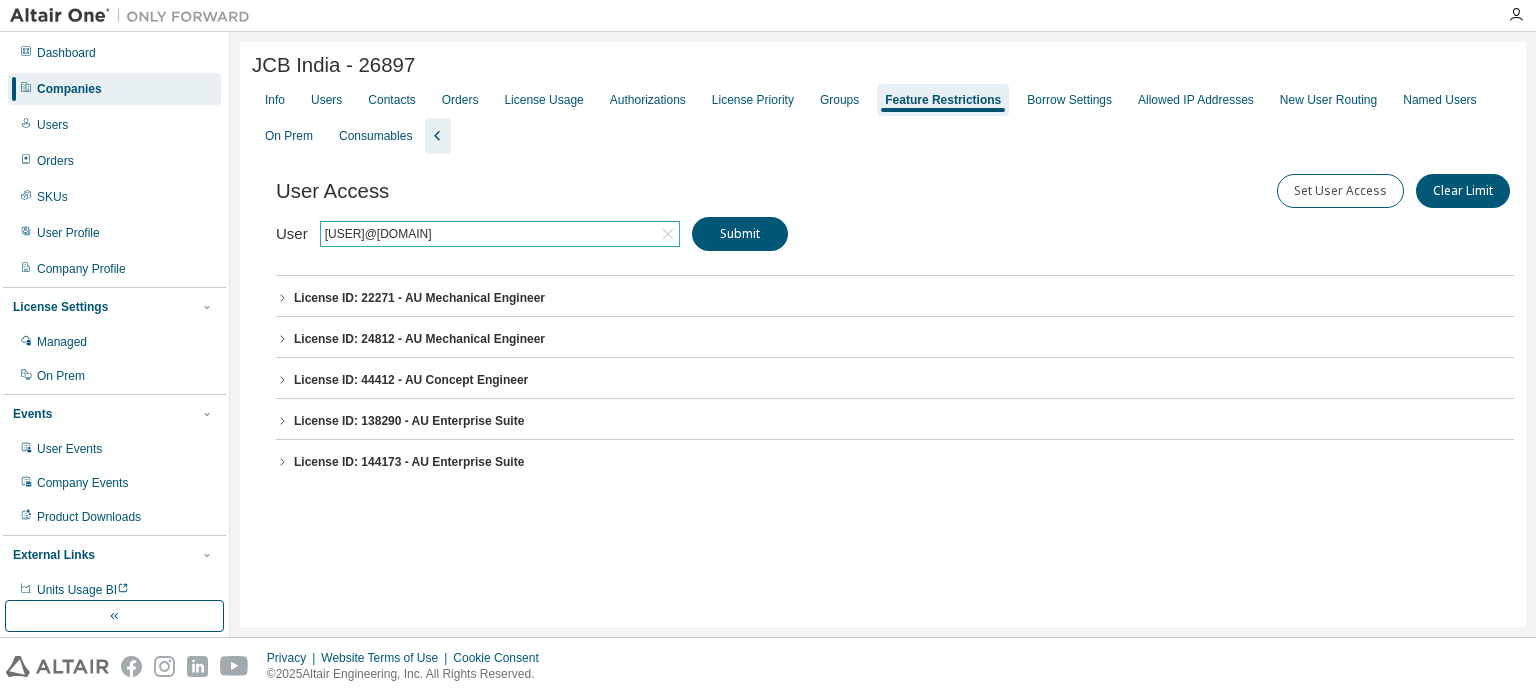 click on "License ID: 22271 - AU Mechanical Engineer" at bounding box center [419, 298] 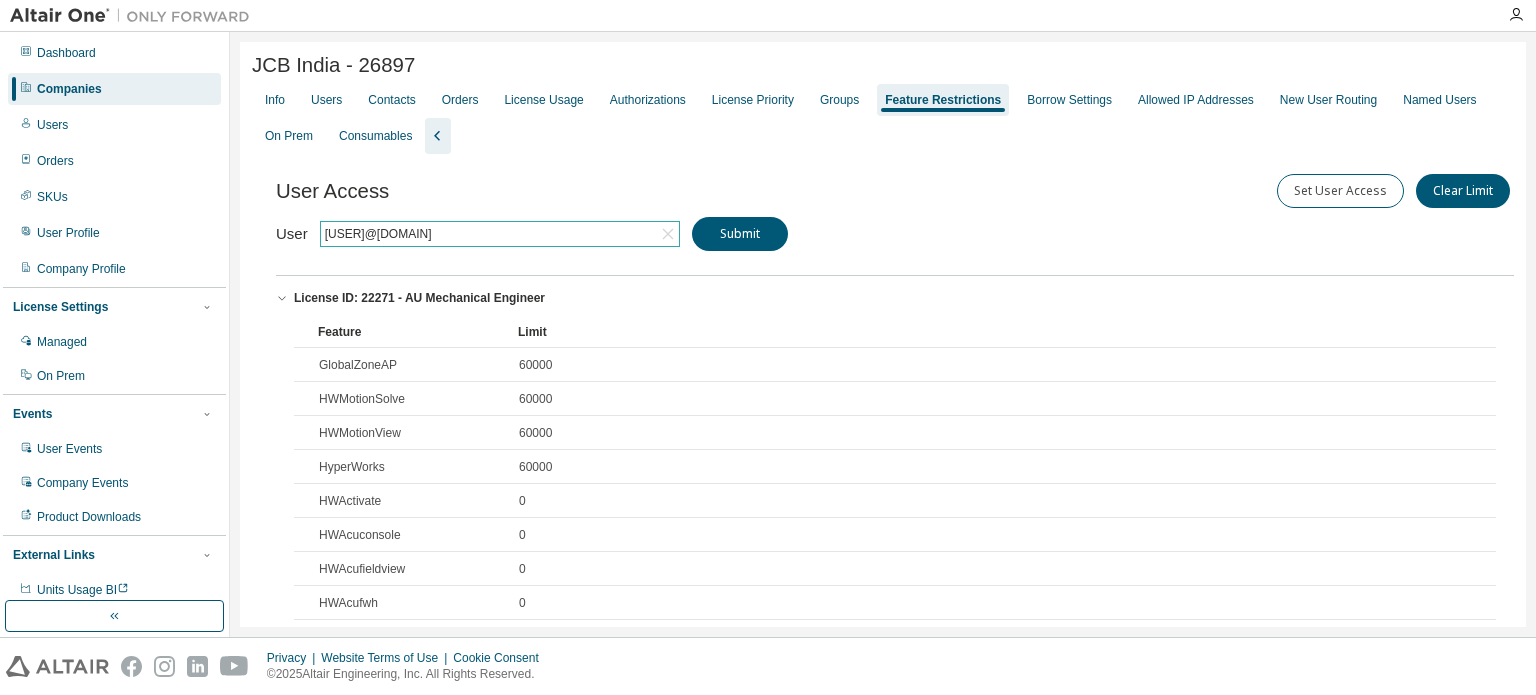 click on "License ID: 22271 - AU Mechanical Engineer" at bounding box center [419, 298] 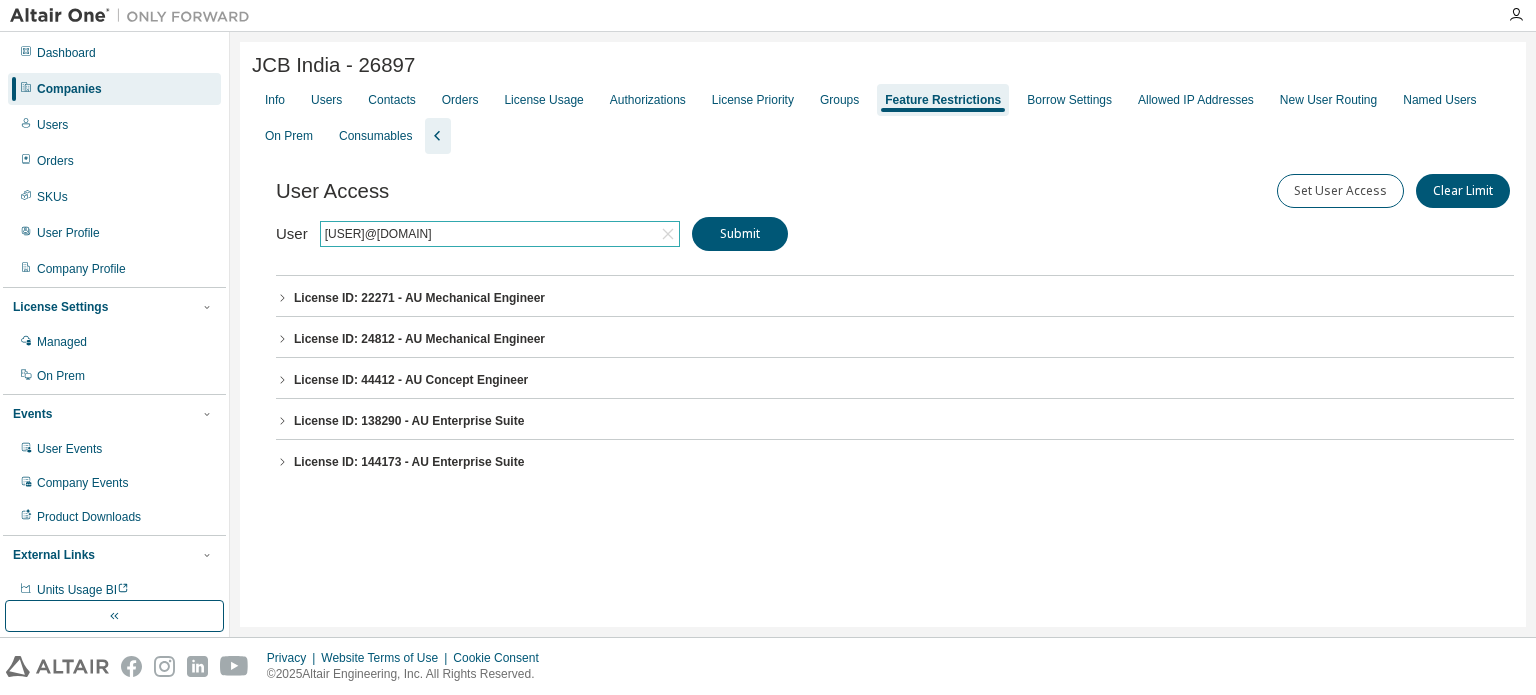 click on "License ID: 22271 - AU Mechanical Engineer" at bounding box center [419, 298] 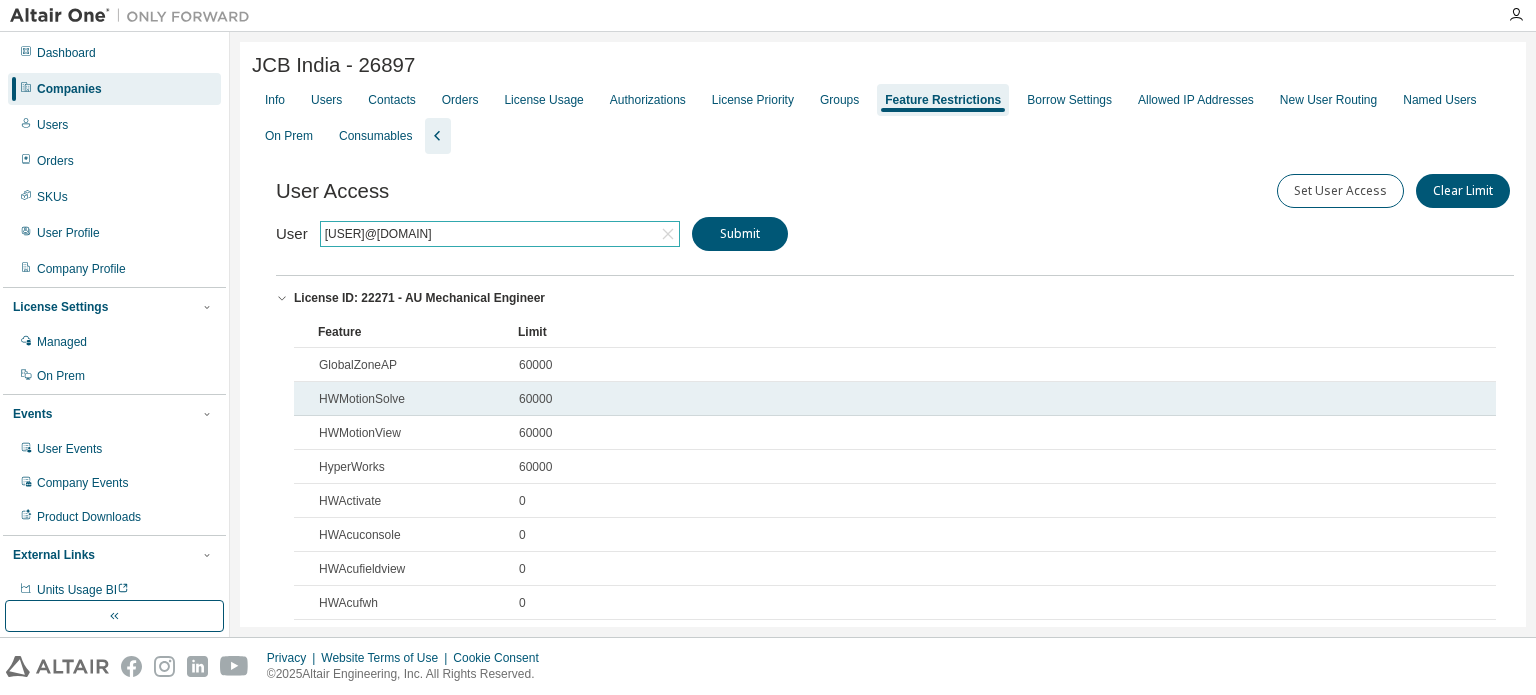 click on "60000" at bounding box center [982, 399] 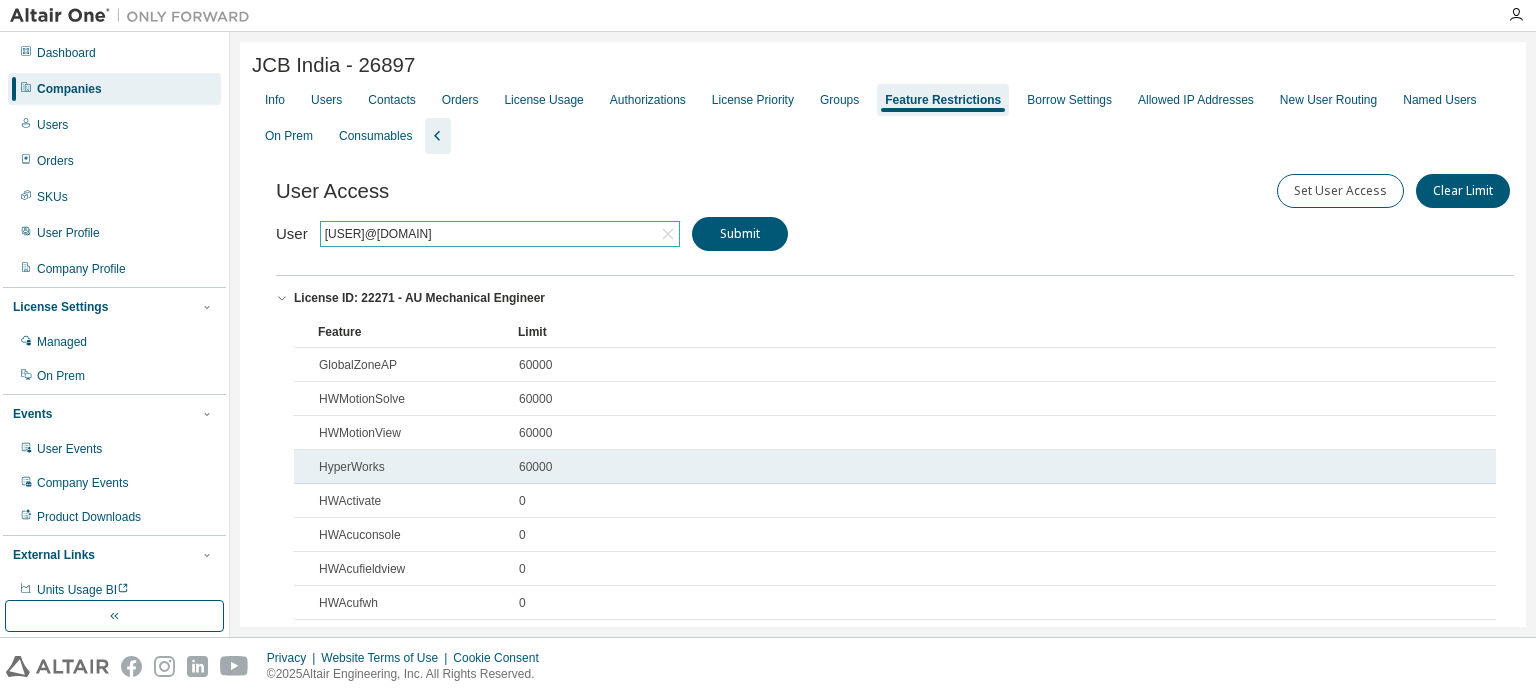 click on "60000" at bounding box center [982, 467] 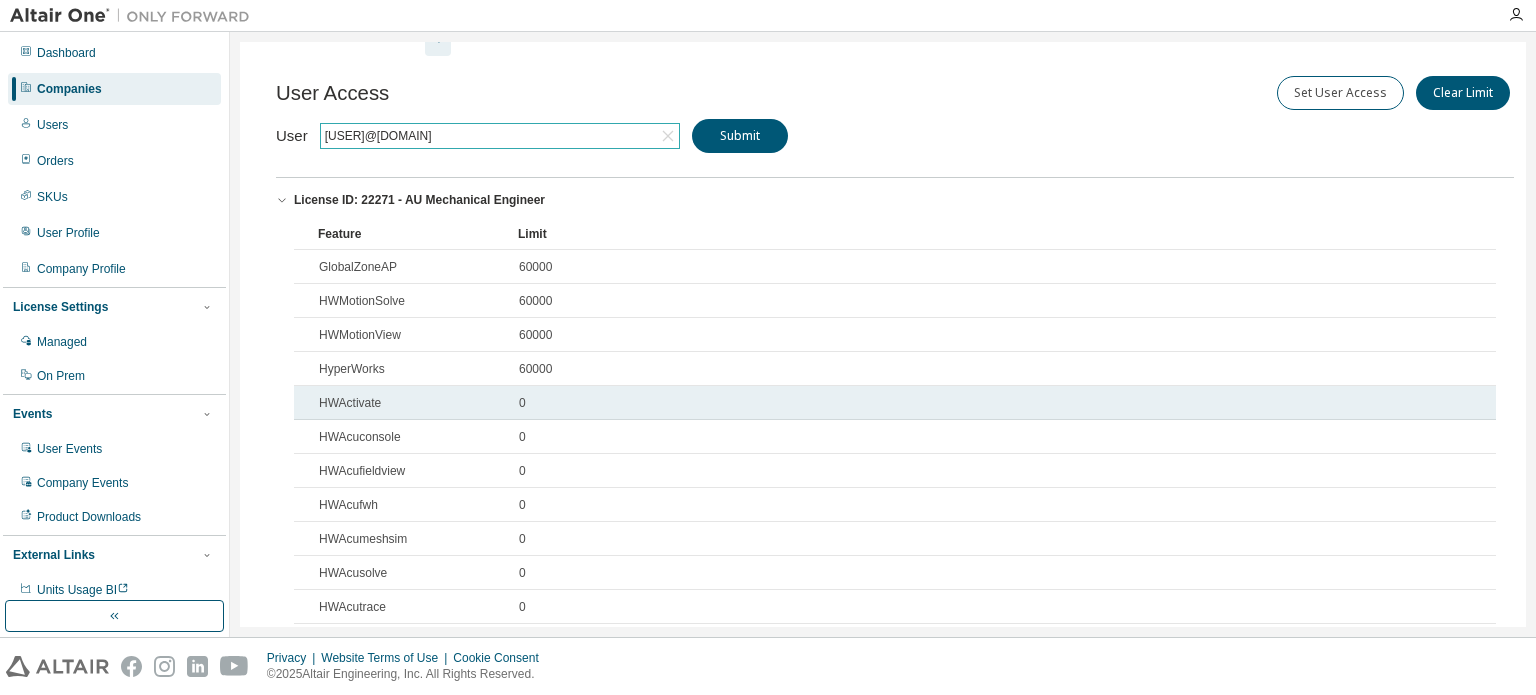 scroll, scrollTop: 96, scrollLeft: 0, axis: vertical 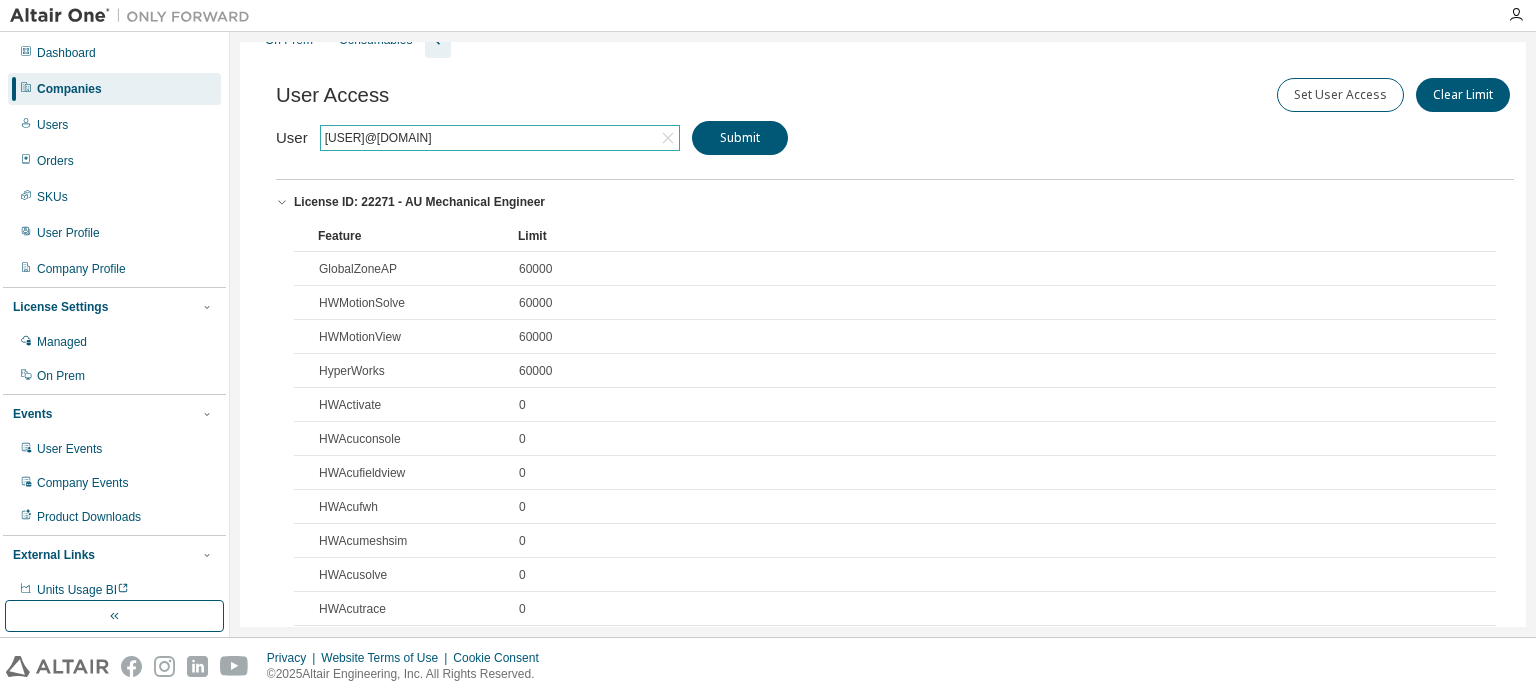 click 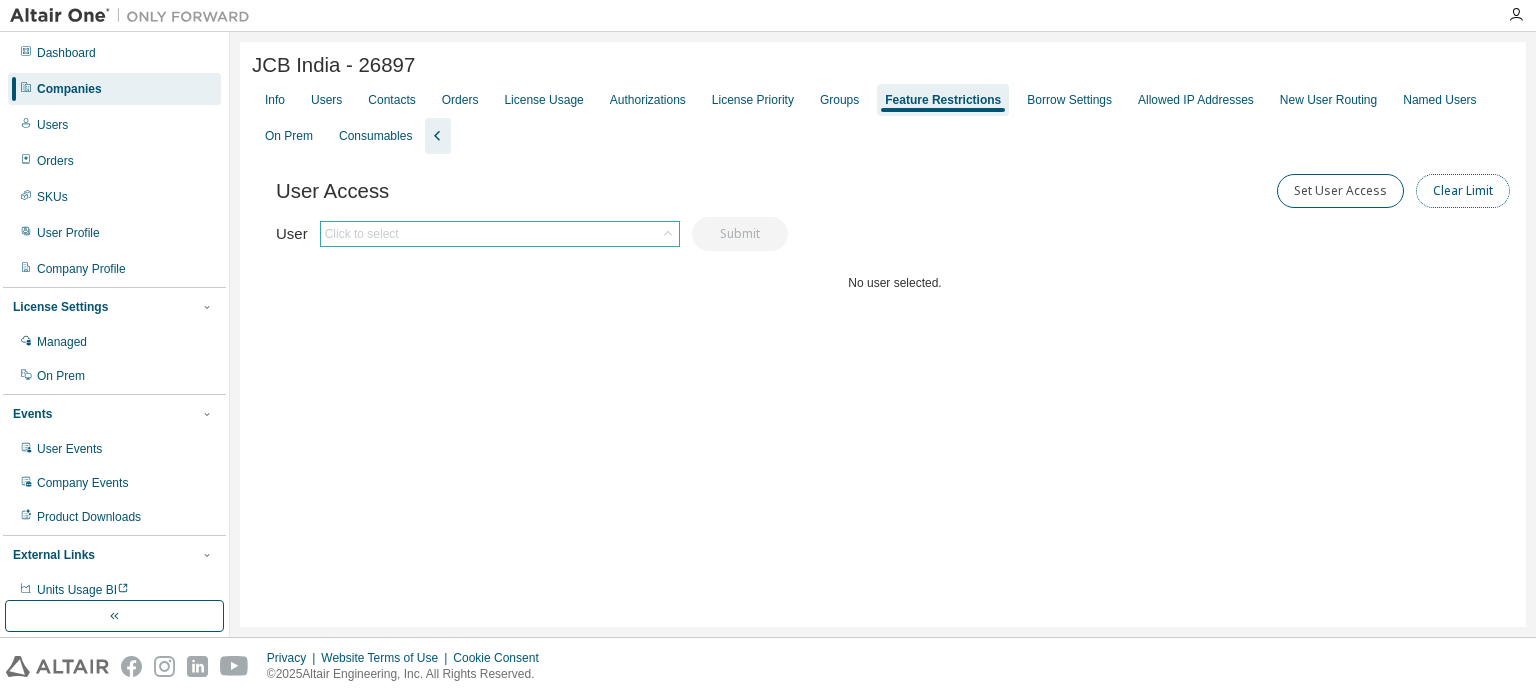 click on "Clear Limit" at bounding box center [1463, 191] 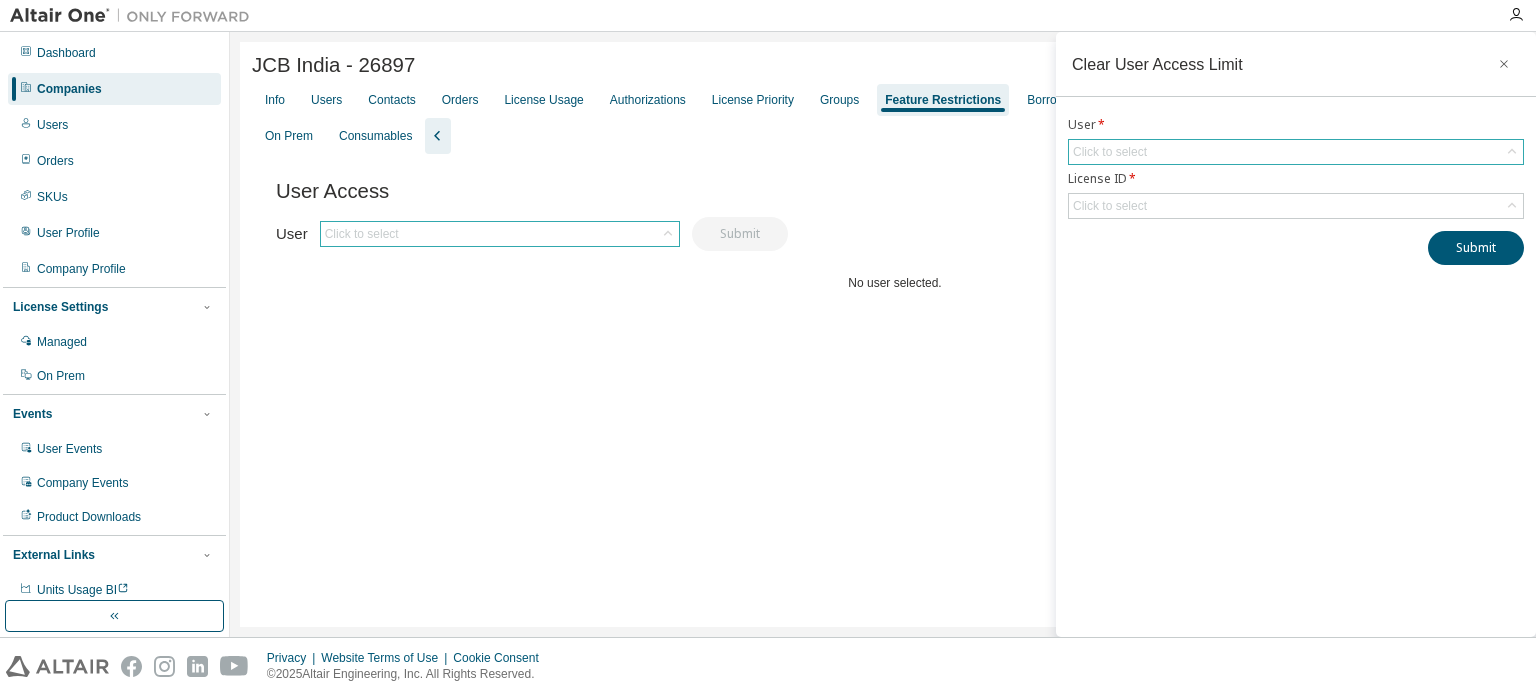 click on "Click to select" at bounding box center [1296, 152] 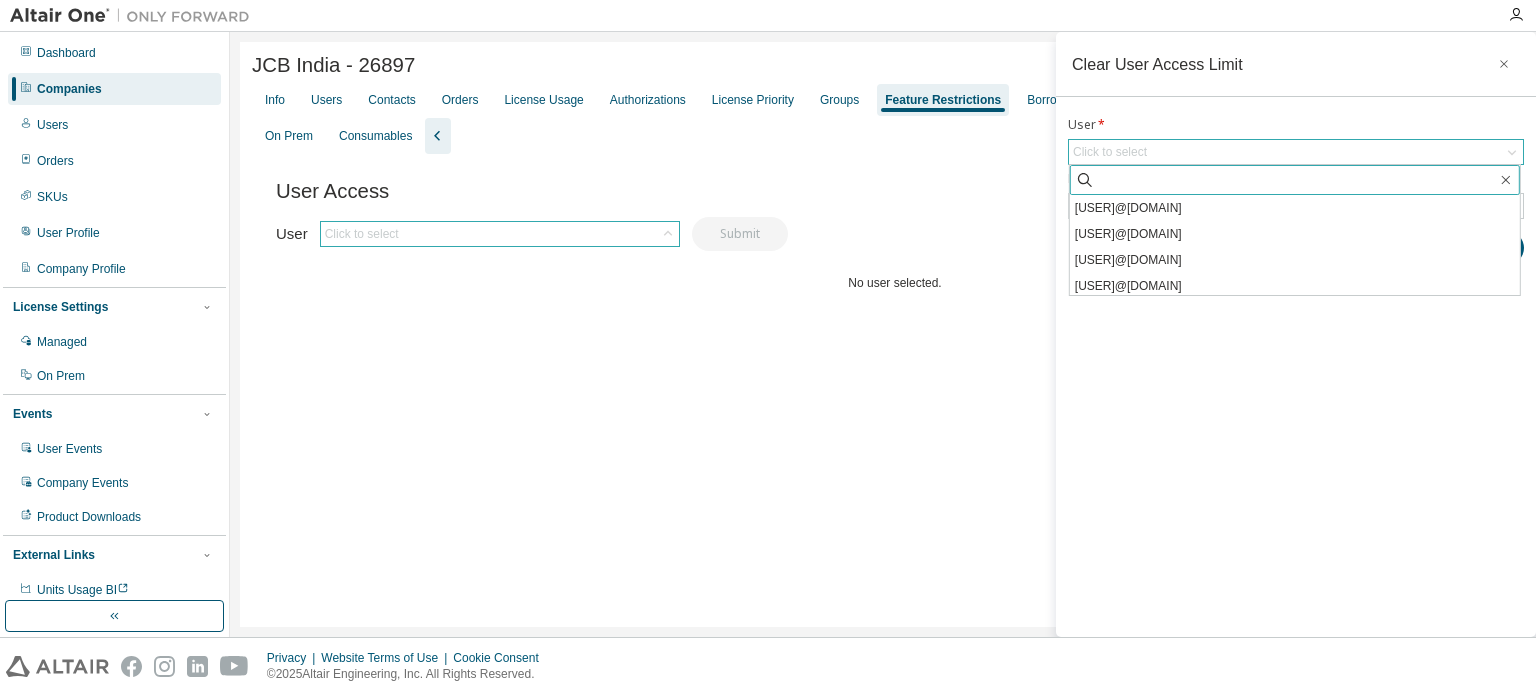 click at bounding box center [1296, 180] 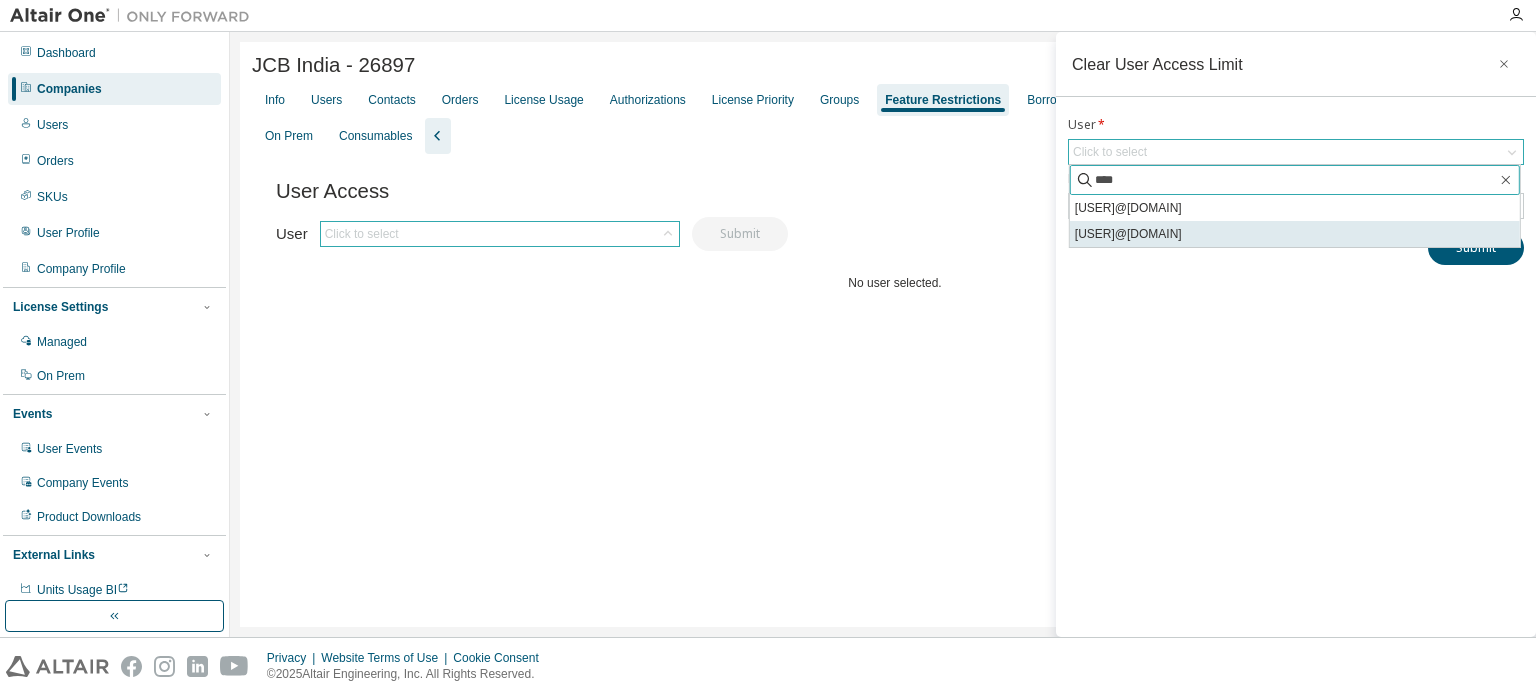 type on "****" 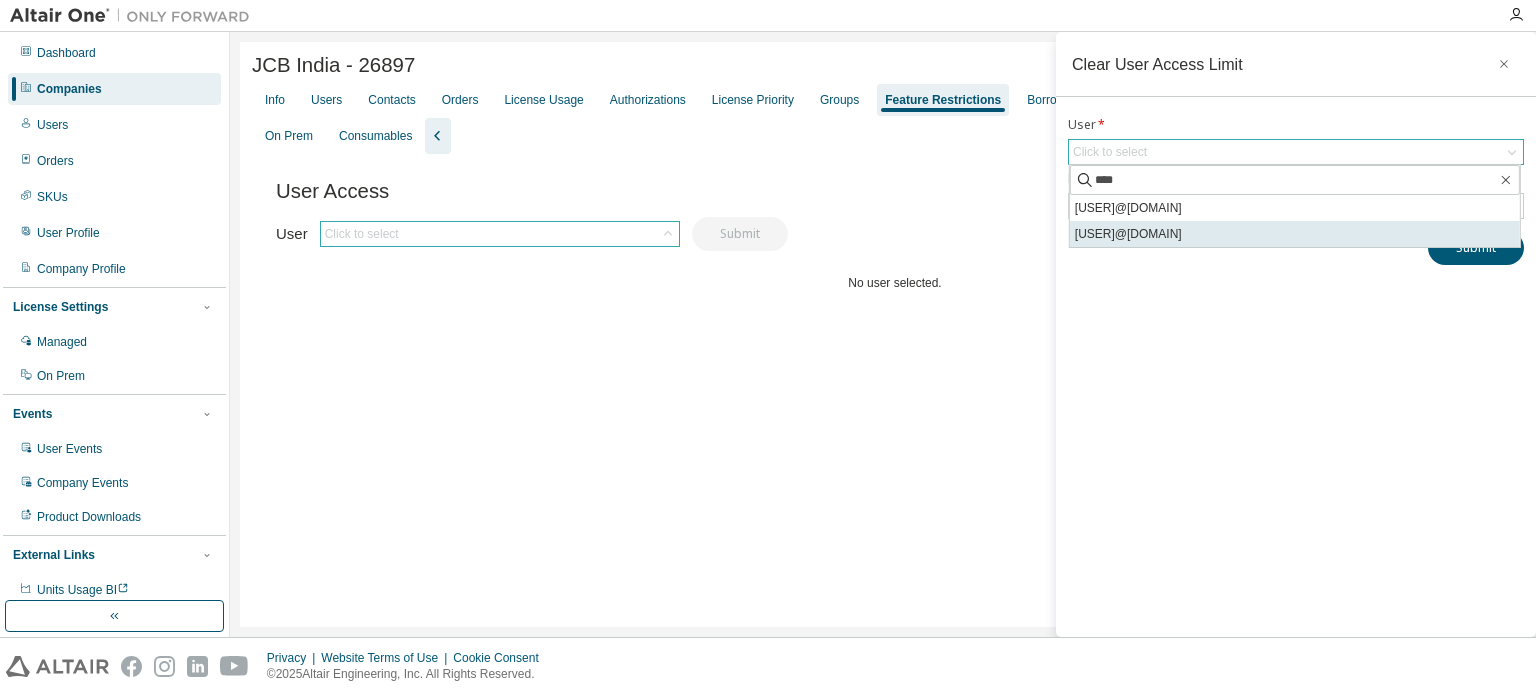 click on "[USER]@[DOMAIN]" at bounding box center (1295, 234) 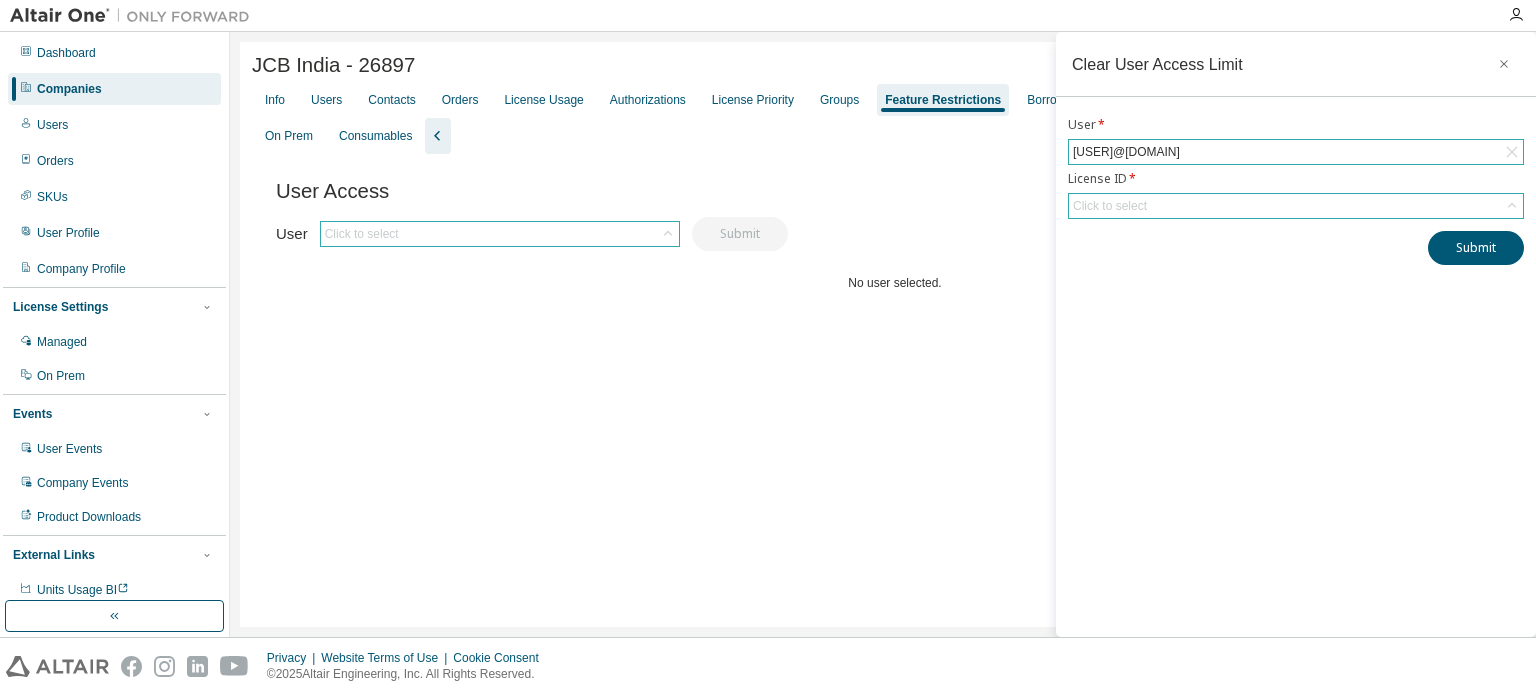 click on "Click to select" at bounding box center [1296, 206] 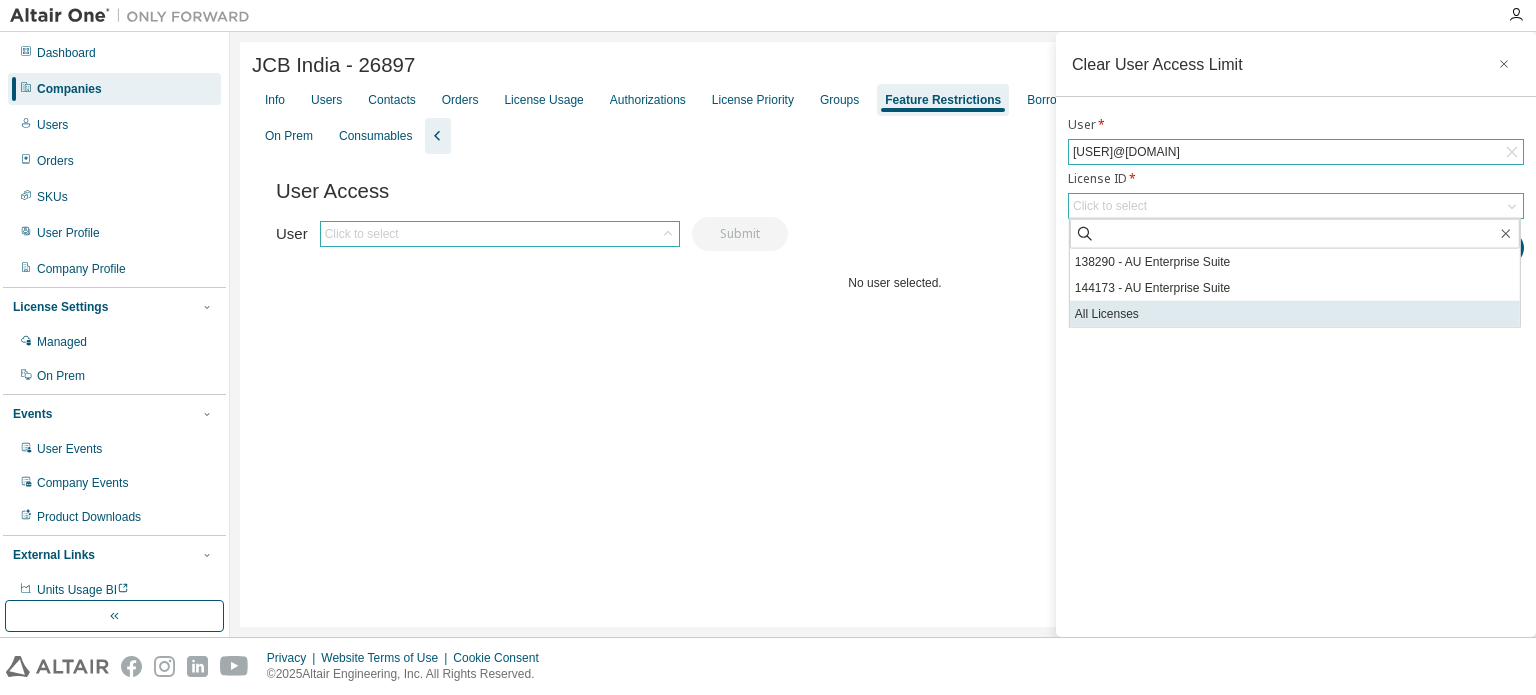 click on "All Licenses" at bounding box center (1295, 314) 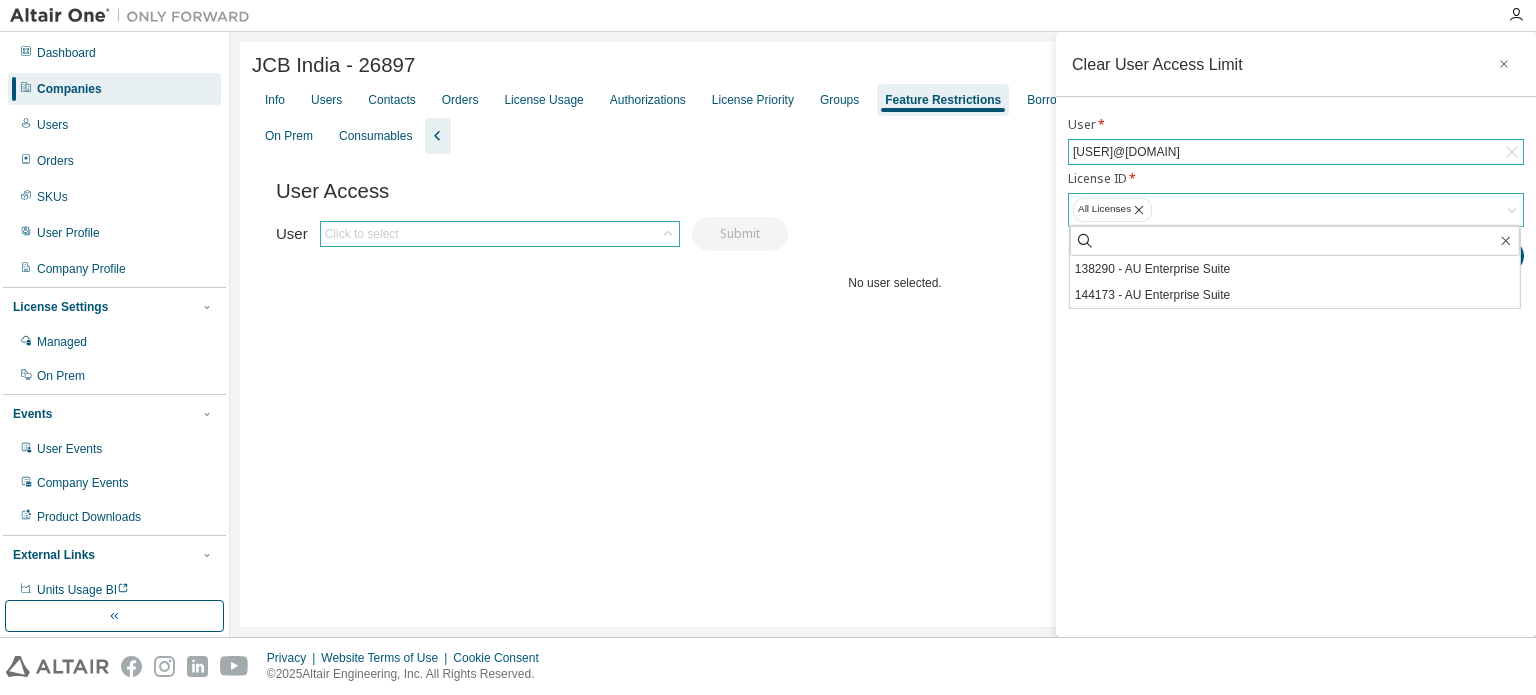 click on "Clear User Access Limit User * [USER]@[DOMAIN] License ID * All Licenses 138290 - AU Enterprise Suite  144173 - AU Enterprise Suite  Submit" at bounding box center (1296, 334) 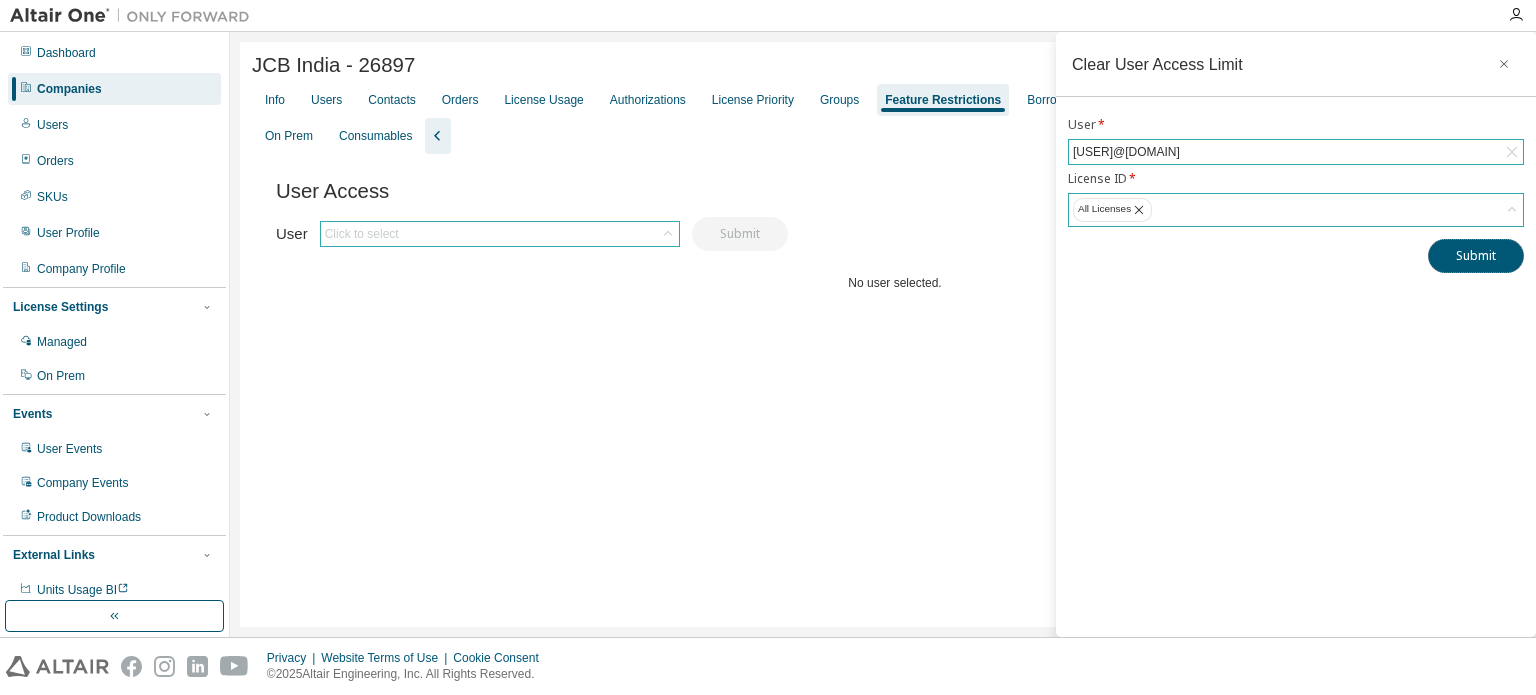 click on "Submit" at bounding box center (1476, 256) 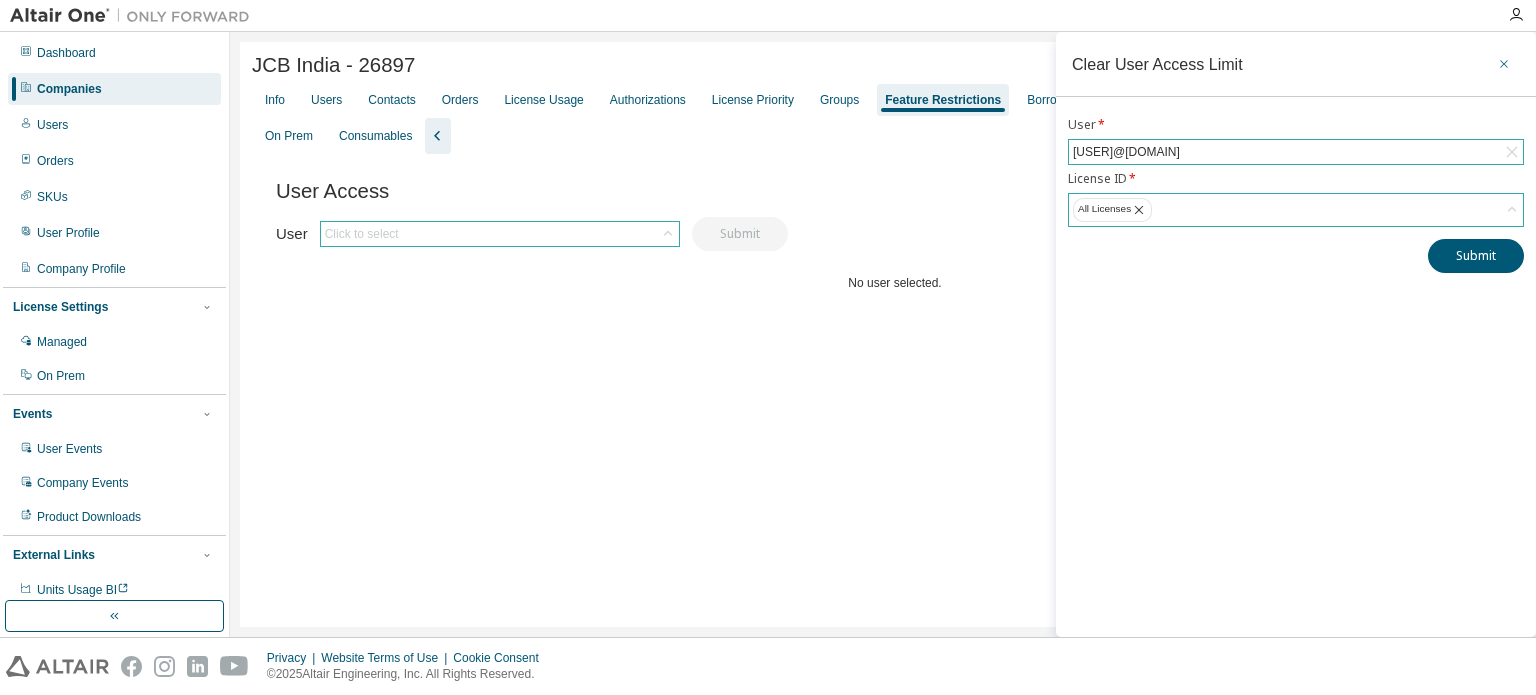 click 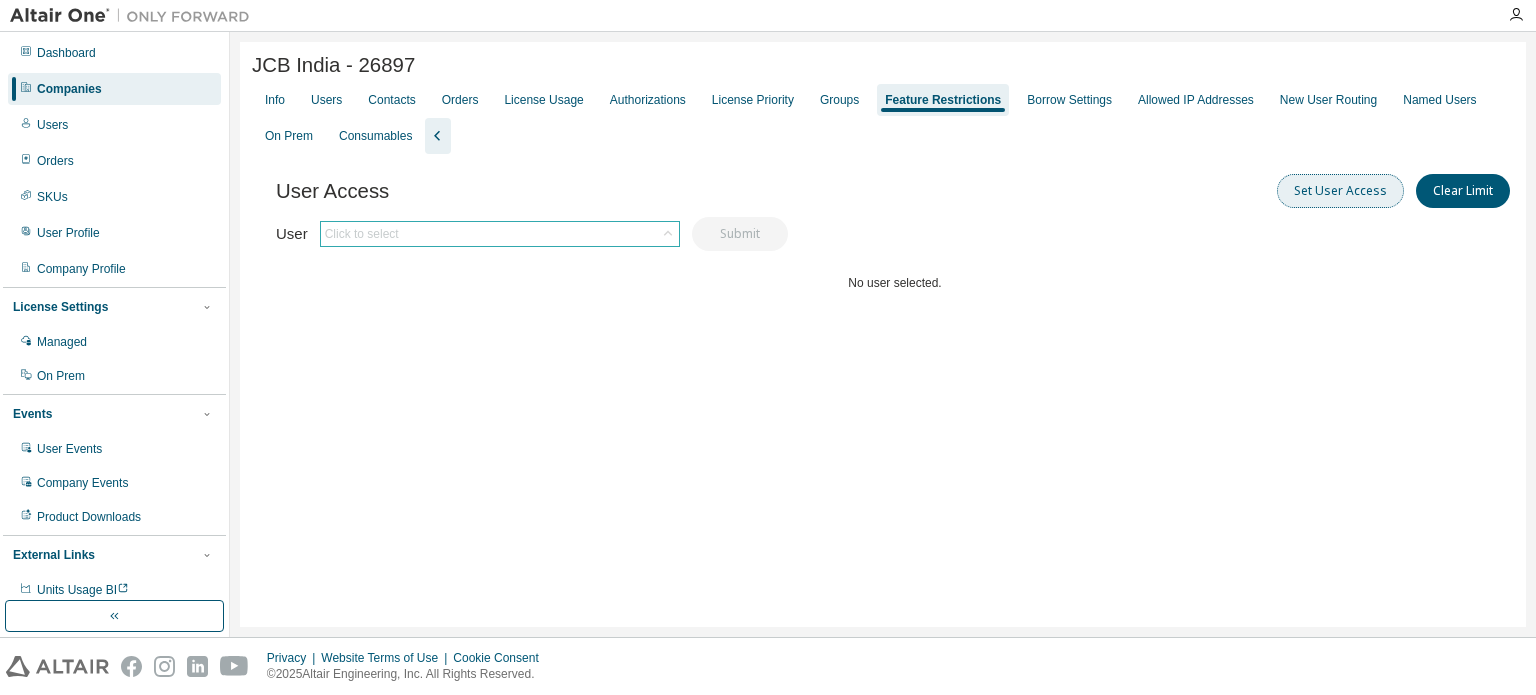 click on "Set User Access" at bounding box center (1340, 191) 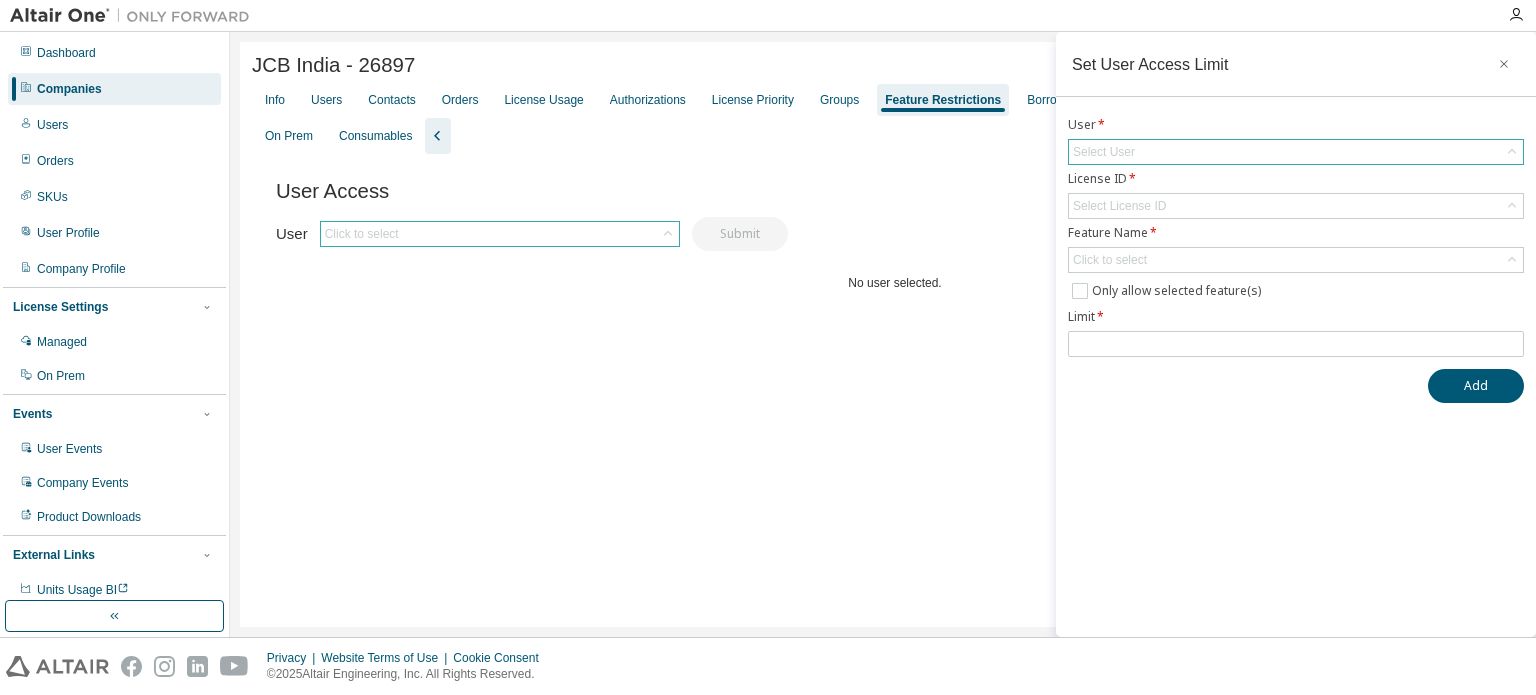 click on "Select User" at bounding box center (1296, 152) 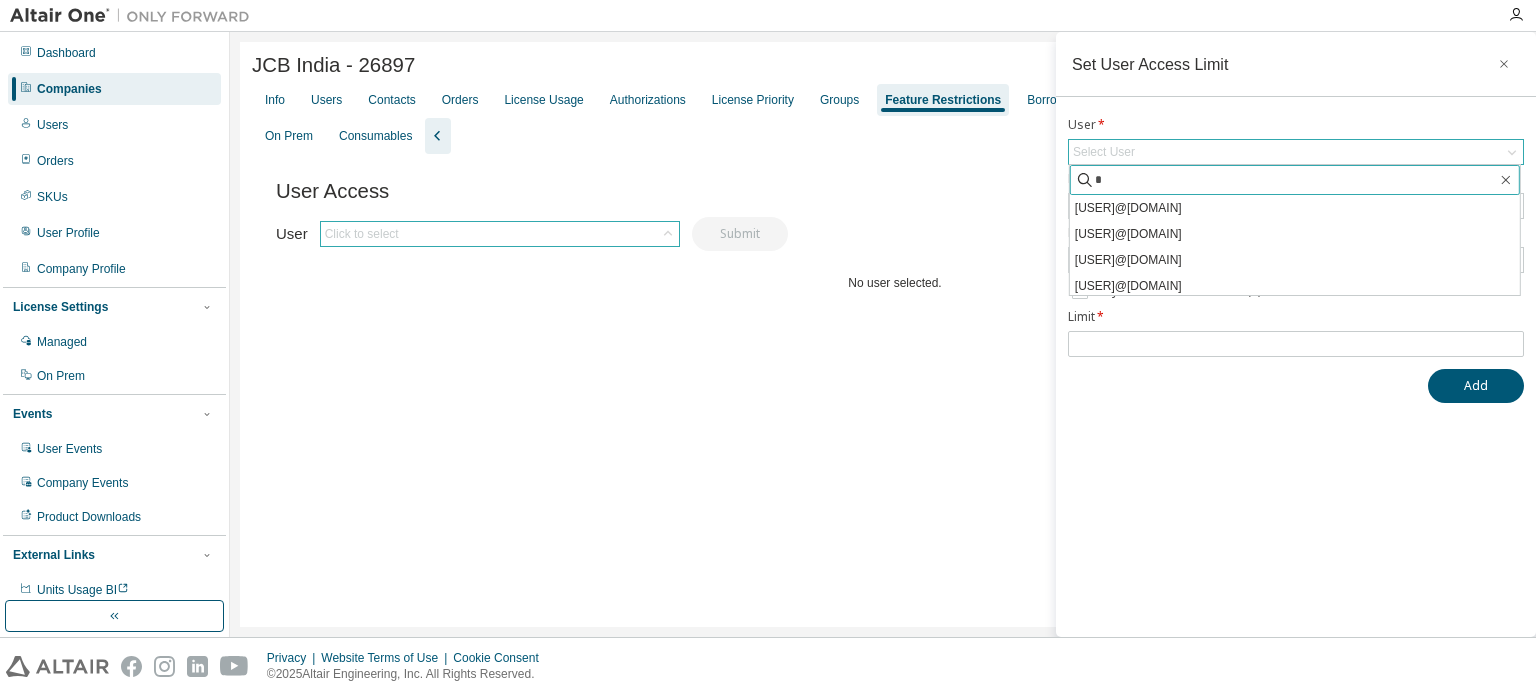 click on "*" at bounding box center [1296, 180] 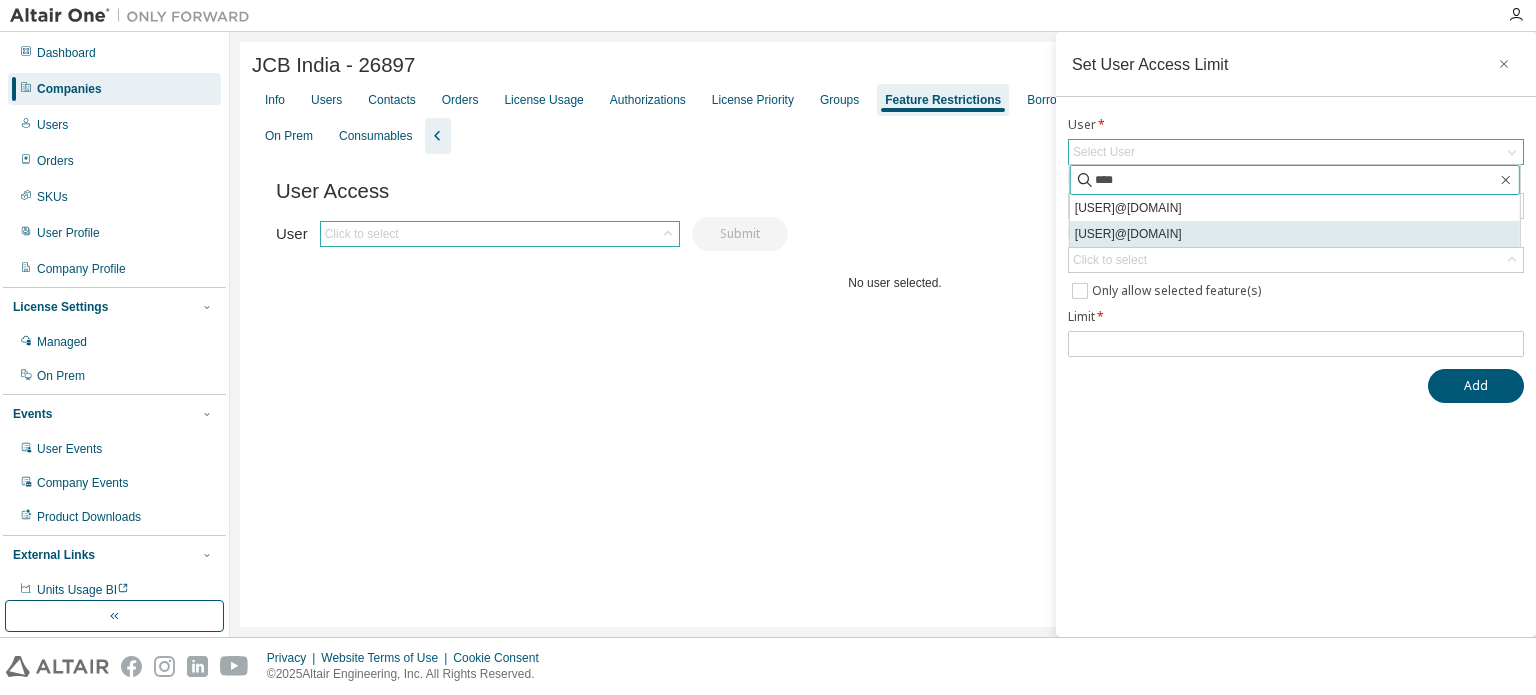 type on "****" 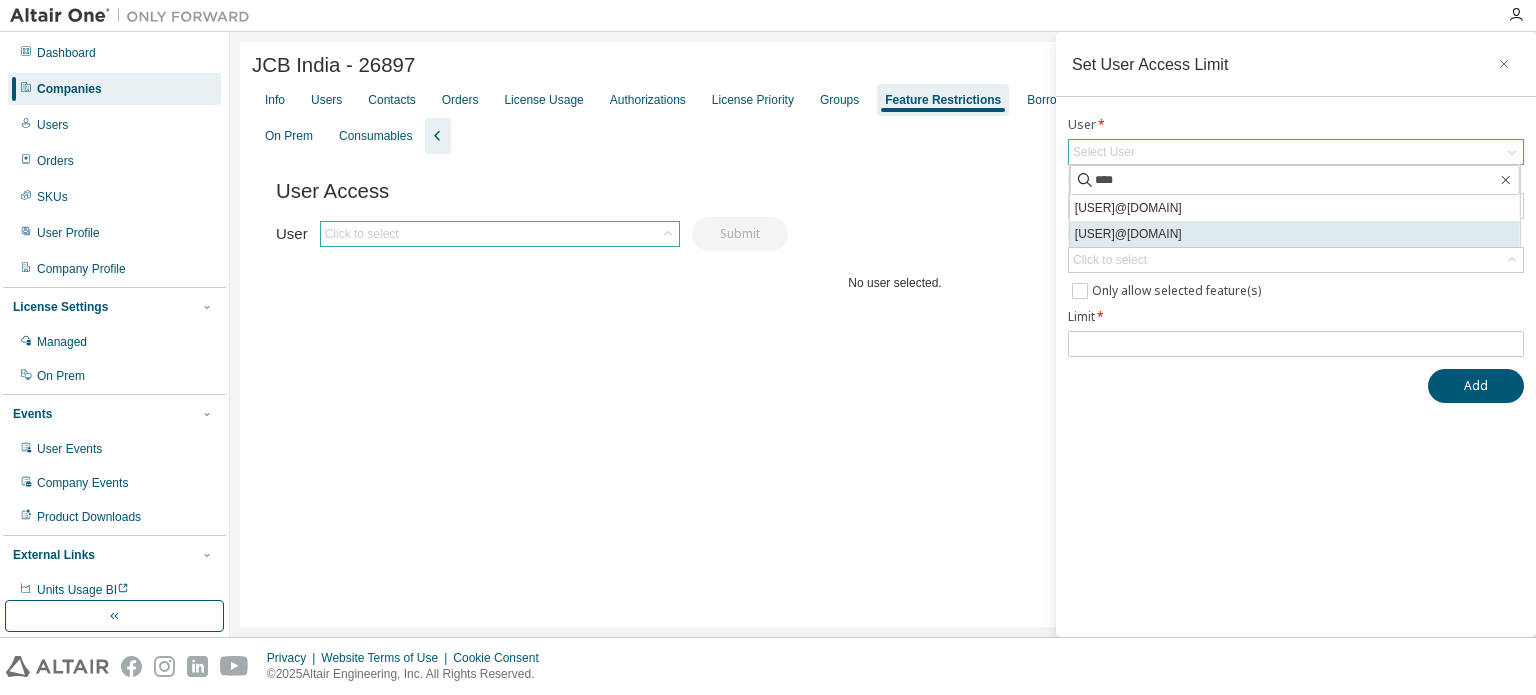 click on "[USER]@[DOMAIN]" at bounding box center [1295, 234] 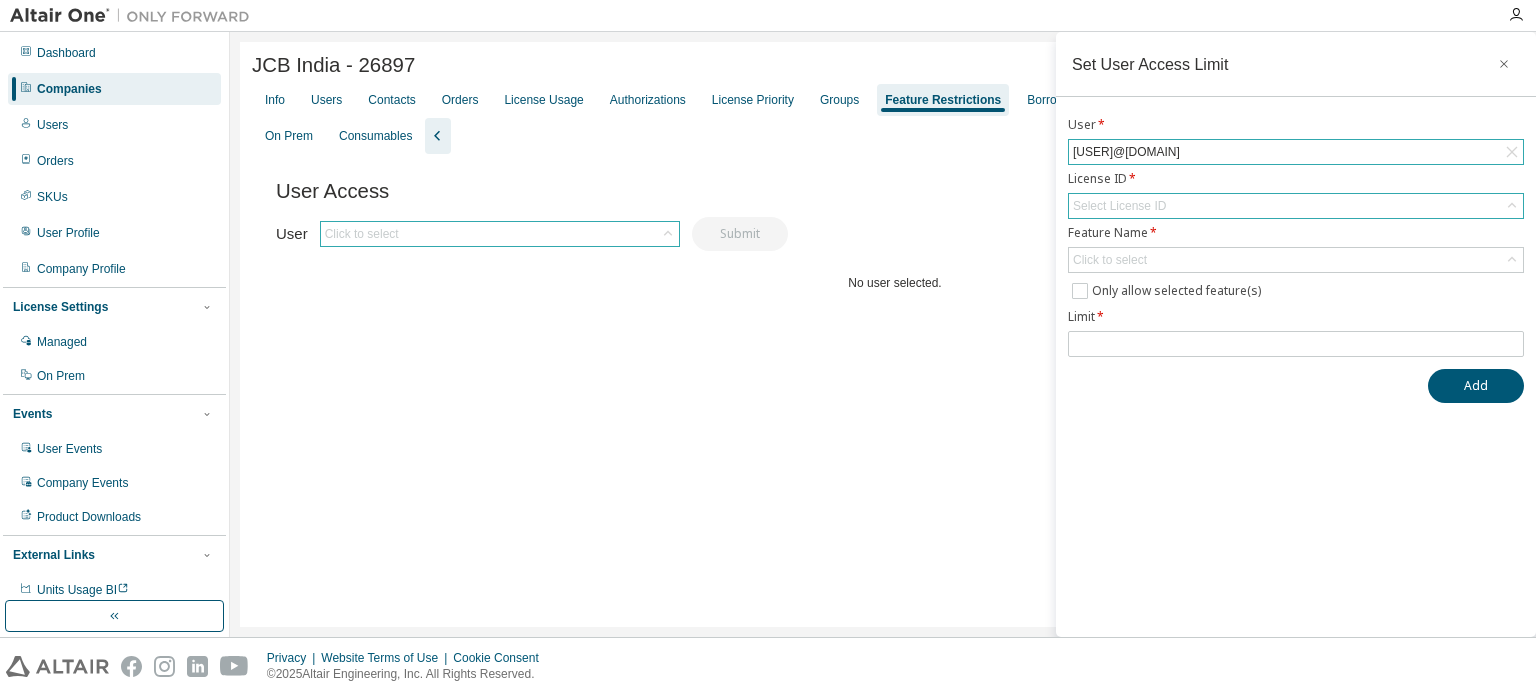 click on "Select License ID" at bounding box center [1119, 206] 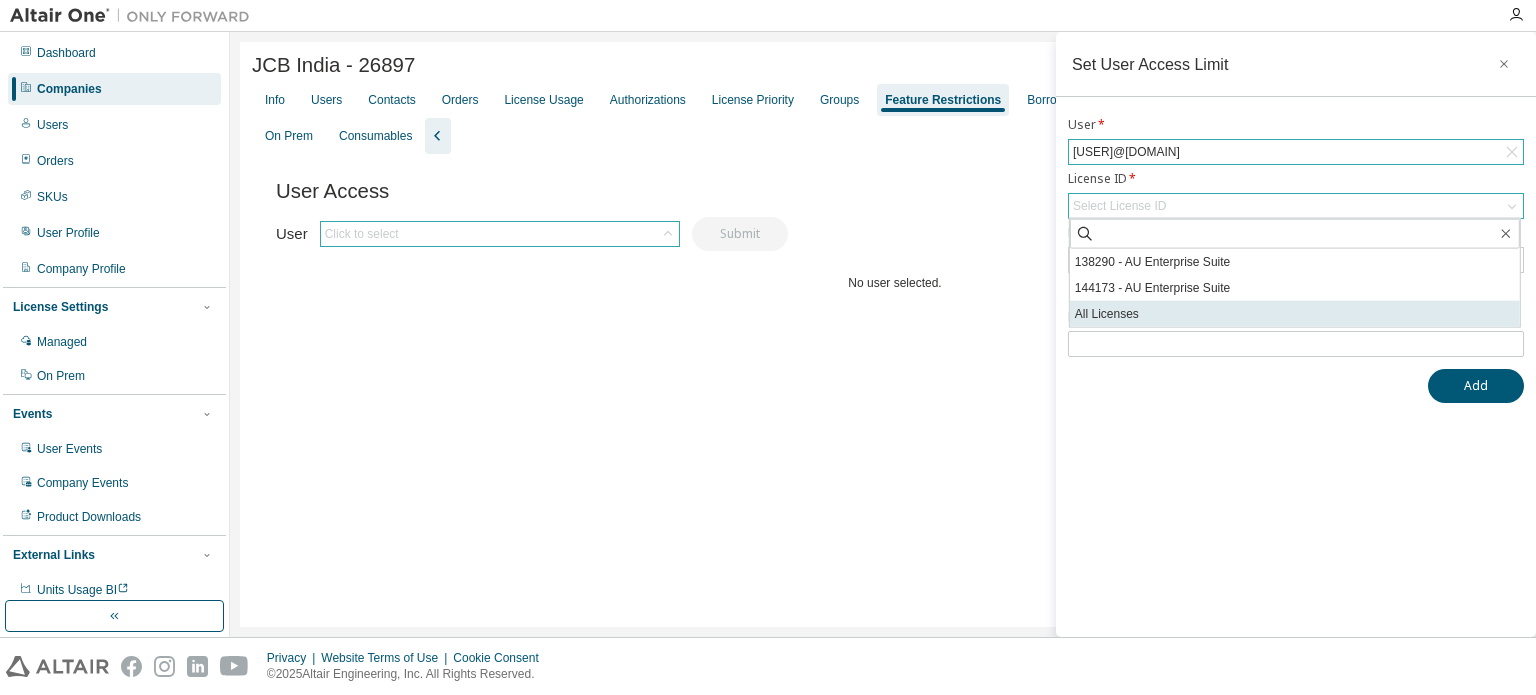 click on "All Licenses" at bounding box center [1295, 314] 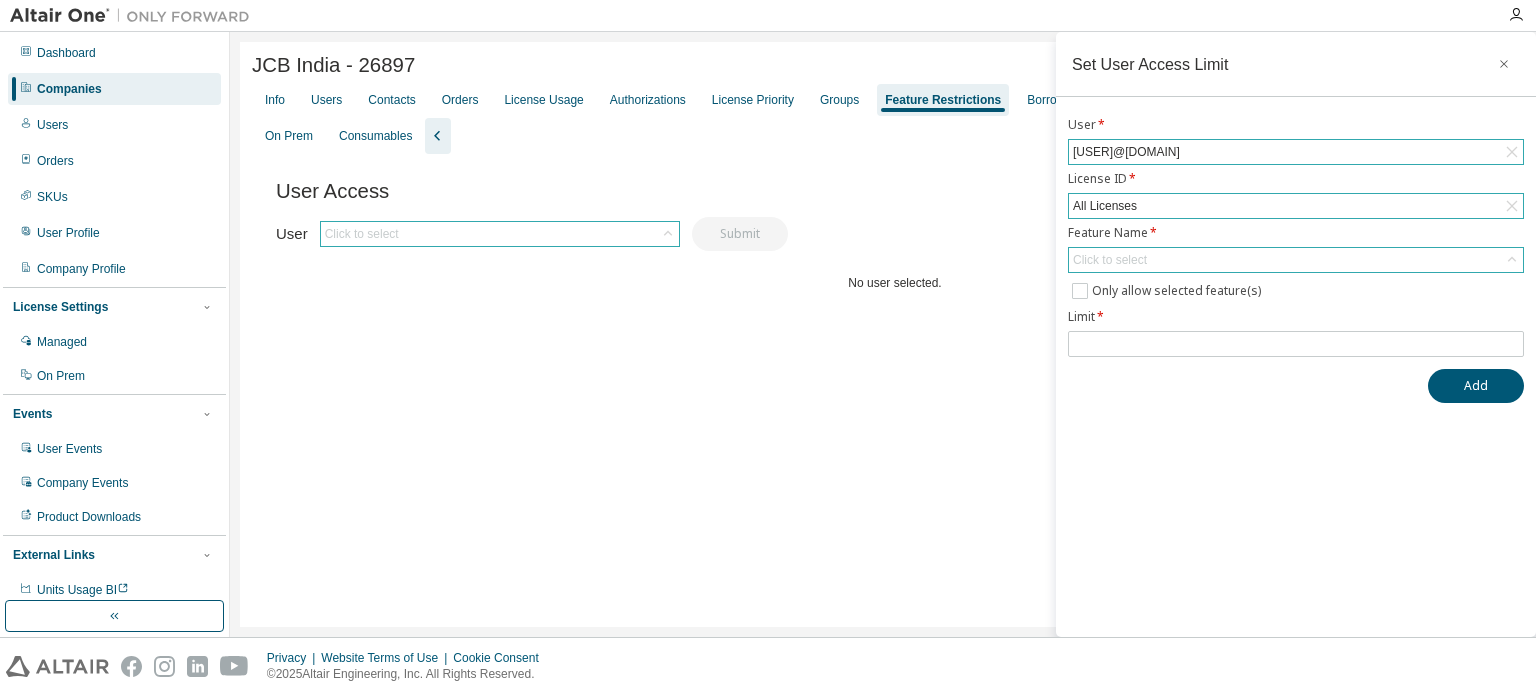 click on "Click to select" at bounding box center (1110, 260) 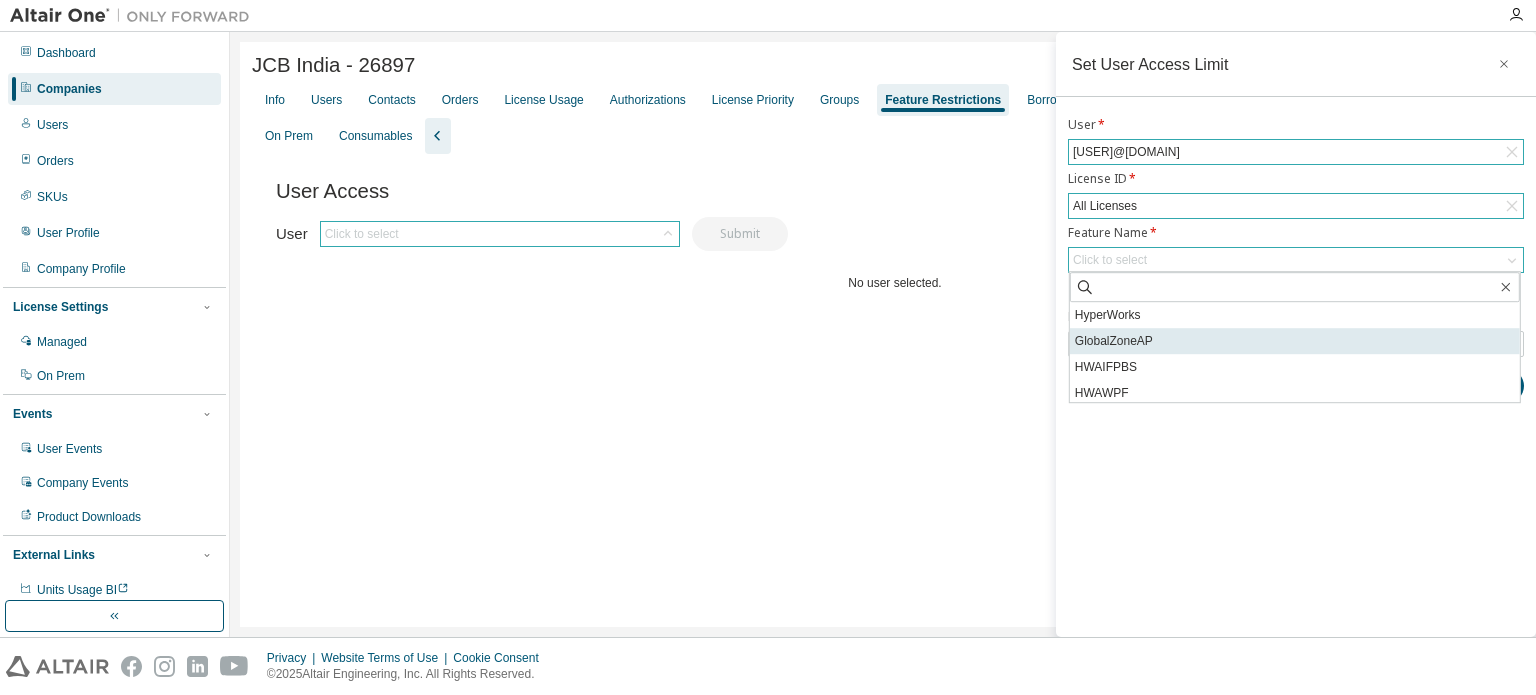 click on "GlobalZoneAP" at bounding box center [1295, 341] 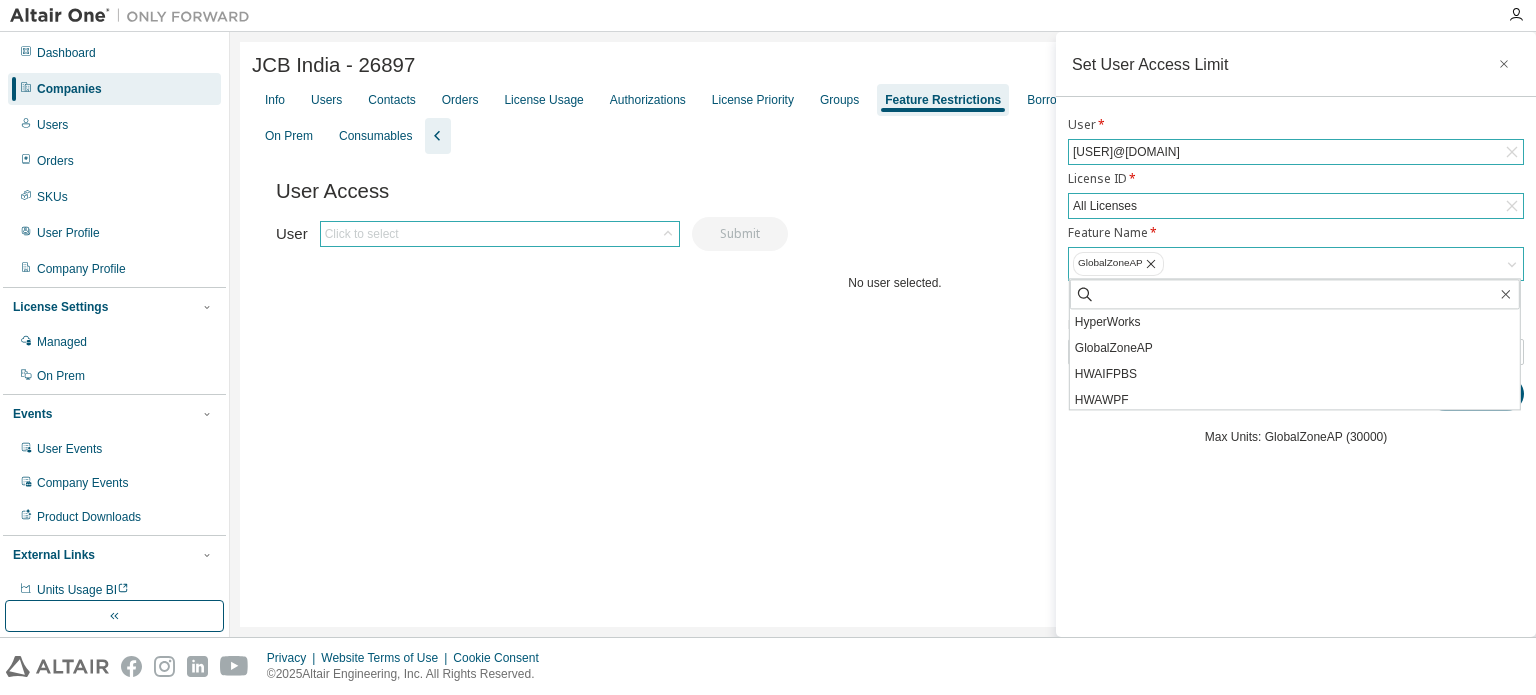 click on "GlobalZoneAP" at bounding box center (1296, 264) 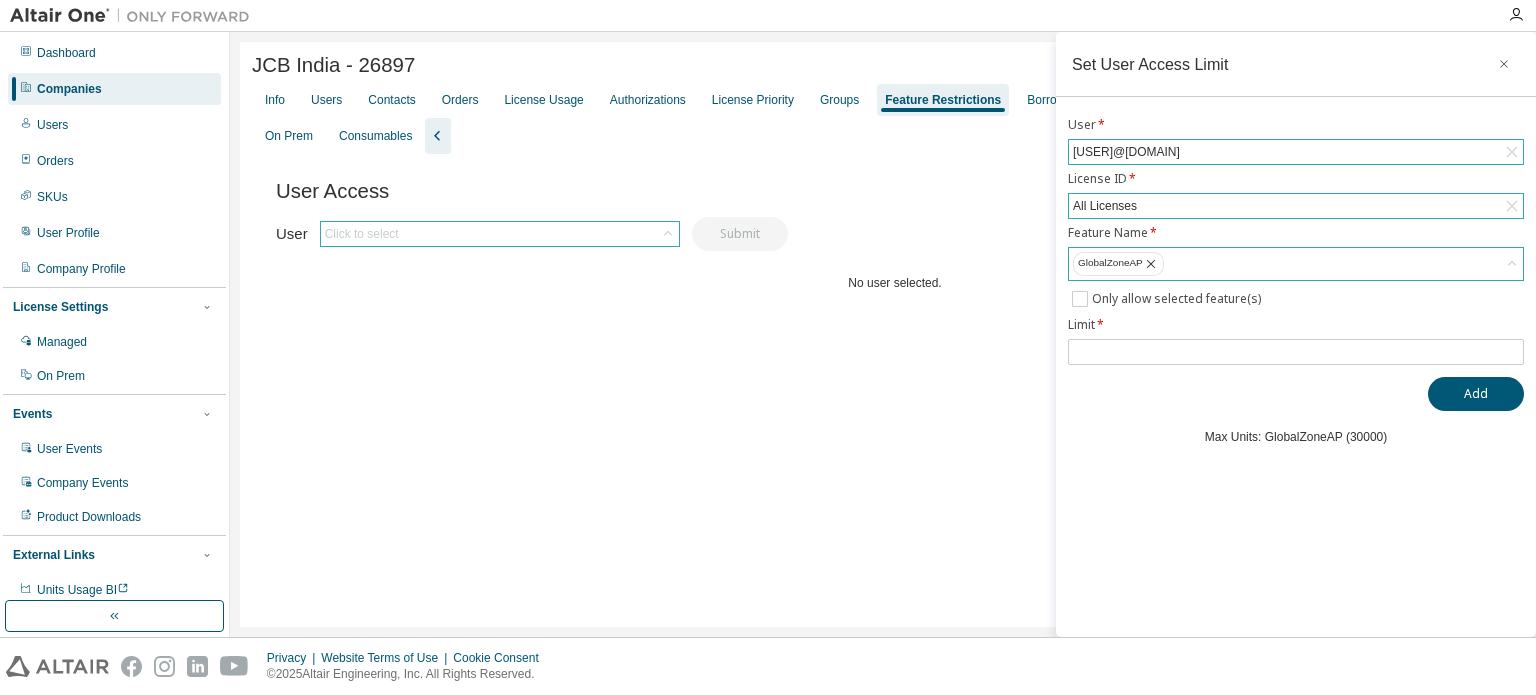 click on "GlobalZoneAP" at bounding box center [1296, 264] 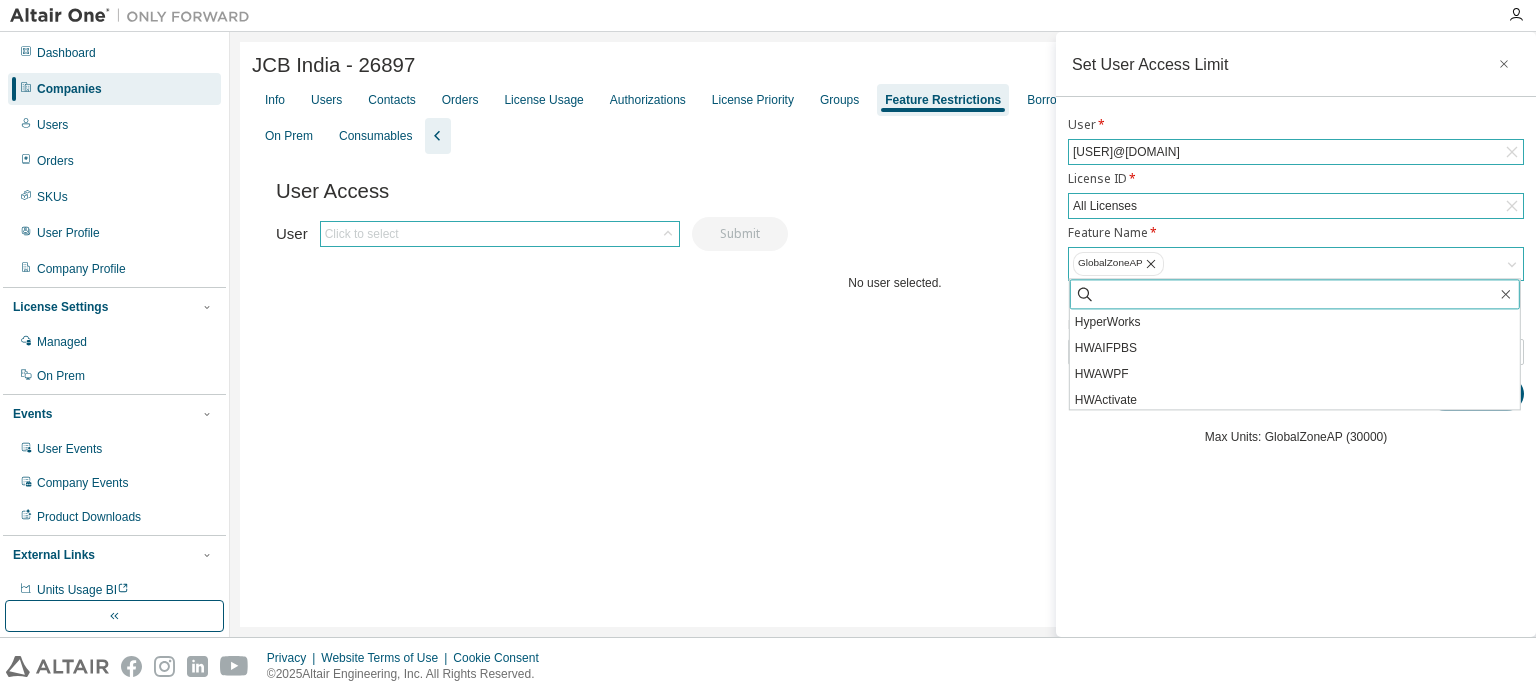 click at bounding box center (1296, 294) 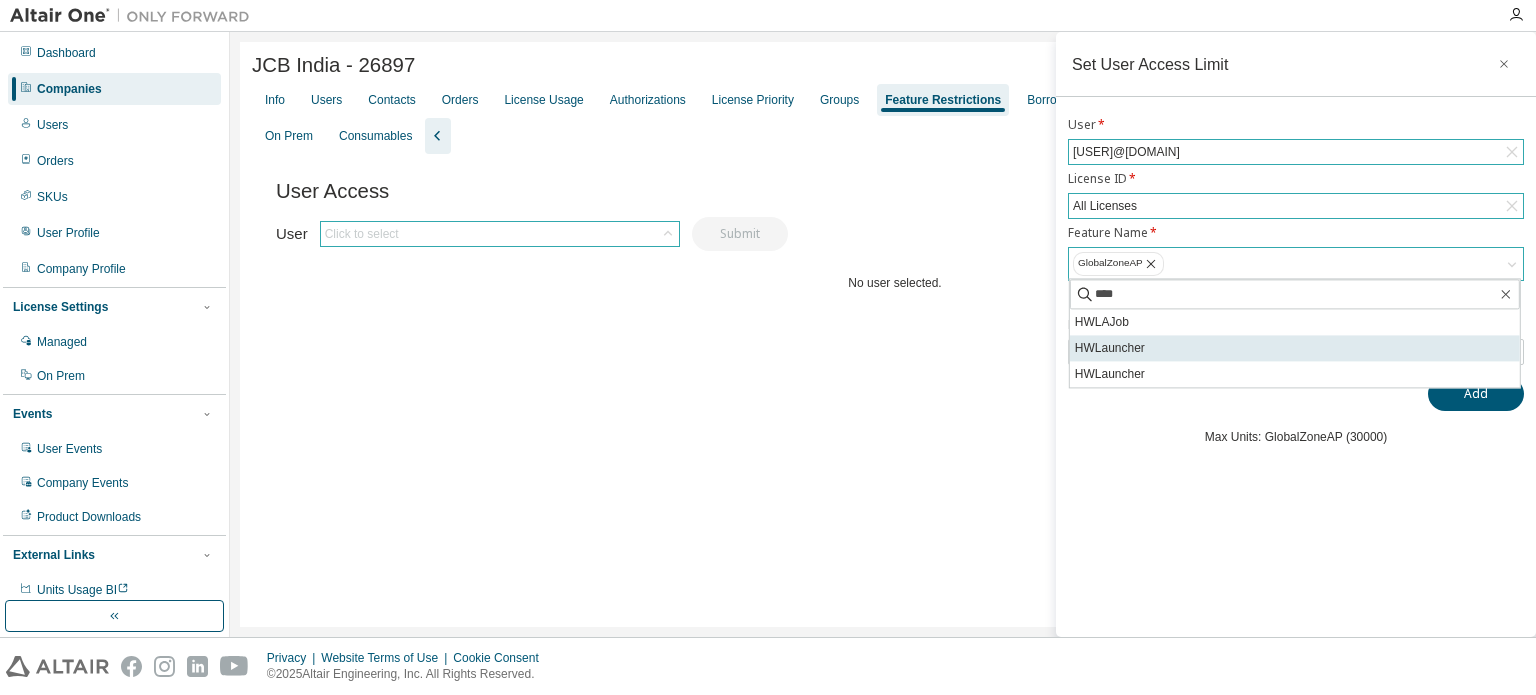 click on "HWLauncher" at bounding box center [1295, 348] 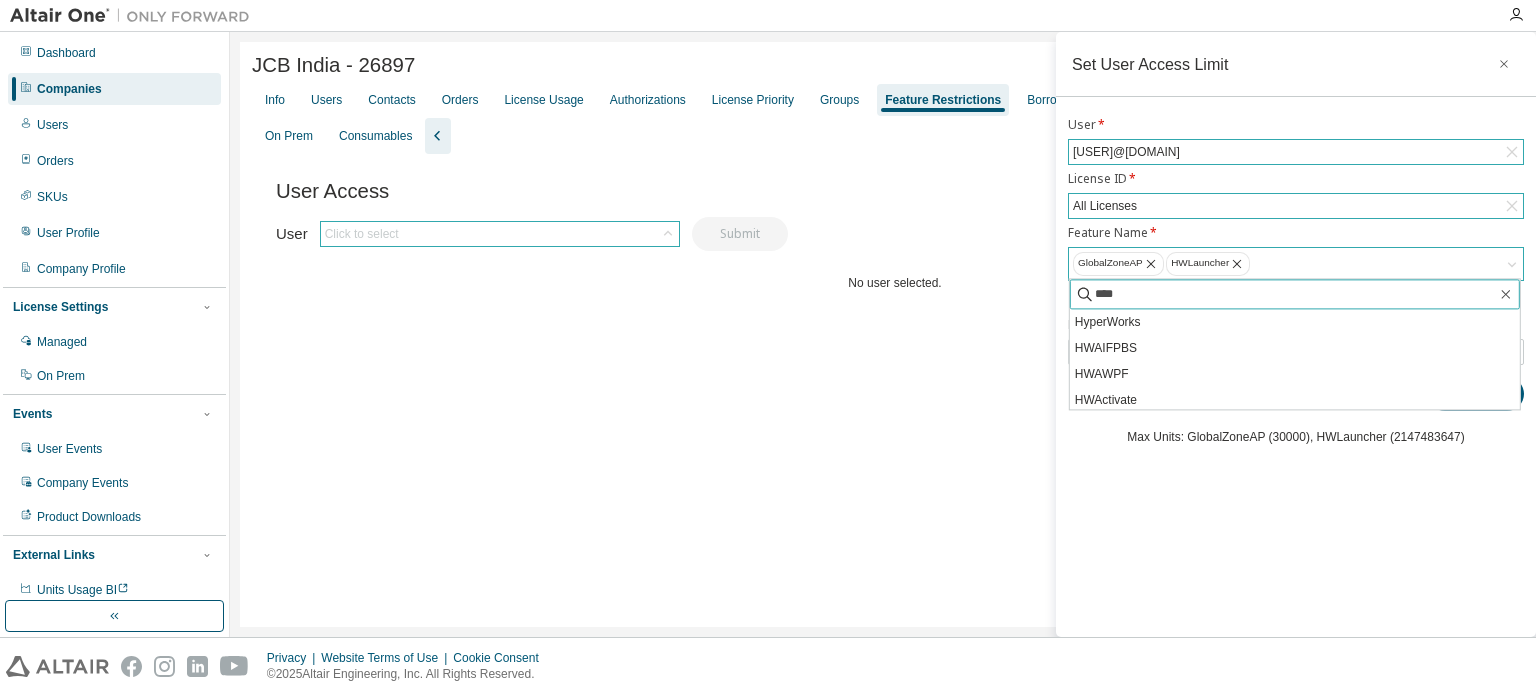 click on "****" at bounding box center (1296, 294) 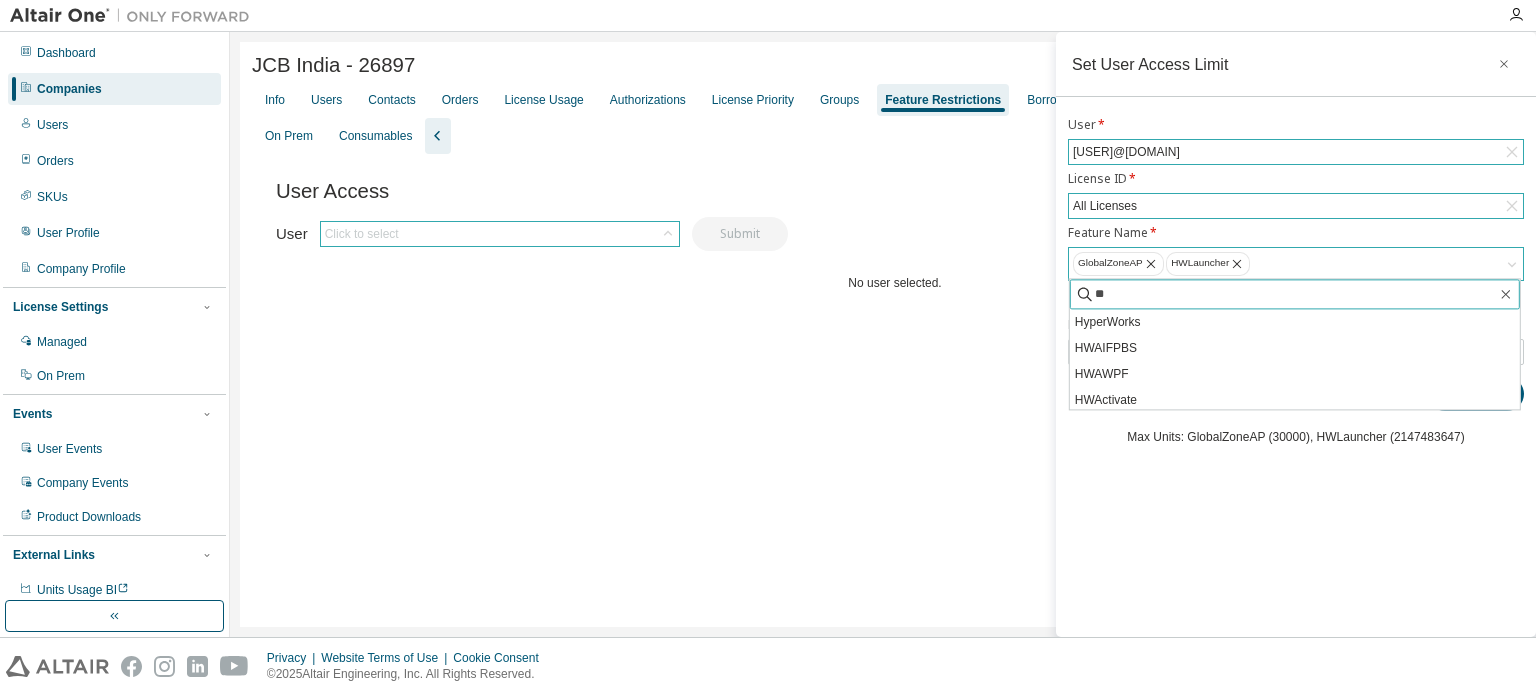 type on "*" 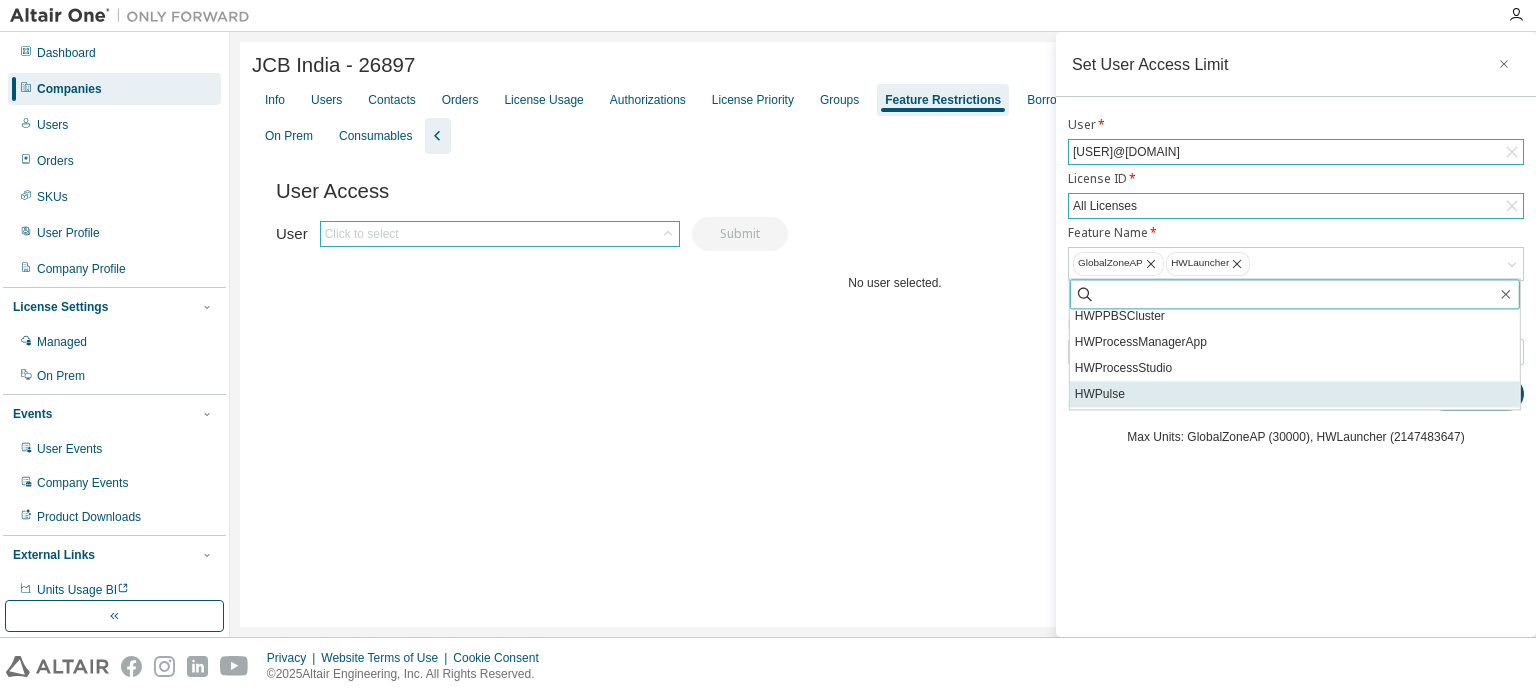 scroll, scrollTop: 2396, scrollLeft: 0, axis: vertical 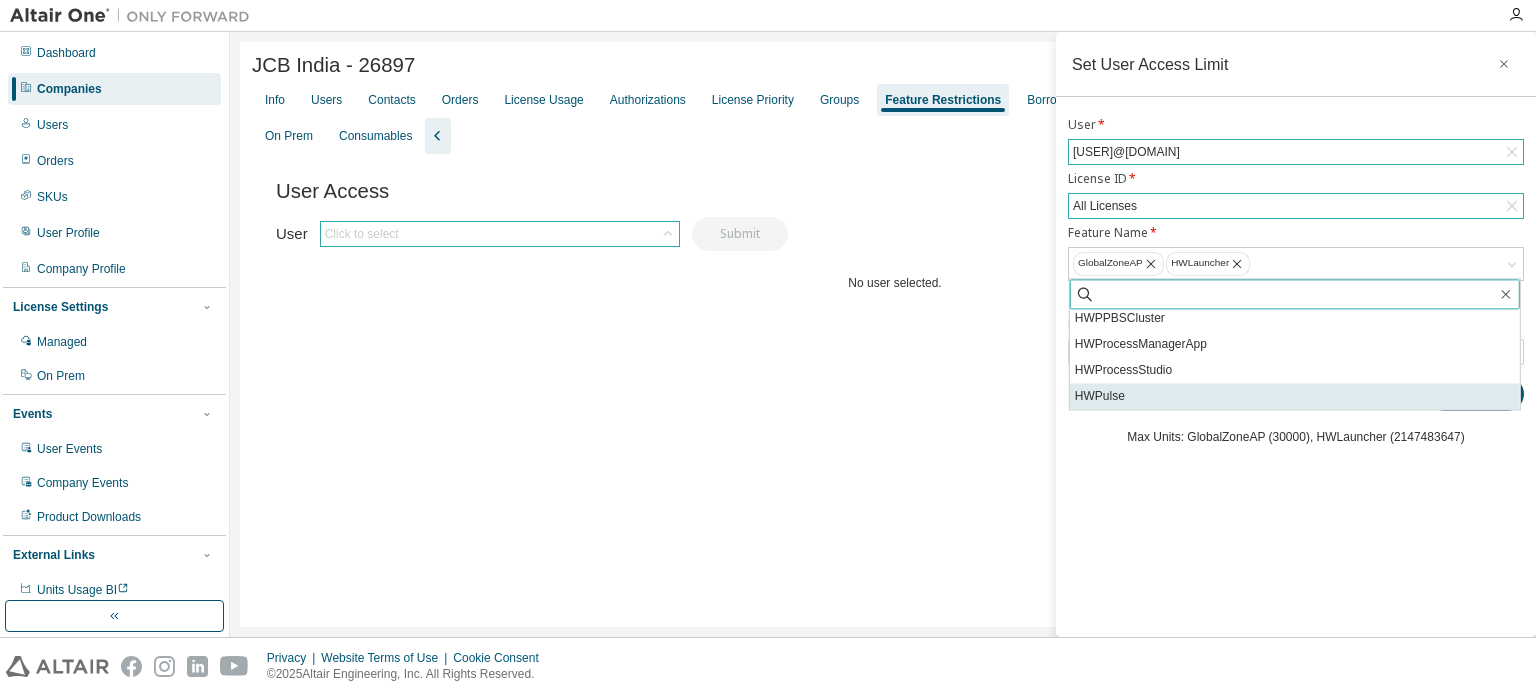 type on "*" 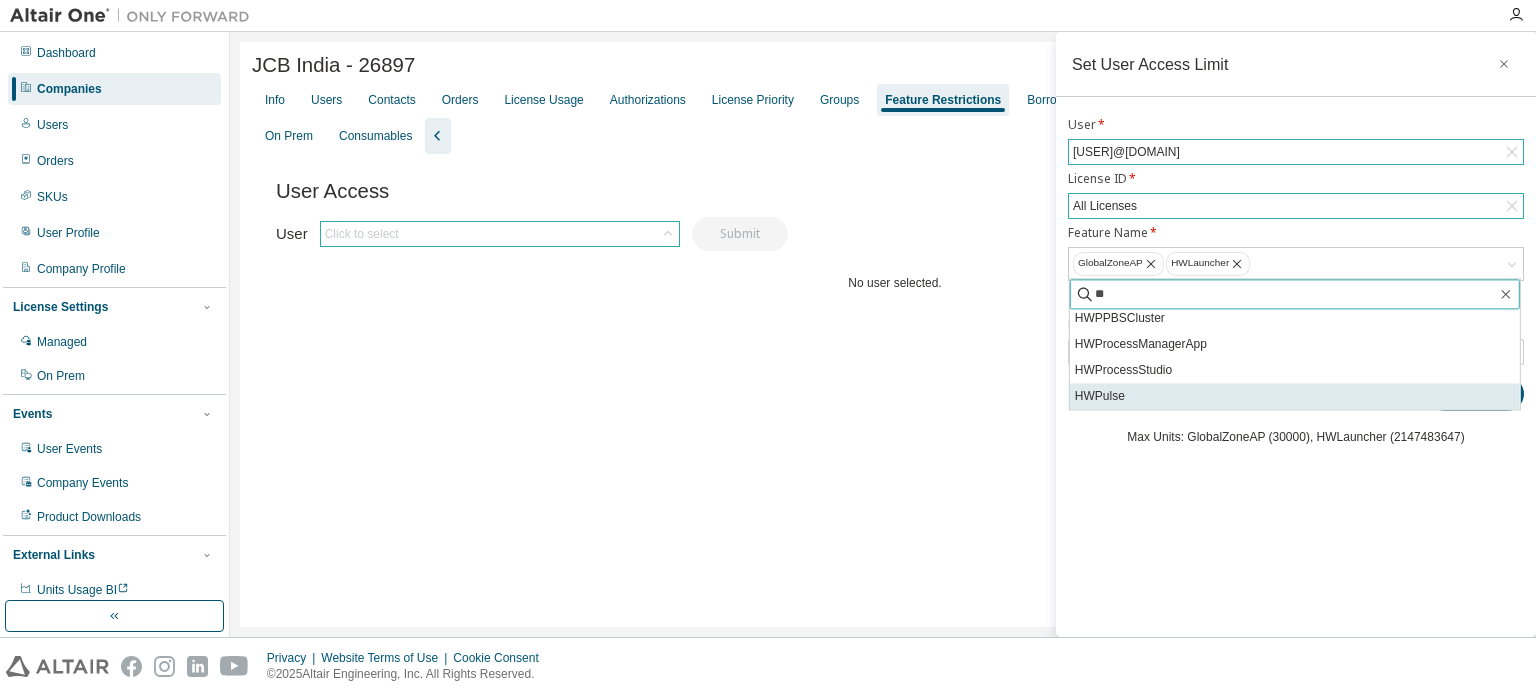 type on "*" 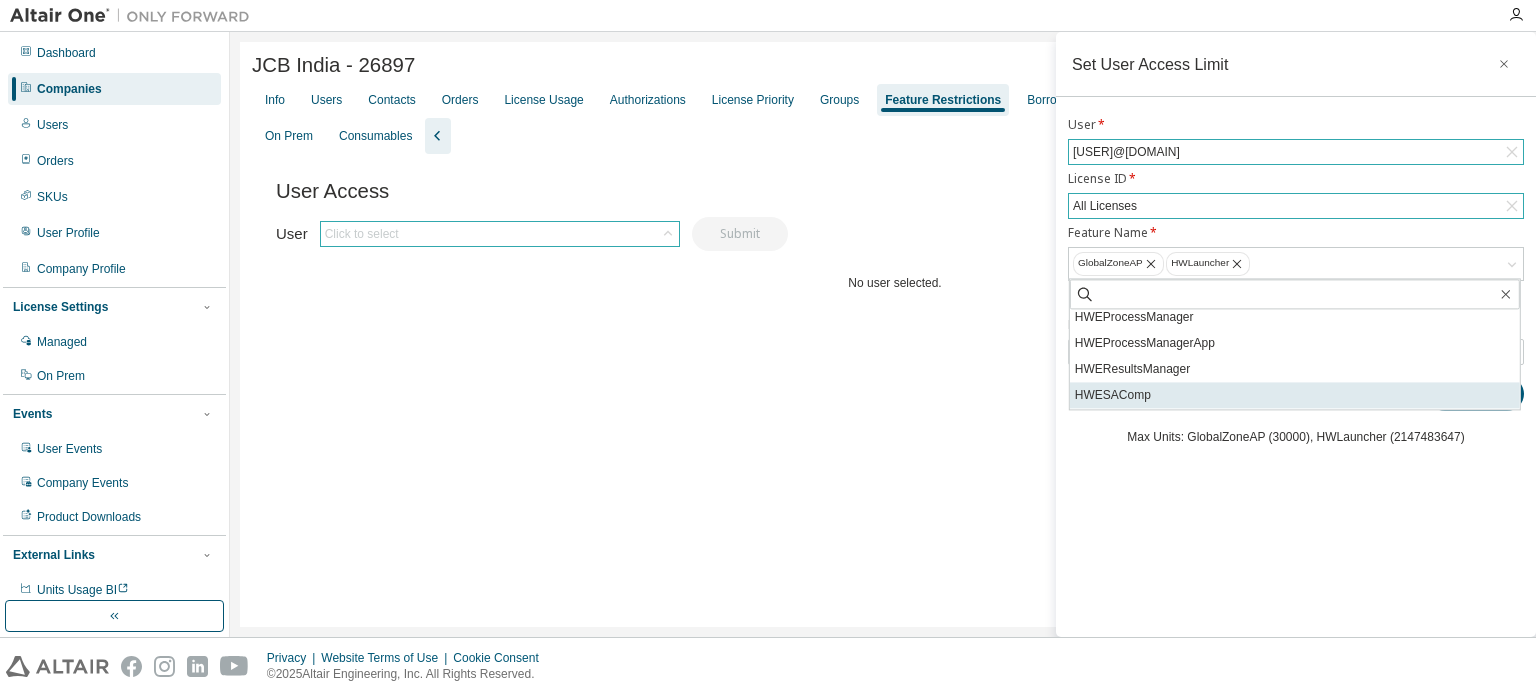 click on "HWESAComp" at bounding box center [1295, 395] 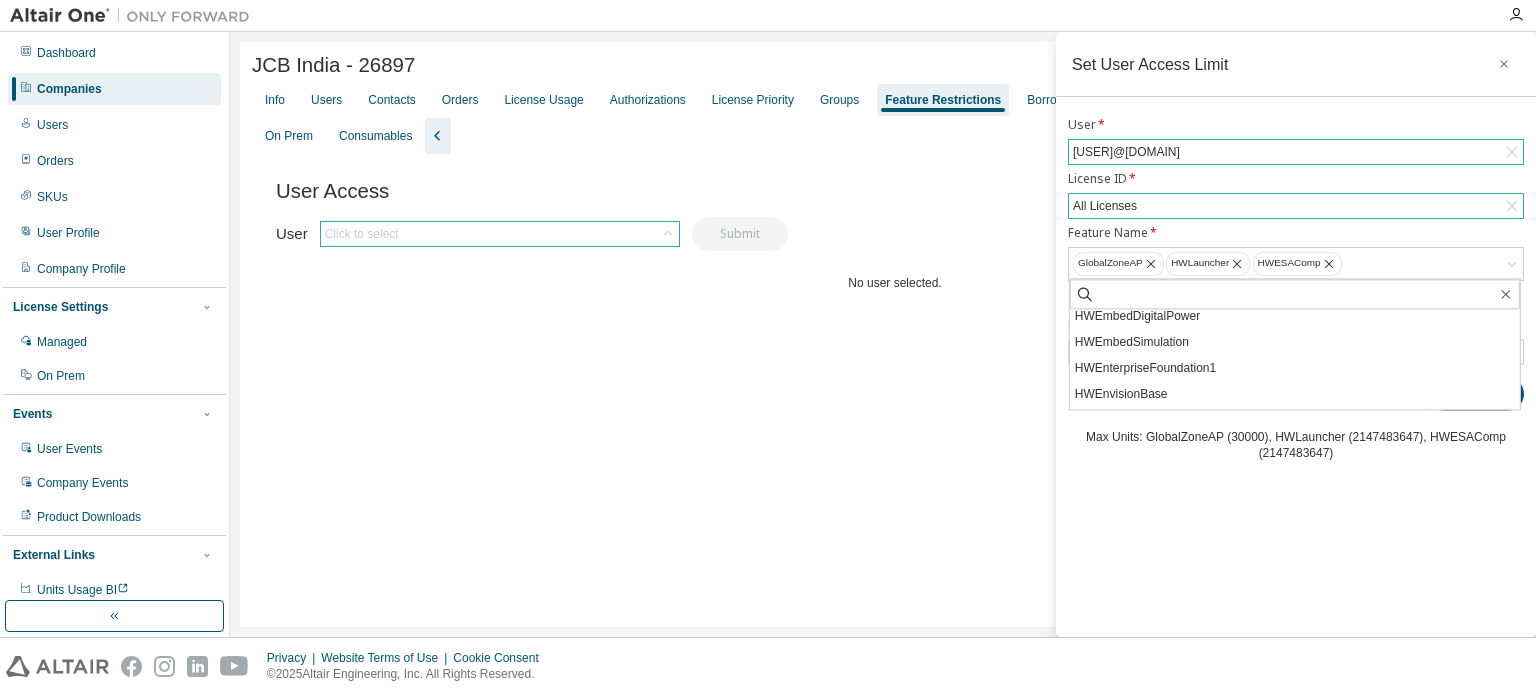 scroll, scrollTop: 3960, scrollLeft: 0, axis: vertical 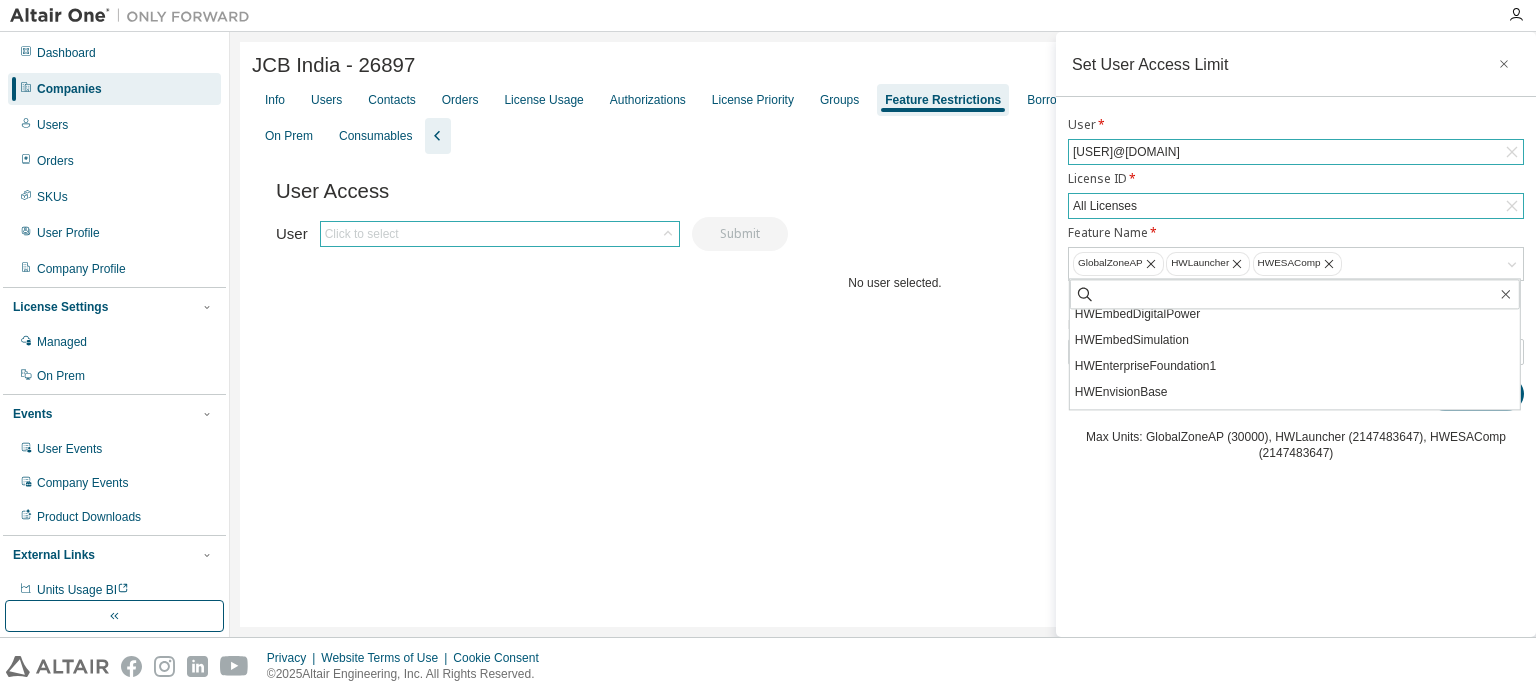 click 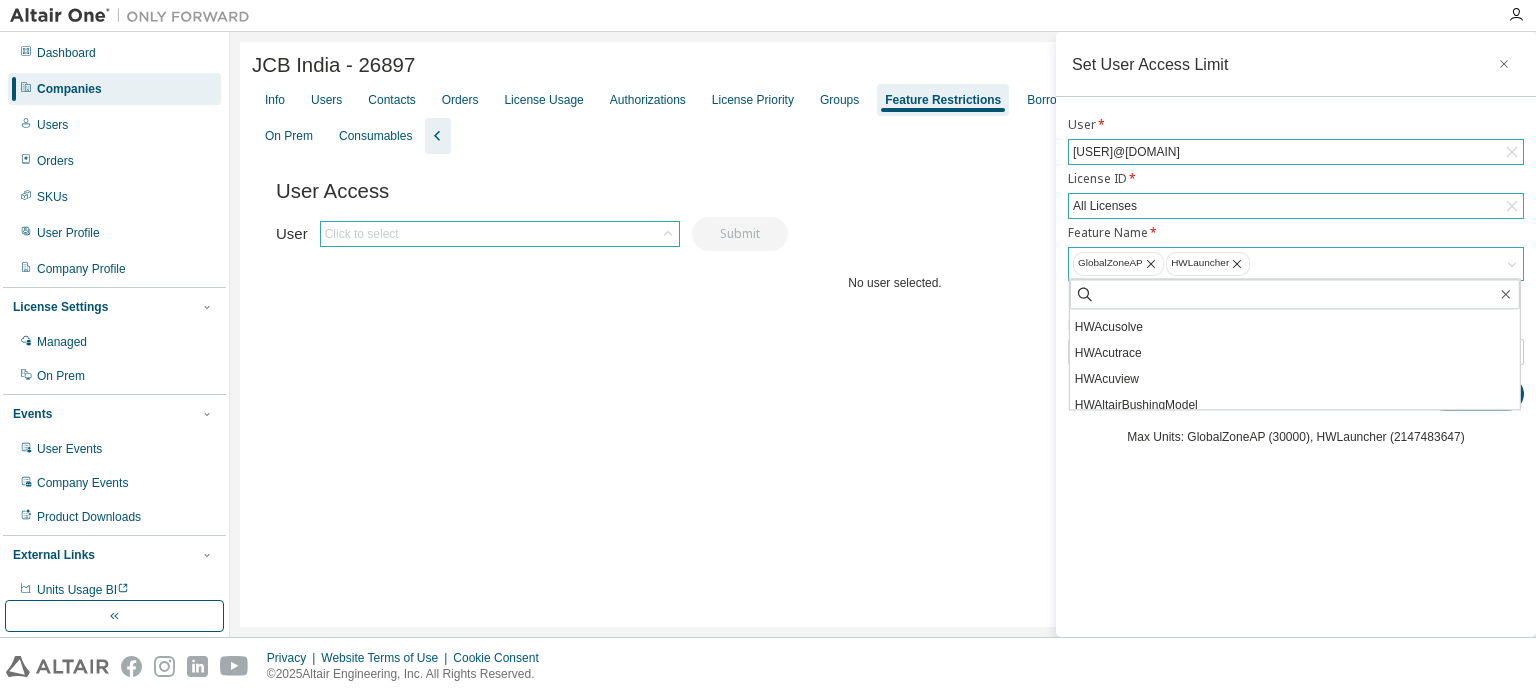 scroll, scrollTop: 0, scrollLeft: 0, axis: both 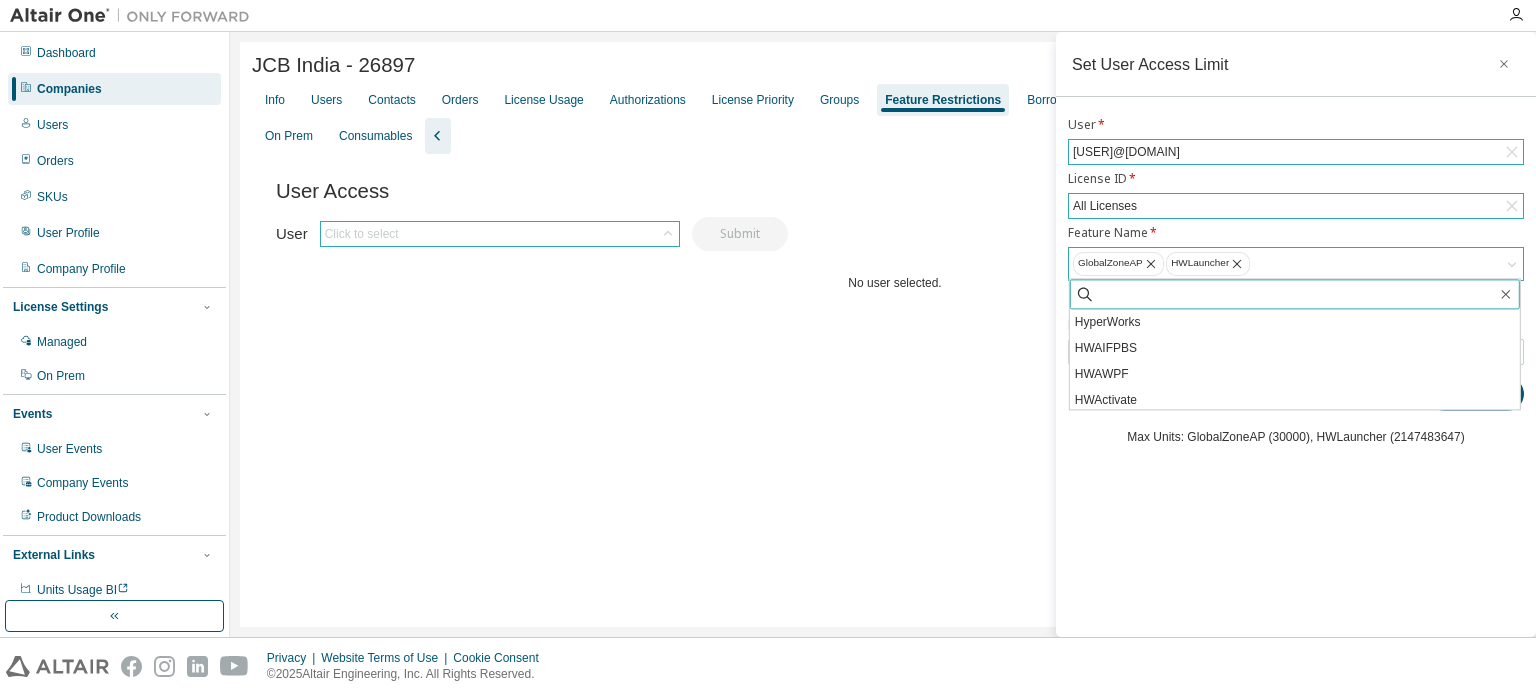 click at bounding box center (1296, 294) 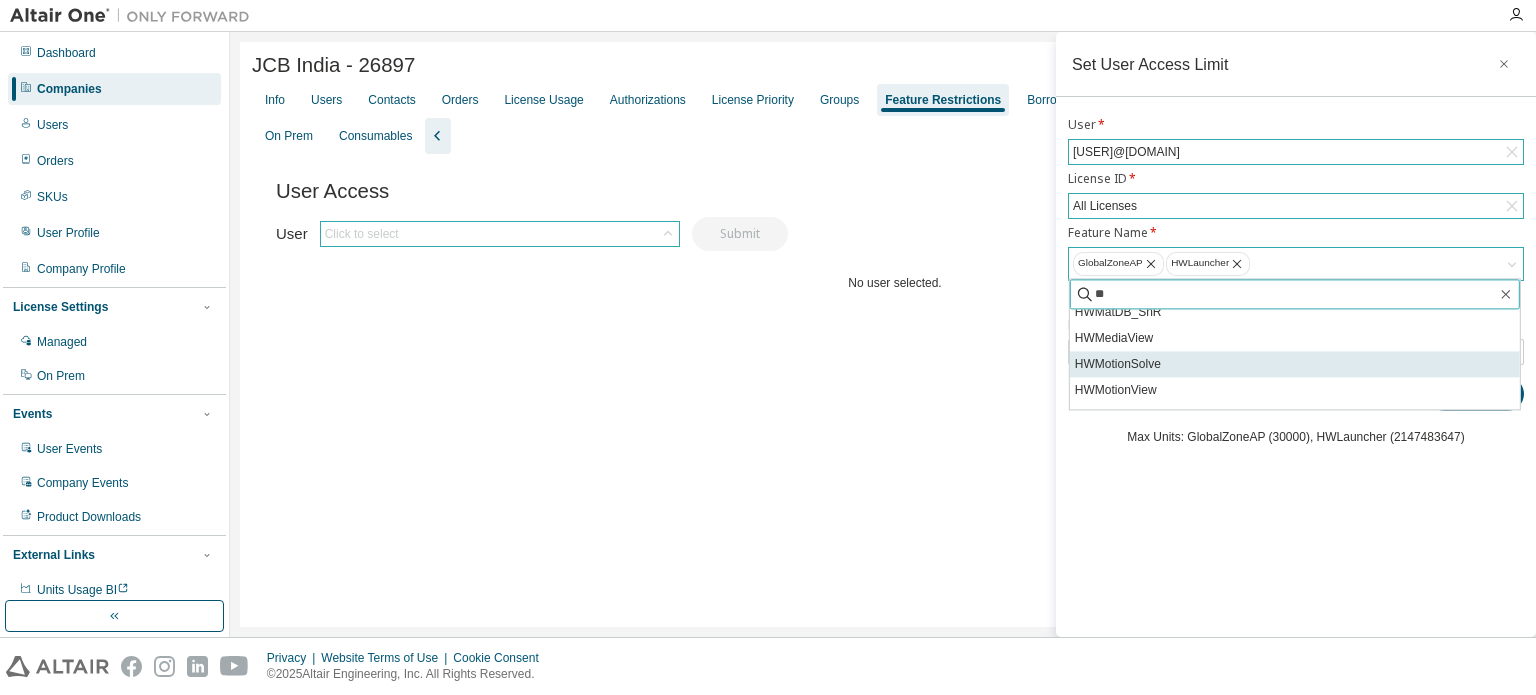 scroll, scrollTop: 2116, scrollLeft: 0, axis: vertical 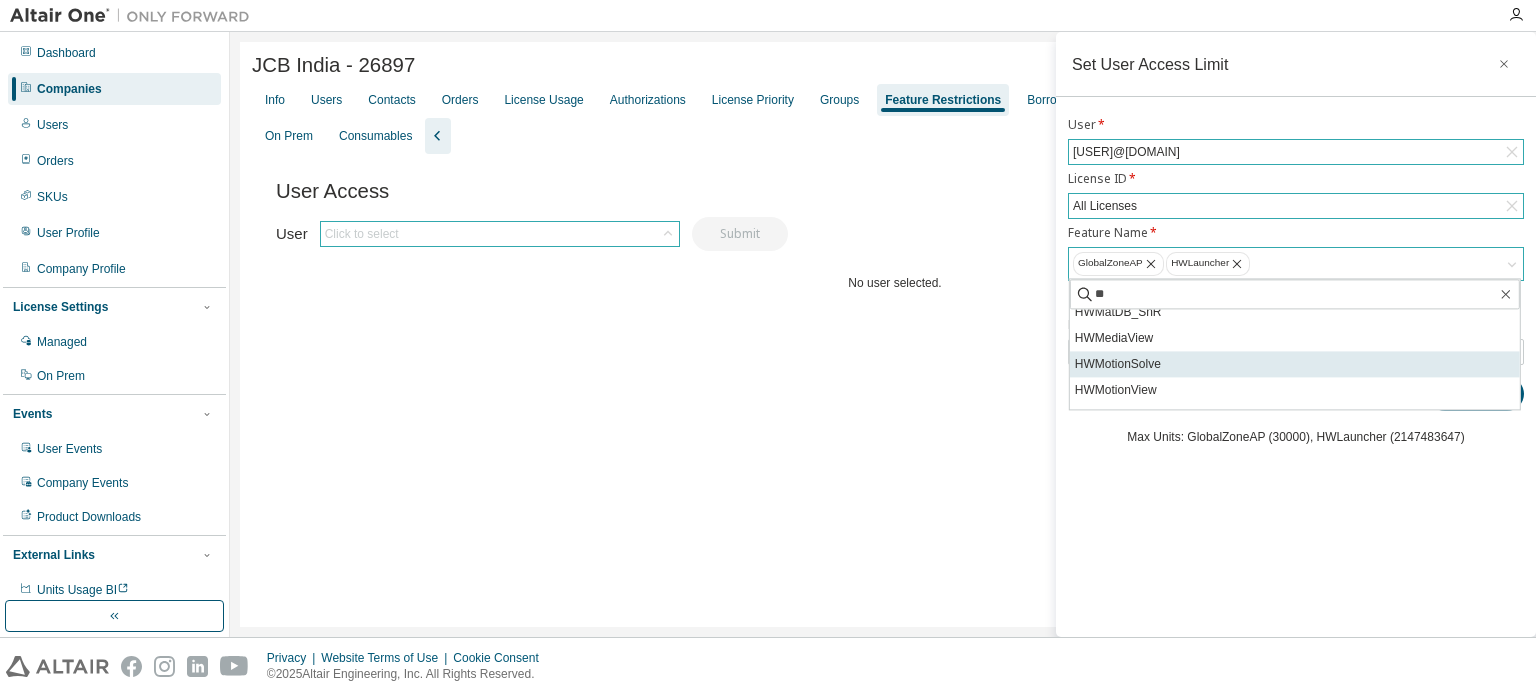 click on "HWMotionSolve" at bounding box center (1295, 364) 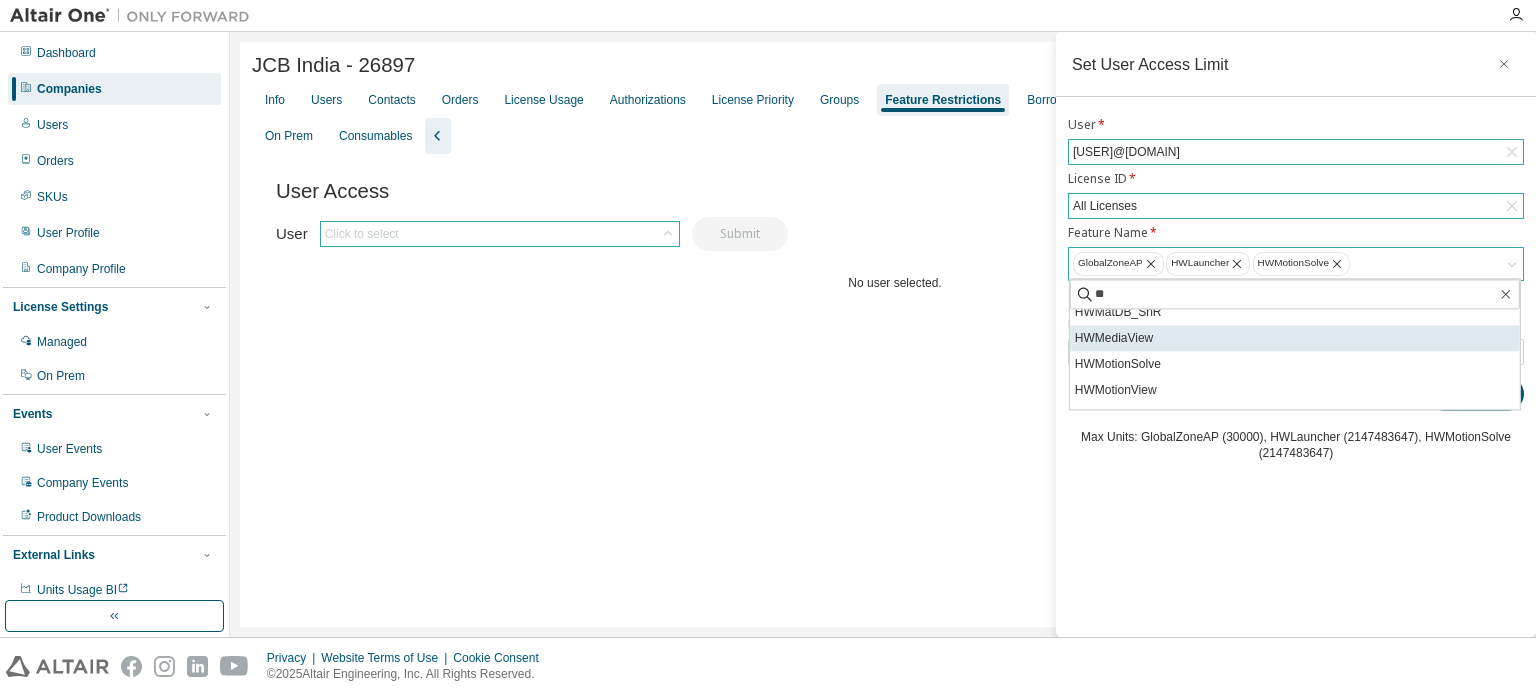click on "HWMediaView" at bounding box center [1295, 338] 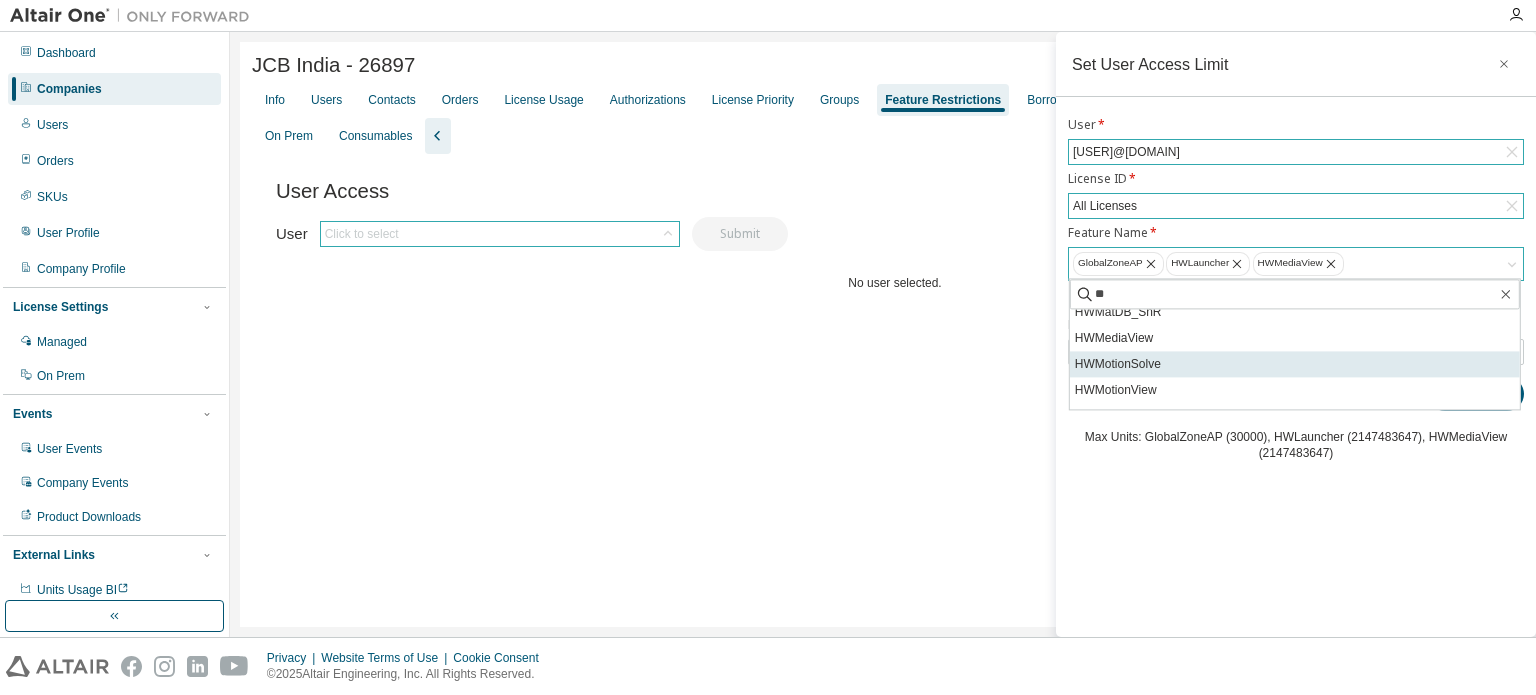 click on "HWMotionSolve" at bounding box center [1295, 364] 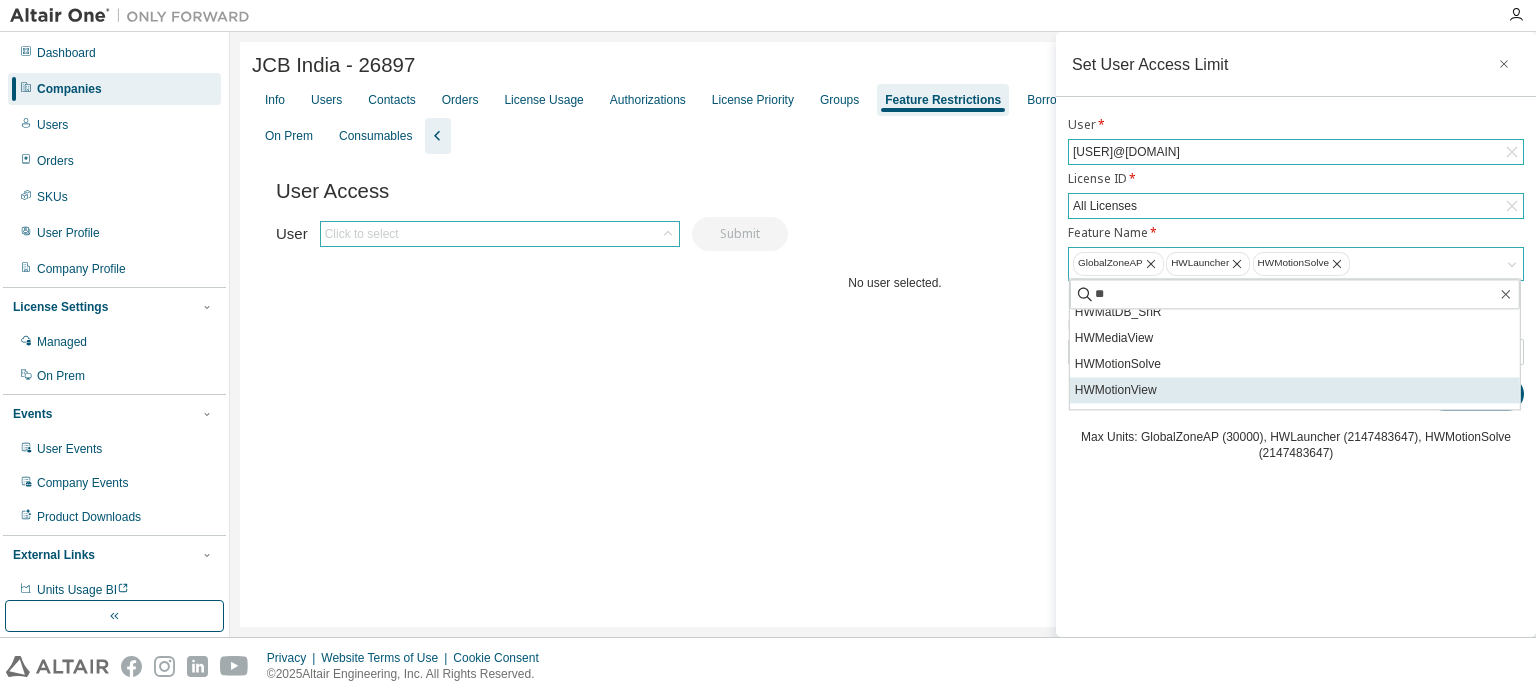 click on "HWMotionView" at bounding box center [1295, 390] 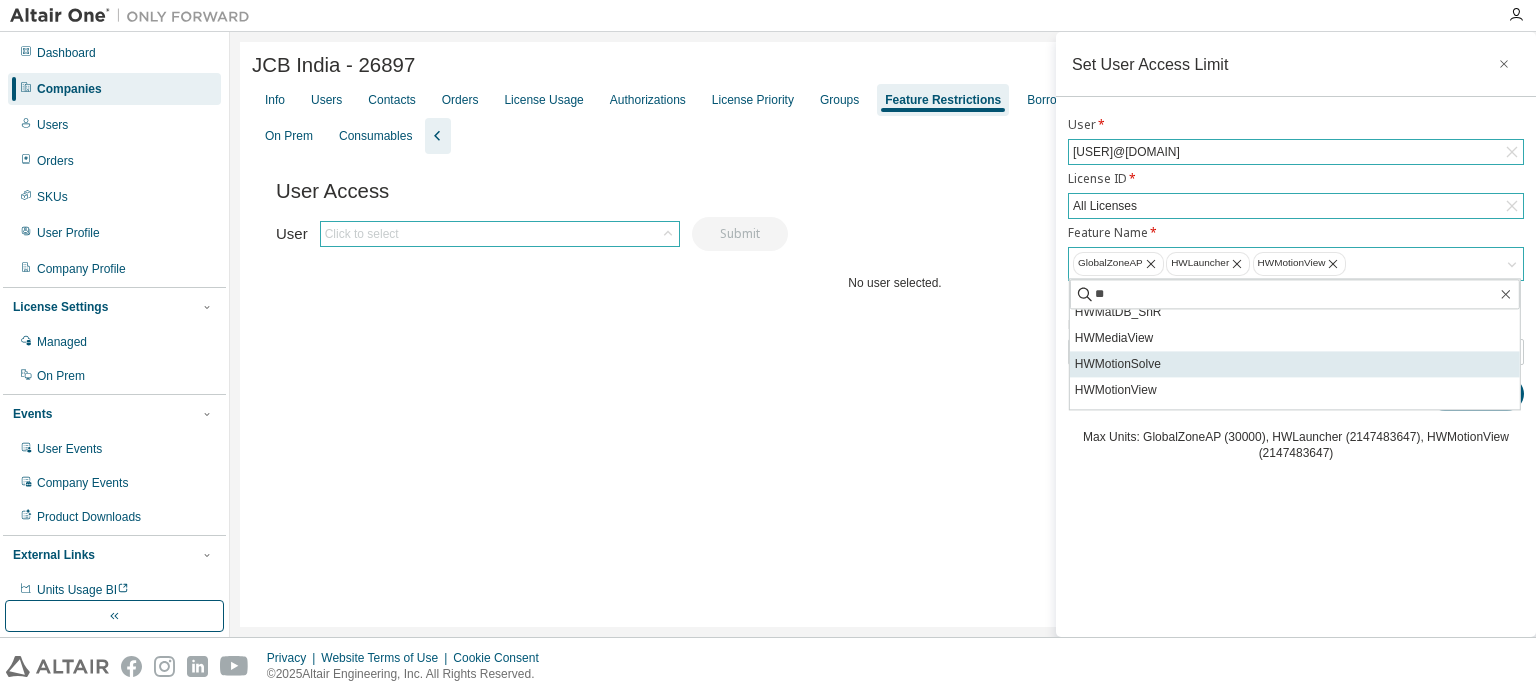 click on "HWMotionSolve" at bounding box center [1295, 364] 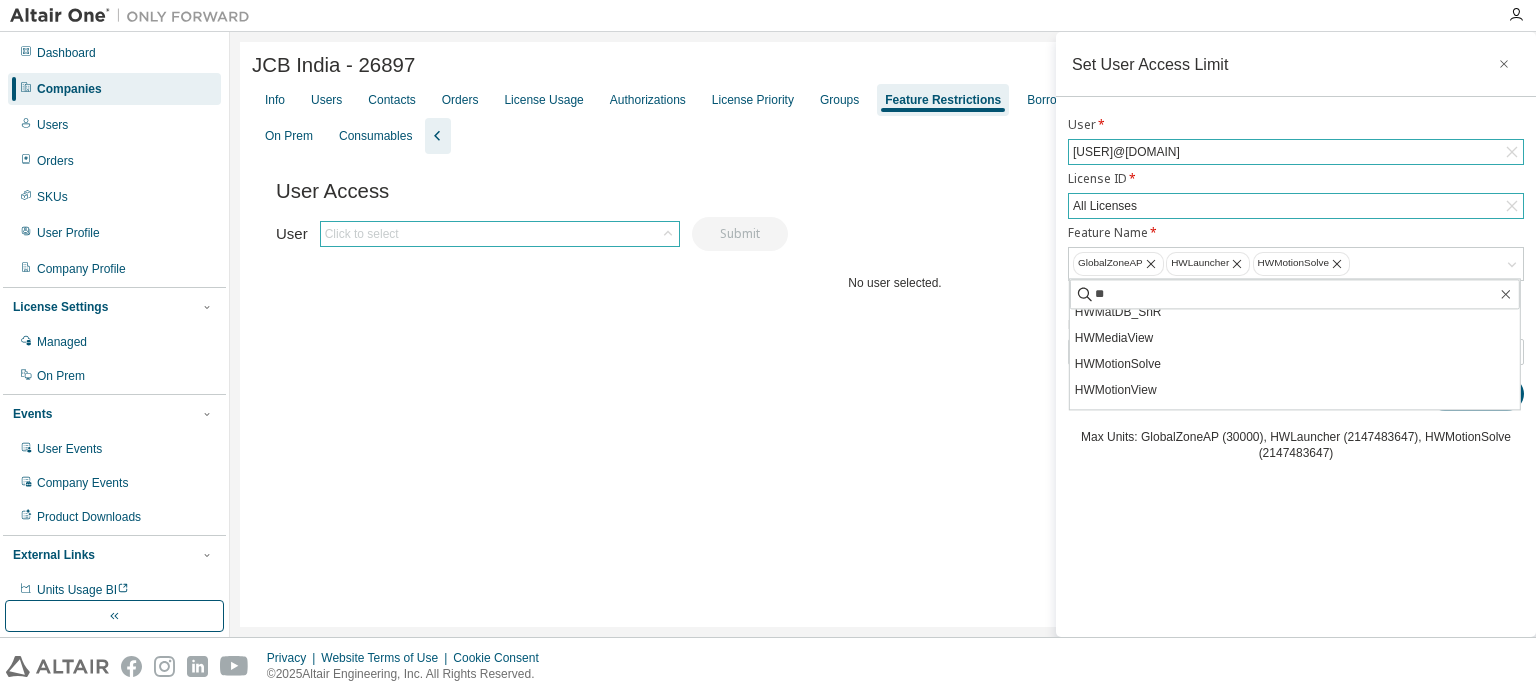 click on "Set User Access Limit User * [USER]@[DOMAIN] License ID * All Licenses Feature Name * GlobalZoneAP HWLauncher HWMotionSolve ** HyperWorks HWAIFPBS HWAWPF HWActivate HWAcuconsole HWAcufieldview HWAcufwh HWAcumeshsim HWAcusolve HWAcutrace HWAcuview HWAltairBushingModel HWAltairManufacturingSolver HWAnalyticsPBS HWAnalyticsUser HWBatchMesher HWClick2CastGUI HWClick2CastSolver HWClick2ExtrudeCalibSolver HWClick2ExtrudeProcess HWClick2ExtrudeQuenchingSolver HWClick2FormIncrGUI HWClick2FormOneStep HWClick2MoldGUI HWClick2MoldSolver HWCompose HWConnectMe HWDistributedLoadMapper HWEComputeManager HWEDataManager HWEDisplayManager HWEProcessManager HWEProcessManagerApp HWEResultsManager HWESAComp HWESimulationManager HWEmbedBasic HWEmbedCodeGen HWEmbedDigitalPower HWEmbedSimulation HWEnterpriseFoundation1 HWEnvisionBase HWEnvisionUserFloat HWEvolve HWHXProcess HWHyperCrash HWHyperFormSolver HWHyperGraph HWHyperGraph3D HWHyperGraphTrans HWHyperLife HWHyperMesh HWHyperStudy HWHyperStudyOEMPBS HWHyperStudyPiFill *" at bounding box center (1296, 334) 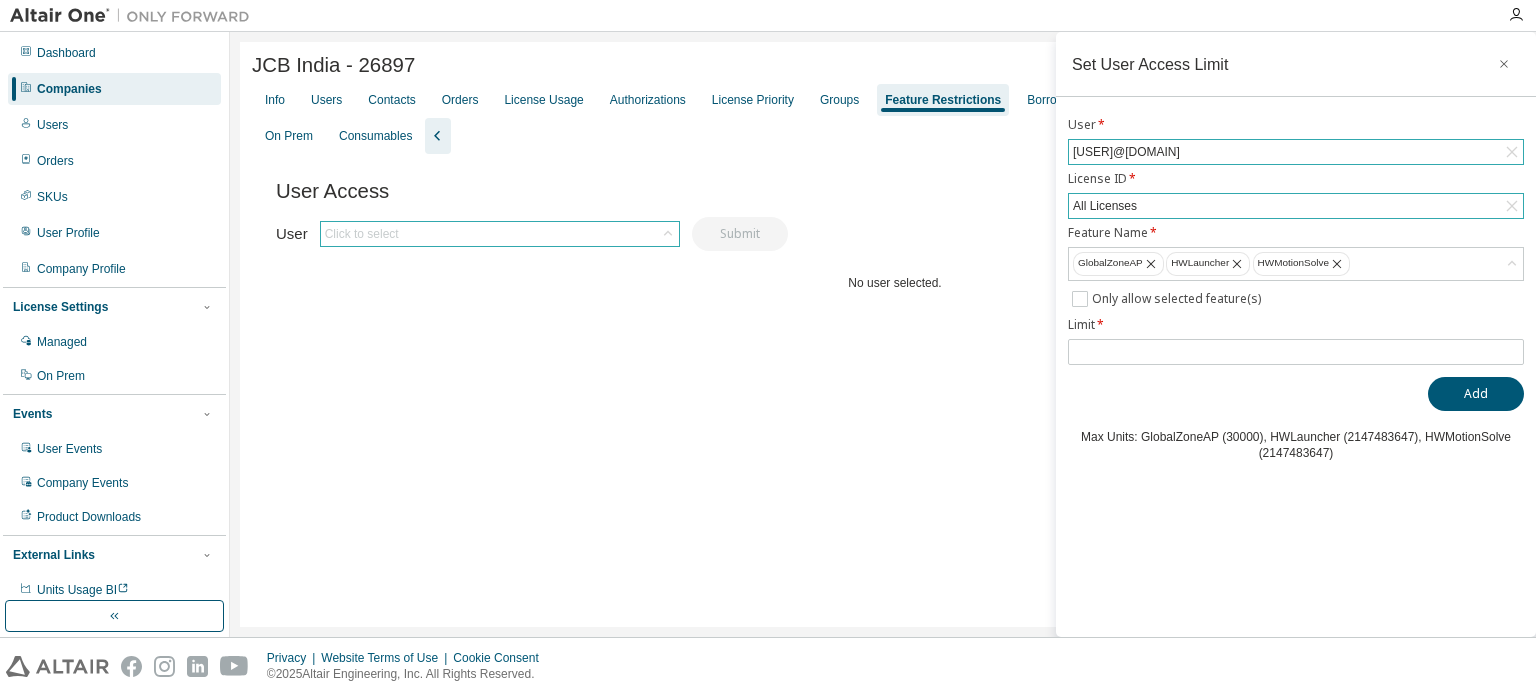 click on "GlobalZoneAP HWLauncher HWMotionSolve" at bounding box center [1296, 264] 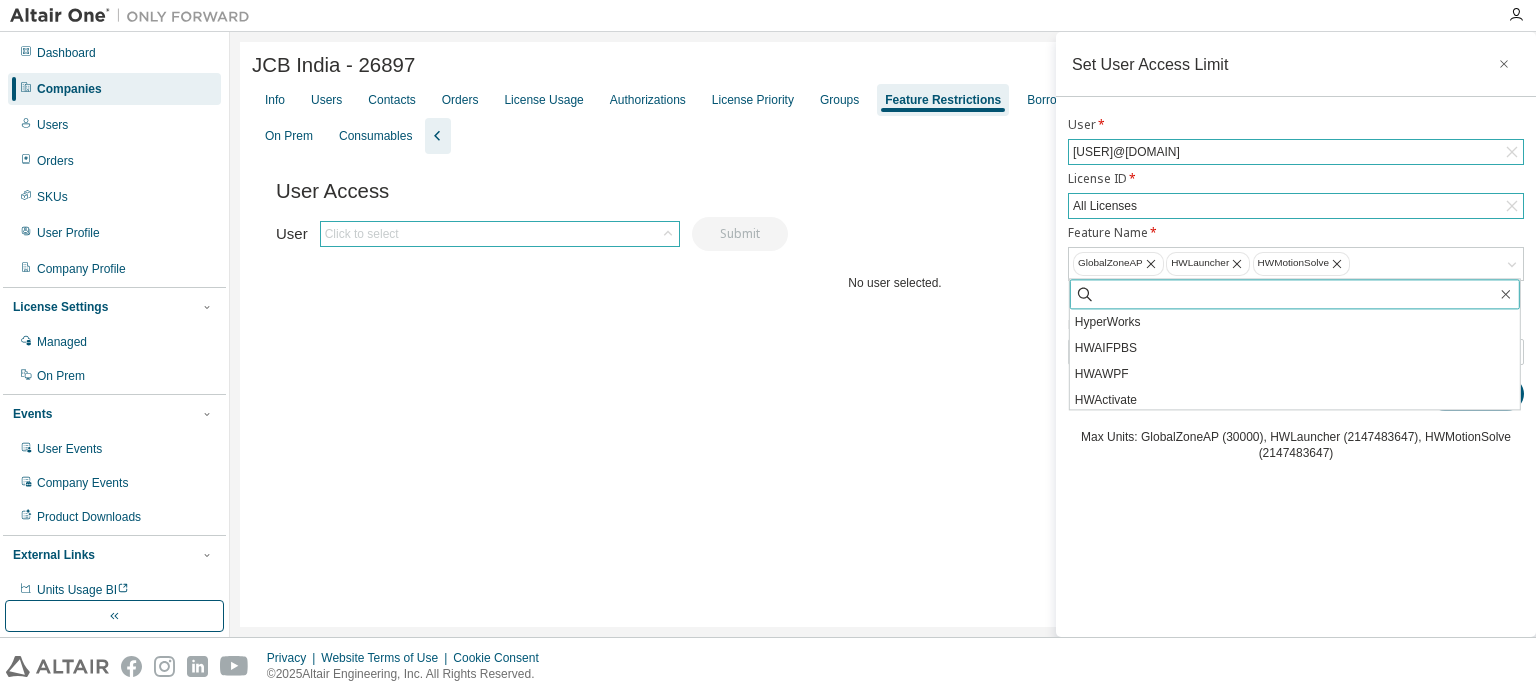 click at bounding box center (1296, 294) 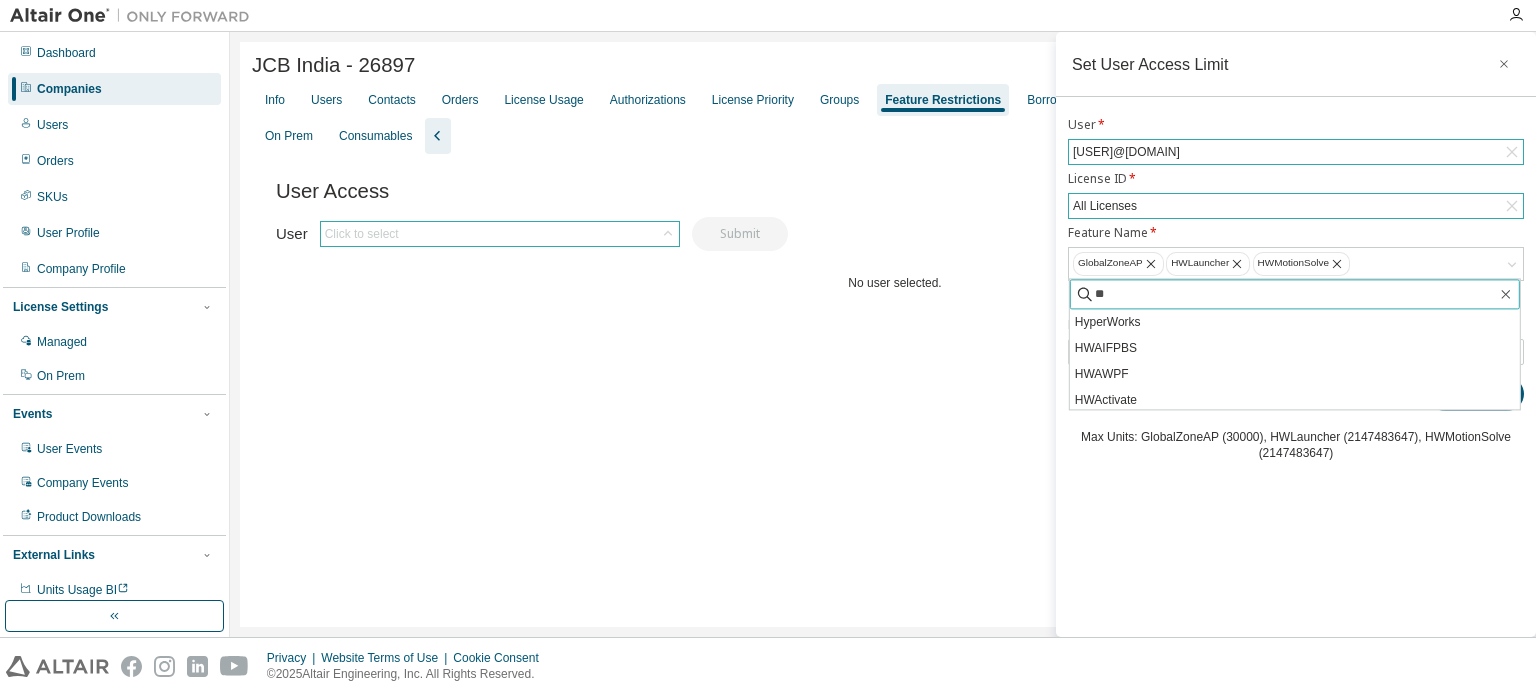 type on "***" 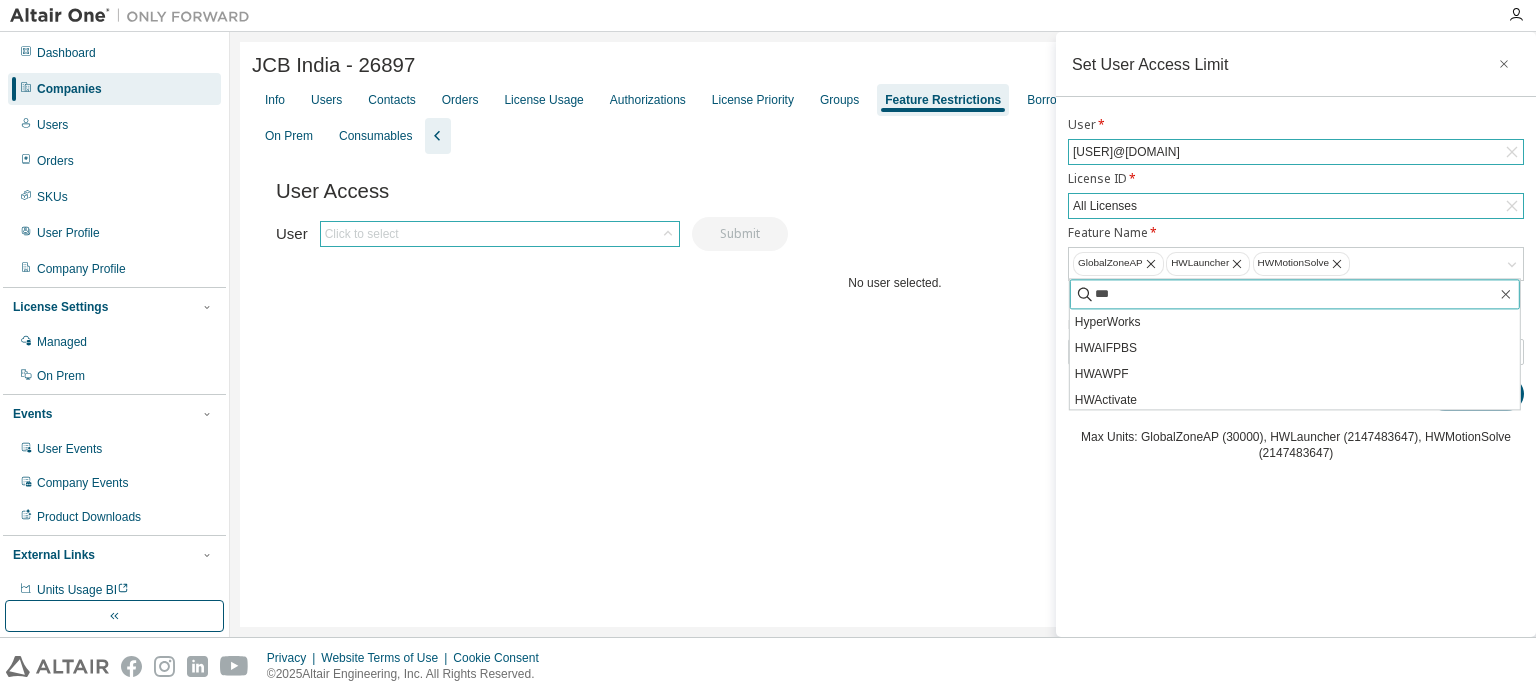 click on "Add" at bounding box center (1476, 394) 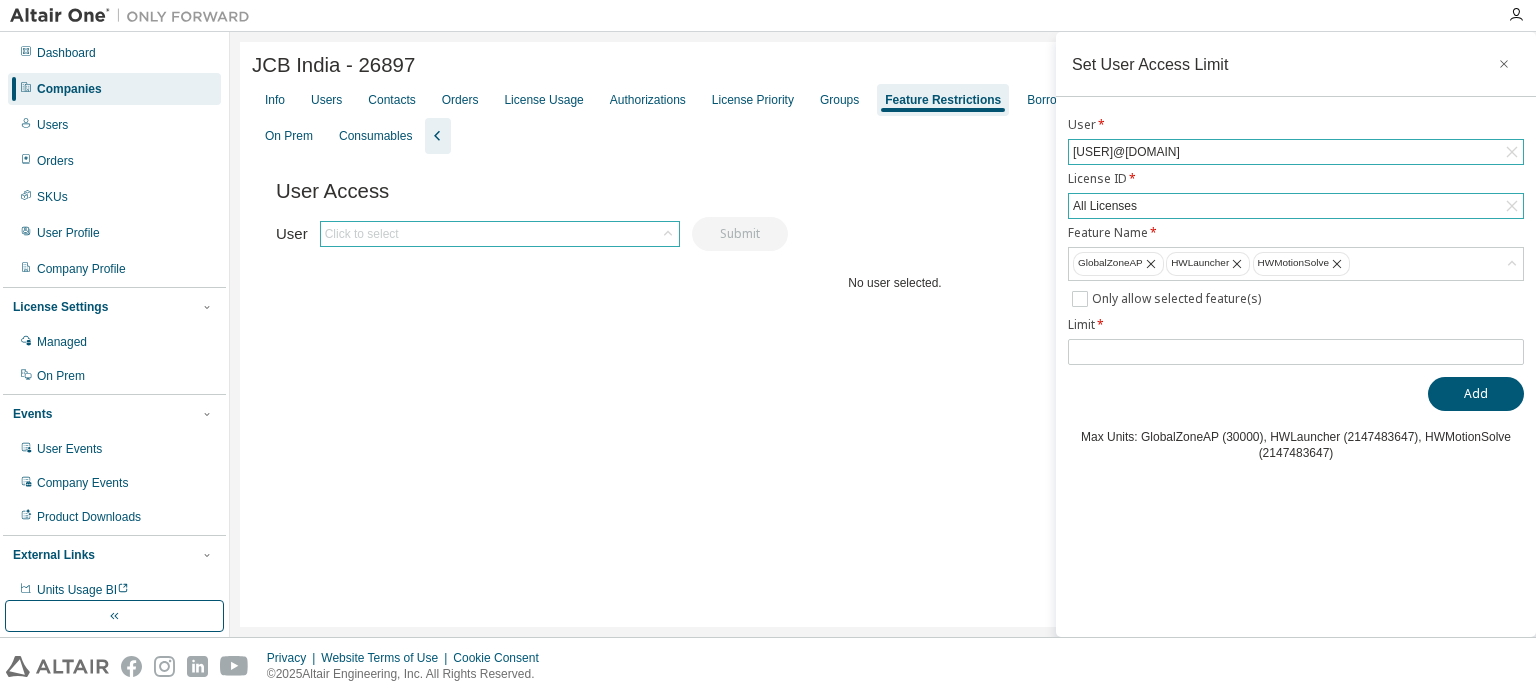 click on "Set User Access Limit User * [USER]@[DOMAIN] License ID * All Licenses Feature Name * GlobalZoneAP HWLauncher HWMotionSolve Only allow selected feature(s) Limit * Add Max Units: GlobalZoneAP (30000), HWLauncher (2147483647), HWMotionSolve (2147483647)" at bounding box center (1296, 334) 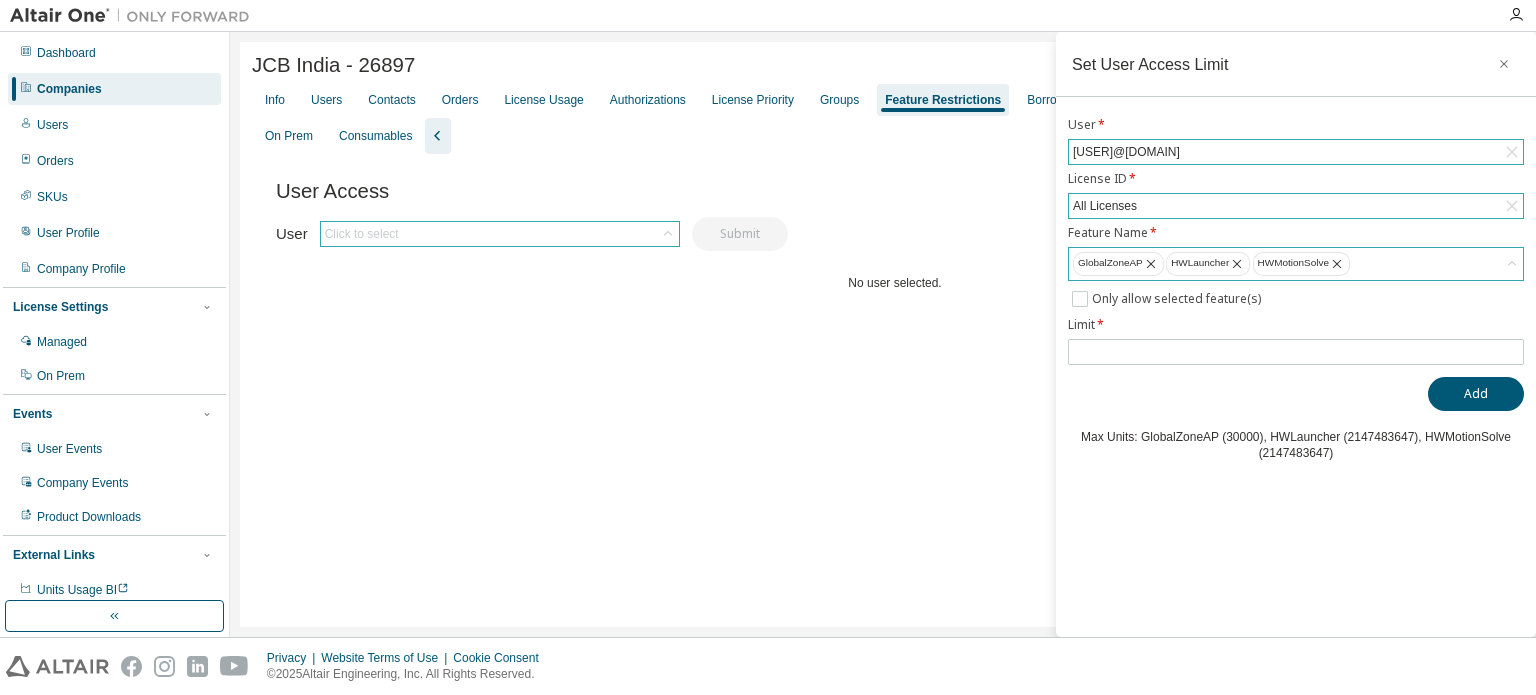 click on "GlobalZoneAP HWLauncher HWMotionSolve" at bounding box center [1296, 264] 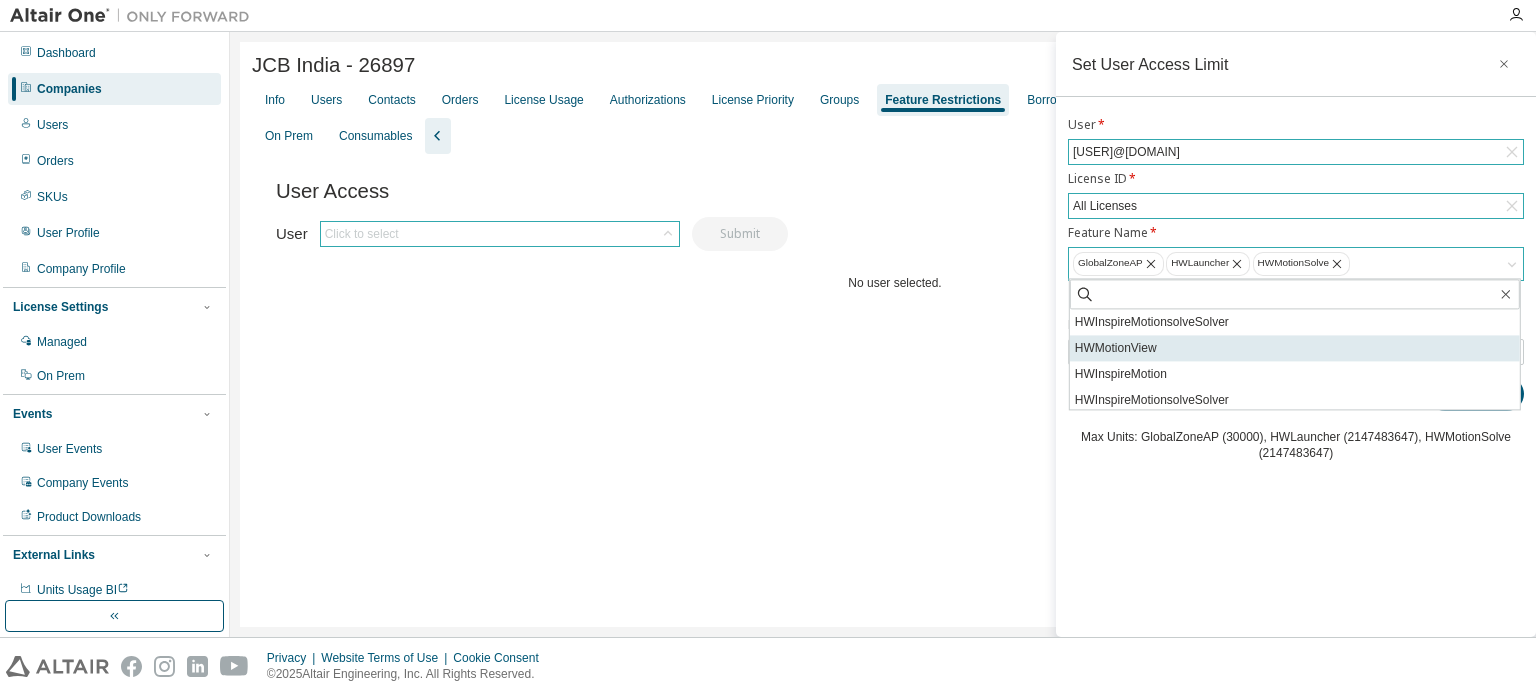click on "HWMotionView" at bounding box center [1295, 348] 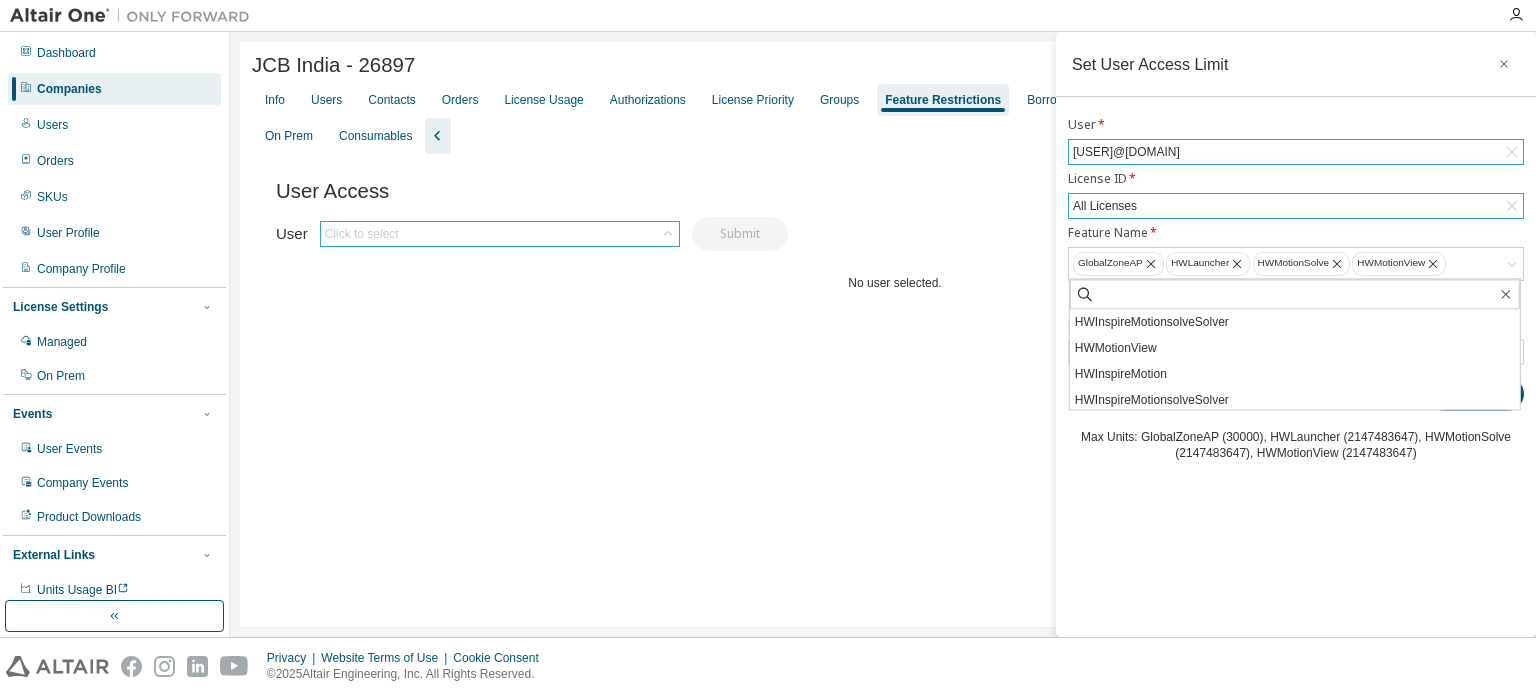 click on "Set User Access Limit User * [USER]@[DOMAIN] License ID * All Licenses Feature Name * GlobalZoneAP HWLauncher HWMotionSolve HWMotionView HWInspireMotionsolveSolver HWMotionView HWInspireMotion HWInspireMotionsolveSolver HWMotionView HWFluxMotor HWInspireMotion HWInspireMotionsolveSolver HWFluxMotor HWFluxMotorFSSolver HWFluxMotorFlux2DSolver HWInspireMotion HWInspireMotionAnalyst HWInspireMotionsolveSolver HWPSIMMotorDrive HWPSO_eMotorD HWInspireMotion HWInspireMotionsolveSolver HWFluxMotor HWInspireMotion HWInspireMotionsolveSolver HWFluxMotor HWFluxMotorFSSolver HWFluxMotorFlux2DSolver HWInspireMotion HWInspireMotionAnalyst HWInspireMotionsolveSolver HWPSIMMotorDrive HWPSO_eMotorD HyperWorks HWAIFPBS HWAWPF HWActivate HWAcuconsole HWAcufieldview HWAcufwh HWAcumeshsim HWAcusolve HWAcutrace HWAcuview HWAltairBushingModel HWAltairManufacturingSolver HWAnalyticsPBS HWAnalyticsUser HWBatchMesher HWClick2CastGUI HWClick2CastSolver HWClick2ExtrudeCalibSolver HWClick2ExtrudeProcess HWClick2MoldGUI" at bounding box center [1296, 334] 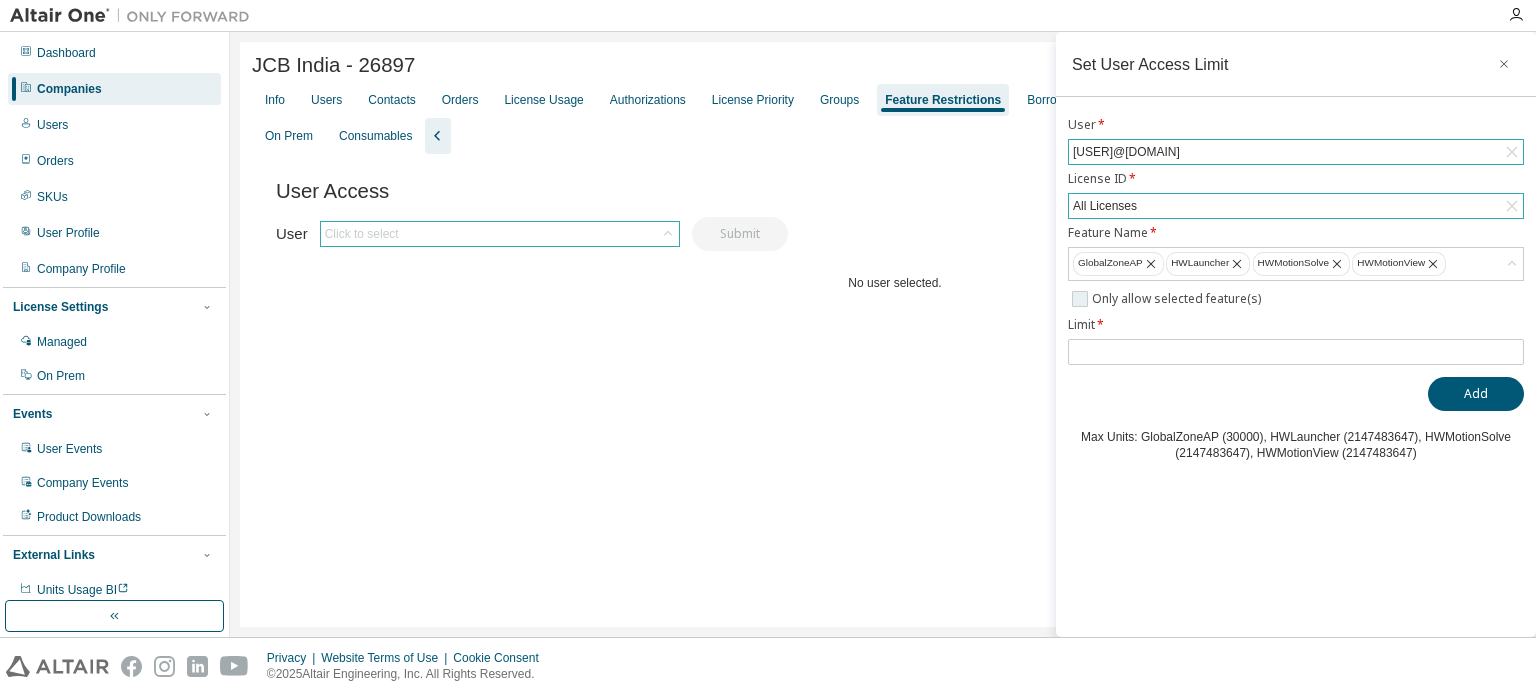 click on "Only allow selected feature(s)" at bounding box center (1178, 299) 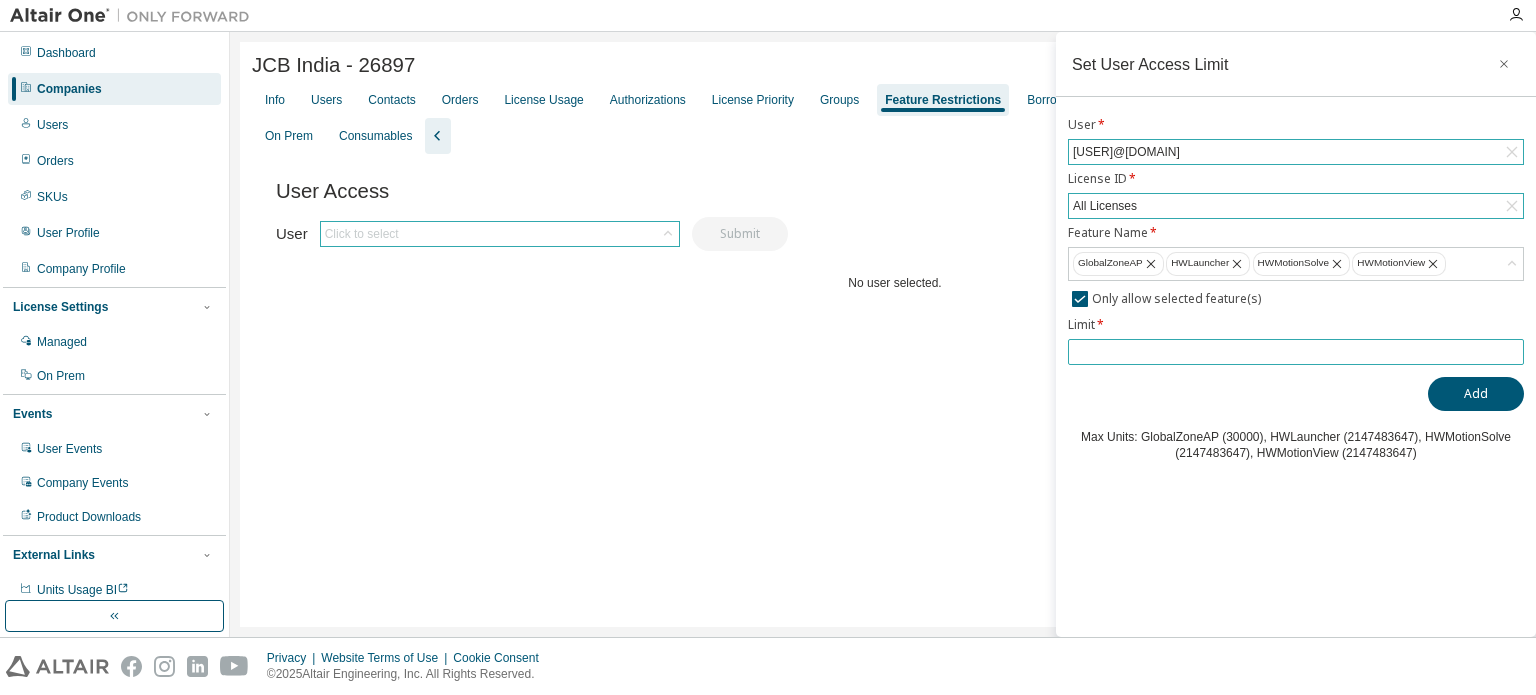 click at bounding box center (1296, 352) 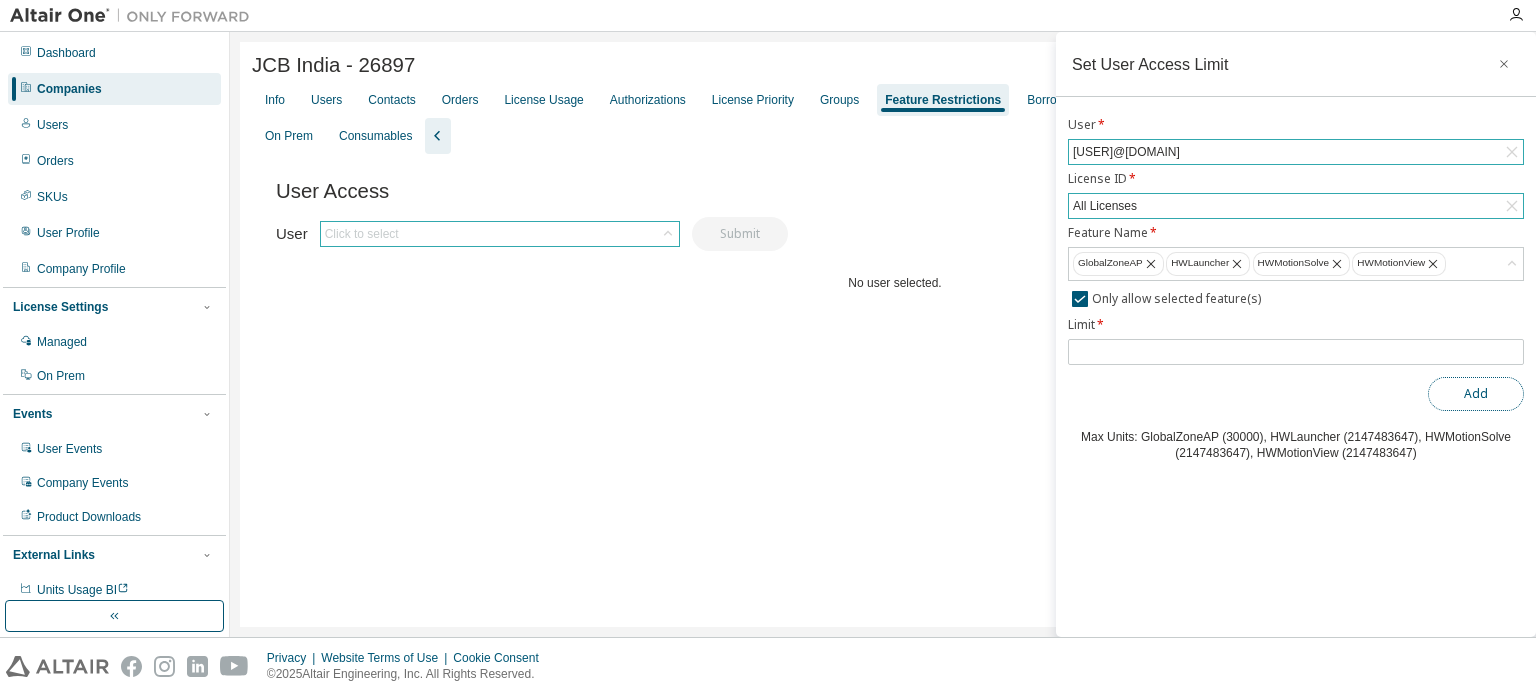 click on "Add" at bounding box center (1476, 394) 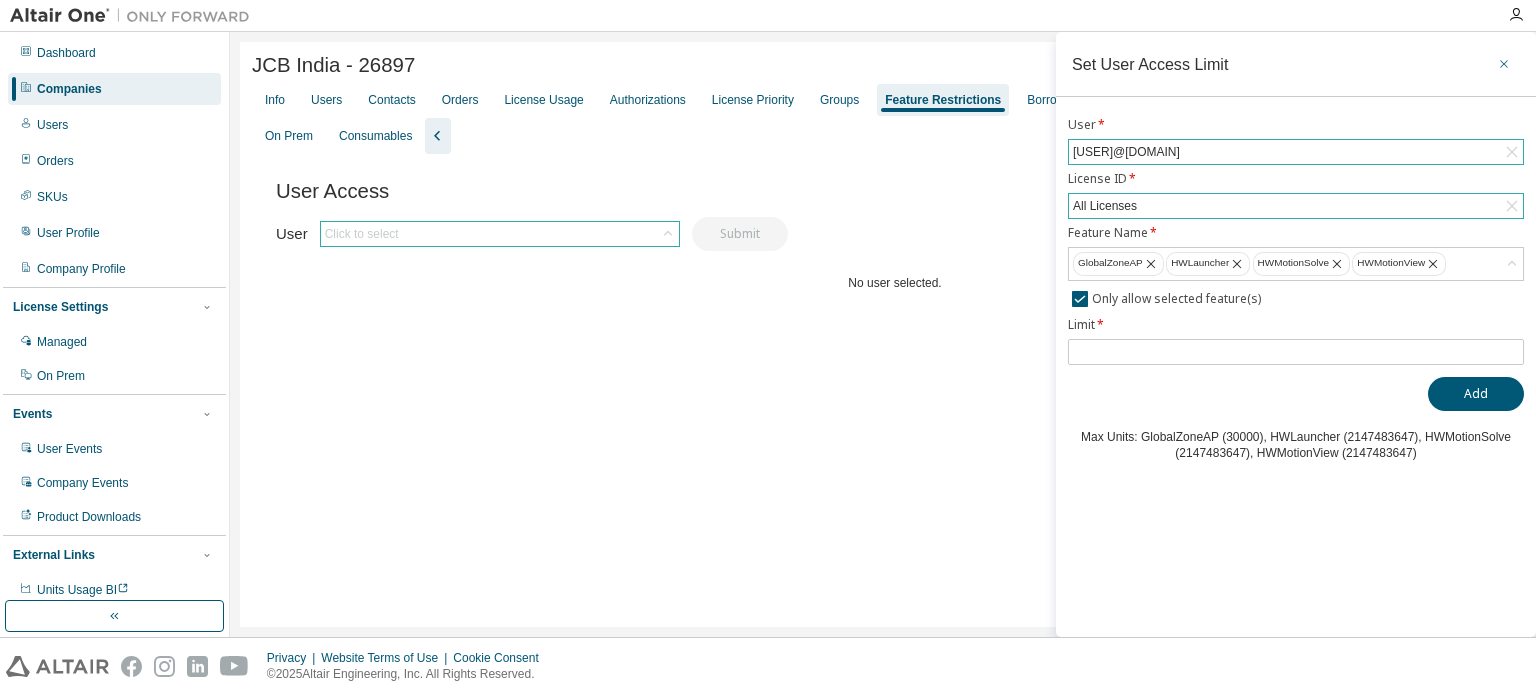 click 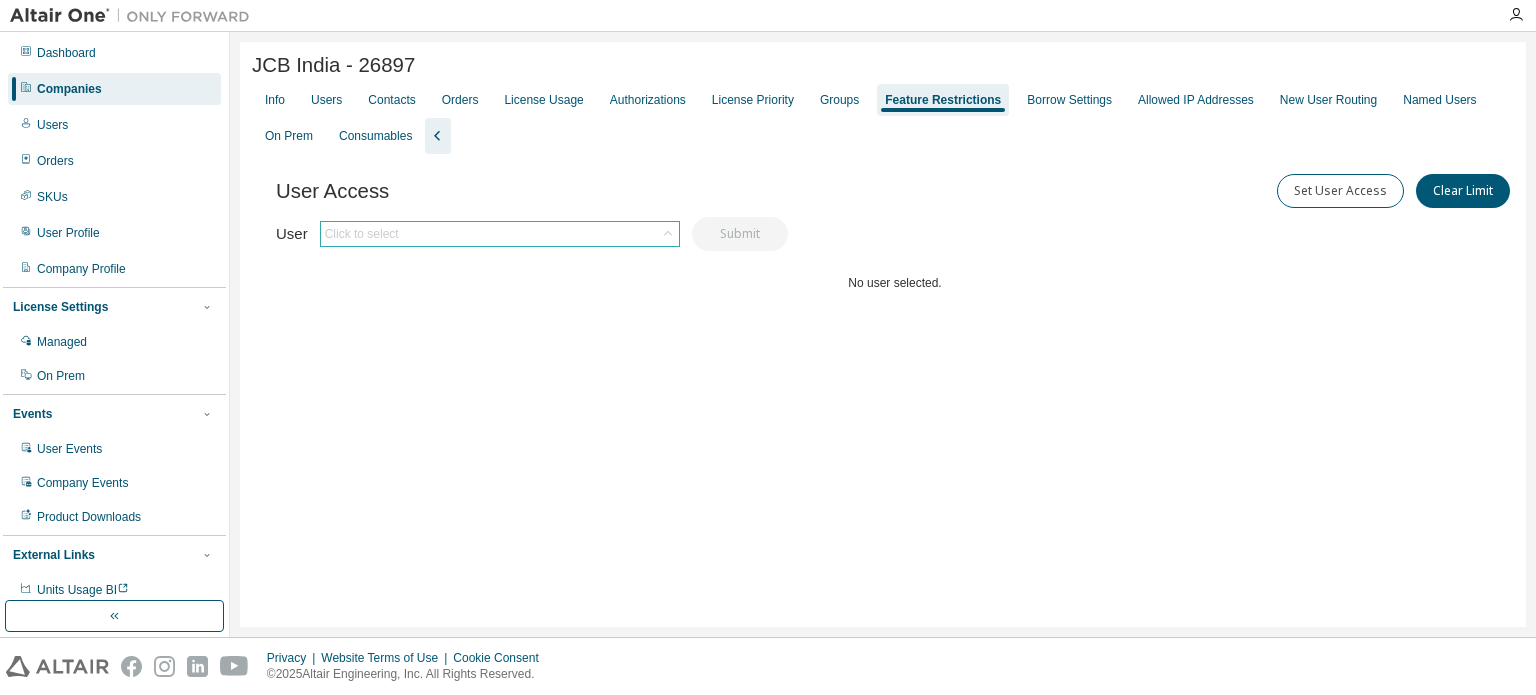 click on "Click to select" at bounding box center [500, 234] 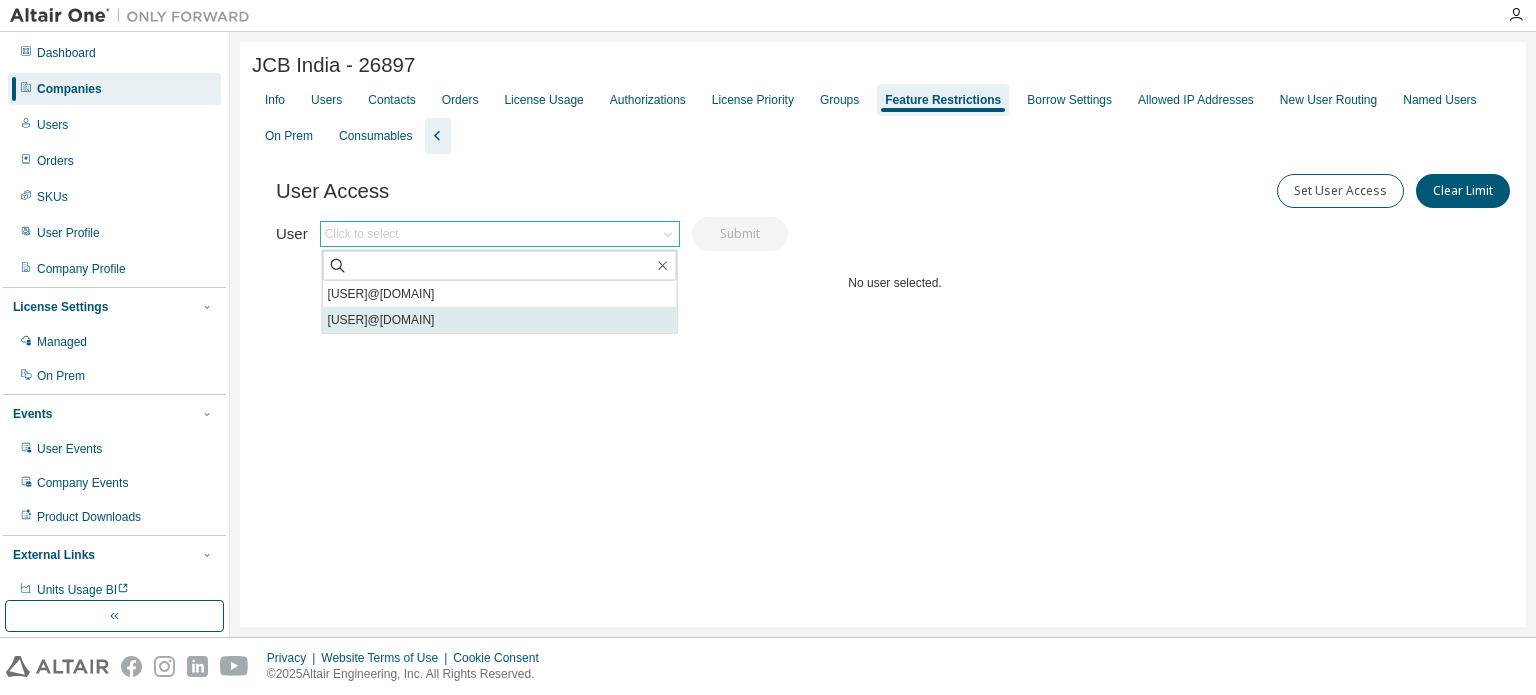 click on "[USER]@[DOMAIN]" at bounding box center (500, 320) 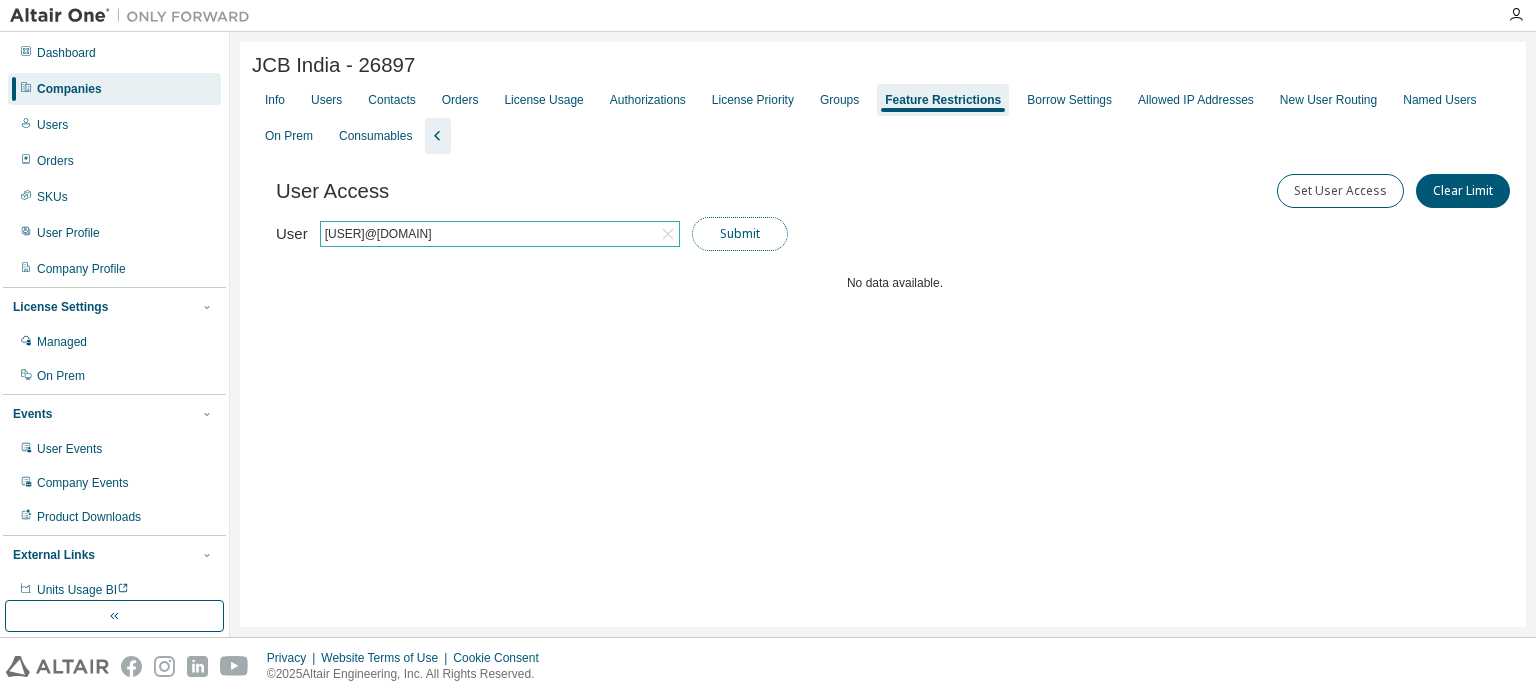 click on "Submit" at bounding box center [740, 234] 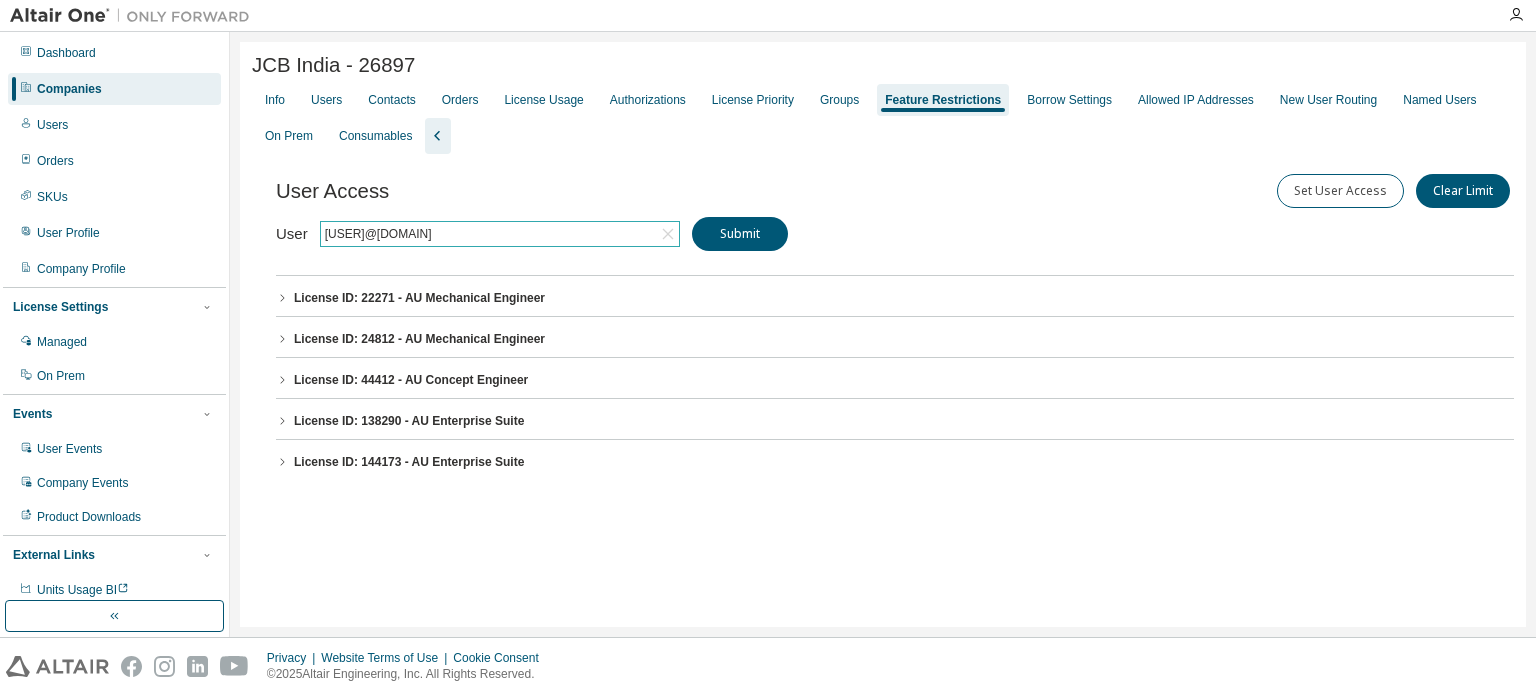 click on "License ID: 22271 - AU Mechanical Engineer" at bounding box center [419, 298] 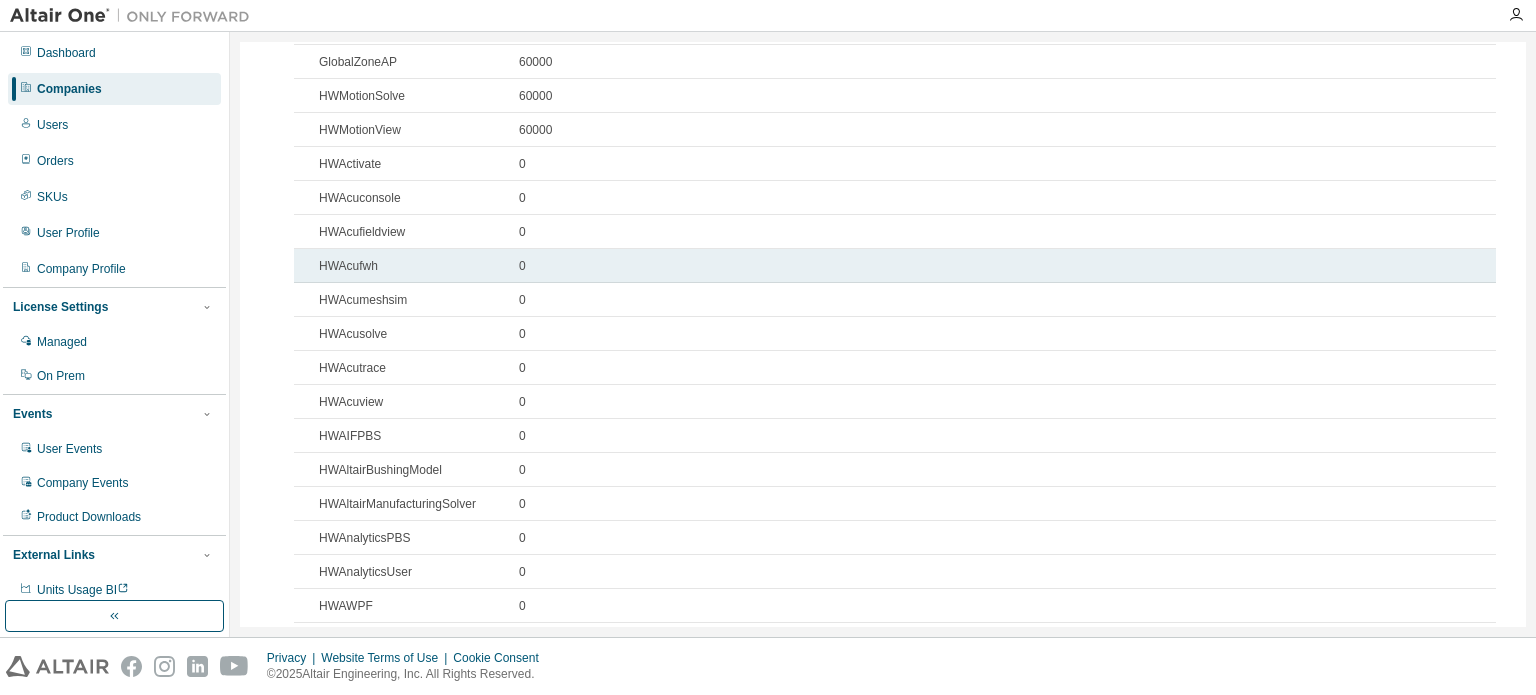 scroll, scrollTop: 0, scrollLeft: 0, axis: both 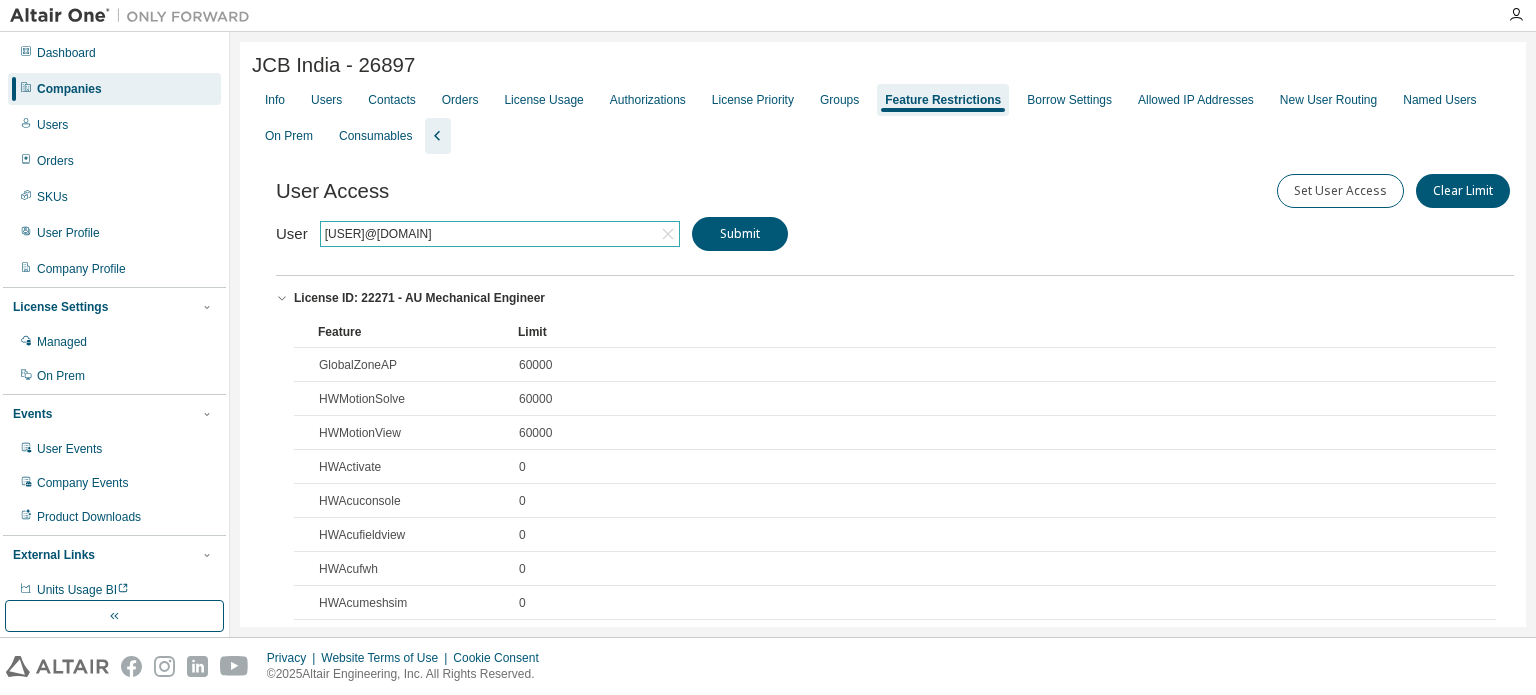 click 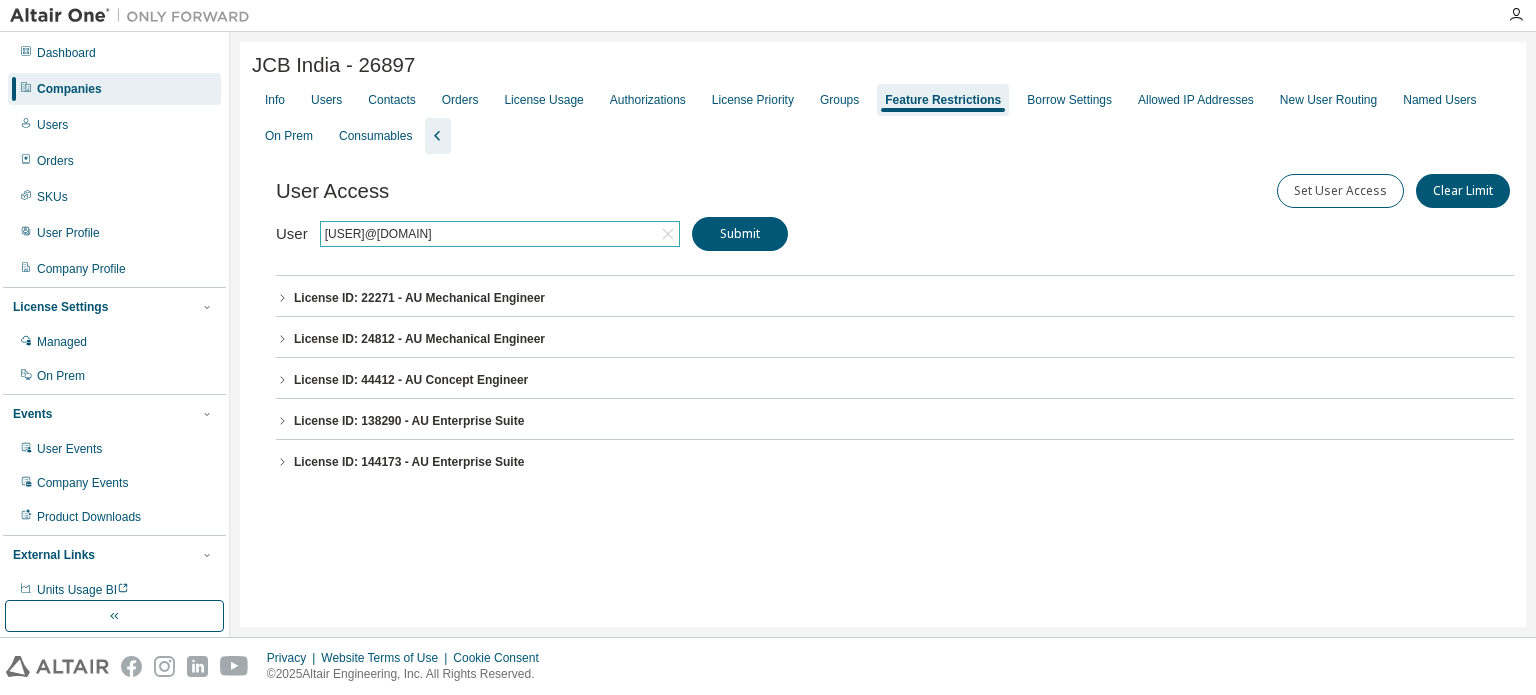 click on "License ID: 138290 - AU Enterprise Suite" at bounding box center (409, 421) 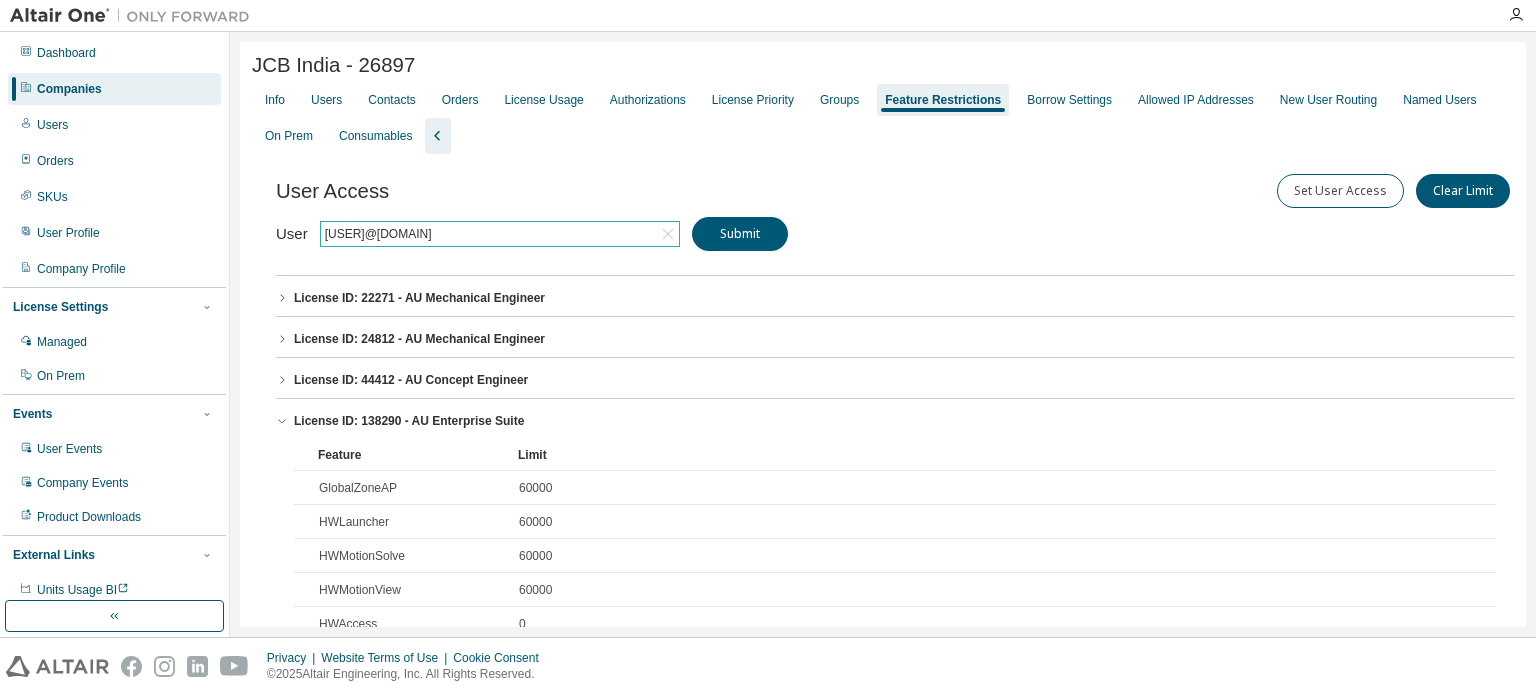 click on "License ID: 138290 - AU Enterprise Suite" at bounding box center (895, 421) 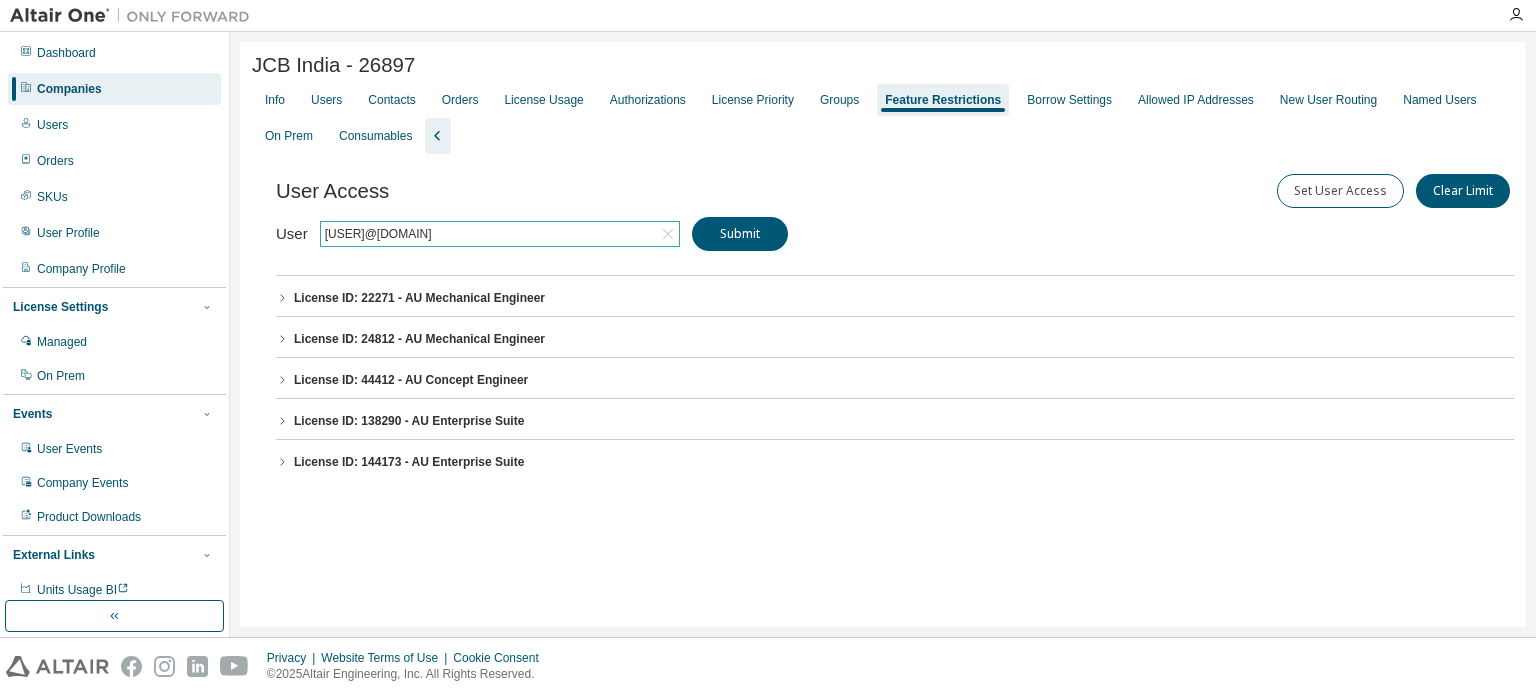 click on "License ID: 138290 - AU Enterprise Suite" at bounding box center (409, 421) 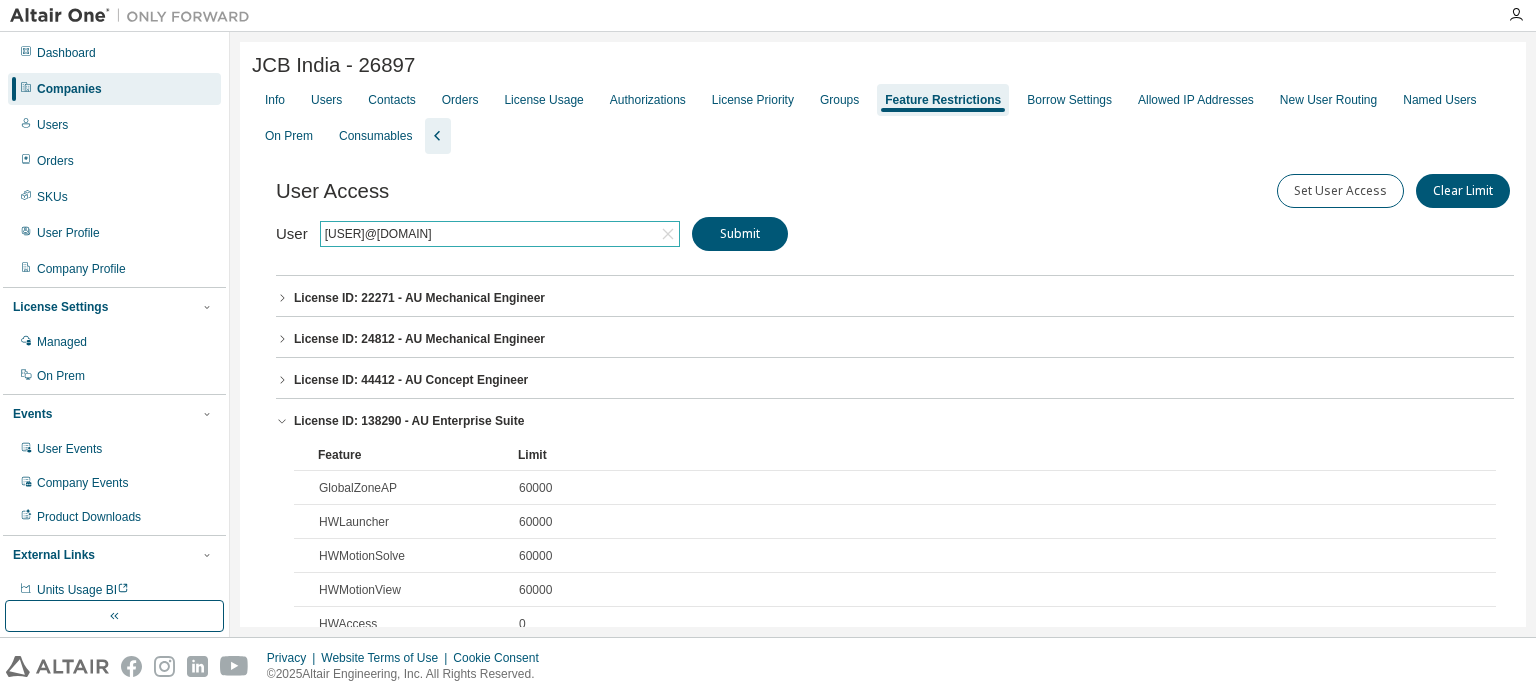 click on "License ID: 138290 - AU Enterprise Suite" at bounding box center (895, 421) 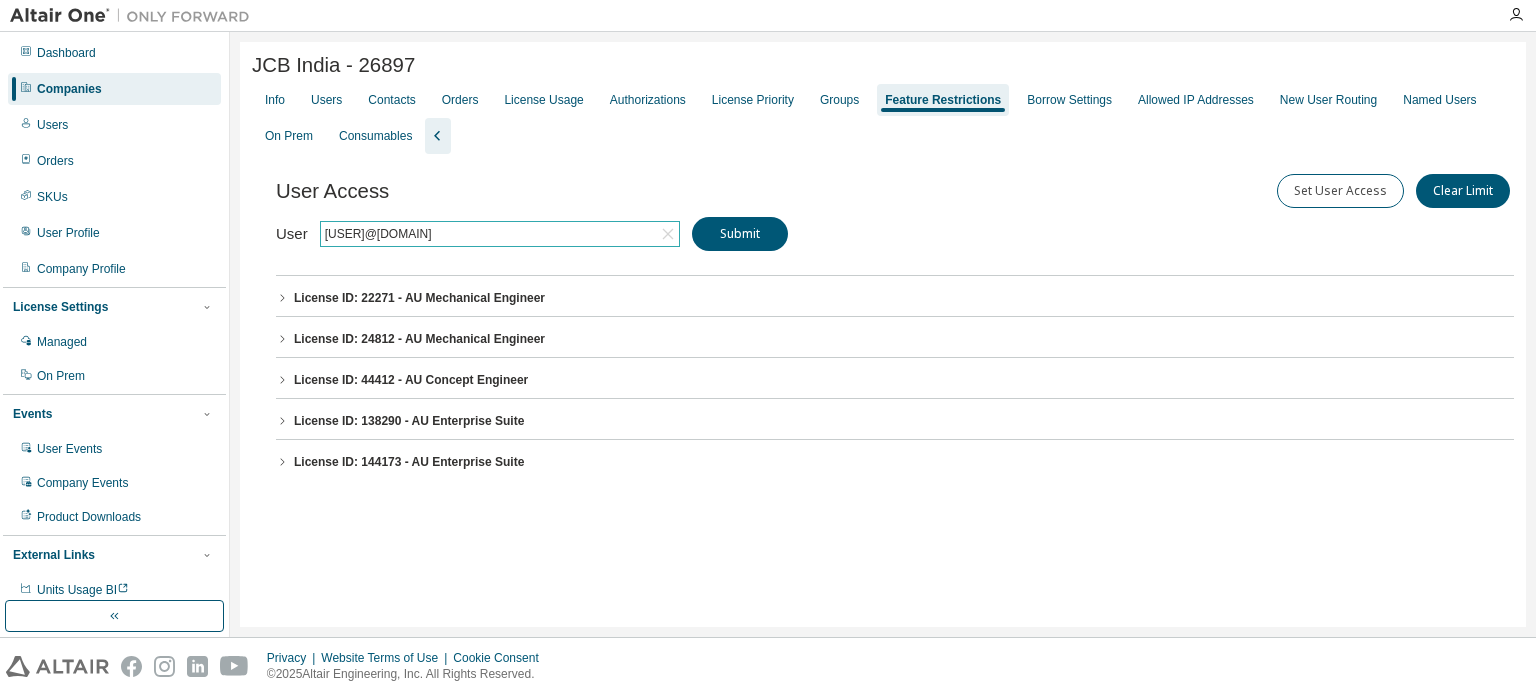 click on "License ID: 138290 - AU Enterprise Suite" at bounding box center (409, 421) 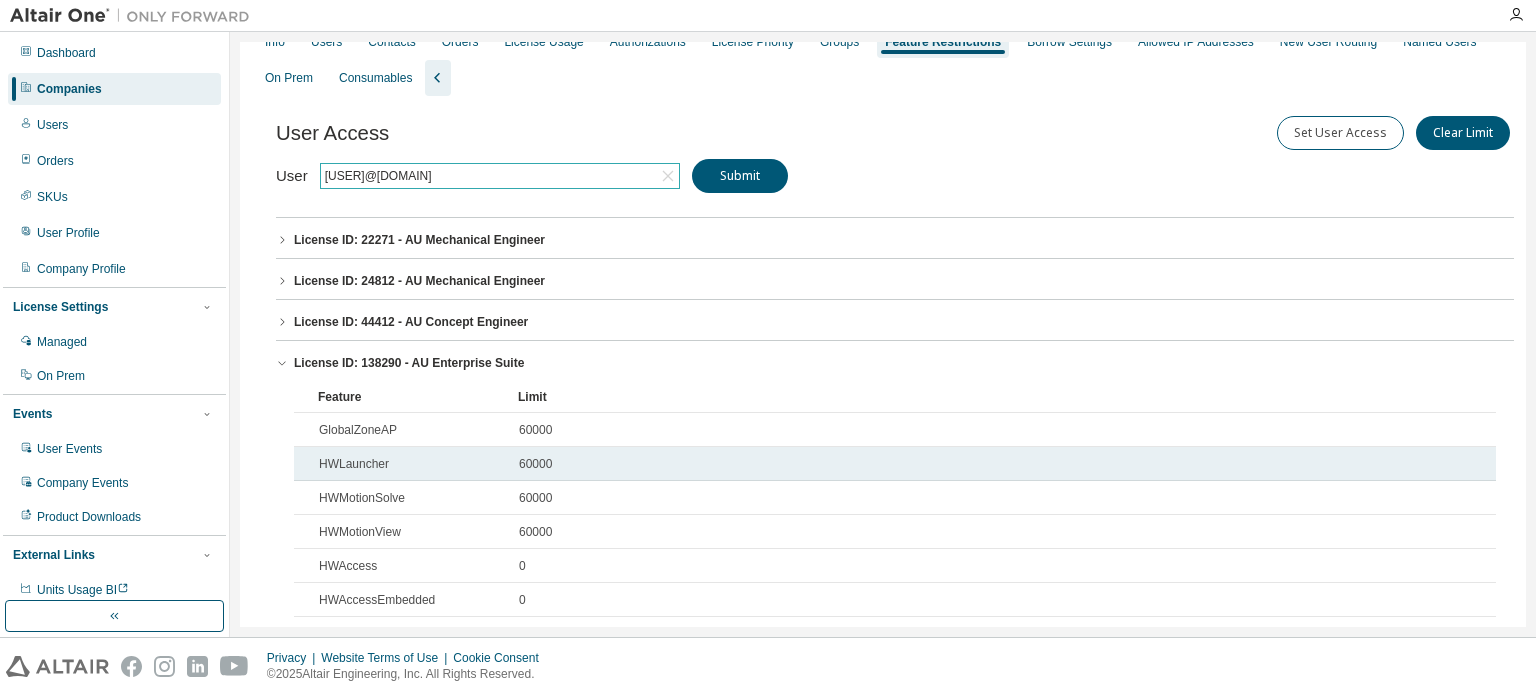 scroll, scrollTop: 64, scrollLeft: 0, axis: vertical 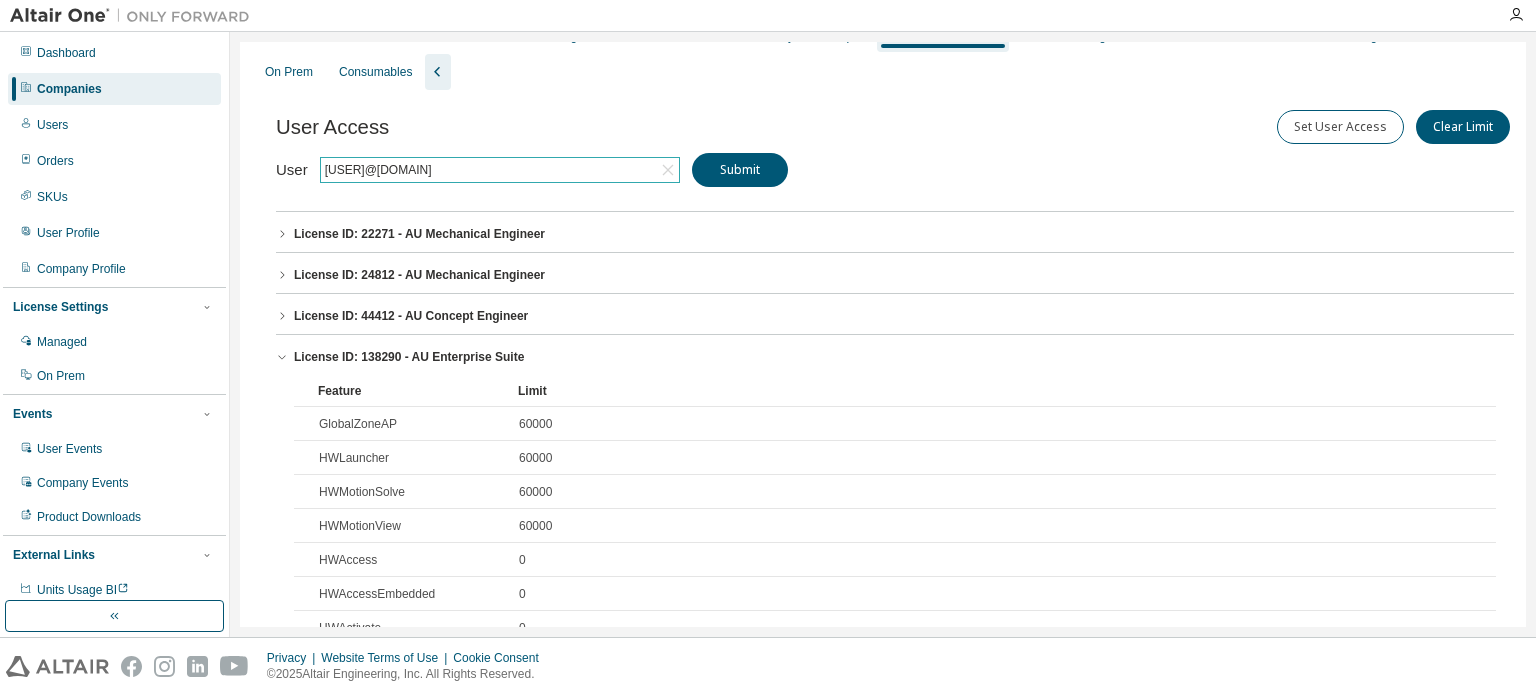 click 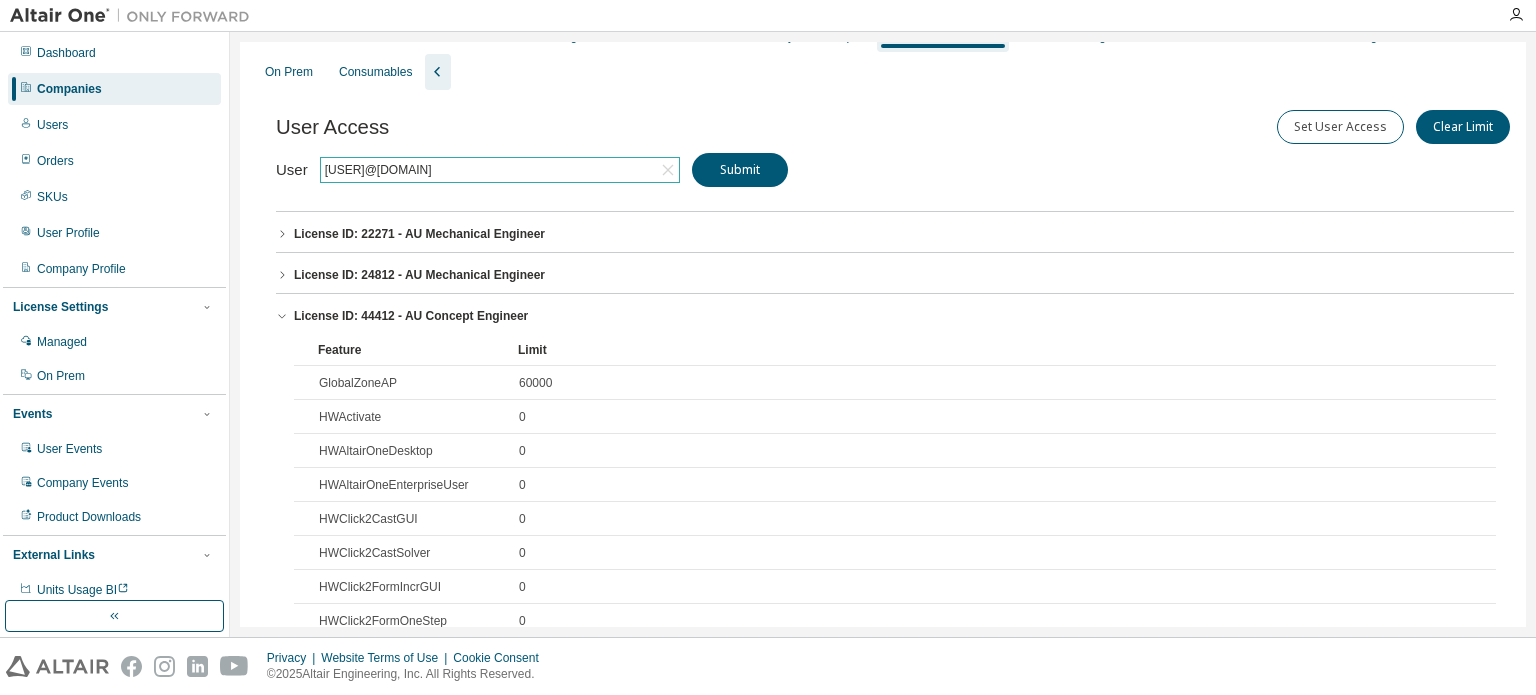 click on "License ID: 44412 - AU Concept Engineer" at bounding box center (895, 316) 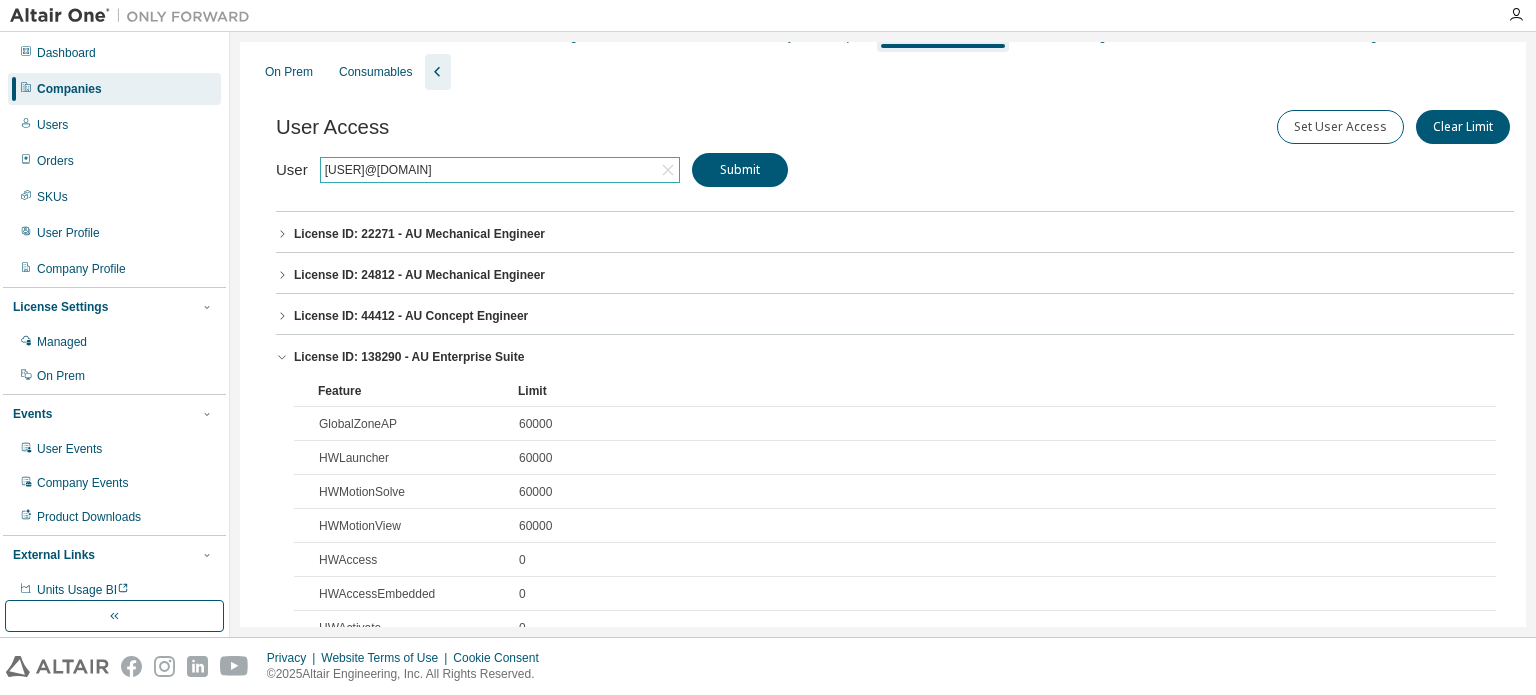 click on "License ID: 44412 - AU Concept Engineer" at bounding box center (895, 316) 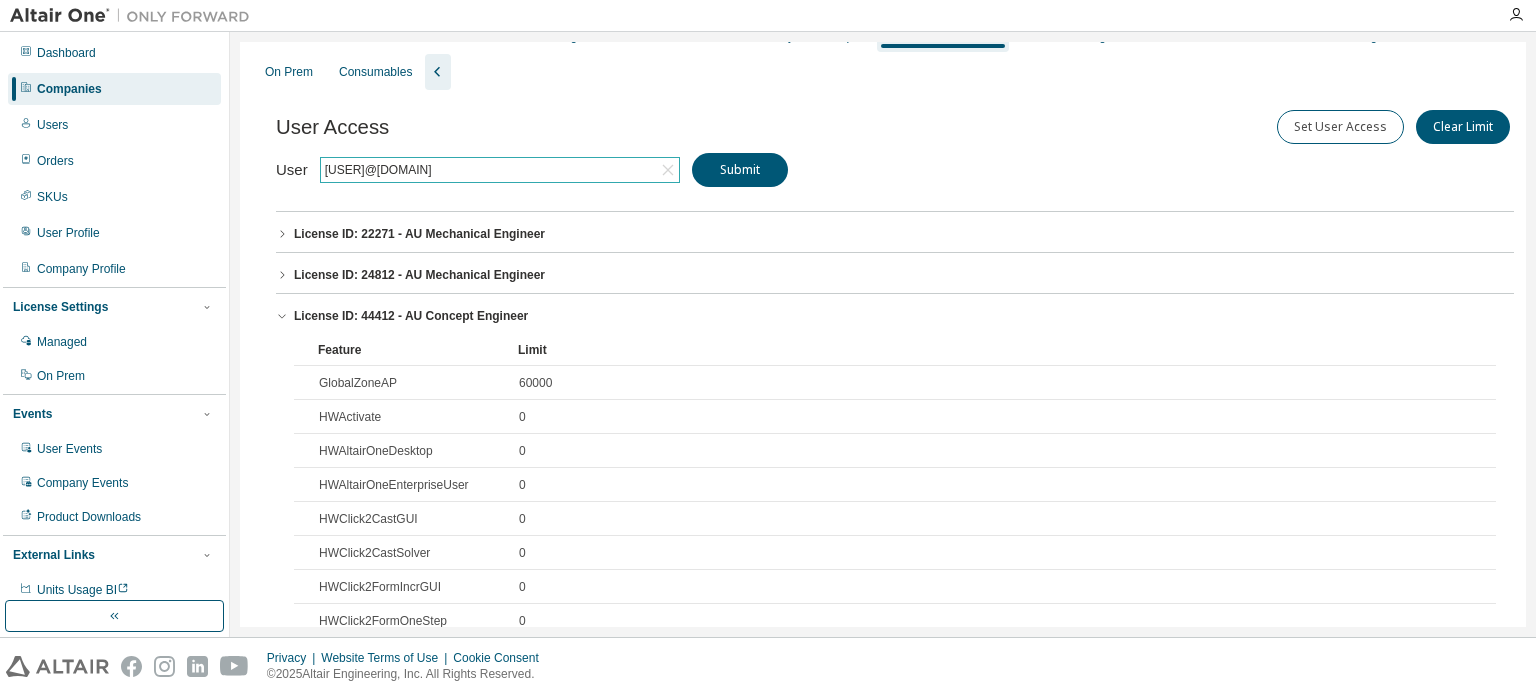 click on "License ID: 44412 - AU Concept Engineer" at bounding box center (895, 316) 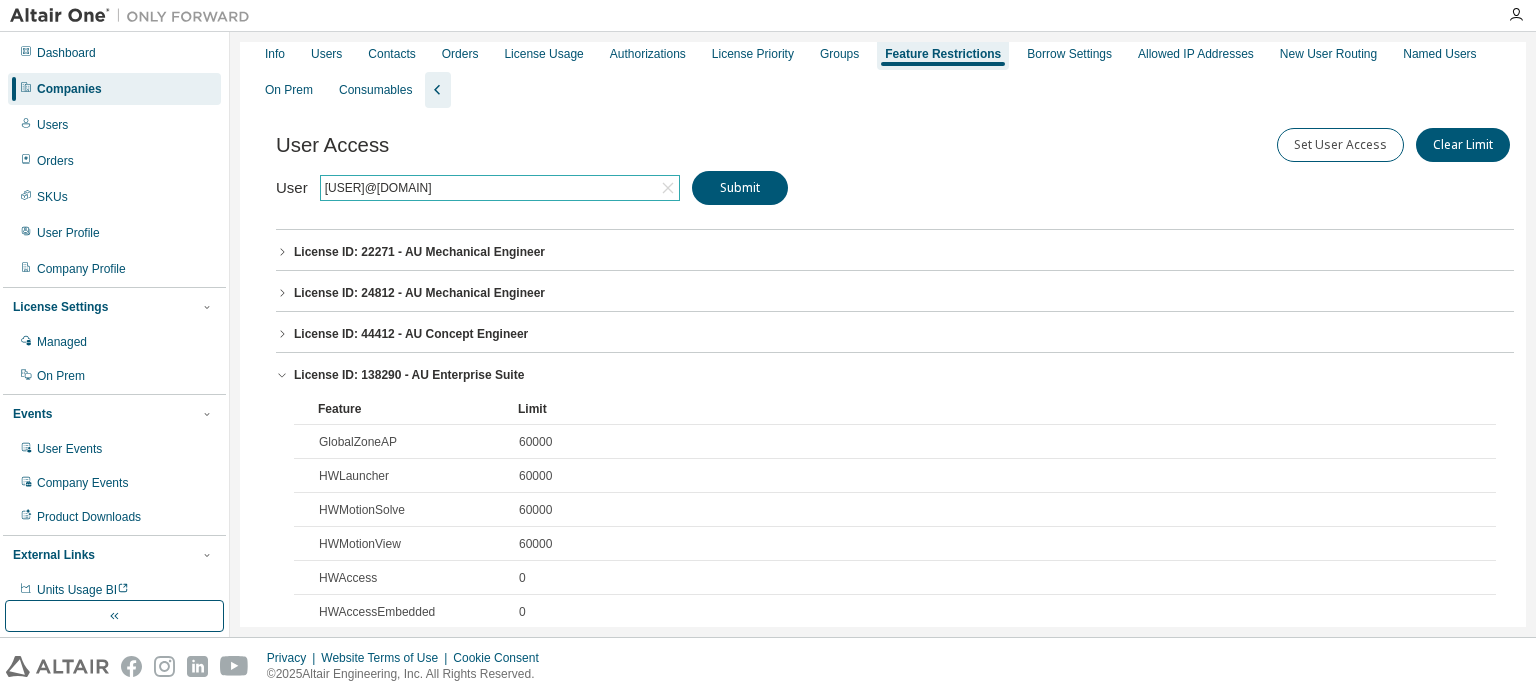 scroll, scrollTop: 0, scrollLeft: 0, axis: both 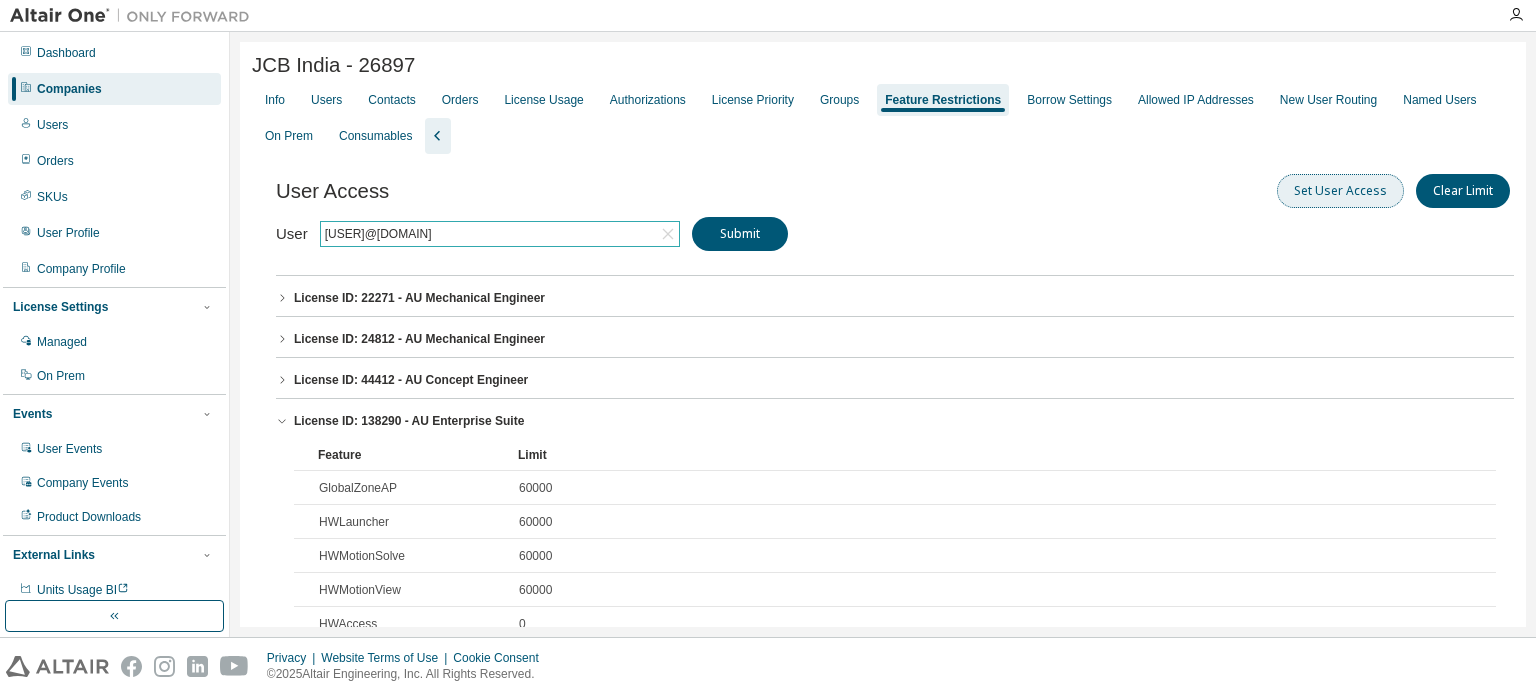 click on "Set User Access" at bounding box center [1340, 191] 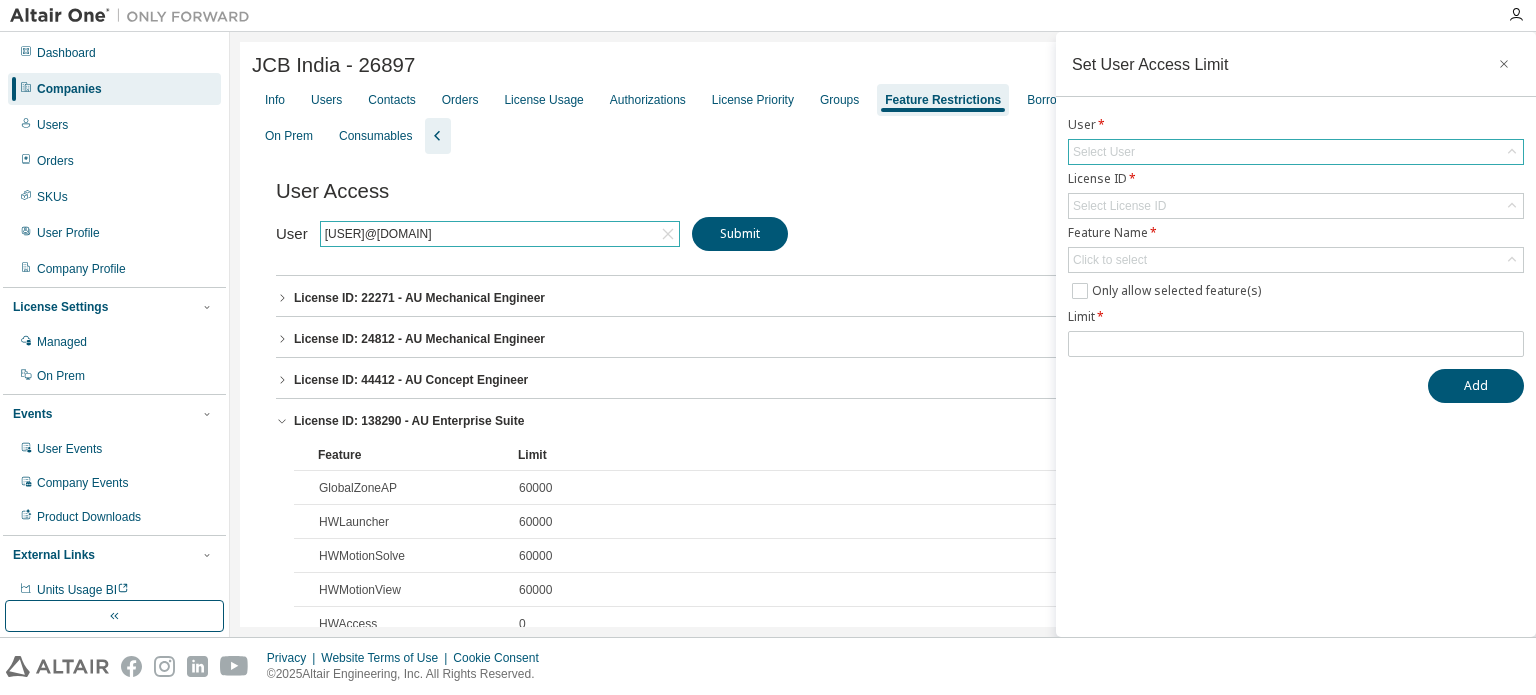 click on "Select User" at bounding box center [1296, 152] 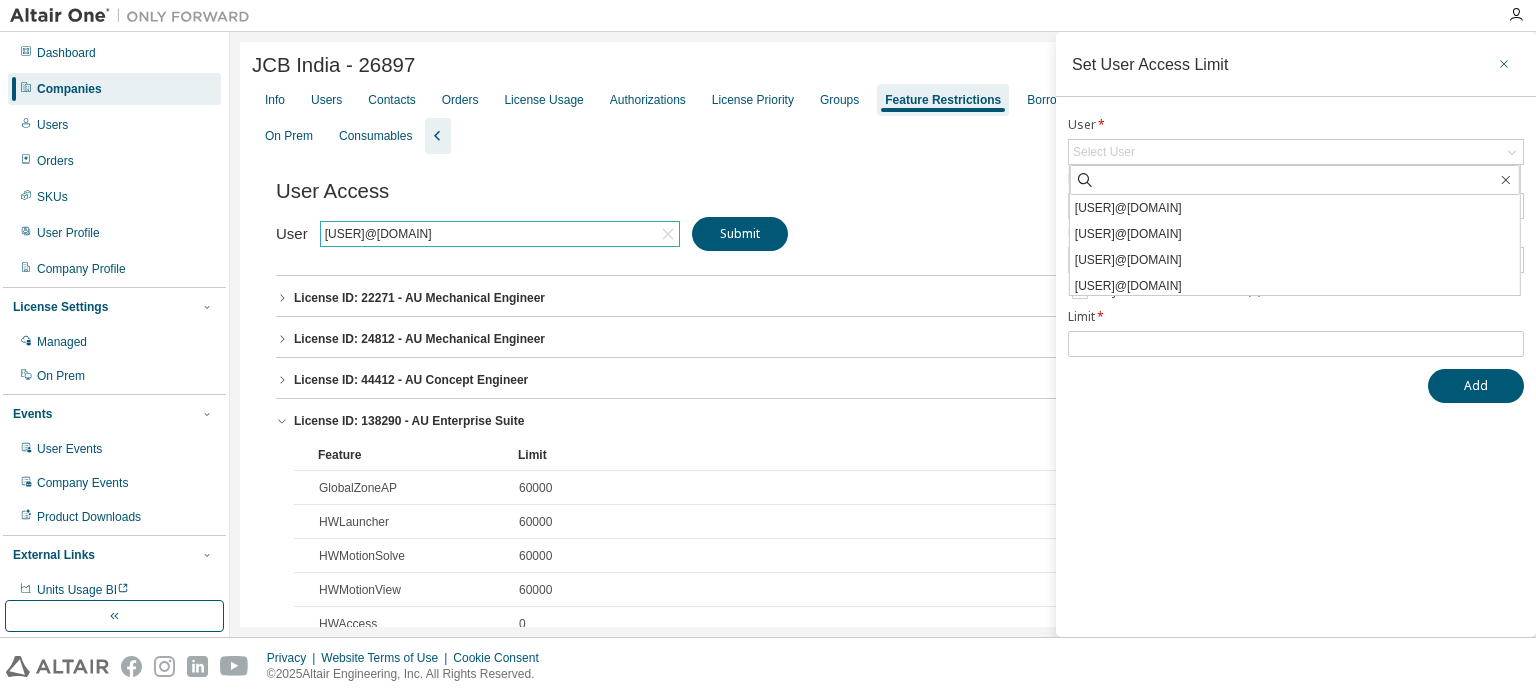 click at bounding box center (1504, 64) 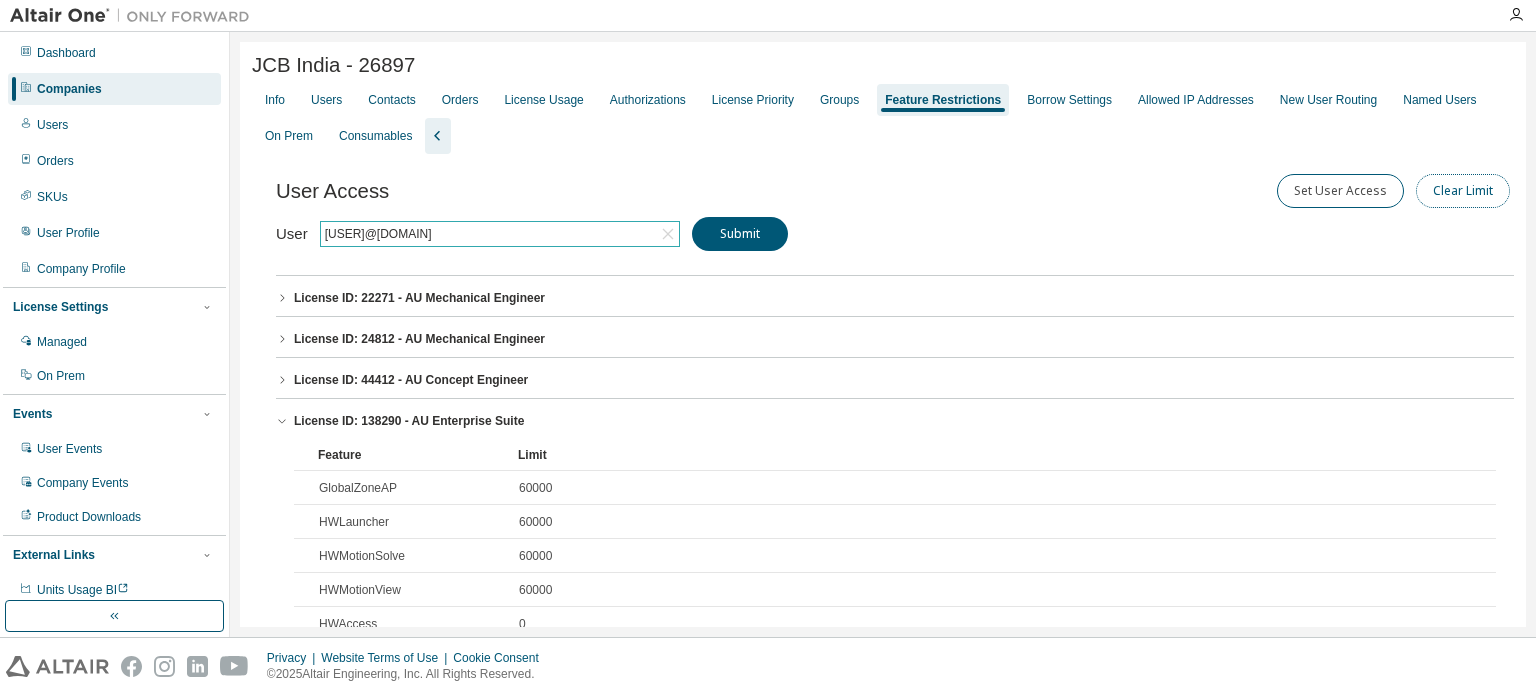 click on "Clear Limit" at bounding box center (1463, 191) 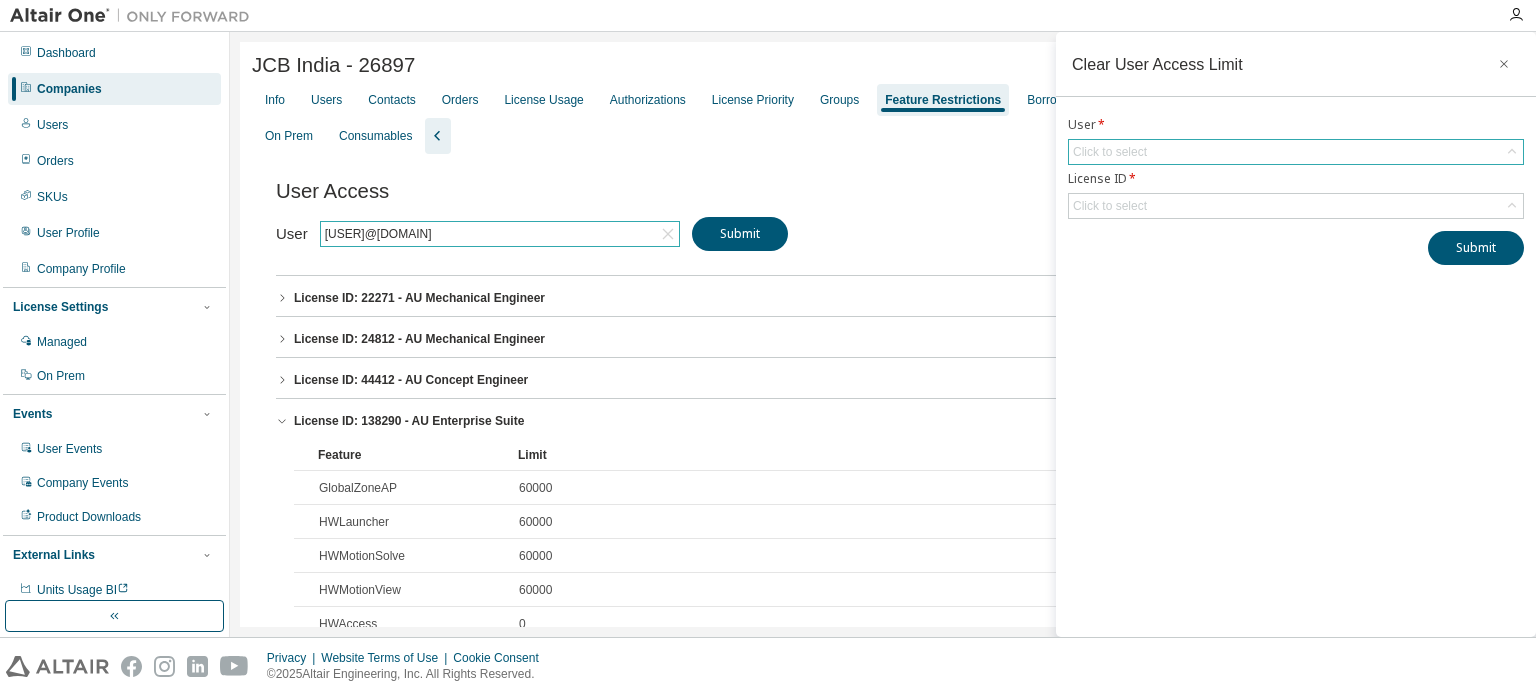 click on "Click to select" at bounding box center [1296, 152] 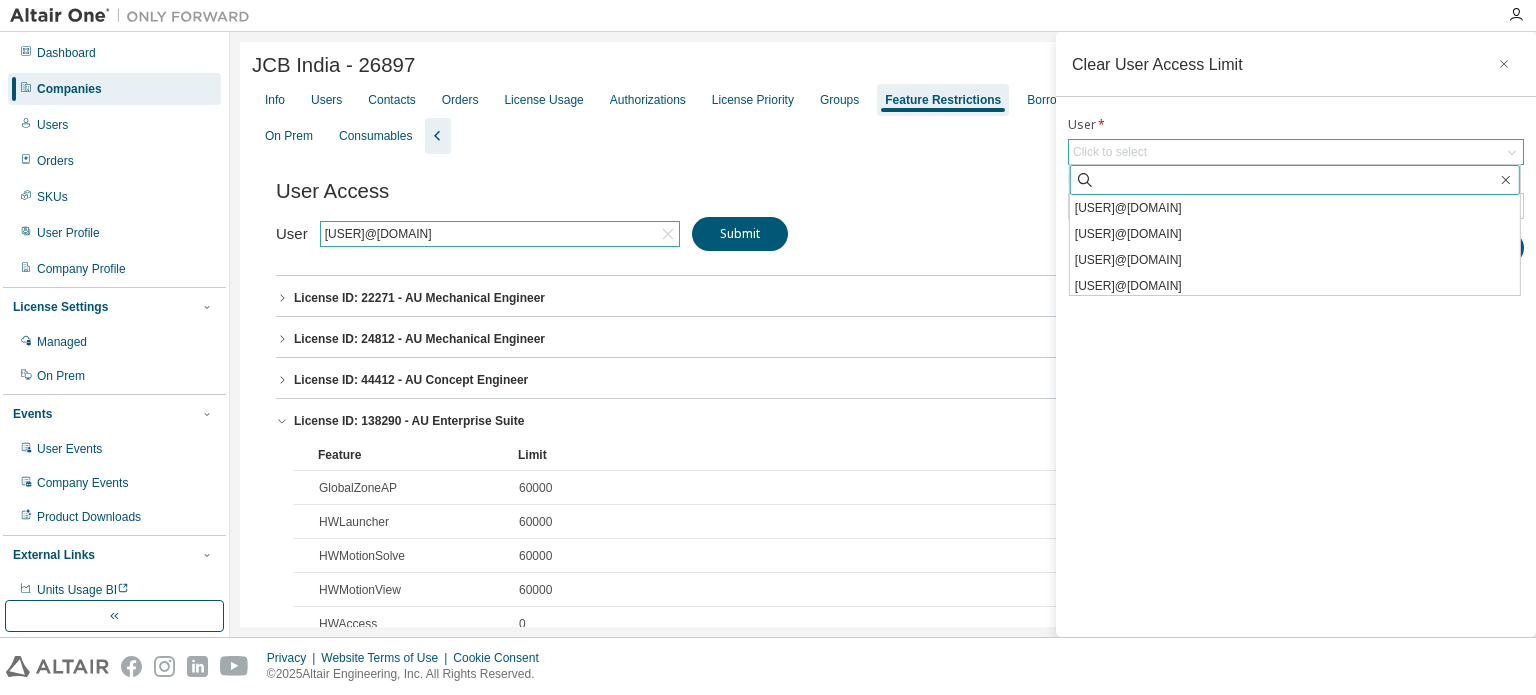 click at bounding box center [1296, 180] 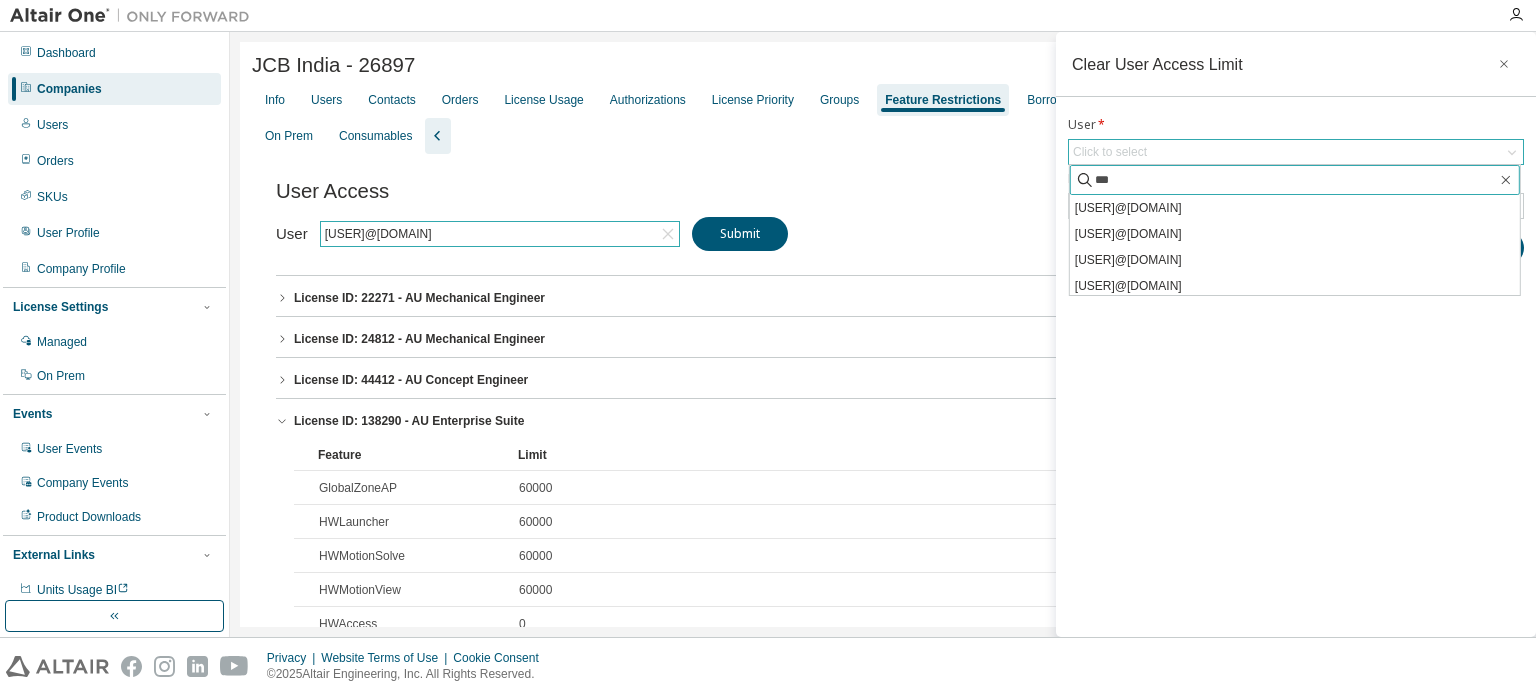type on "****" 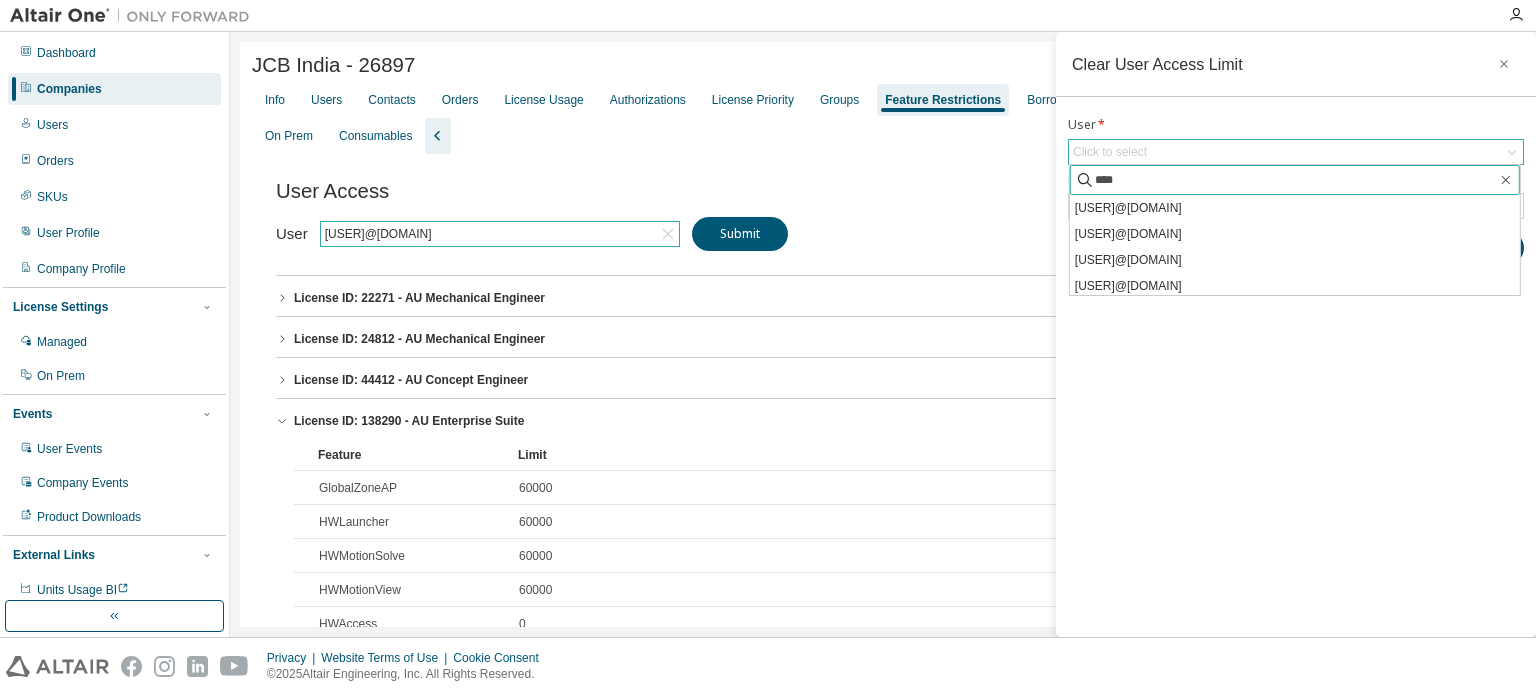 click on "Submit" at bounding box center [1476, 248] 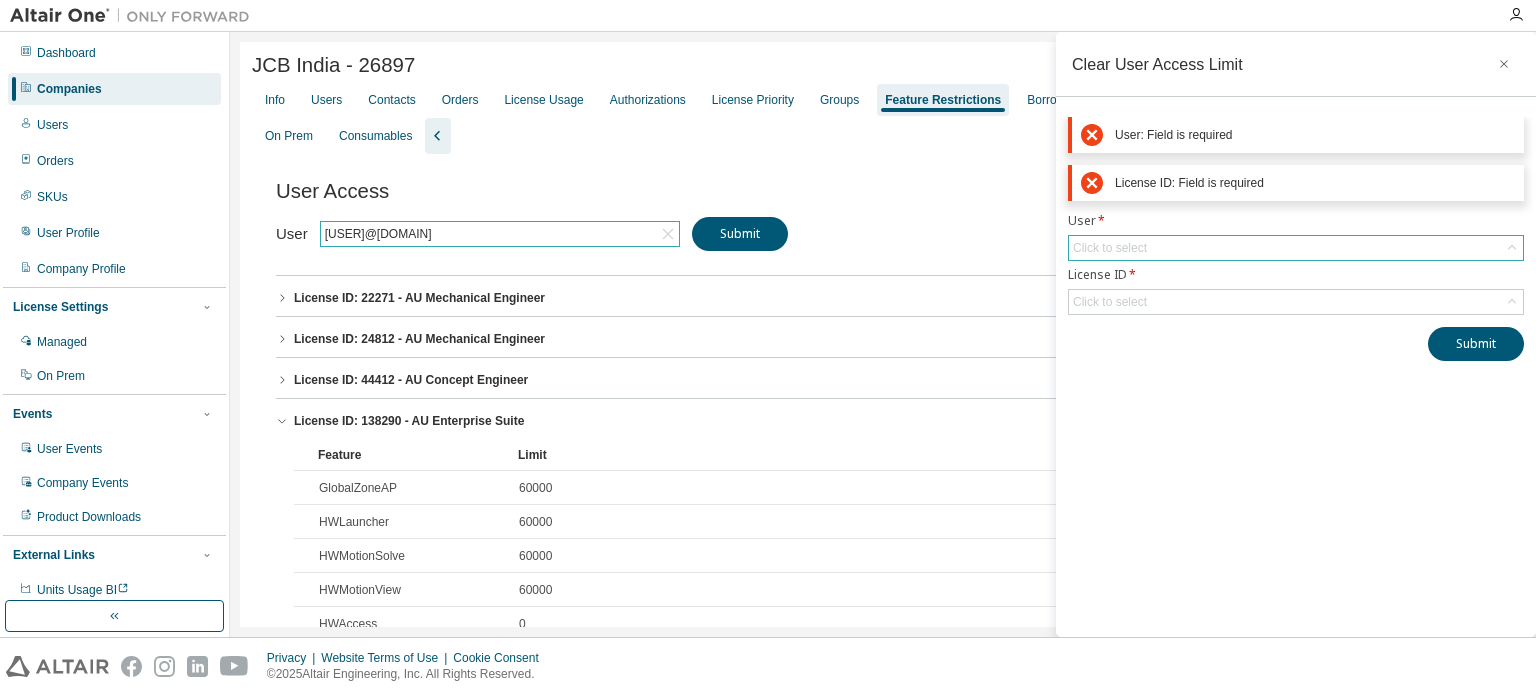 click on "Clear User Access Limit User: Field is required License ID: Field is required User * Click to select License ID * Click to select Submit" at bounding box center [1296, 334] 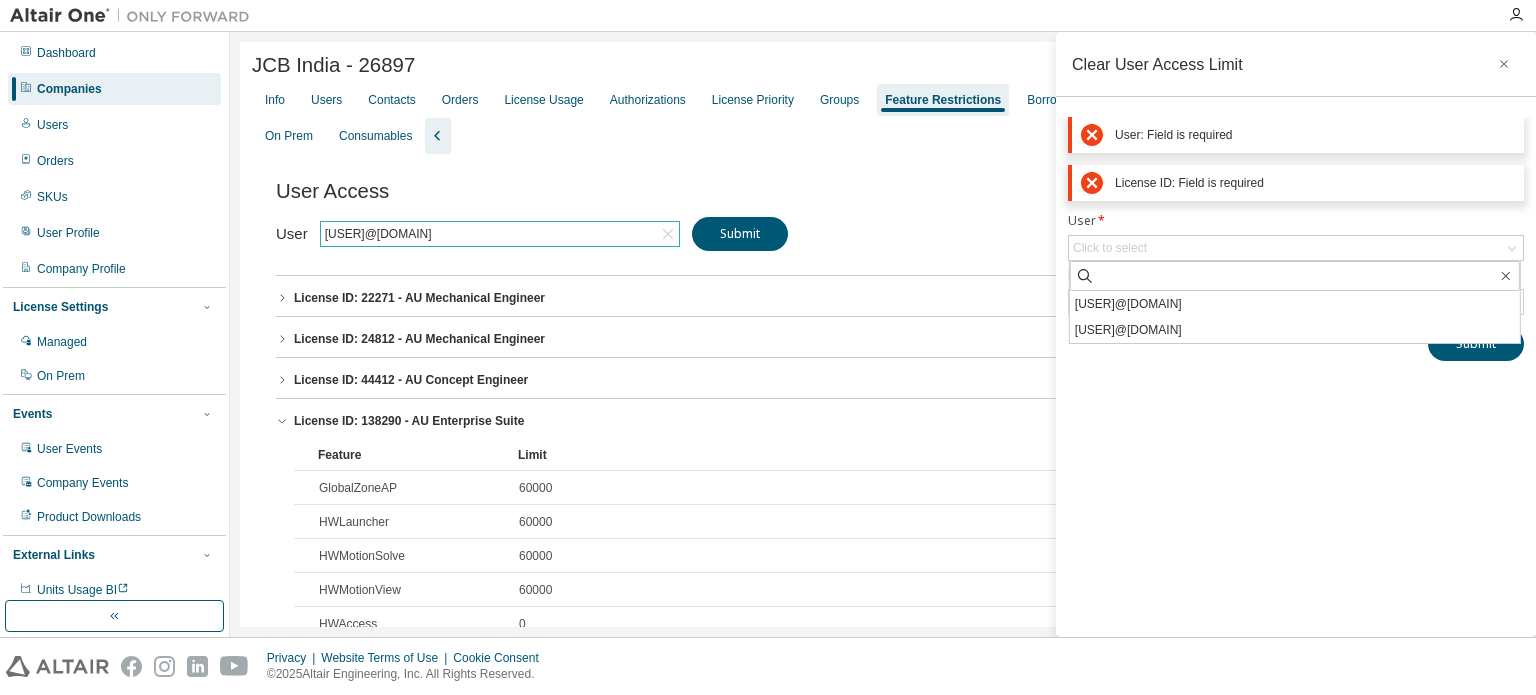 drag, startPoint x: 1135, startPoint y: 331, endPoint x: 1190, endPoint y: 323, distance: 55.578773 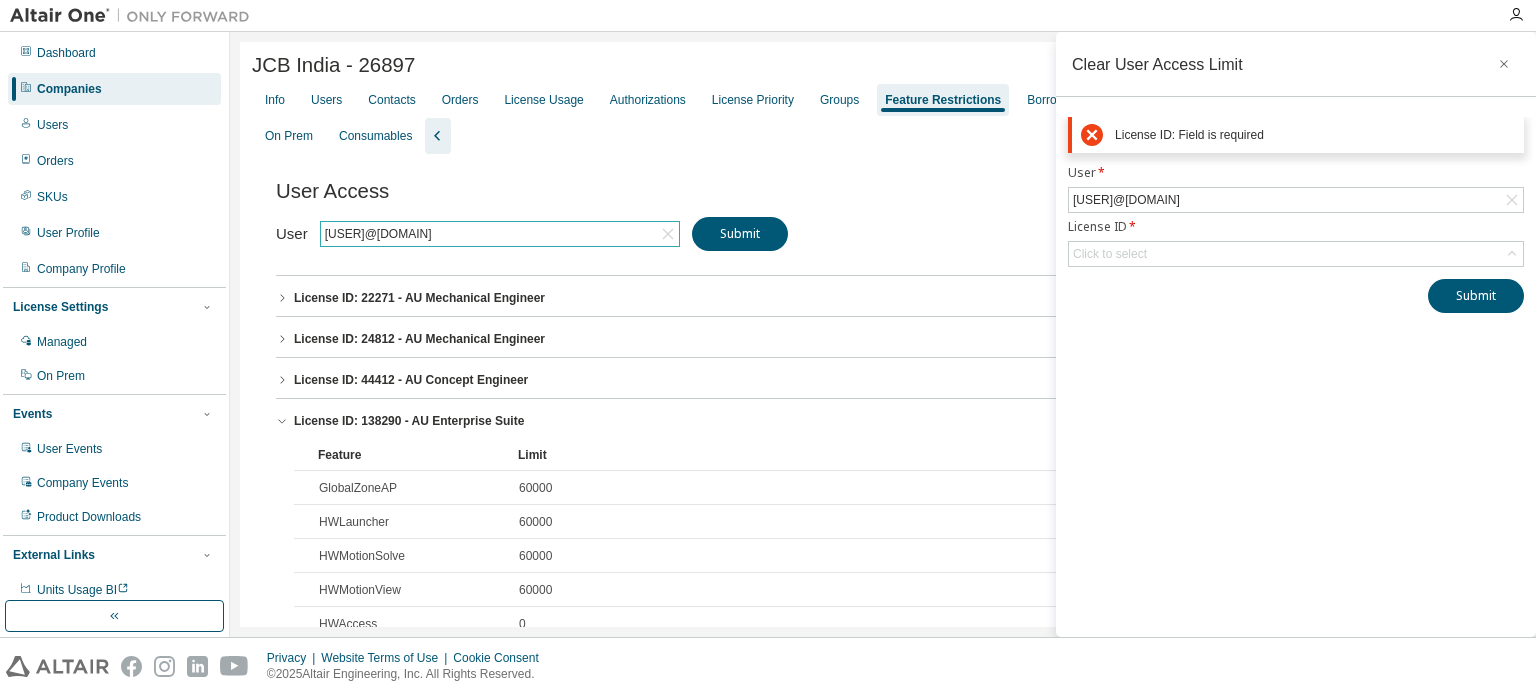 click on "Clear User Access Limit License ID: Field is required User * [USER]@[DOMAIN] License ID * Click to select Submit" at bounding box center (1296, 334) 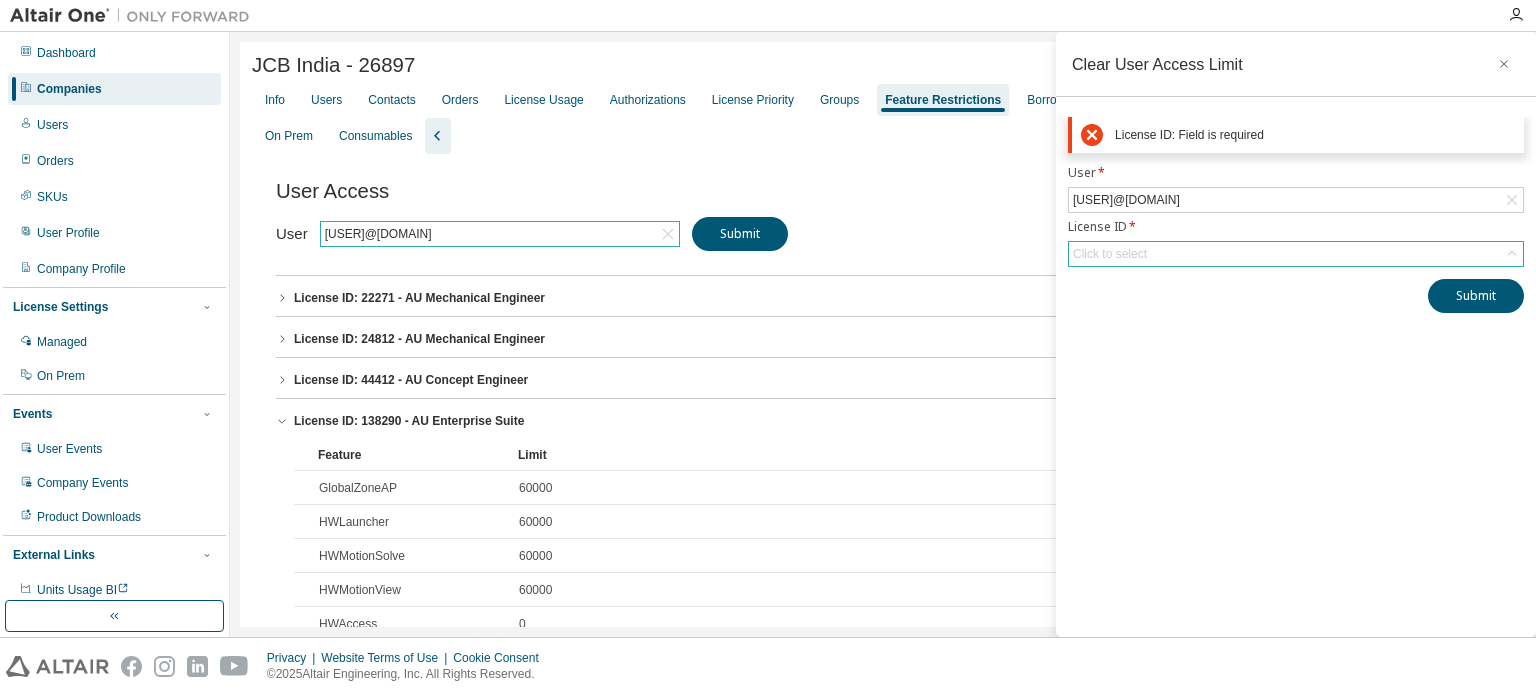 click on "Click to select" at bounding box center (1110, 254) 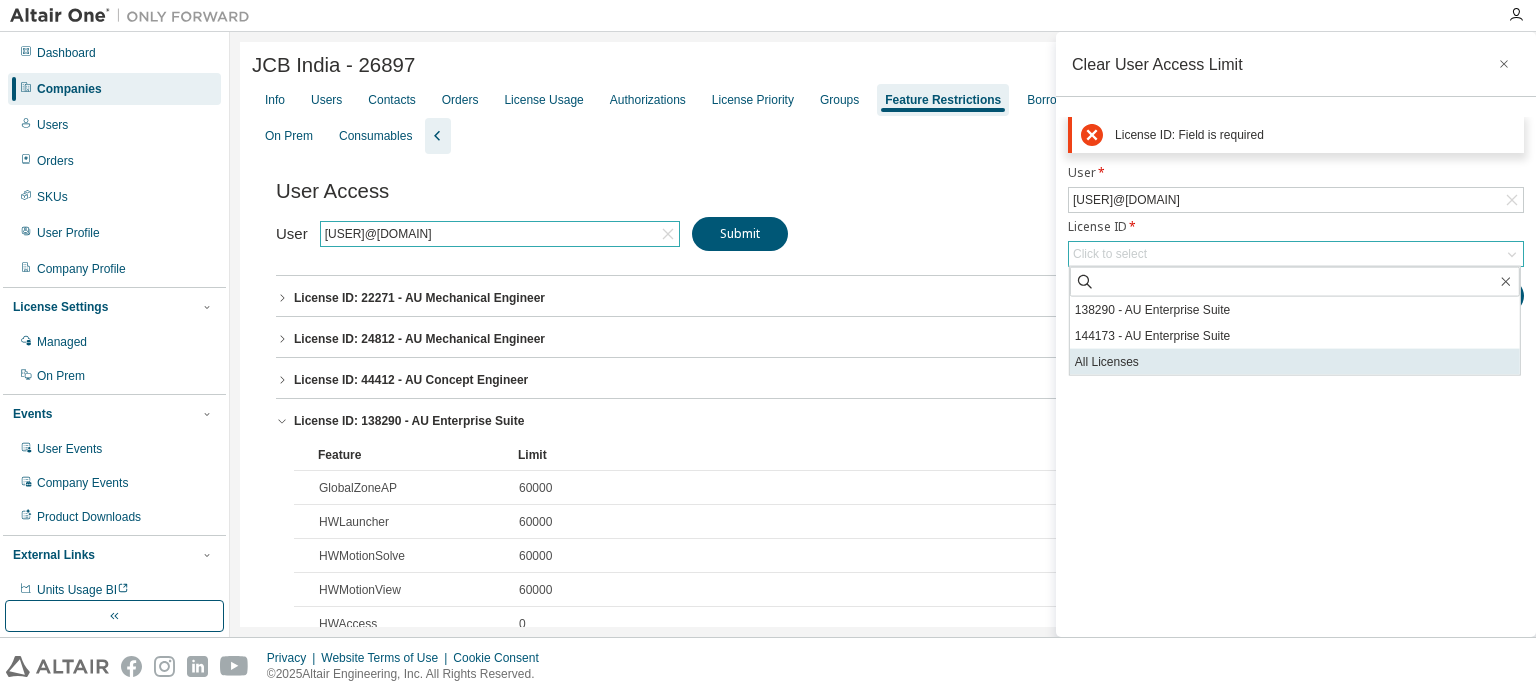 click on "All Licenses" at bounding box center [1295, 362] 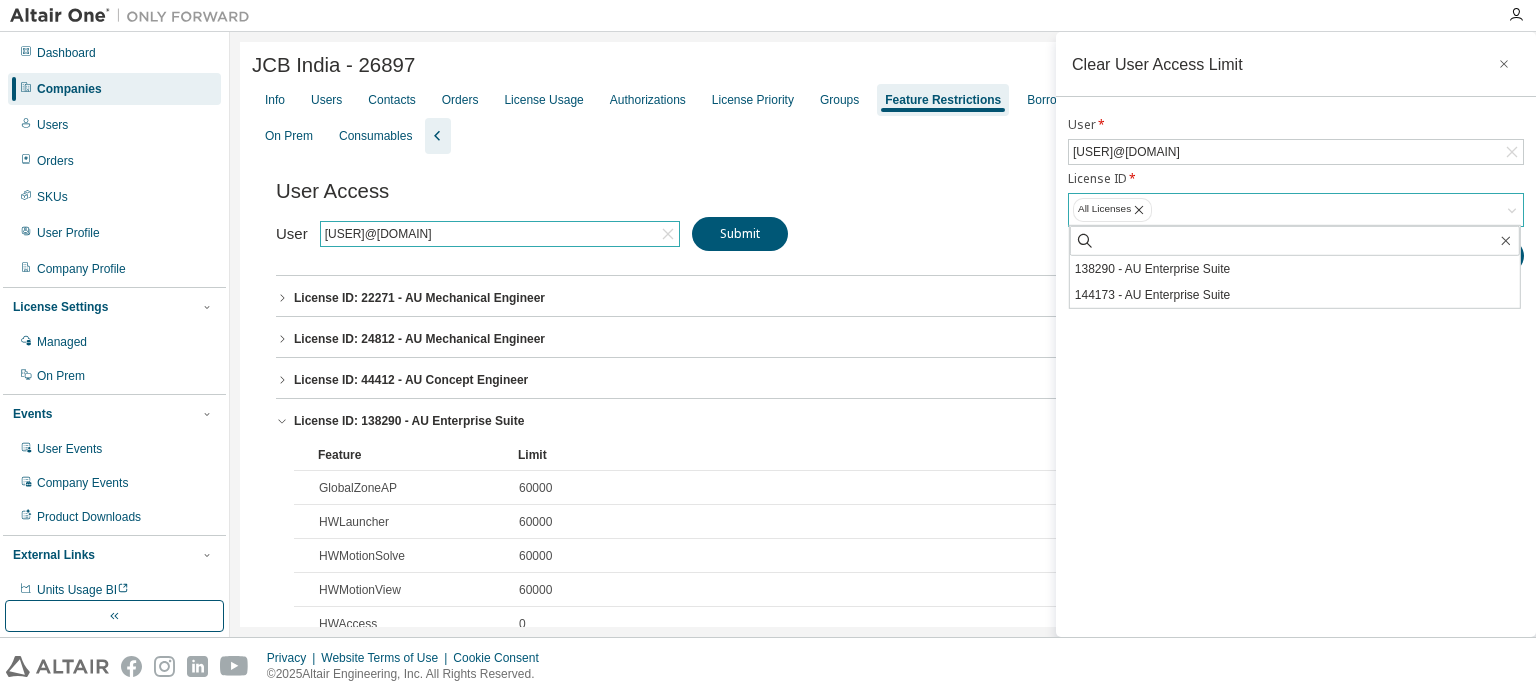 click on "Clear User Access Limit User * [USER]@[DOMAIN] License ID * All Licenses 138290 - AU Enterprise Suite  144173 - AU Enterprise Suite  Submit" at bounding box center (1296, 334) 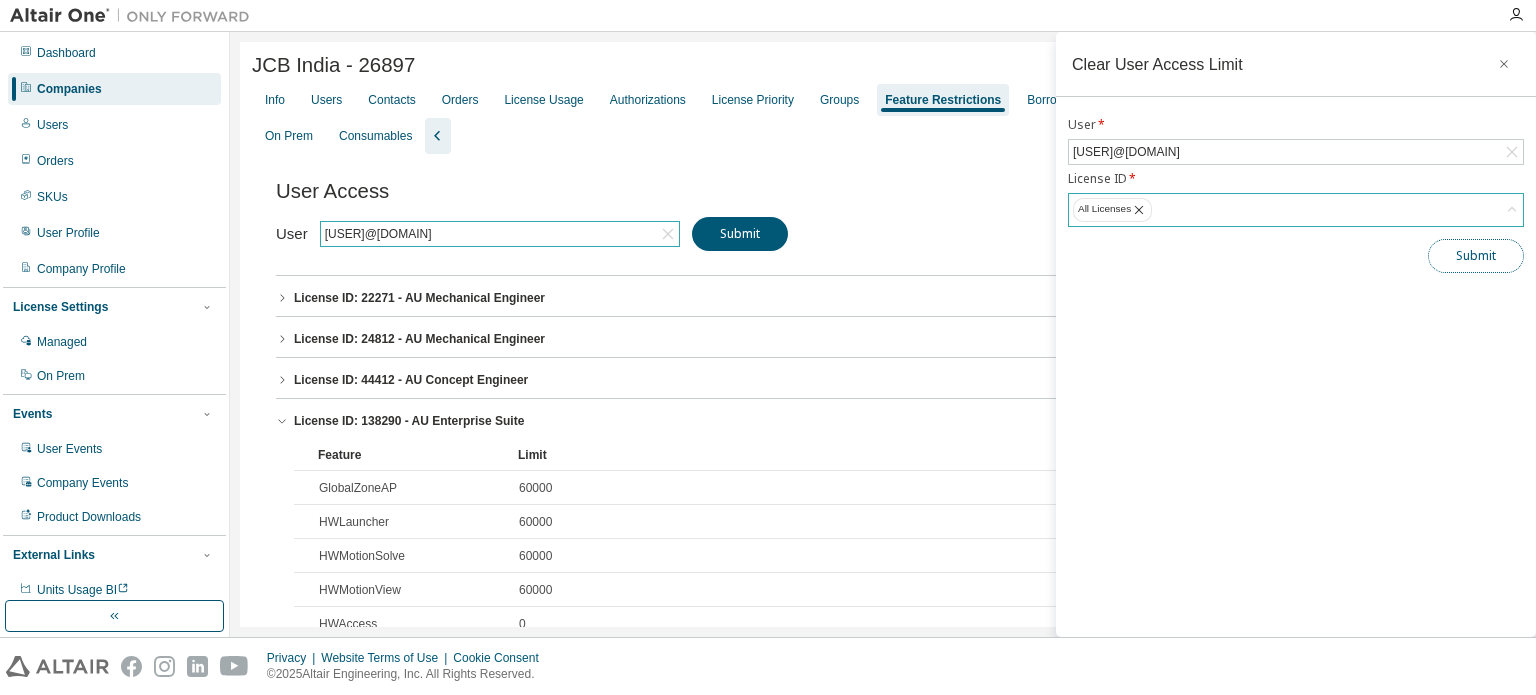 click on "Submit" at bounding box center [1476, 256] 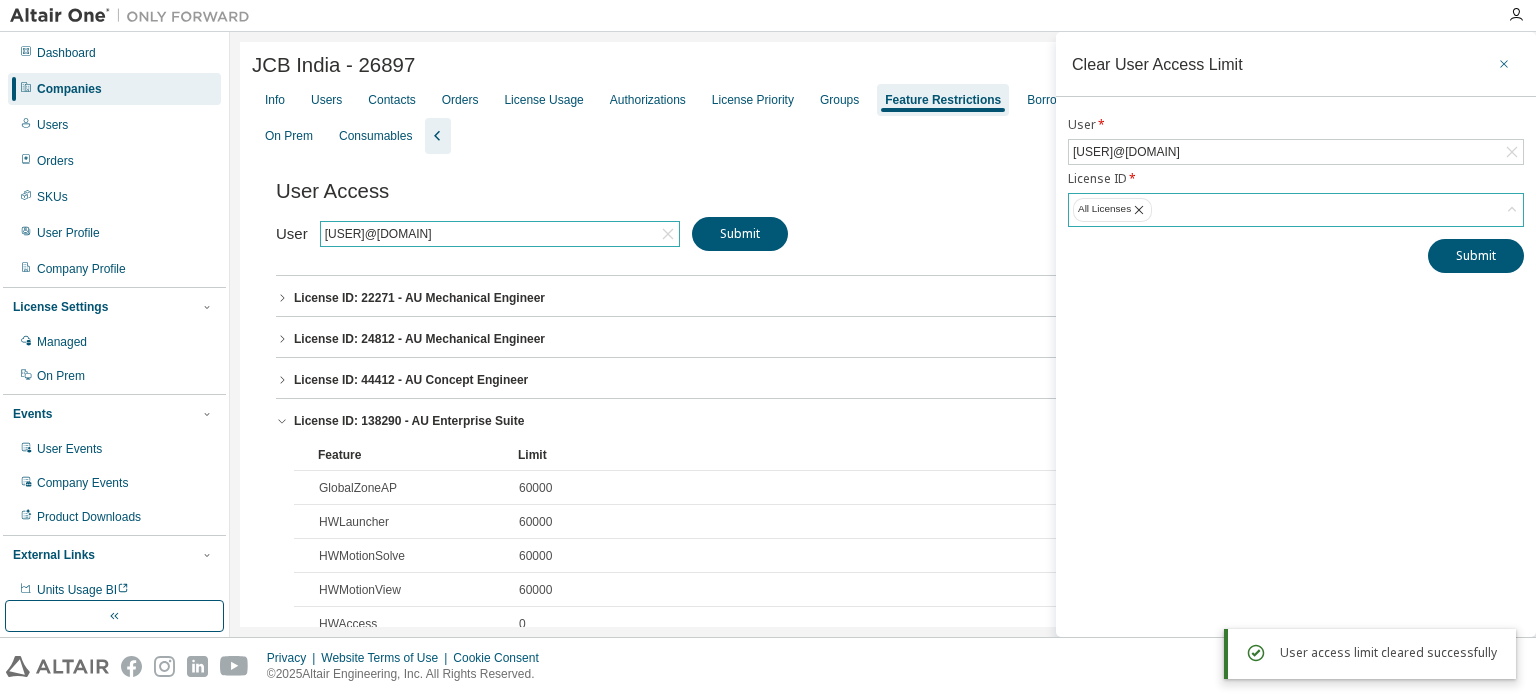 click 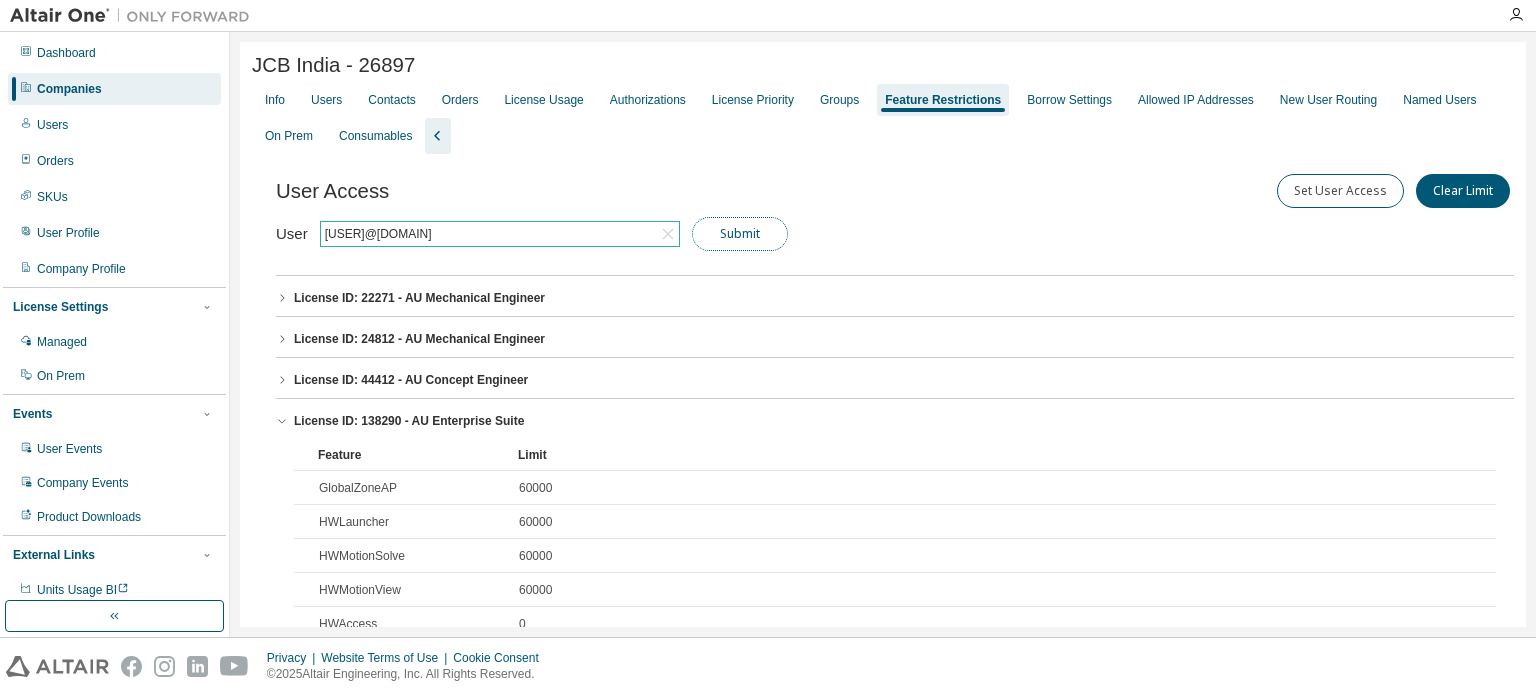 click on "Submit" at bounding box center [740, 234] 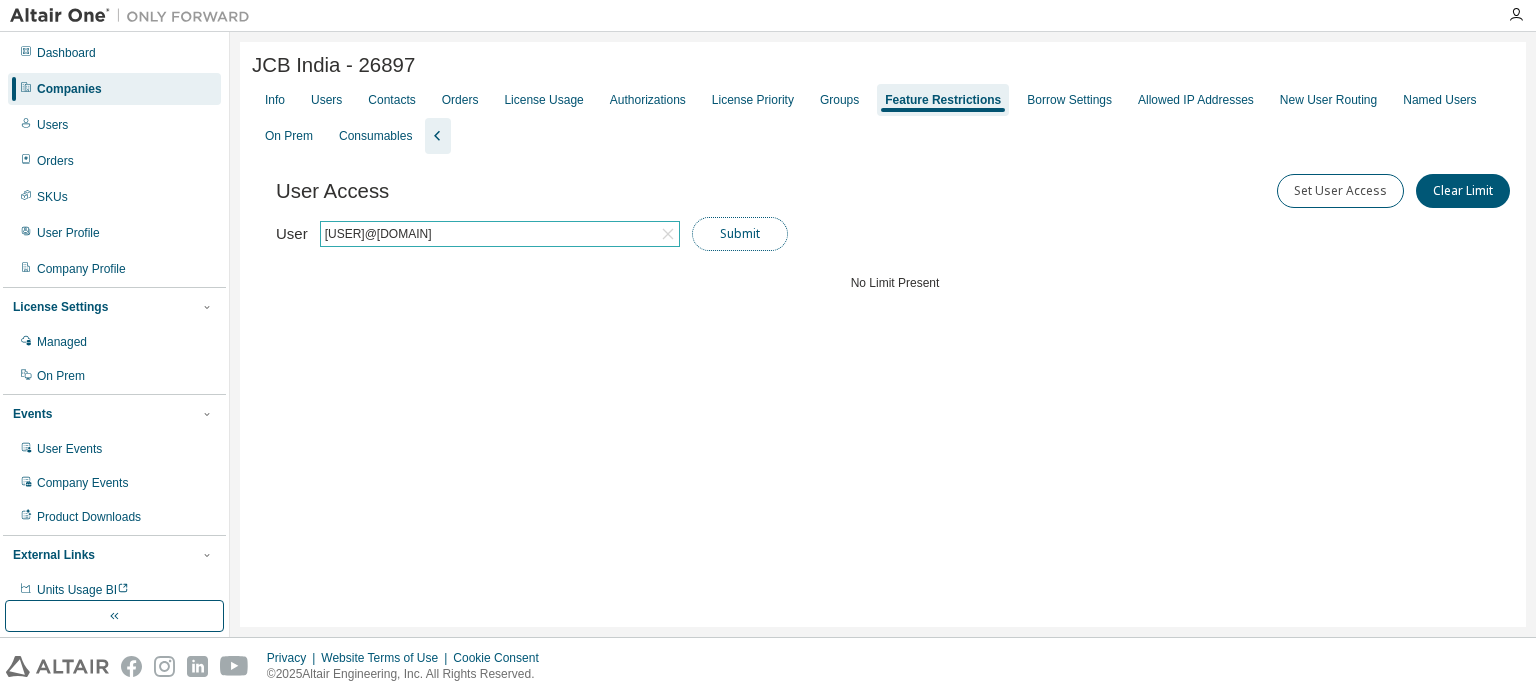 click on "Submit" at bounding box center [740, 234] 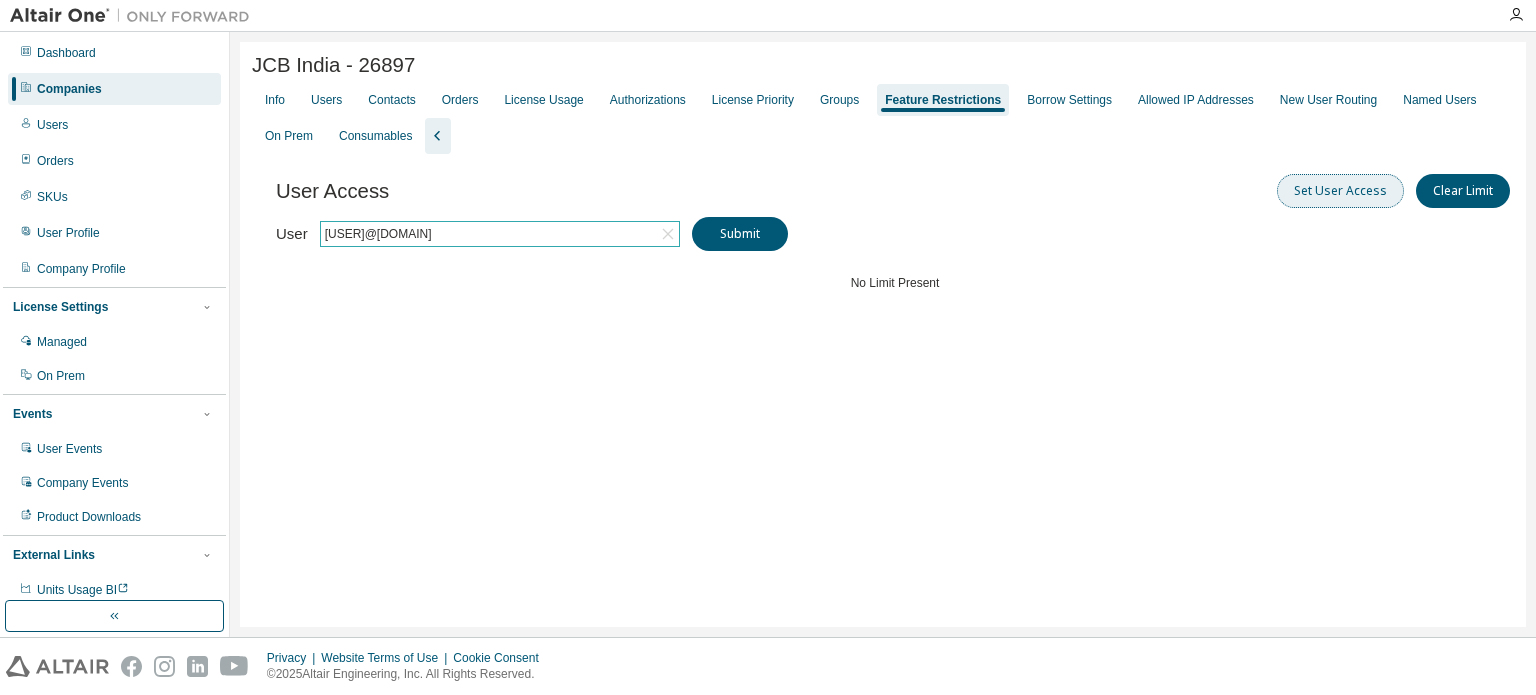 click on "Set User Access" at bounding box center (1340, 191) 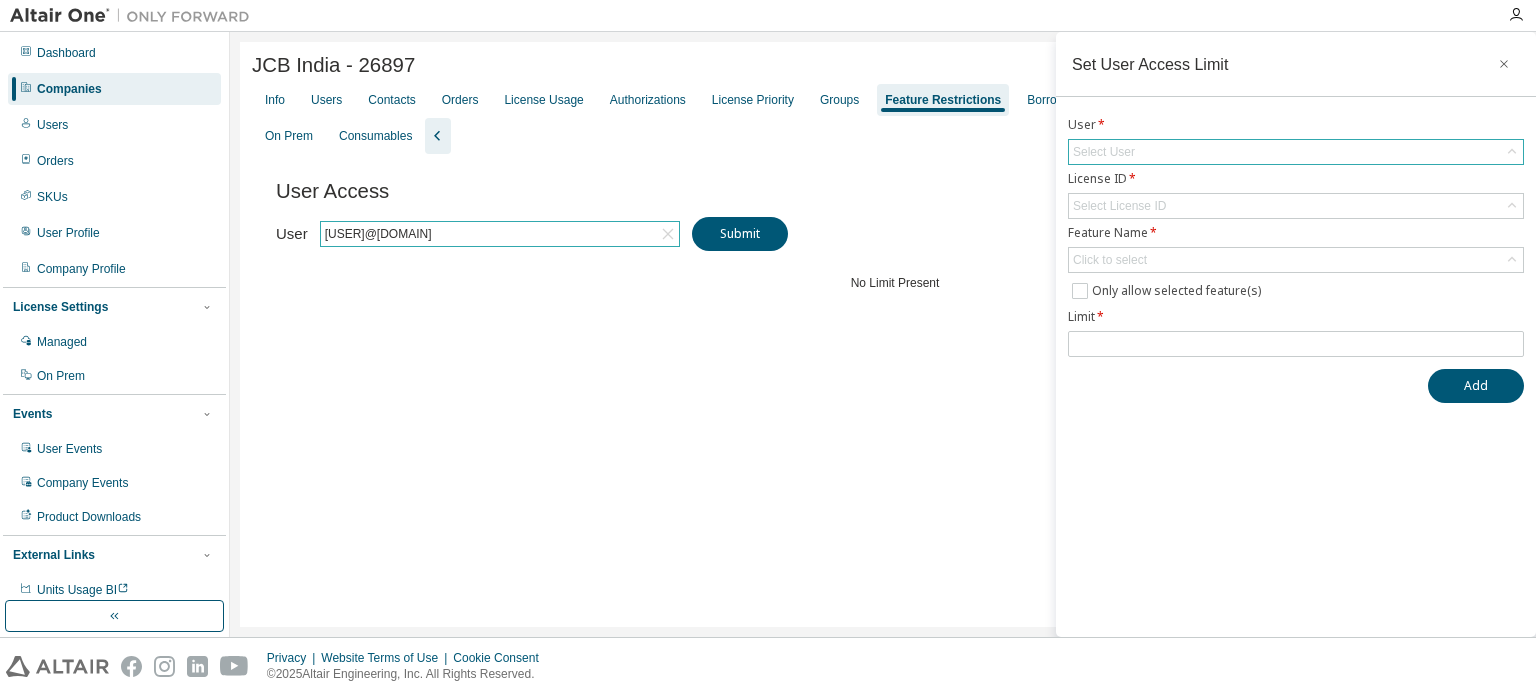 click on "Select User" at bounding box center [1296, 152] 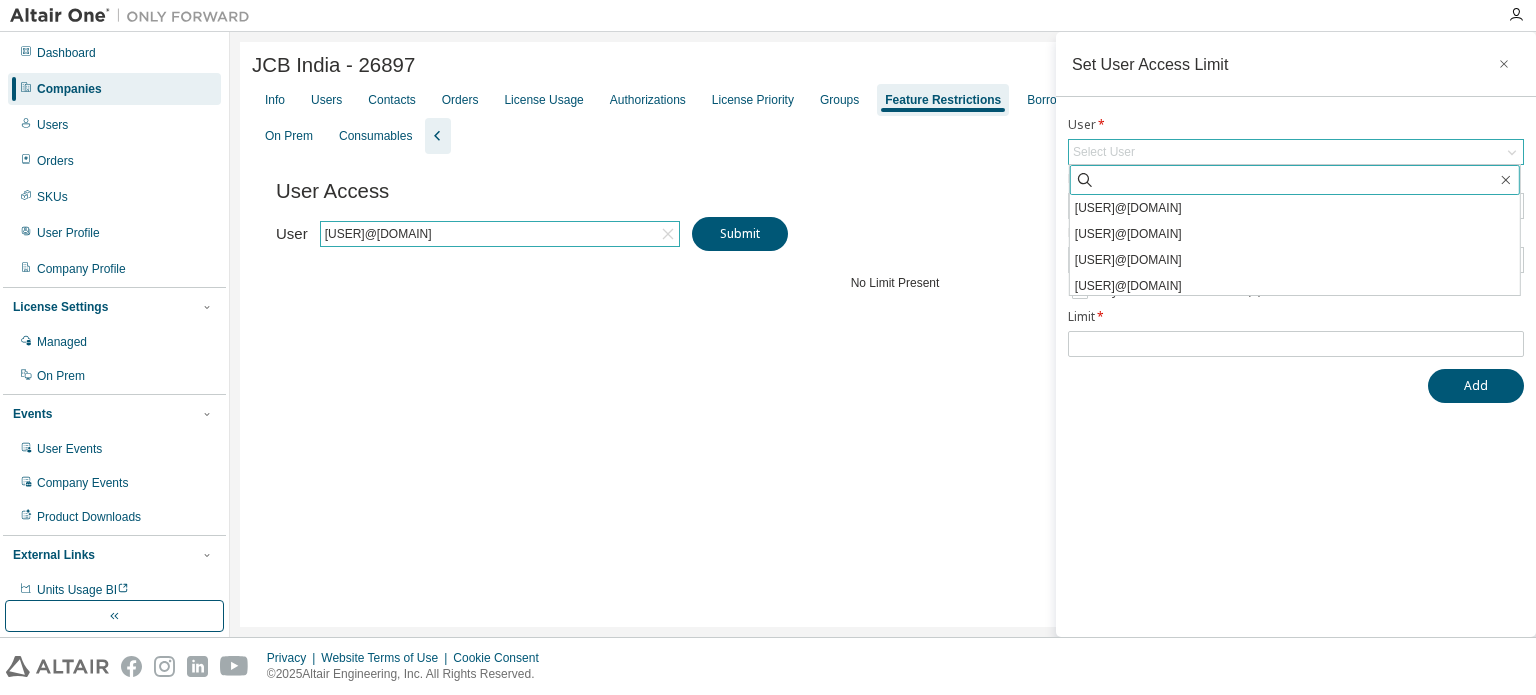 click at bounding box center (1295, 180) 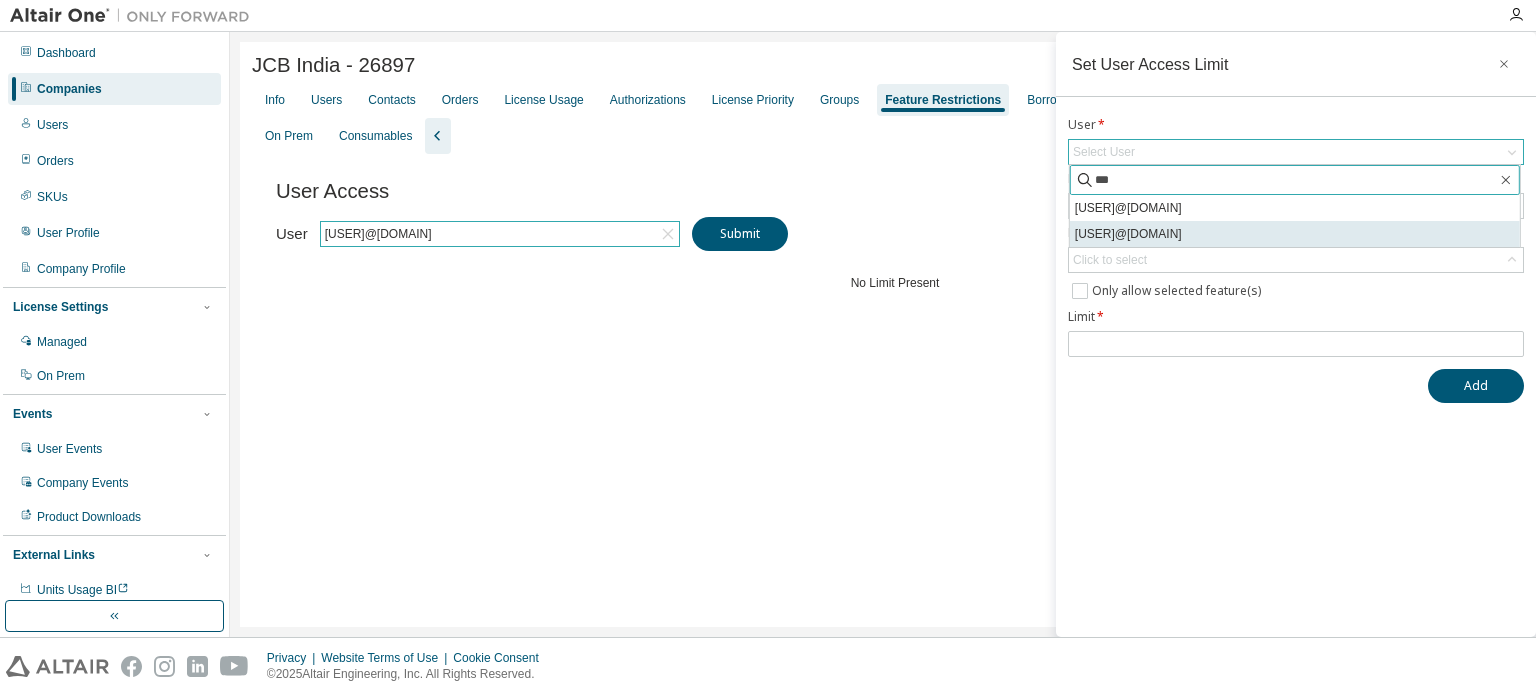 type on "***" 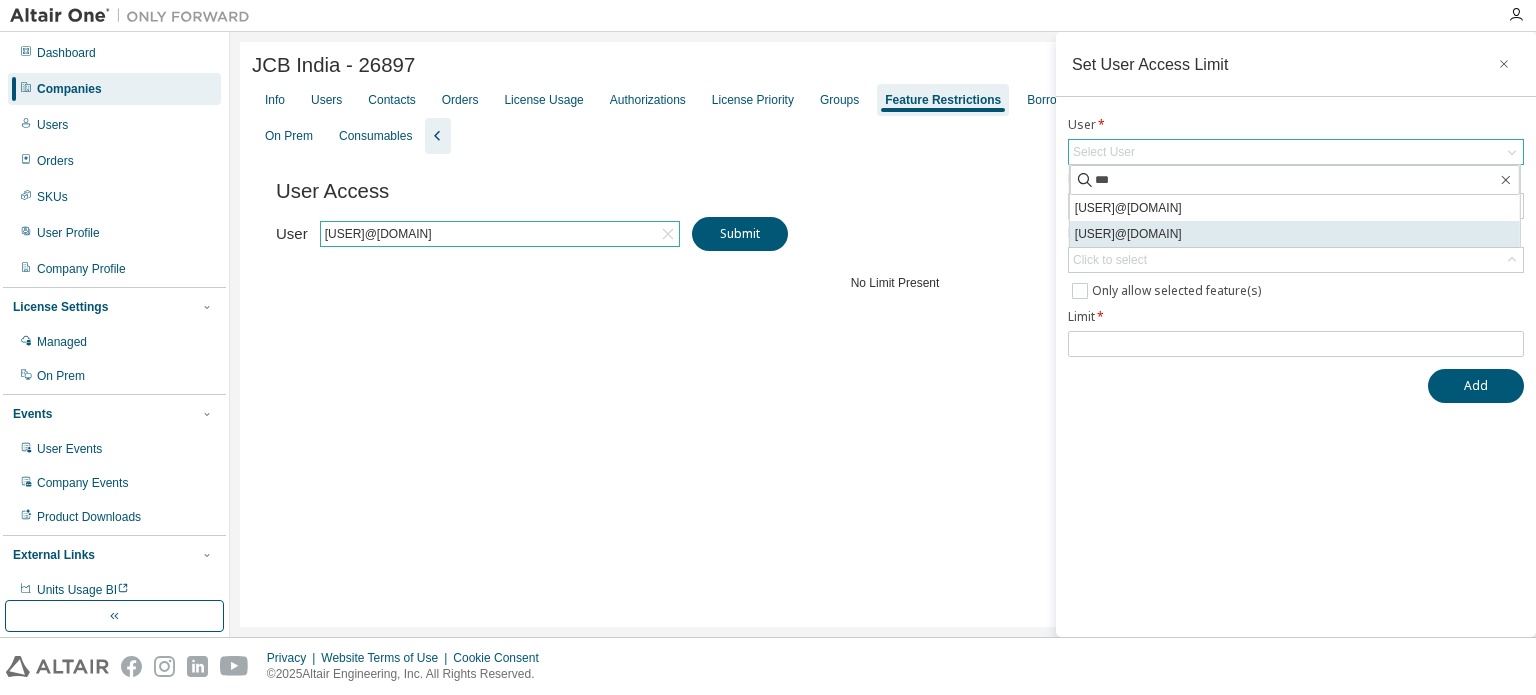 click on "[USER]@[DOMAIN]" at bounding box center [1295, 234] 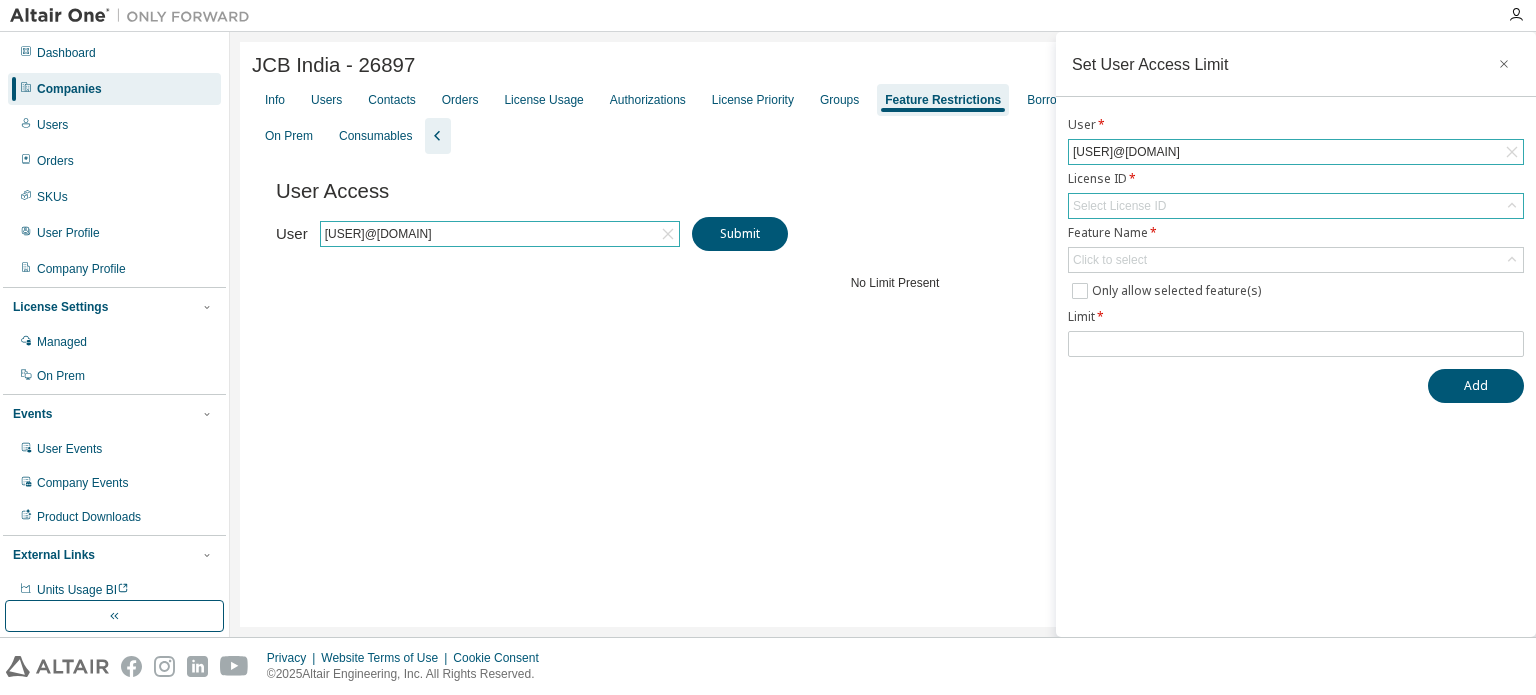 click on "Select License ID" at bounding box center (1296, 206) 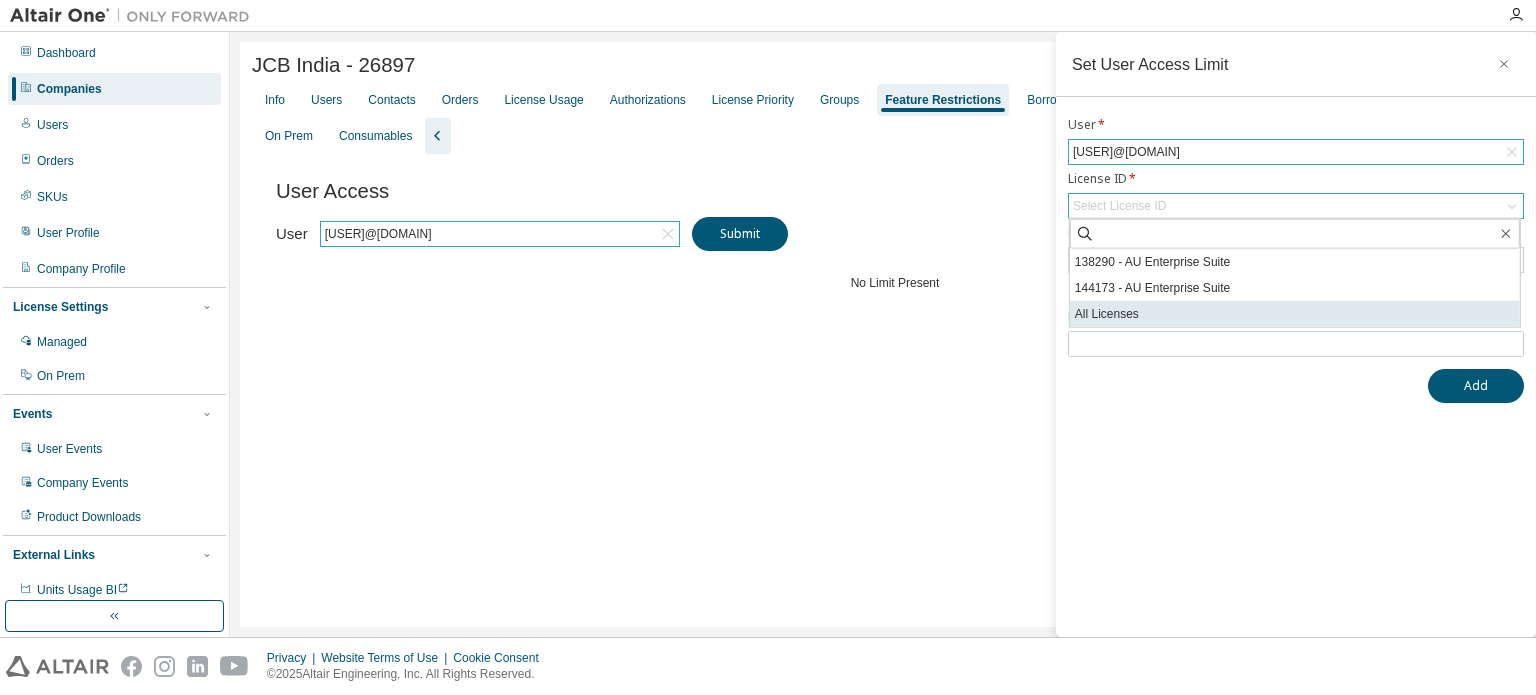 click on "All Licenses" at bounding box center [1295, 314] 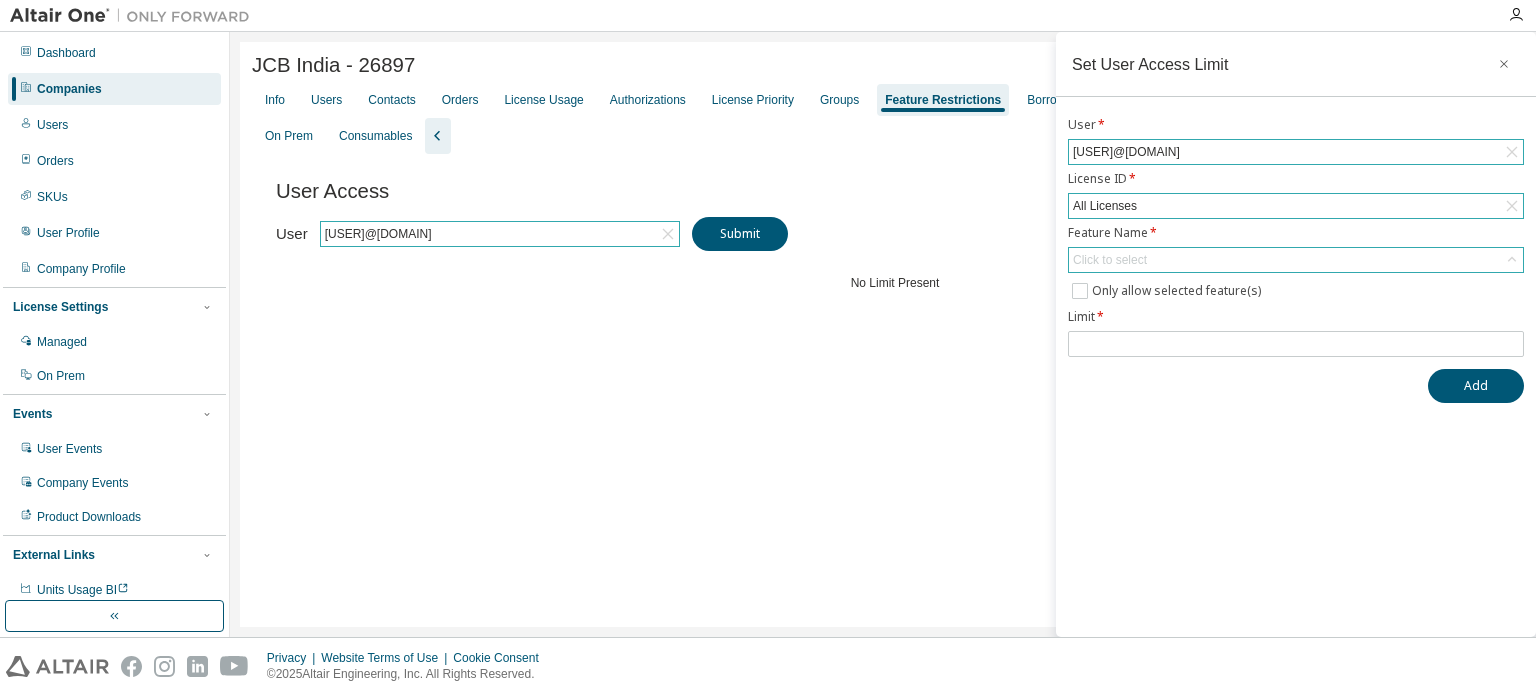 click on "Click to select" at bounding box center [1296, 260] 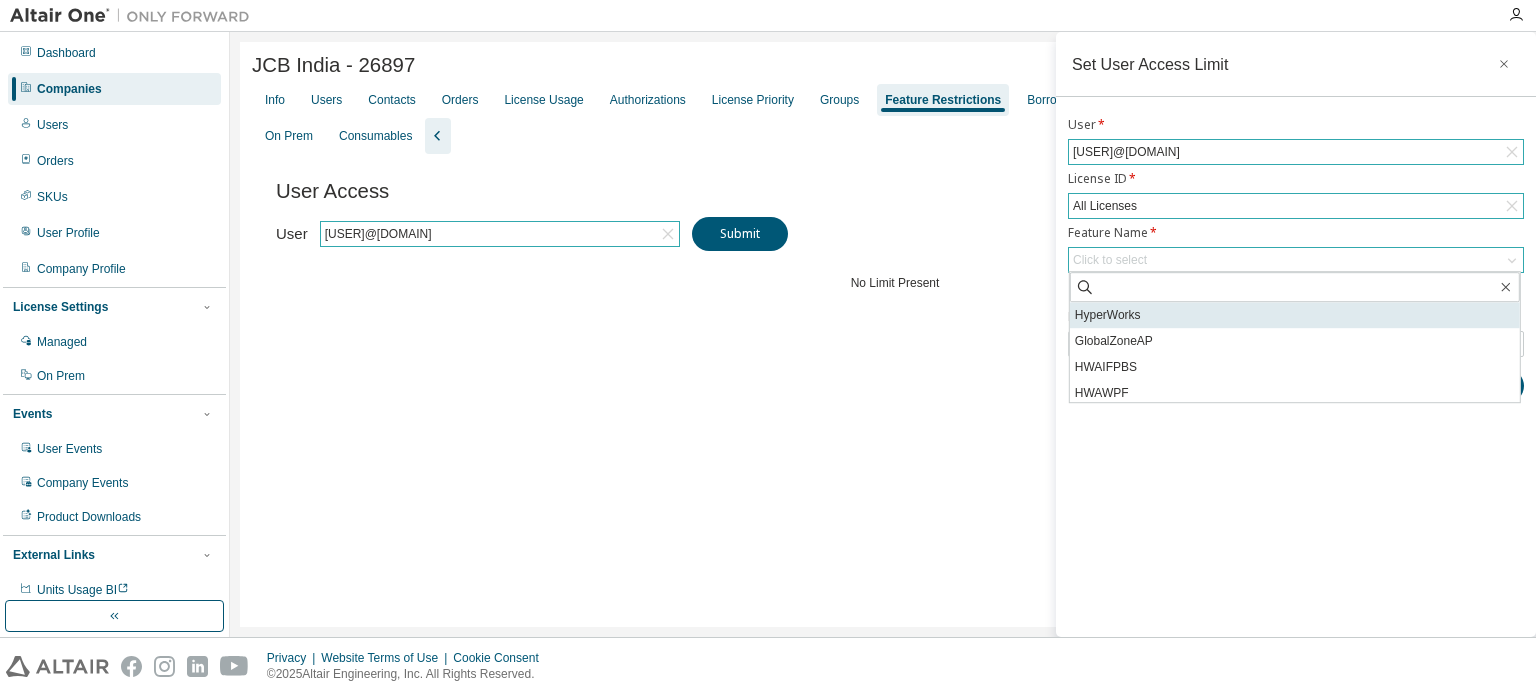 click on "HyperWorks" at bounding box center (1295, 315) 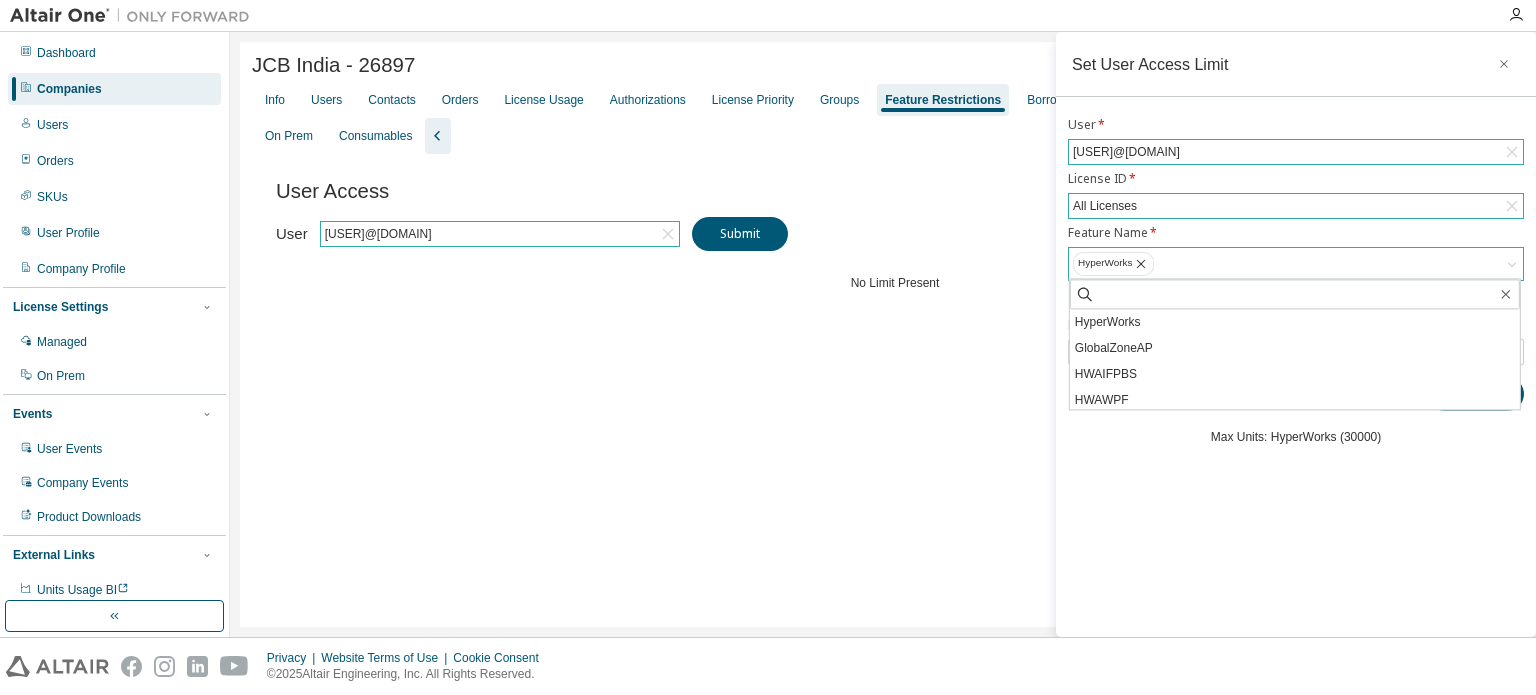 click on "HyperWorks" at bounding box center (1296, 264) 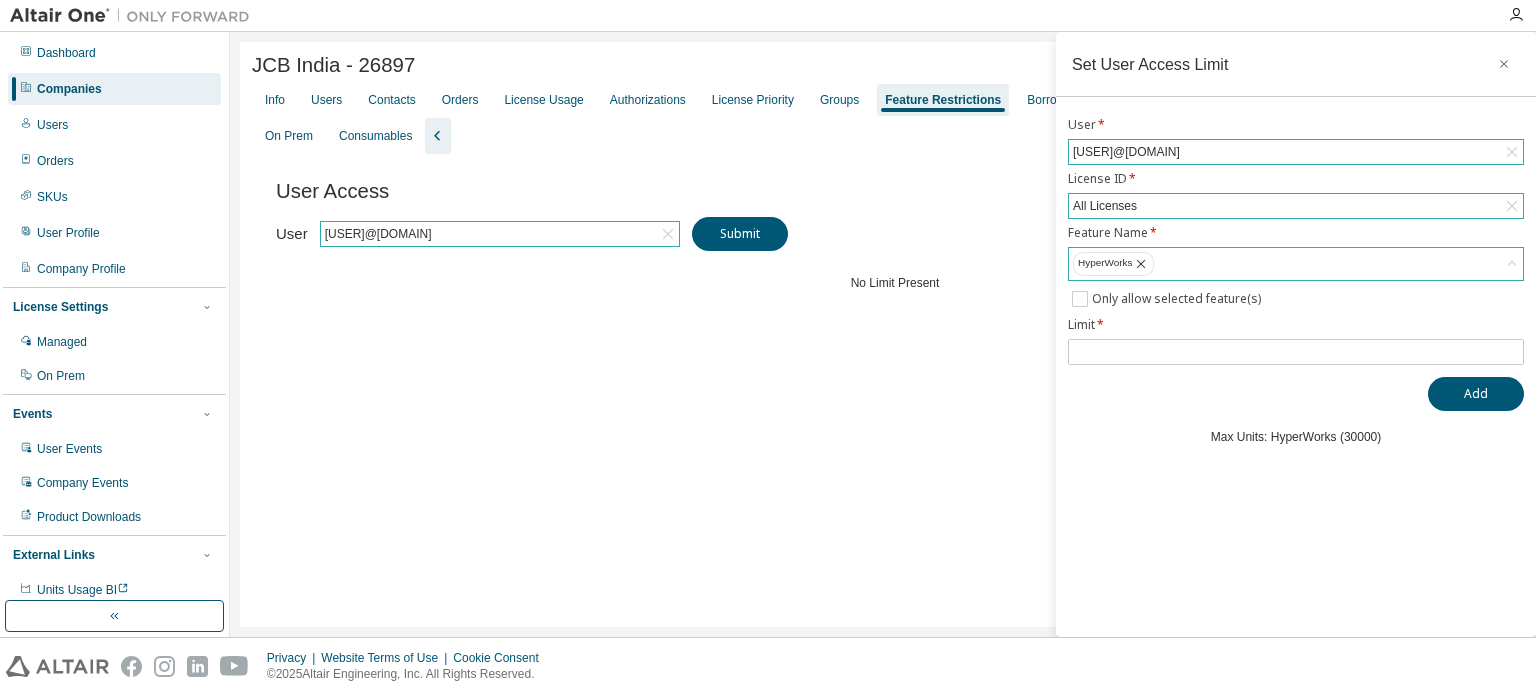 click on "HyperWorks" at bounding box center [1296, 264] 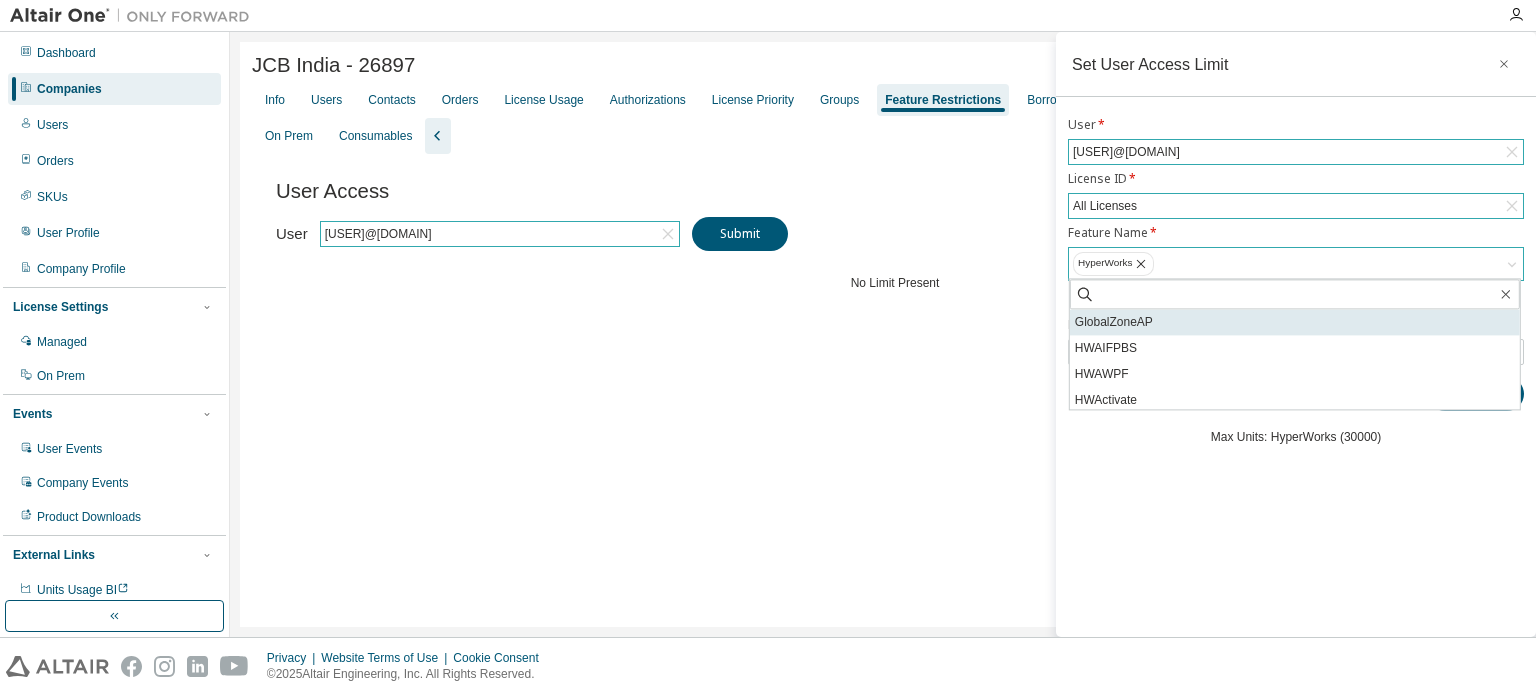 click on "GlobalZoneAP" at bounding box center (1295, 322) 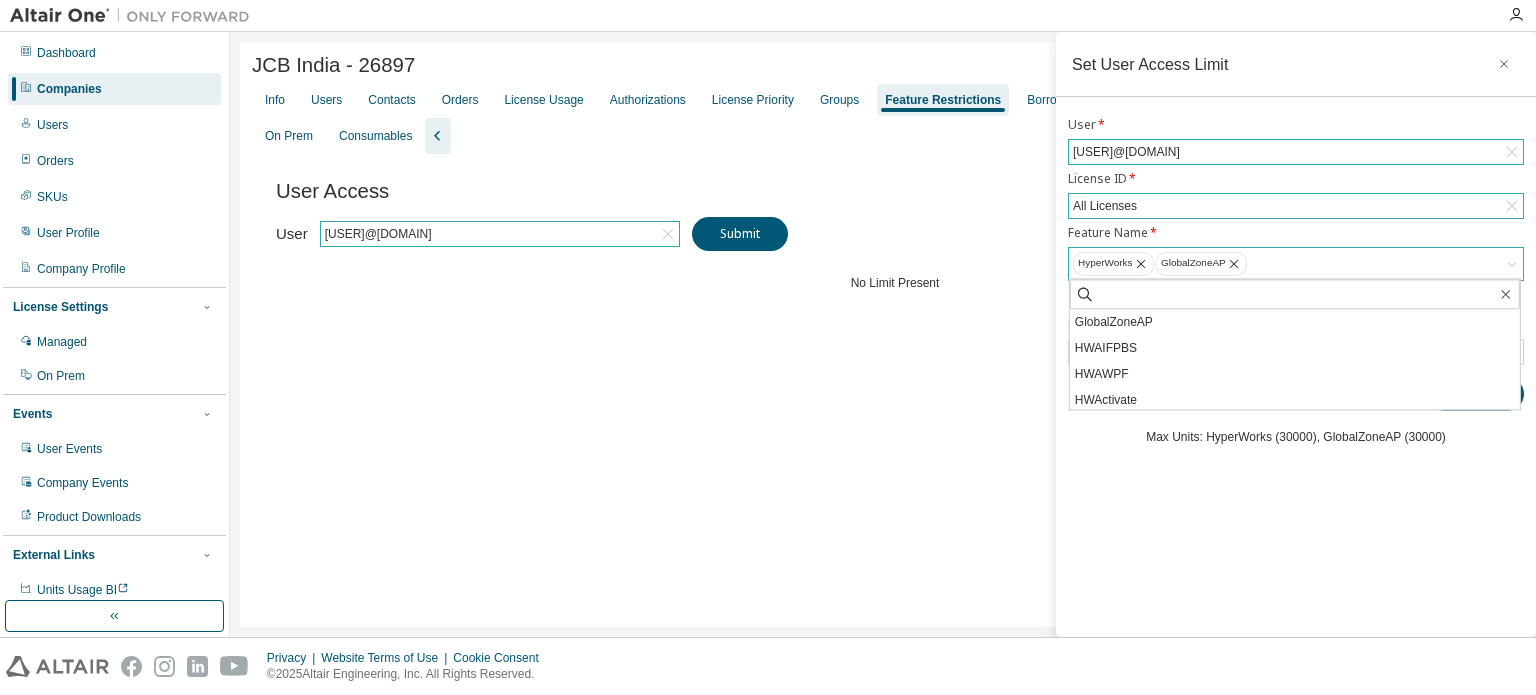 click on "HyperWorks GlobalZoneAP" at bounding box center (1296, 264) 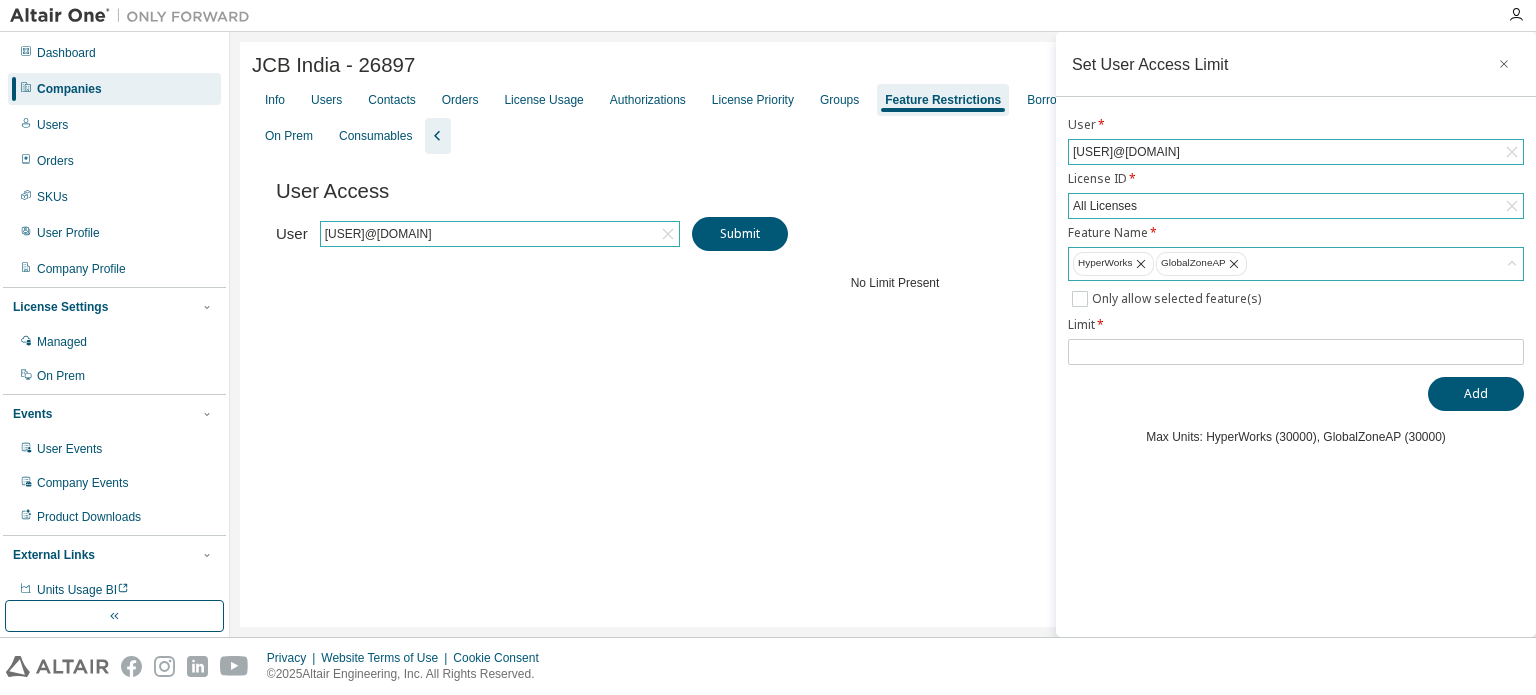 click on "HyperWorks GlobalZoneAP" at bounding box center (1296, 264) 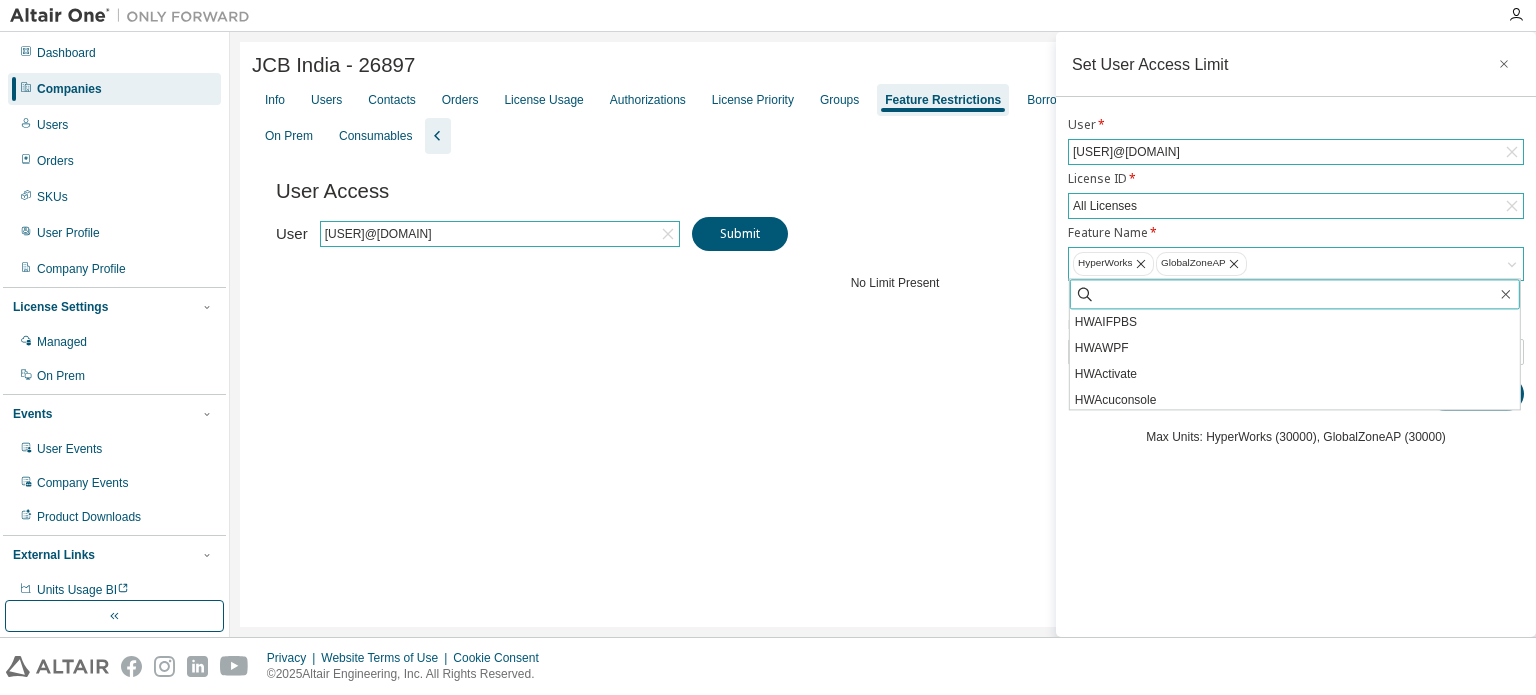 click at bounding box center [1296, 294] 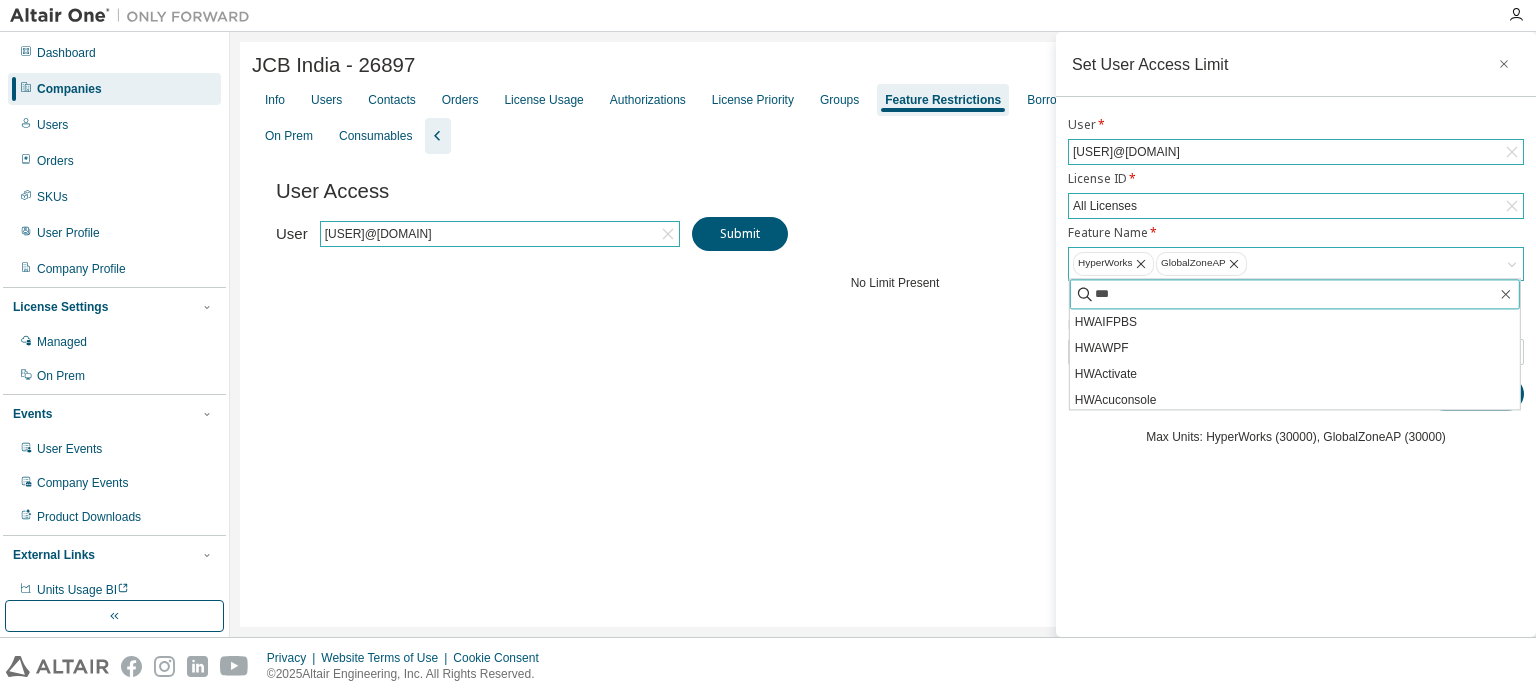 type on "****" 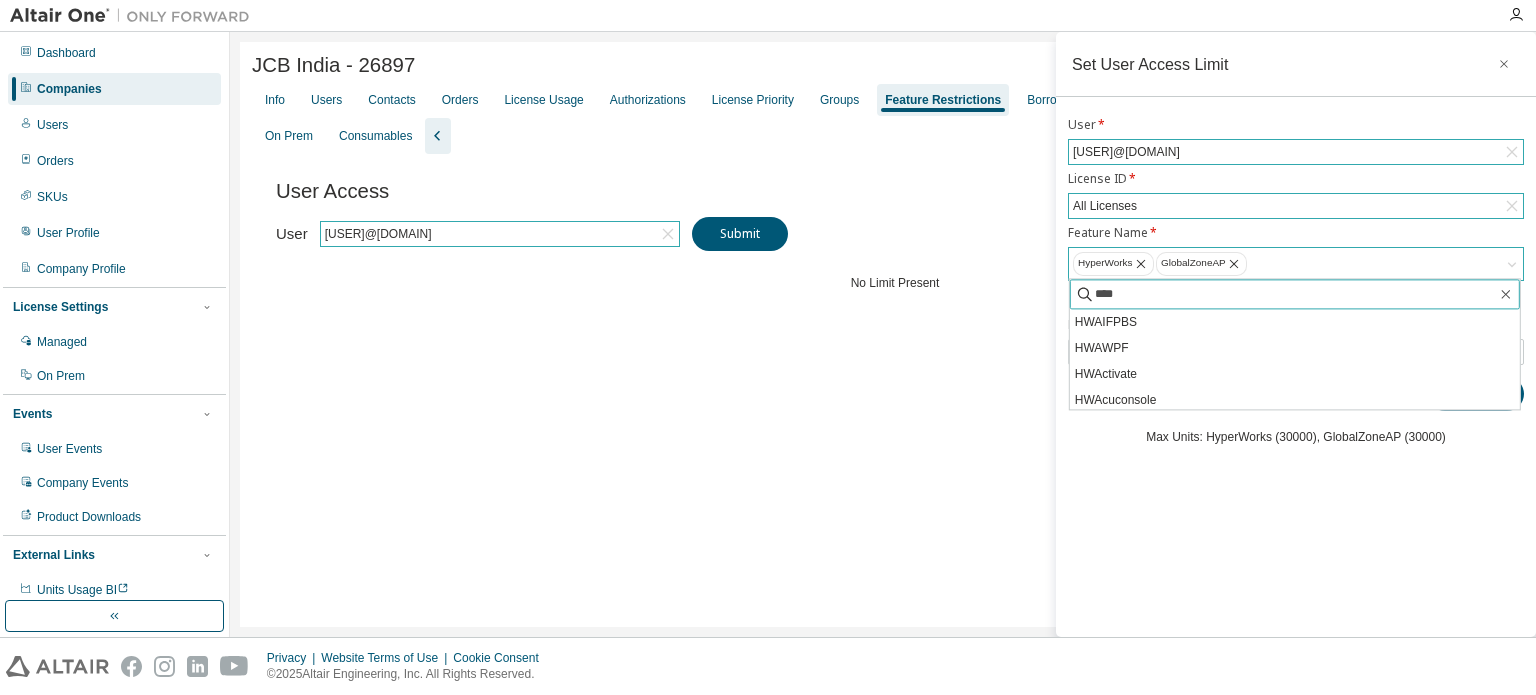 click on "Add" at bounding box center (1476, 394) 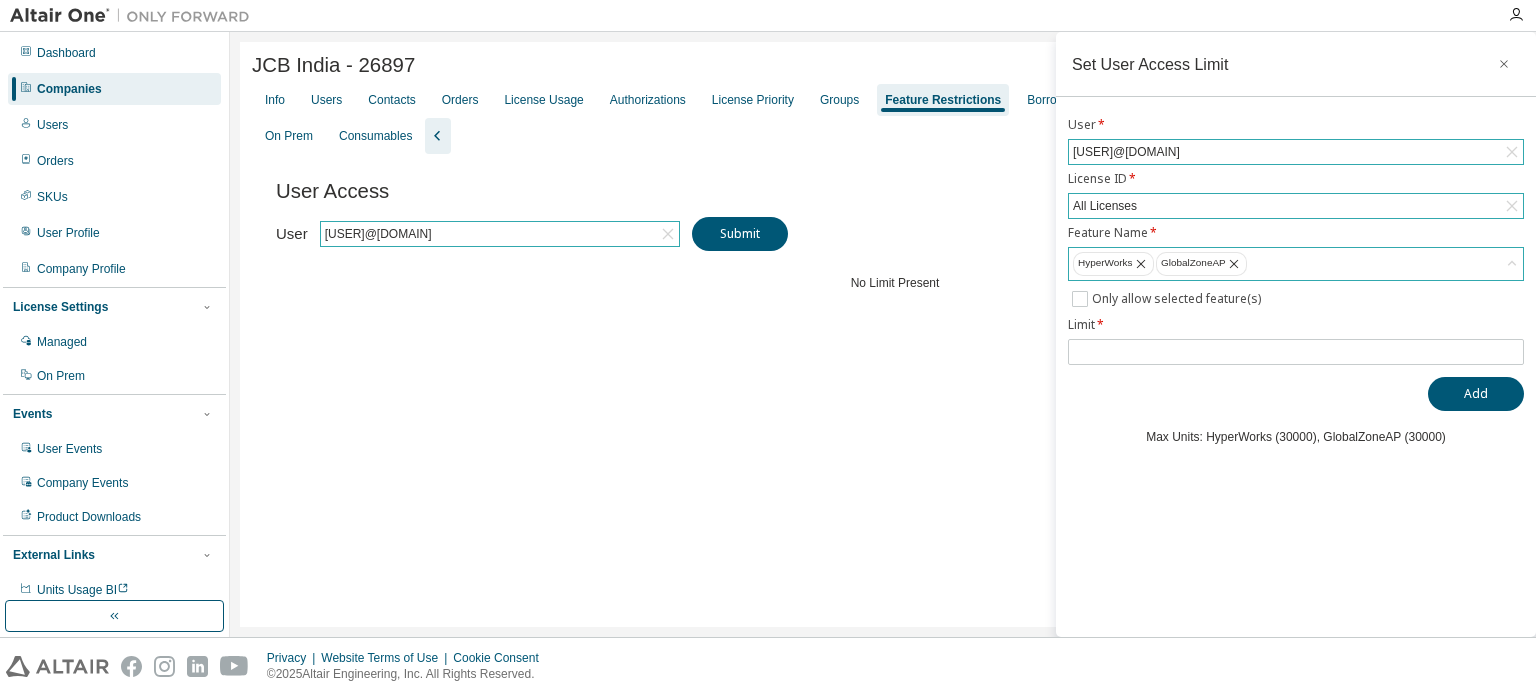 click on "HyperWorks GlobalZoneAP" at bounding box center (1296, 264) 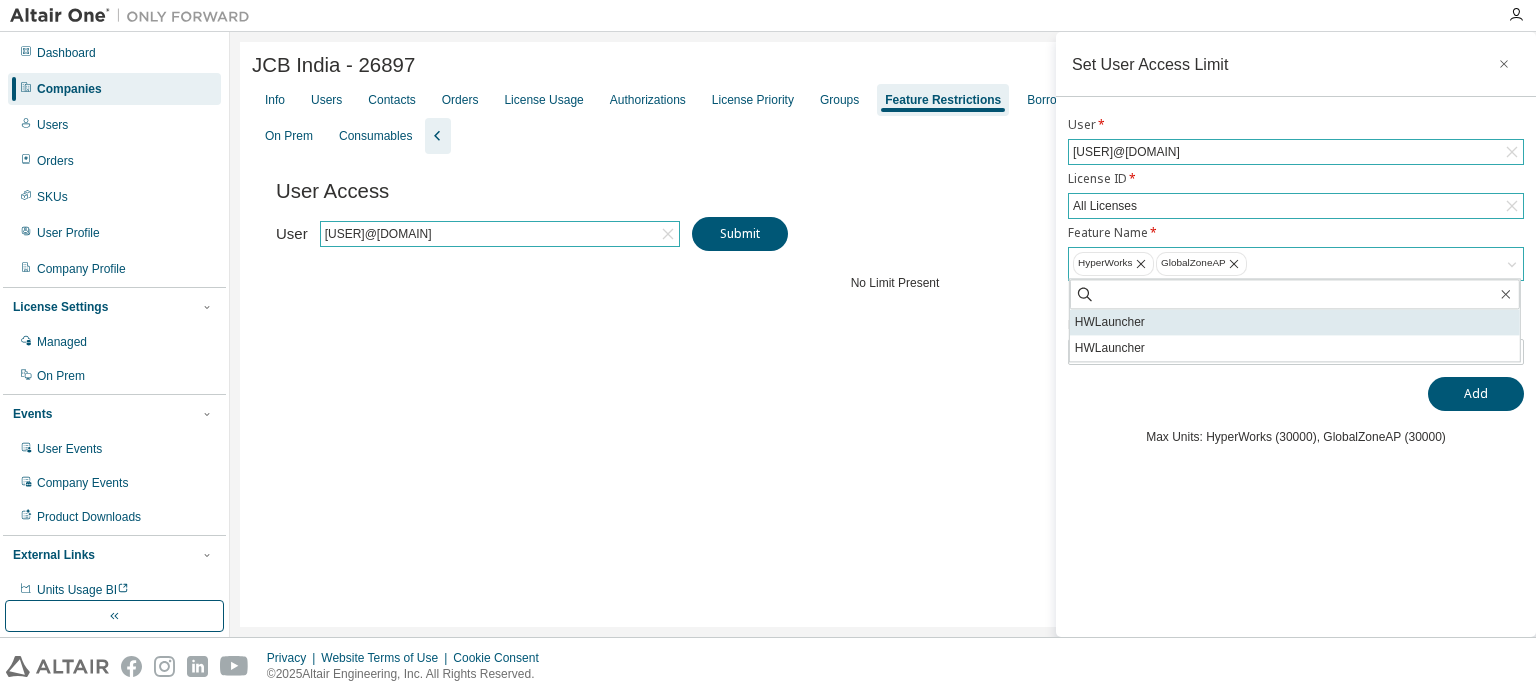 click on "HWLauncher" at bounding box center (1295, 322) 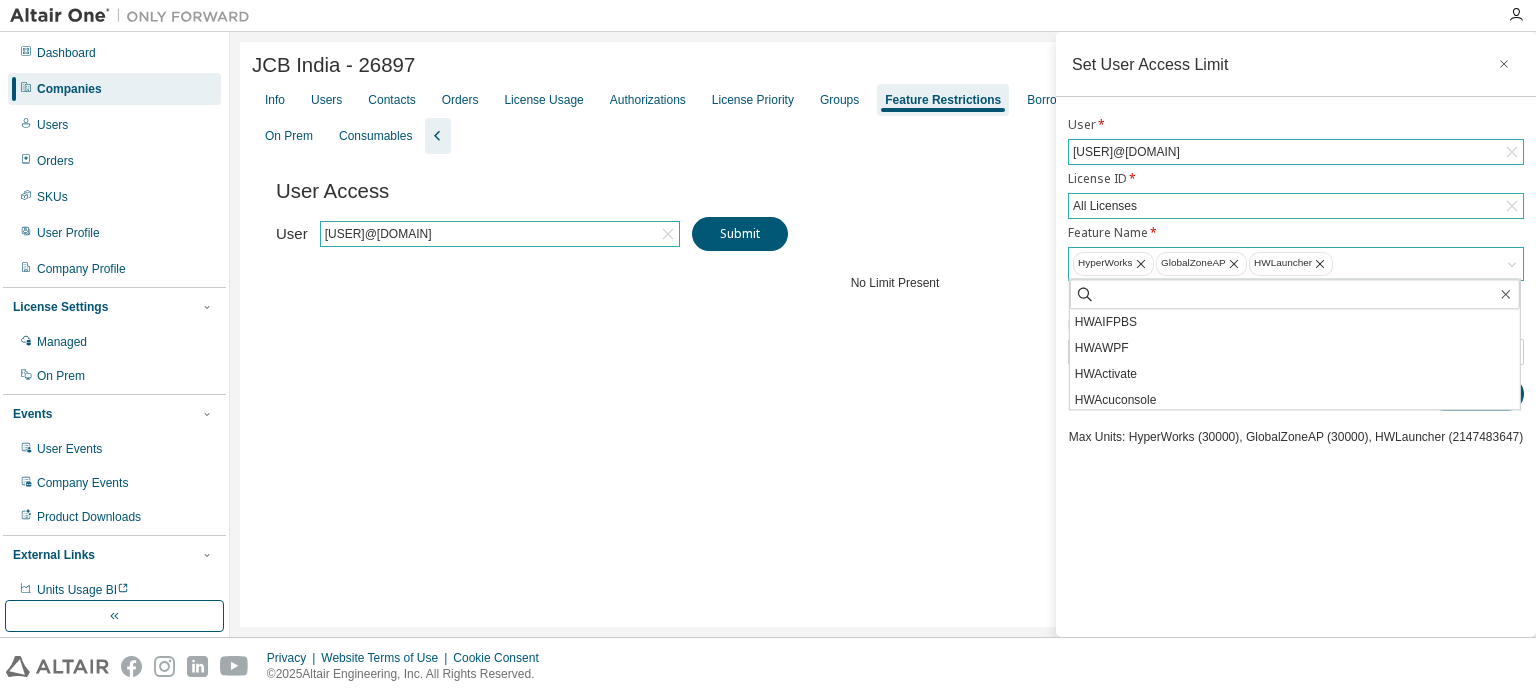click on "HyperWorks GlobalZoneAP HWLauncher" at bounding box center (1296, 264) 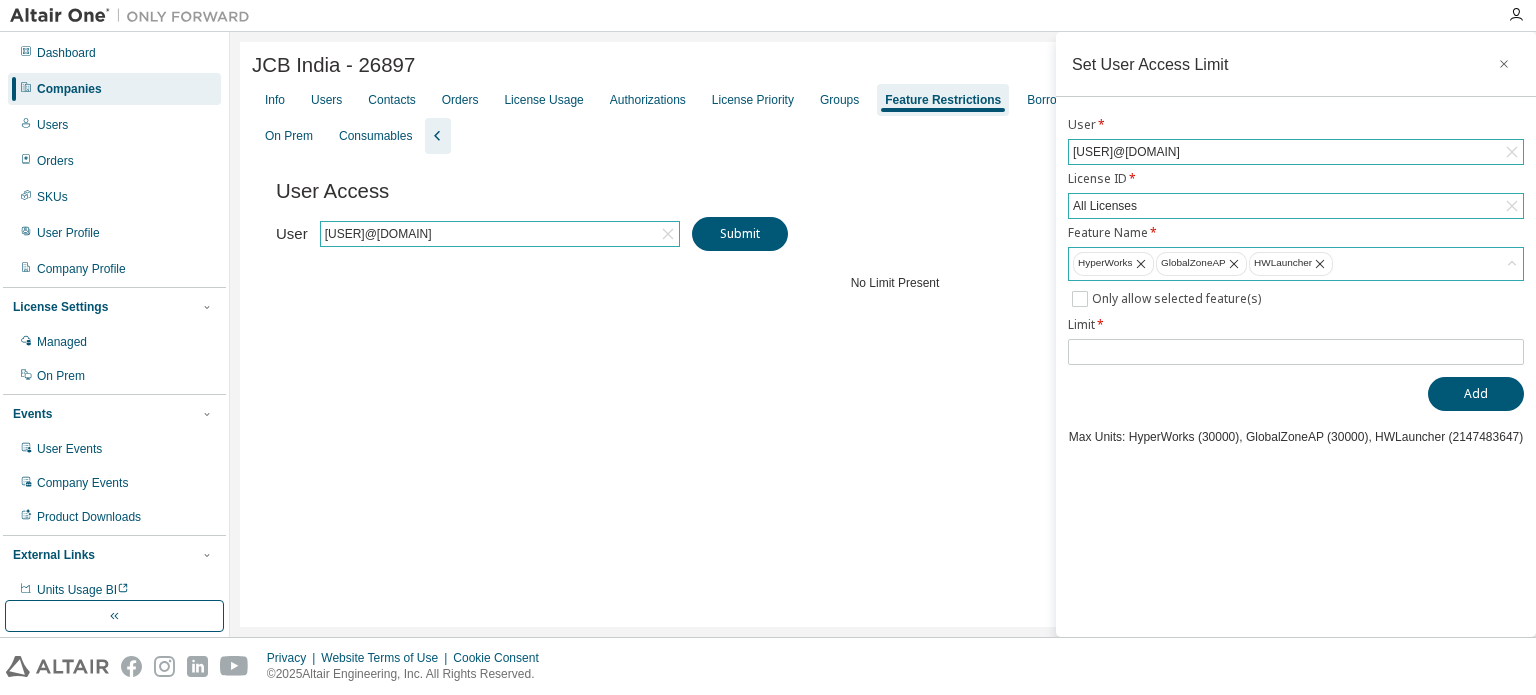 click on "HyperWorks GlobalZoneAP HWLauncher" at bounding box center (1296, 264) 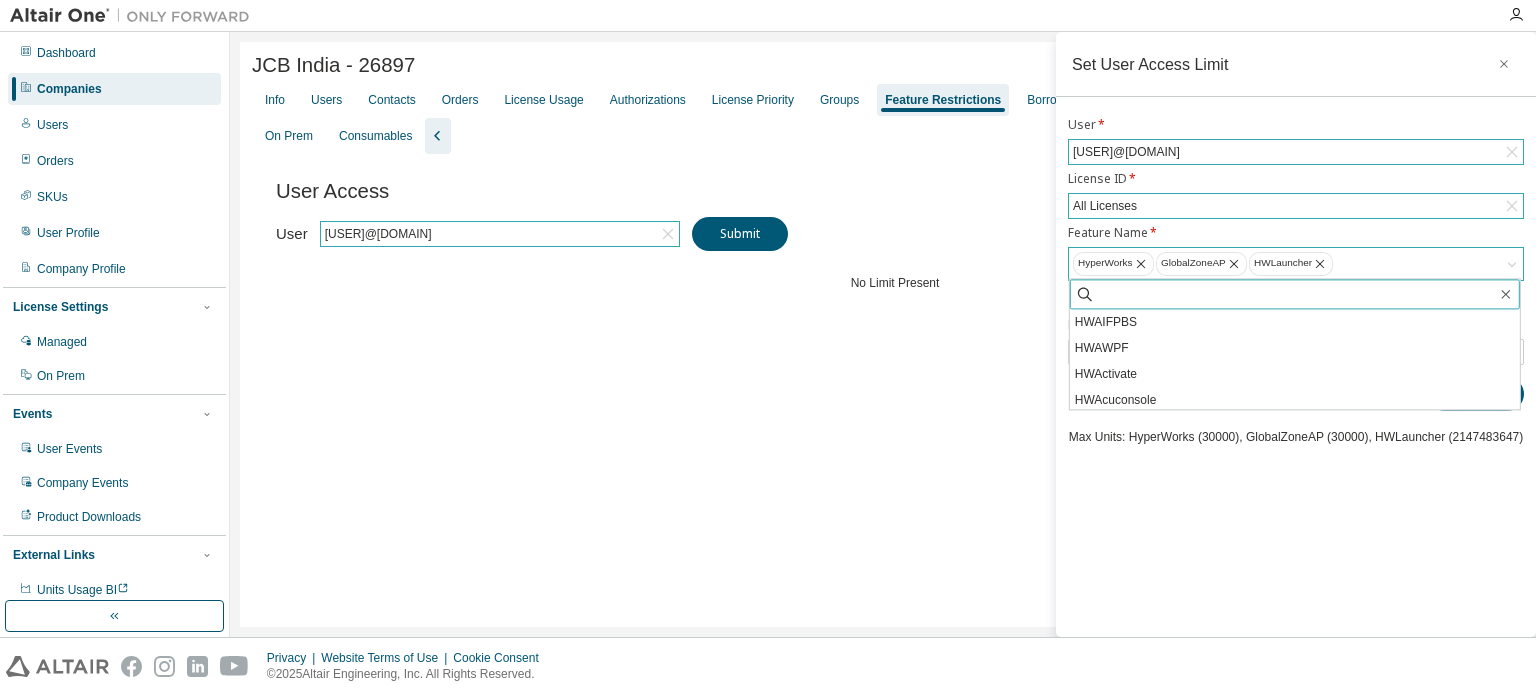 click at bounding box center [1296, 294] 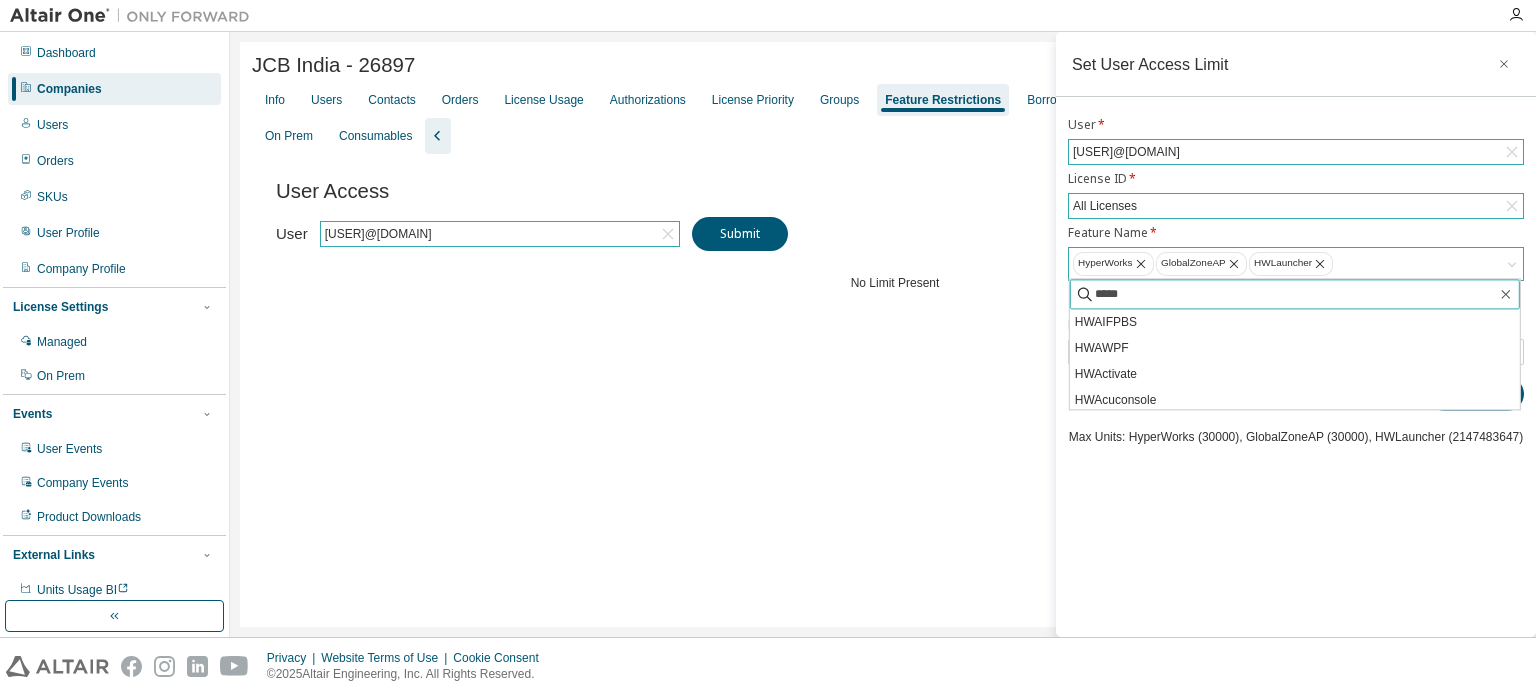 type on "*****" 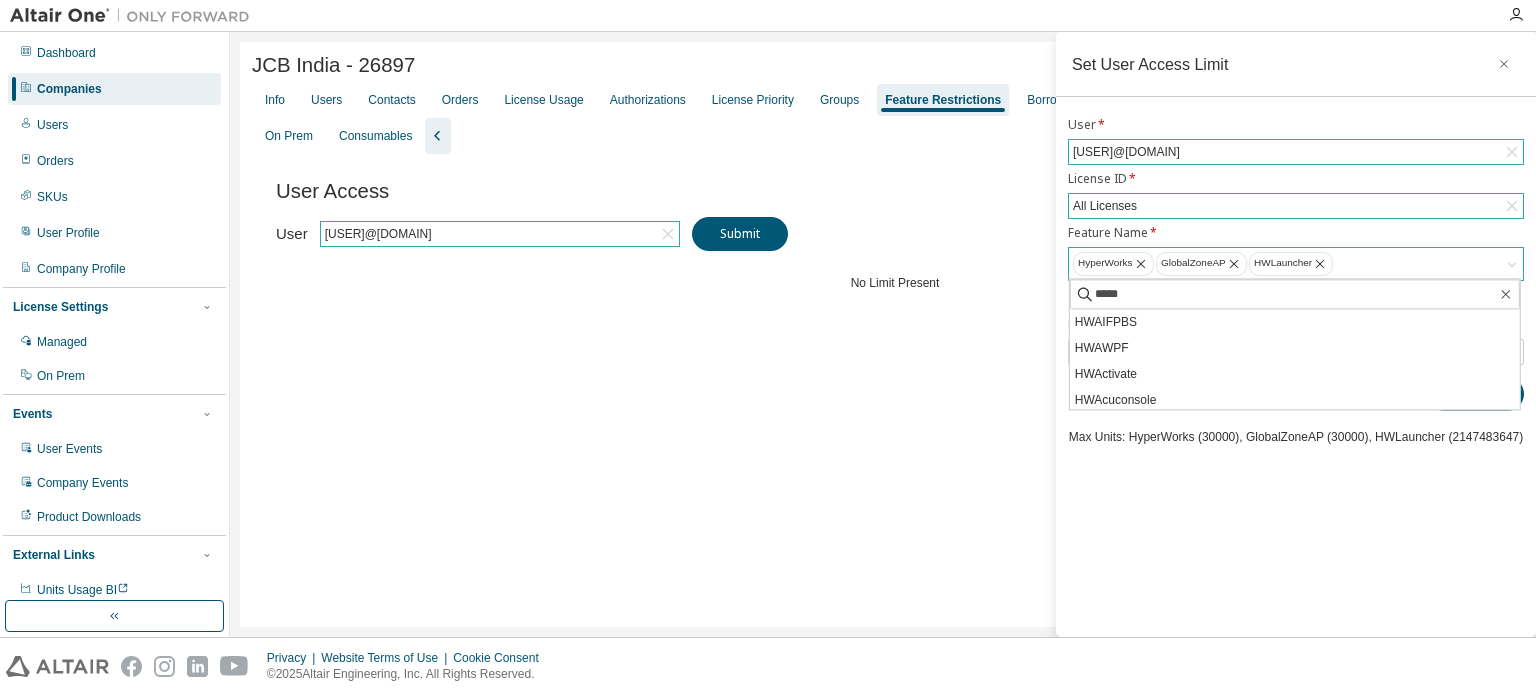 click 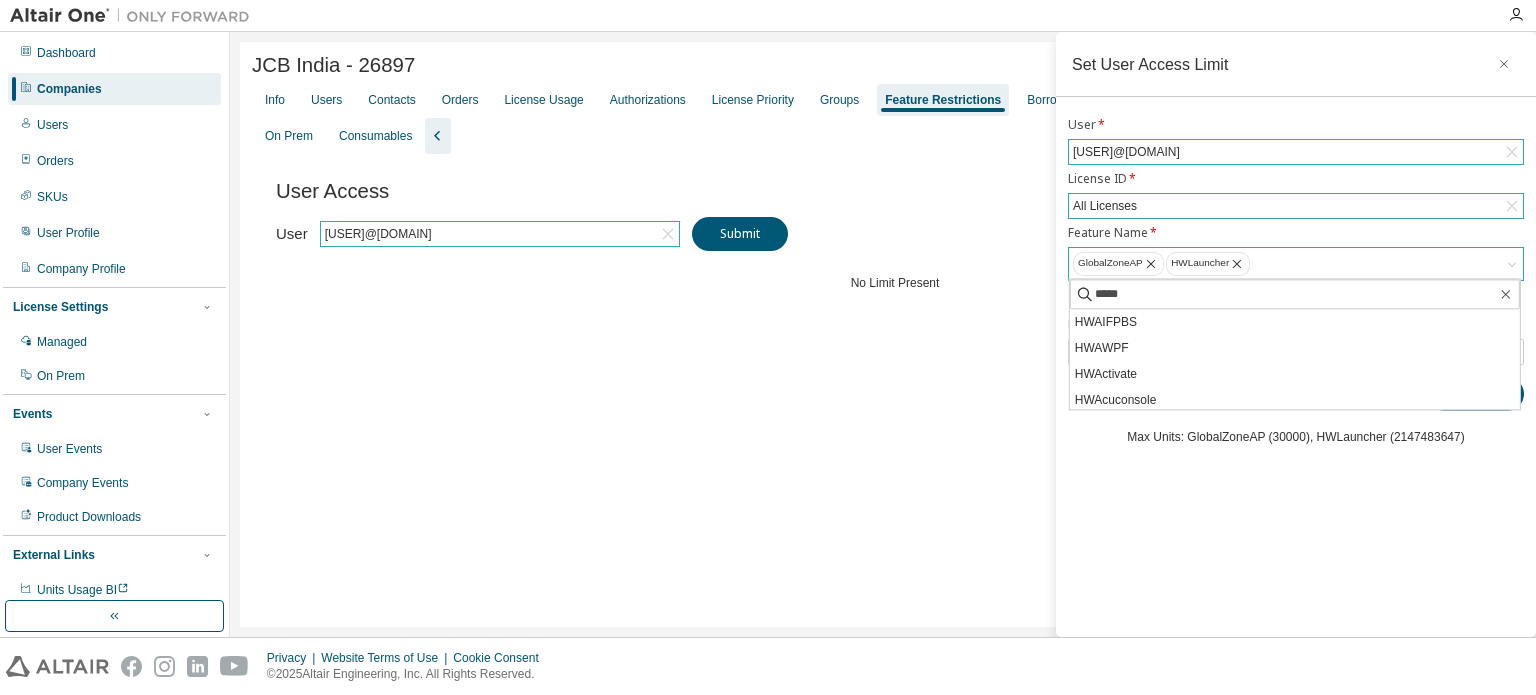 click on "GlobalZoneAP HWLauncher" at bounding box center (1296, 264) 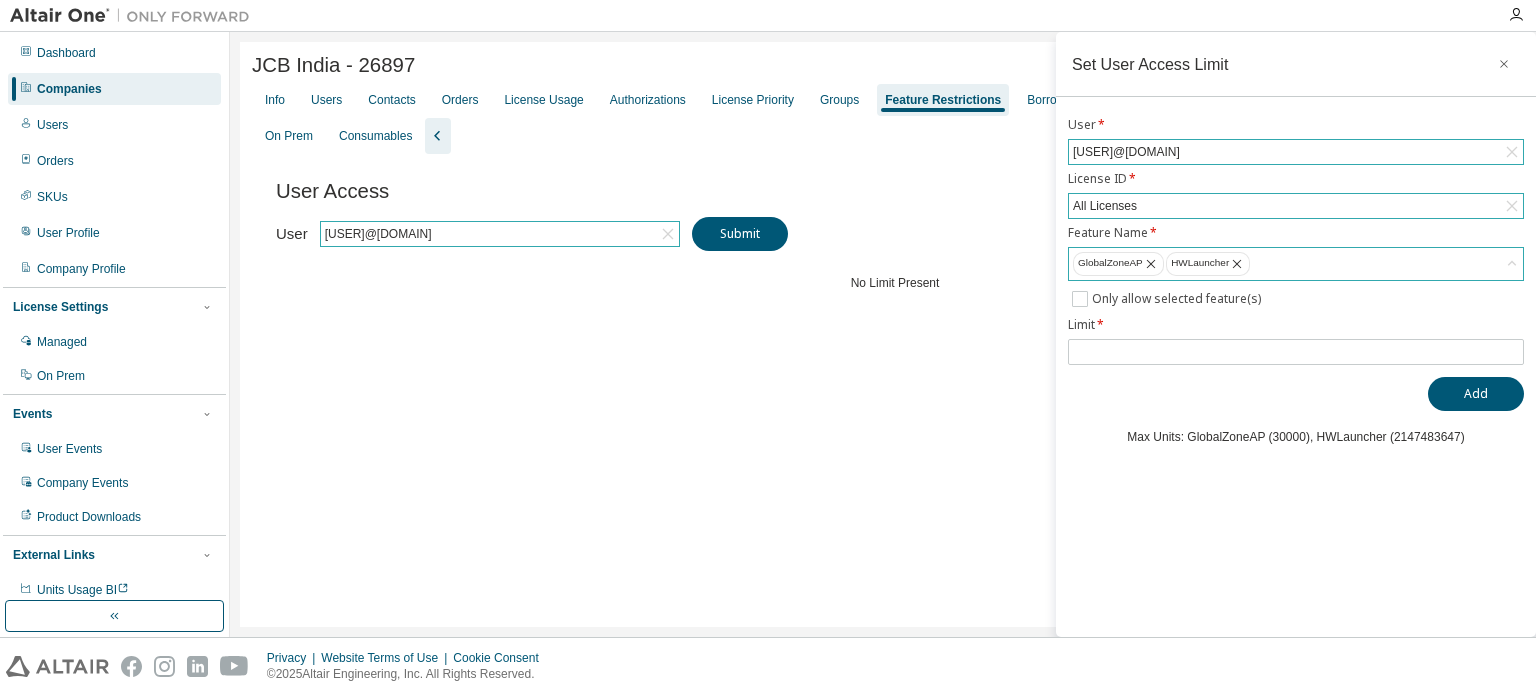 click on "GlobalZoneAP HWLauncher" at bounding box center [1296, 264] 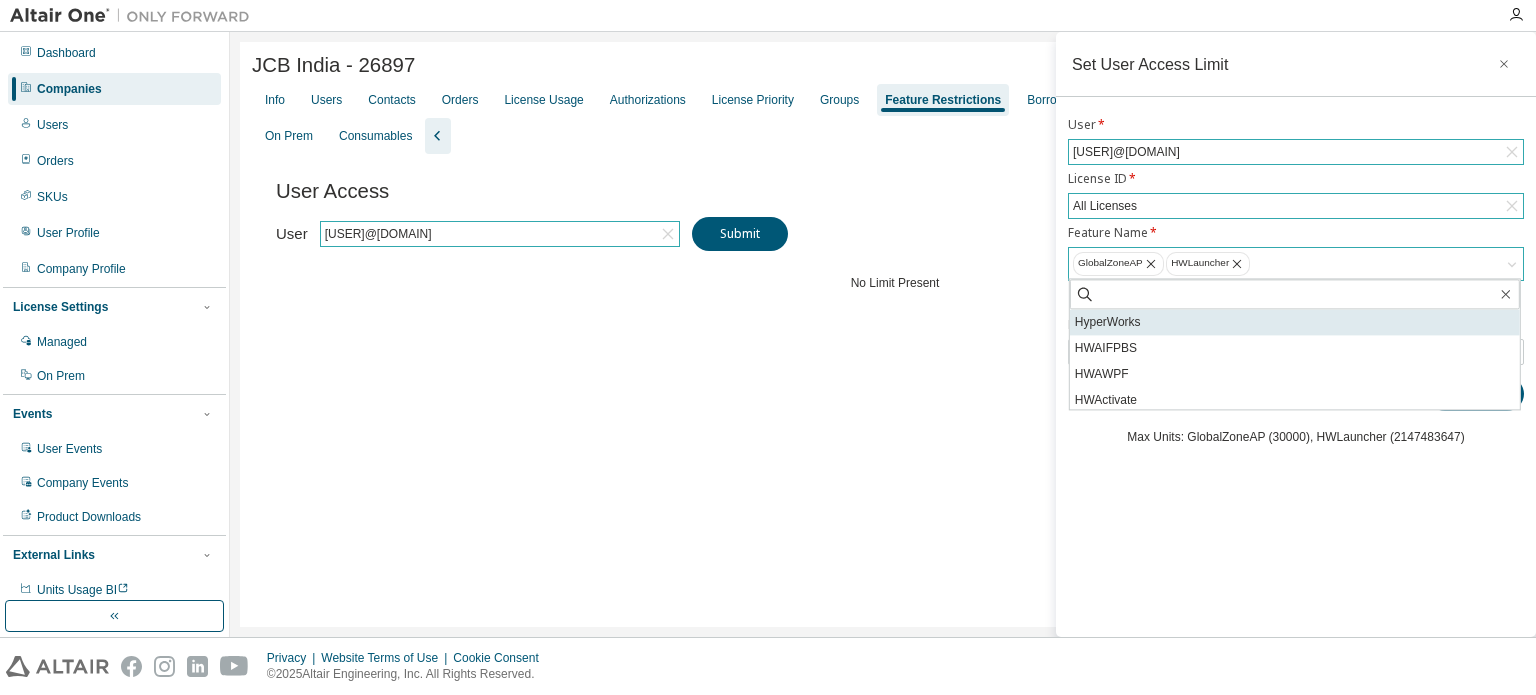 click on "HyperWorks" at bounding box center [1295, 322] 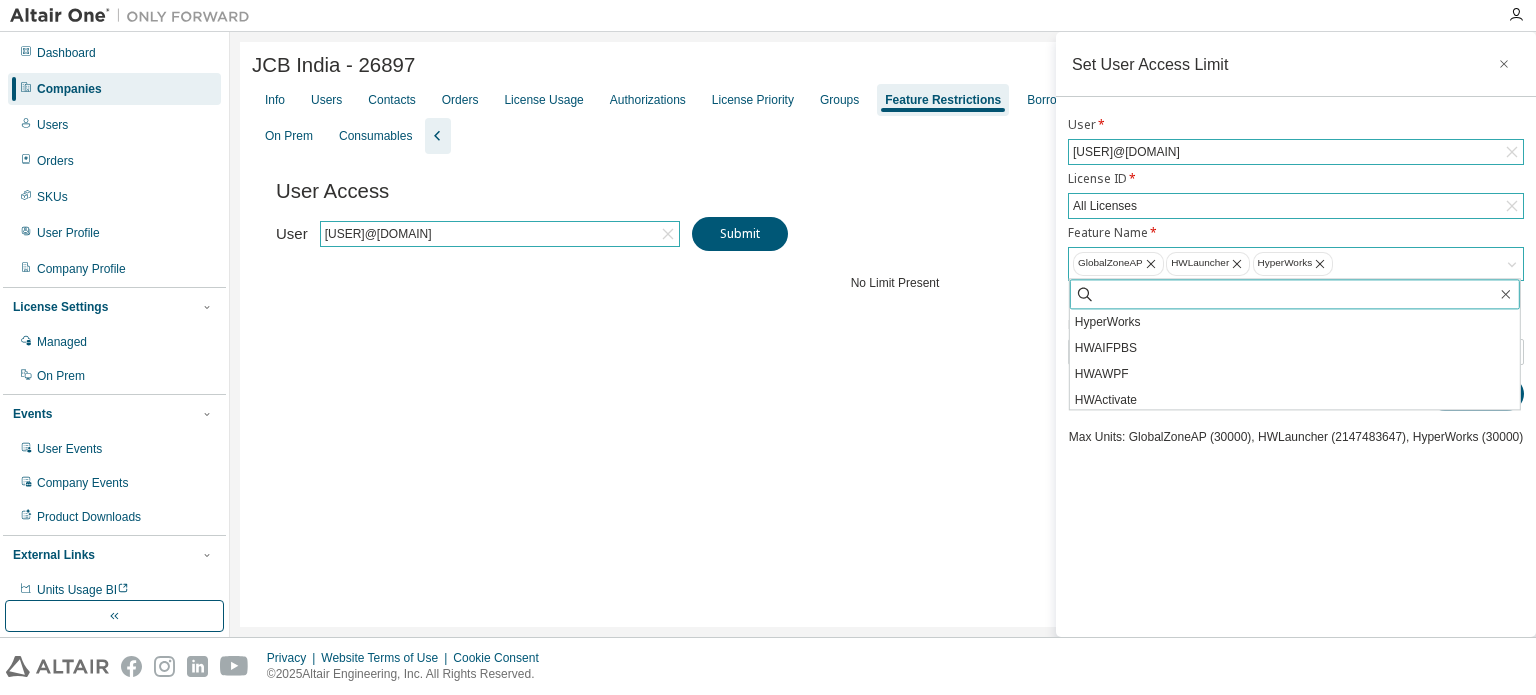 click at bounding box center [1296, 294] 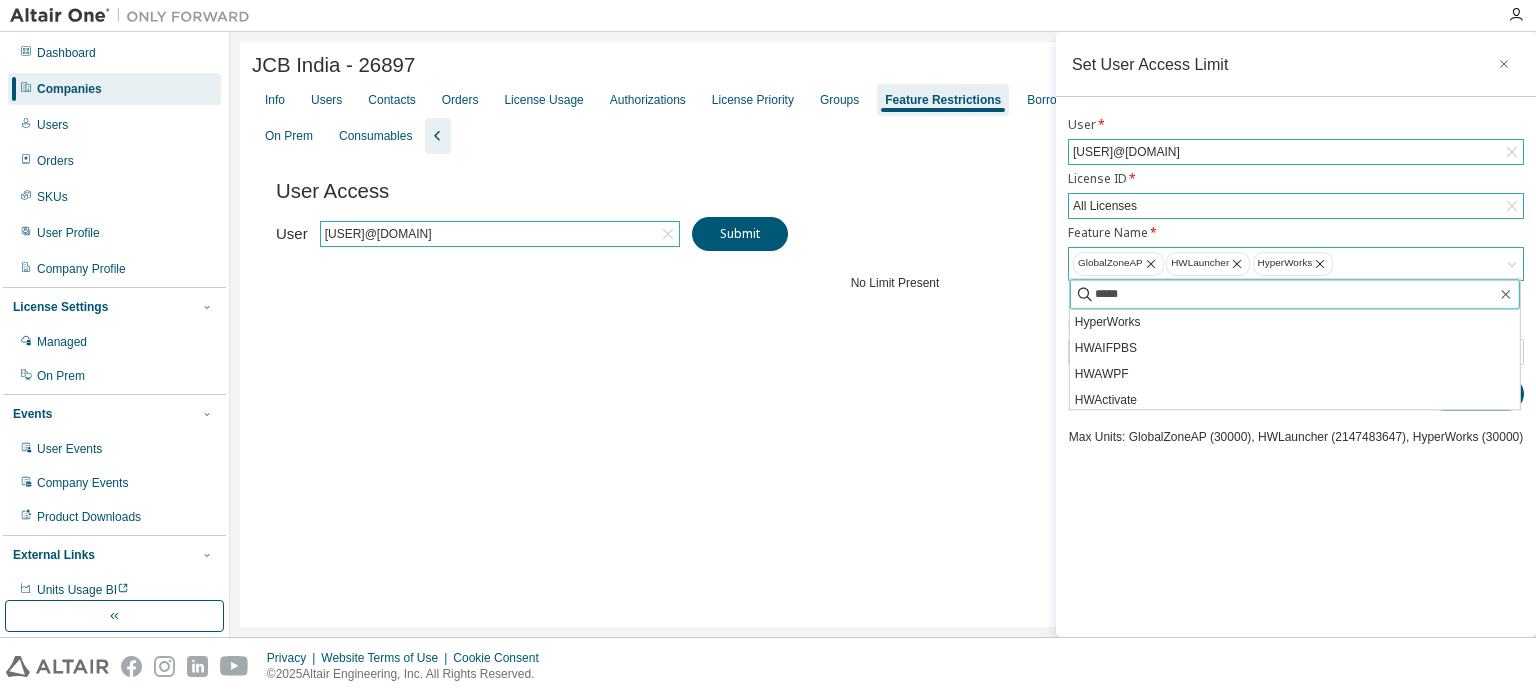 type on "******" 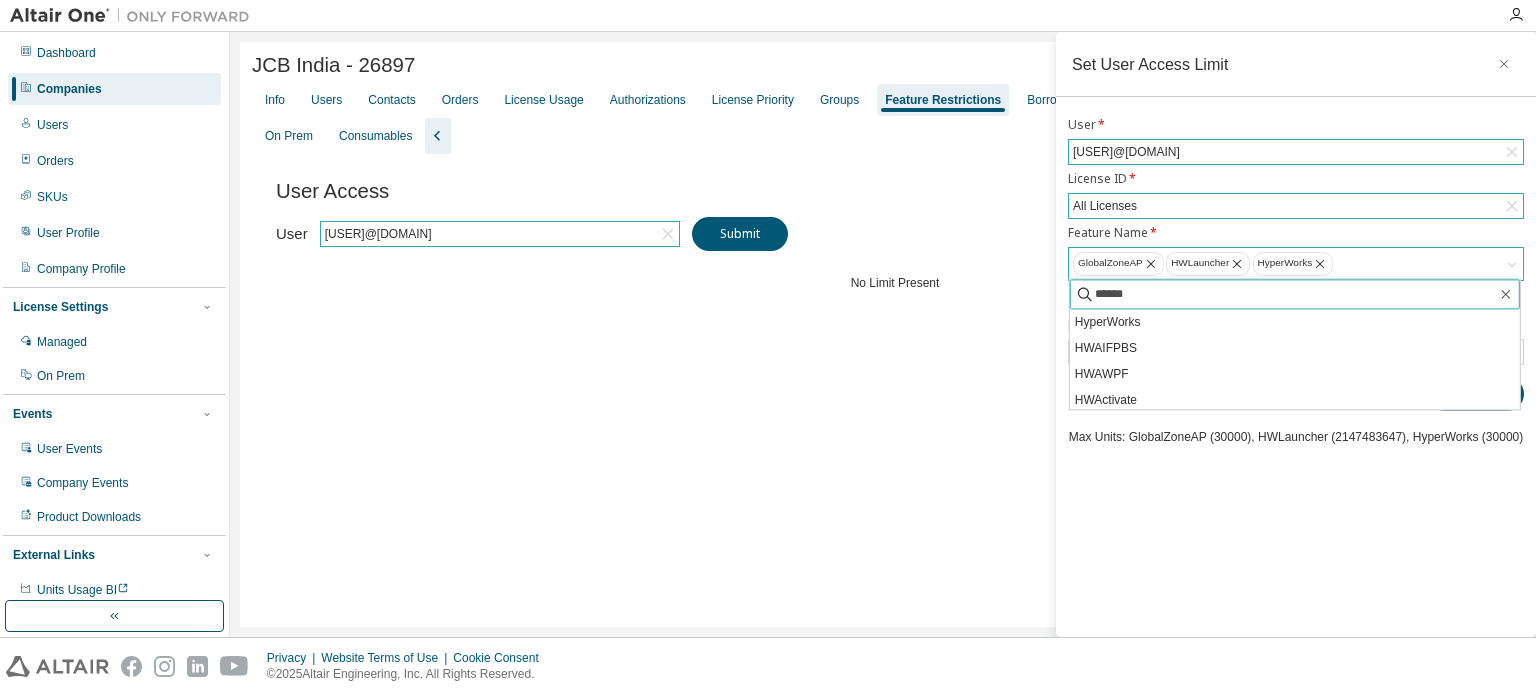 click on "Add" at bounding box center [1476, 394] 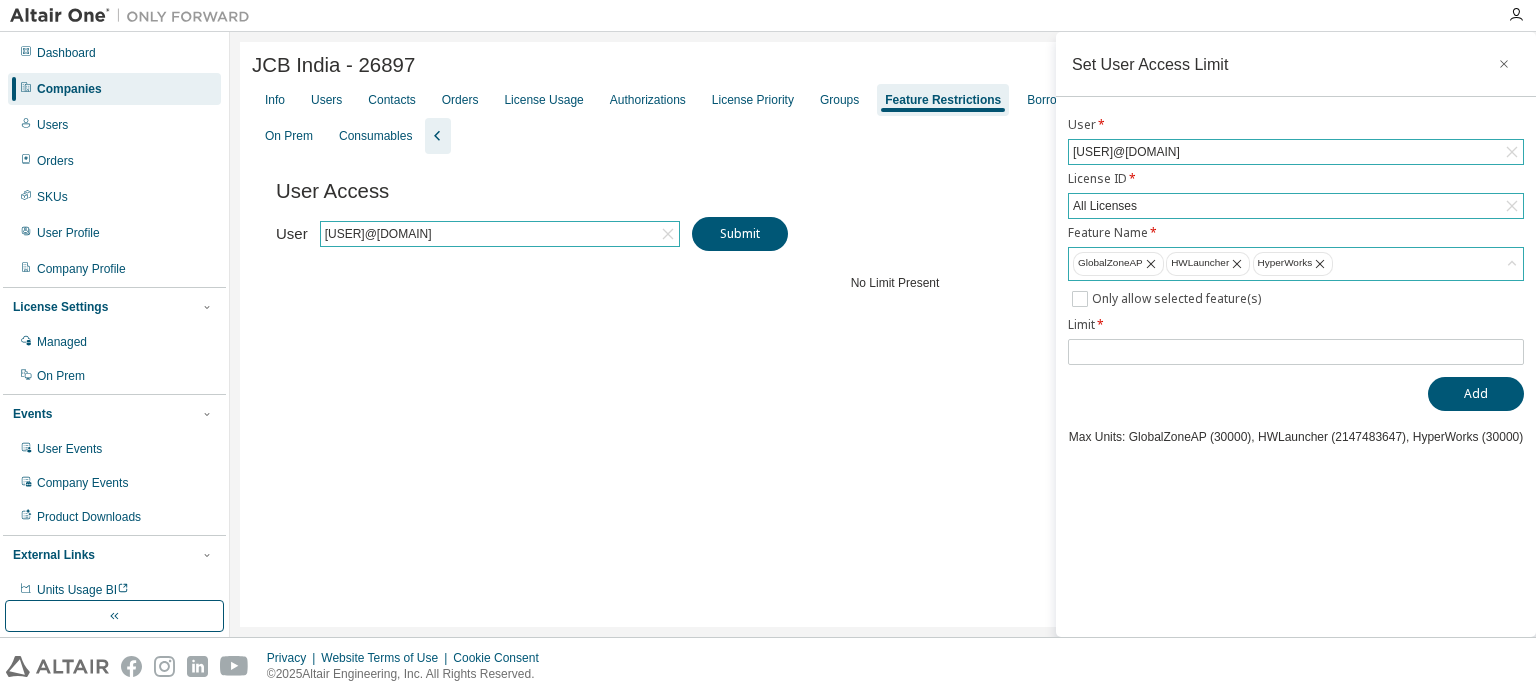 click on "GlobalZoneAP HWLauncher HyperWorks" at bounding box center (1296, 264) 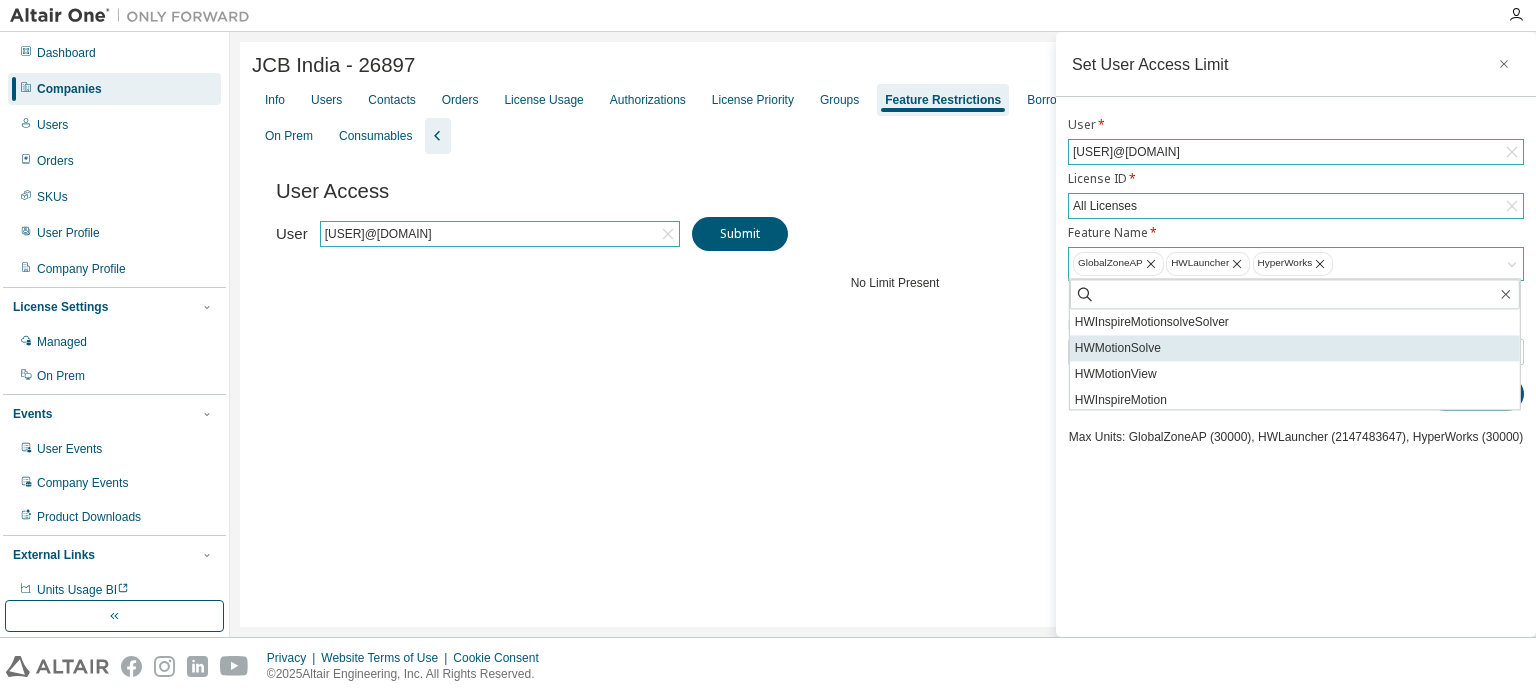 click on "HWMotionSolve" at bounding box center (1295, 348) 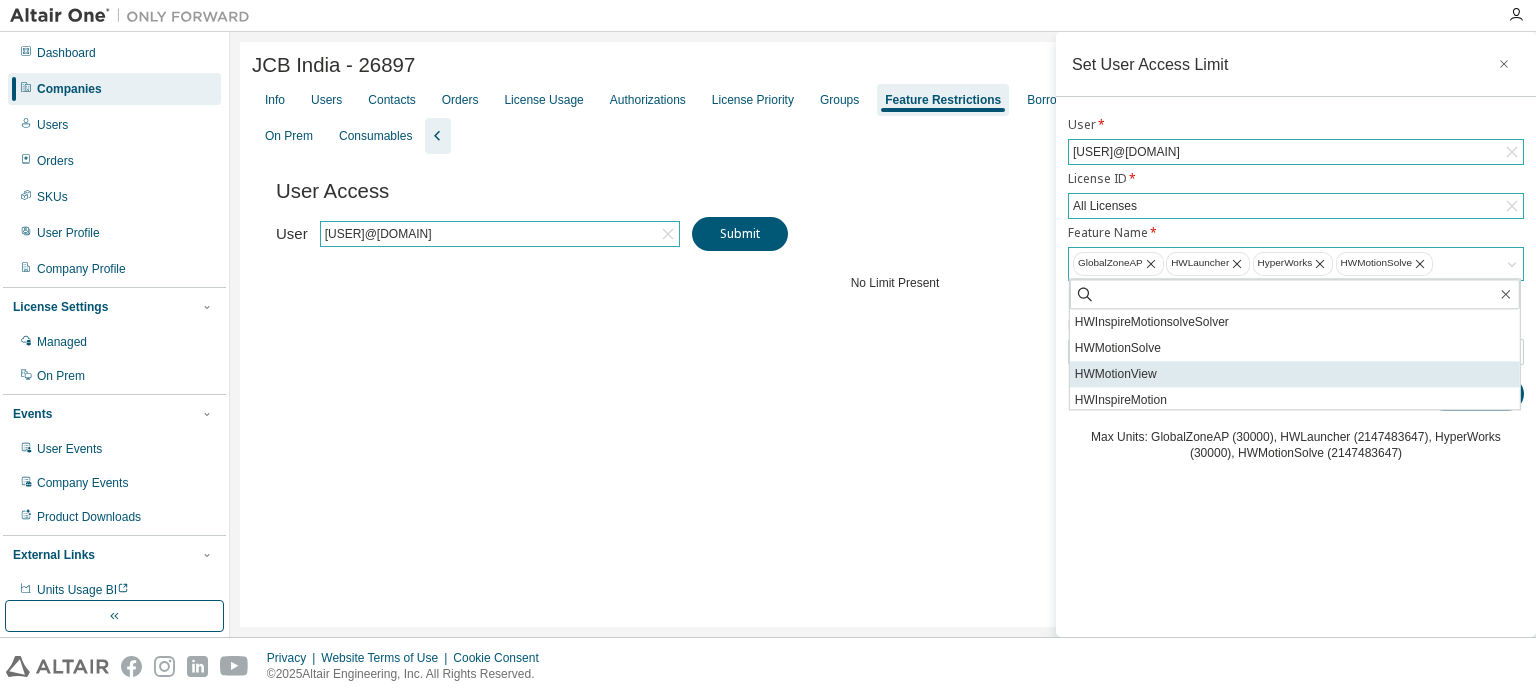 click on "HWMotionView" at bounding box center [1295, 374] 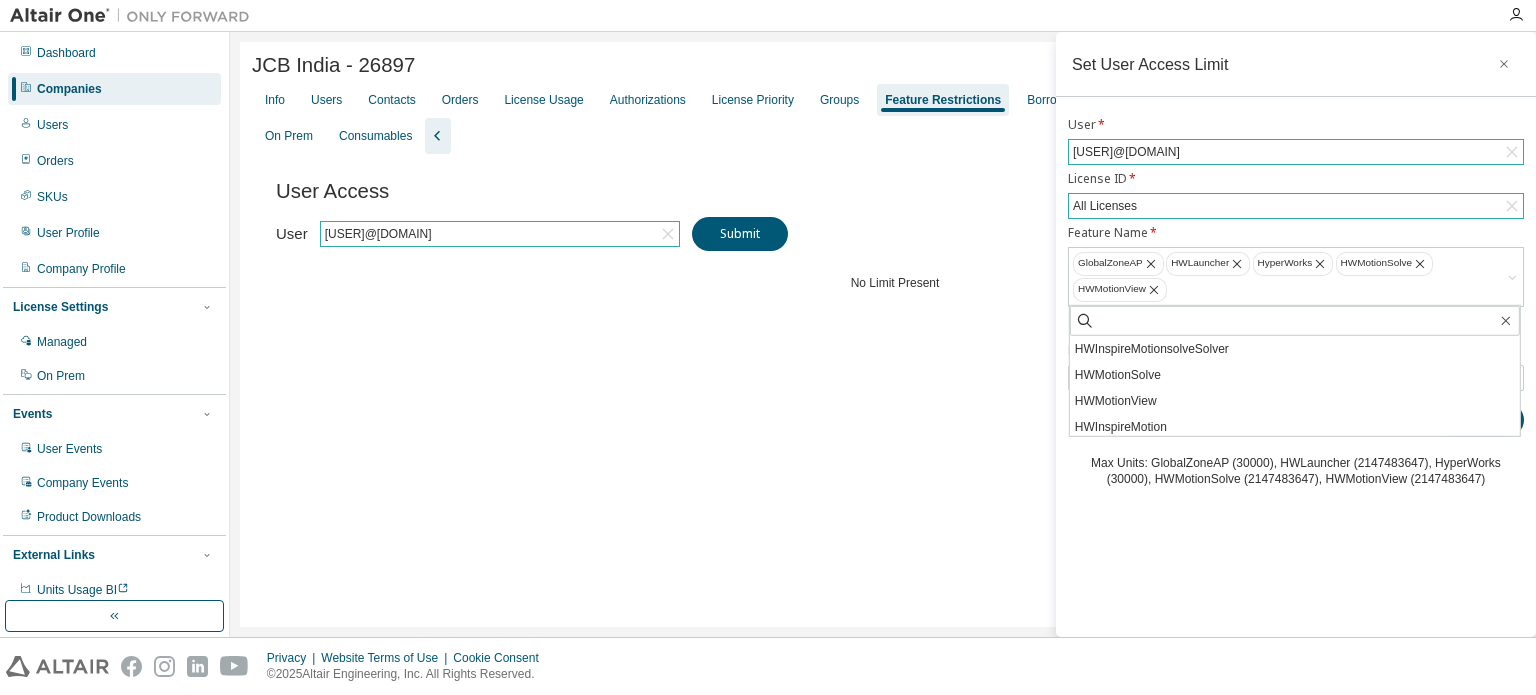 click on "Set User Access Limit User * [USER]@[DOMAIN] License ID * All Licenses Feature Name * GlobalZoneAP HWLauncher HyperWorks HWMotionSolve HWMotionView HWInspireMotionsolveSolver HWMotionSolve HWMotionView HWInspireMotion HWInspireMotionsolveSolver HWMotionSolve HWMotionView HWInspireMotion HWInspireMotionsolveSolver HWInspireMotion HWInspireMotionAnalyst HWInspireMotionsolveSolver HWMotionSolve HWMotionView HWMotionView HWInspireMotion HWInspireMotionsolveSolver HWMotionView HWInspireMotion HWInspireMotionsolveSolver HWInspireMotion HWInspireMotionAnalyst HWInspireMotionsolveSolver HWMotionView HWAIFPBS HWAWPF HWActivate HWAcuconsole HWAcufieldview HWAcufwh HWAcumeshsim HWAcusolve HWAcutrace HWAcuview HWAltairBushingModel HWAltairManufacturingSolver HWAnalyticsPBS HWAnalyticsUser HWBatchMesher HWClick2CastGUI HWClick2CastSolver HWClick2ExtrudeCalibSolver HWClick2ExtrudeProcess HWClick2ExtrudeQuenchingSolver HWClick2FormIncrGUI HWClick2FormOneStep HWClick2MoldGUI HWClick2MoldSolver HWCompose HWConnectMe *" at bounding box center [1296, 334] 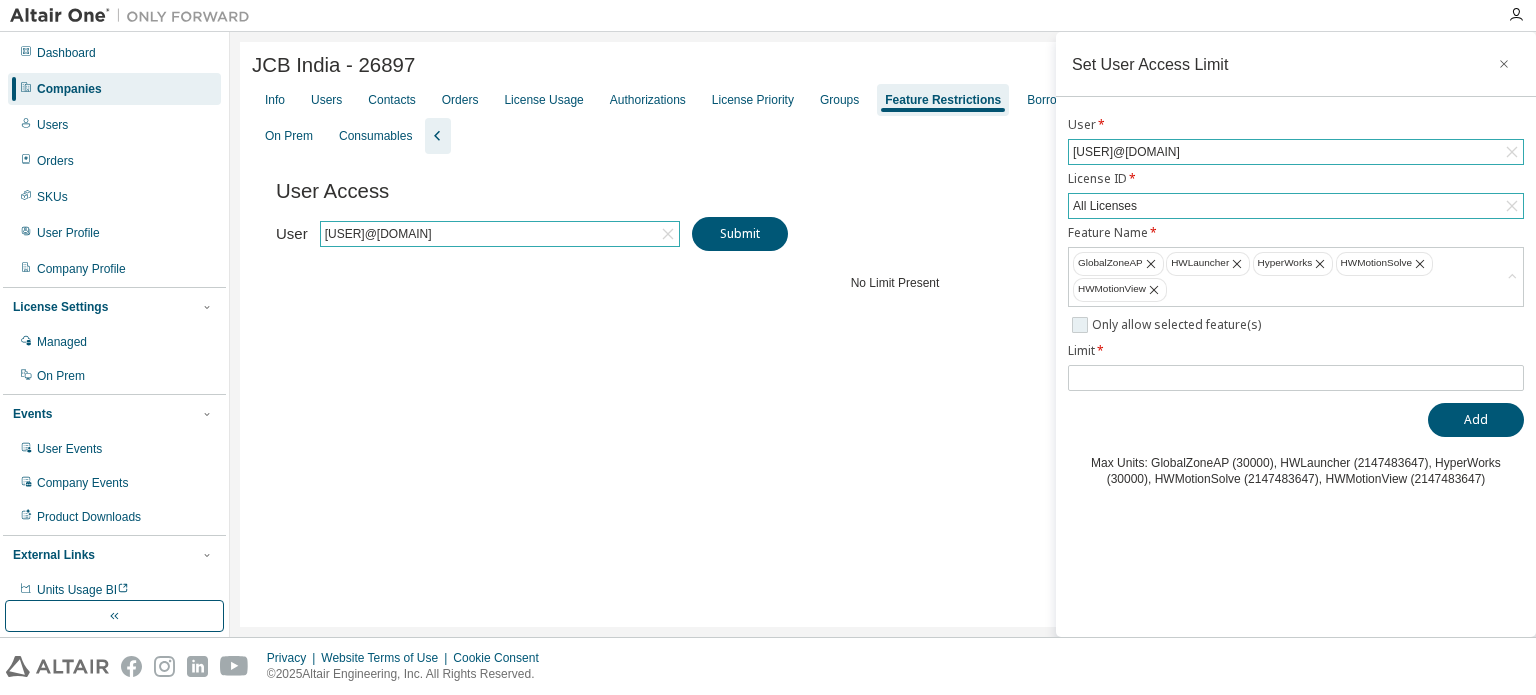 click on "Only allow selected feature(s)" at bounding box center (1178, 325) 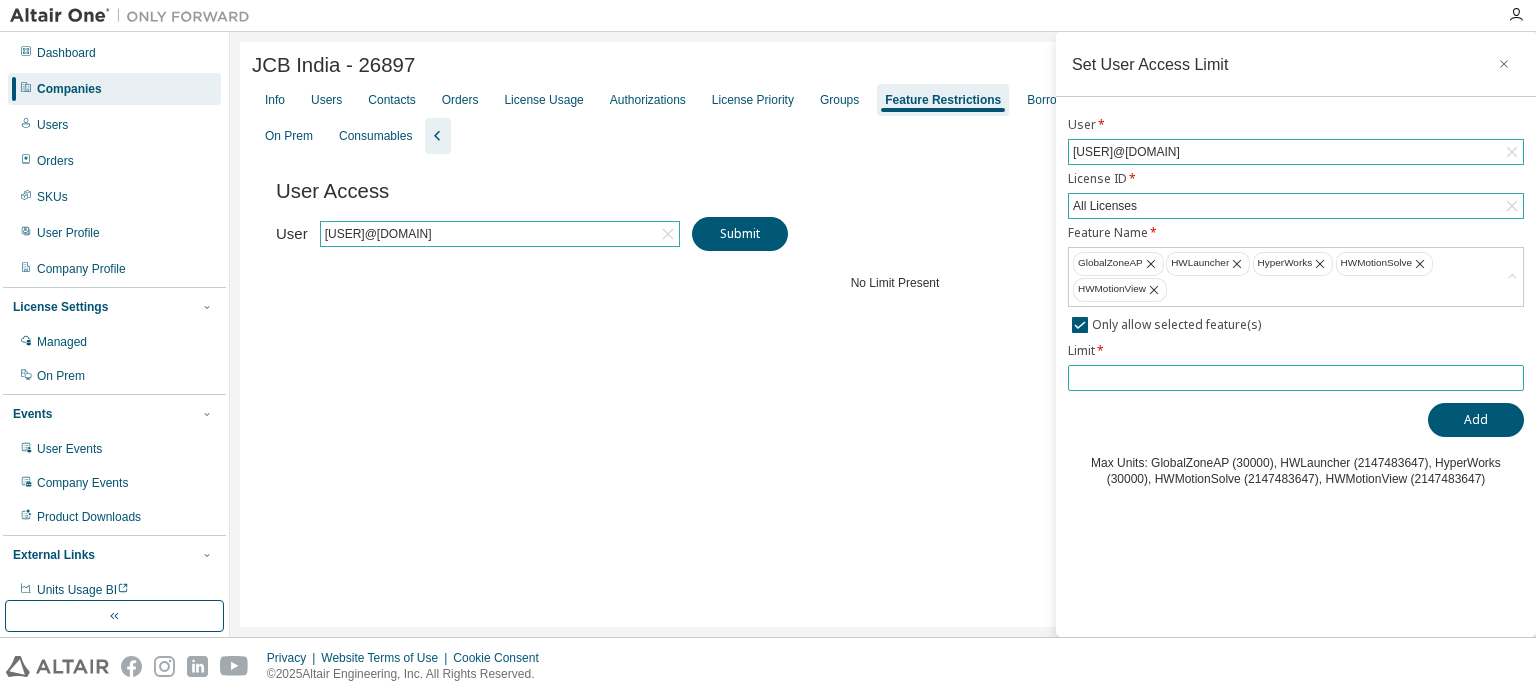 click at bounding box center (1296, 378) 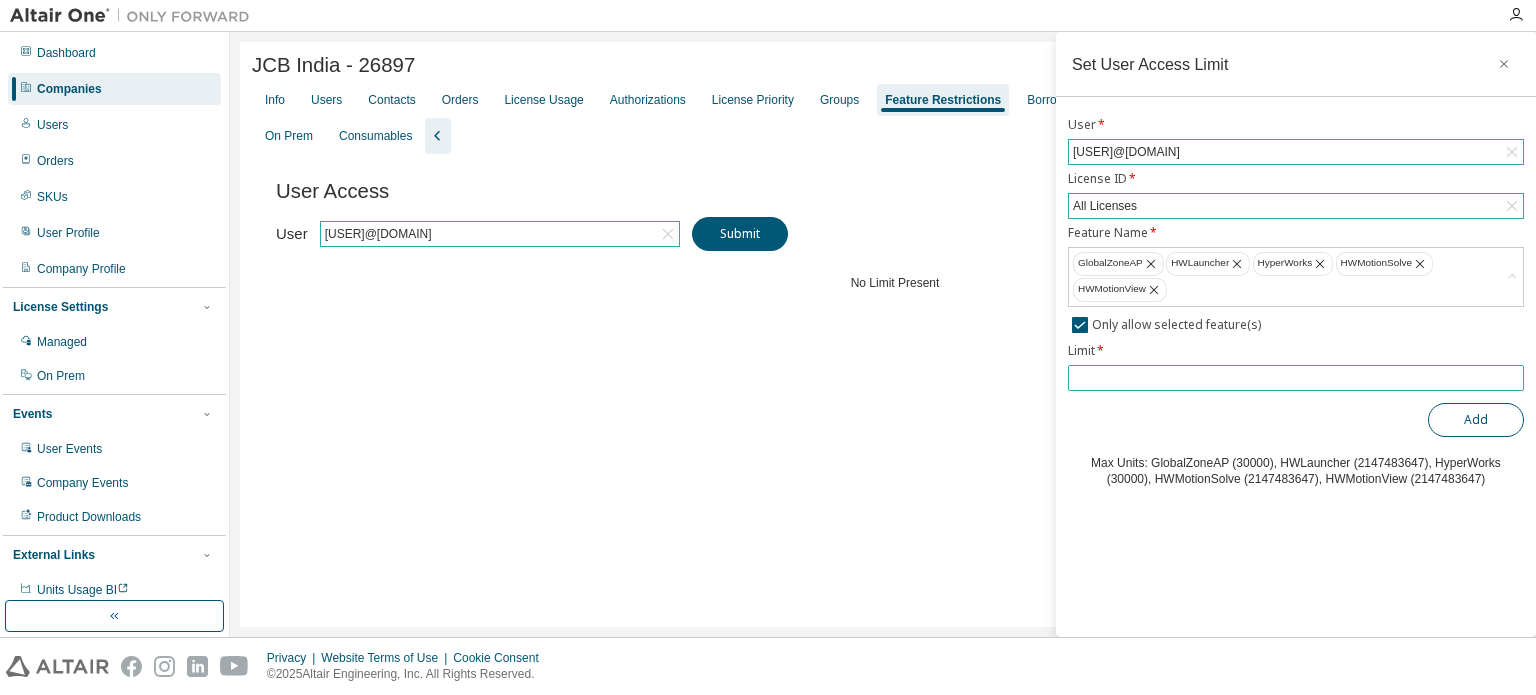 type on "*****" 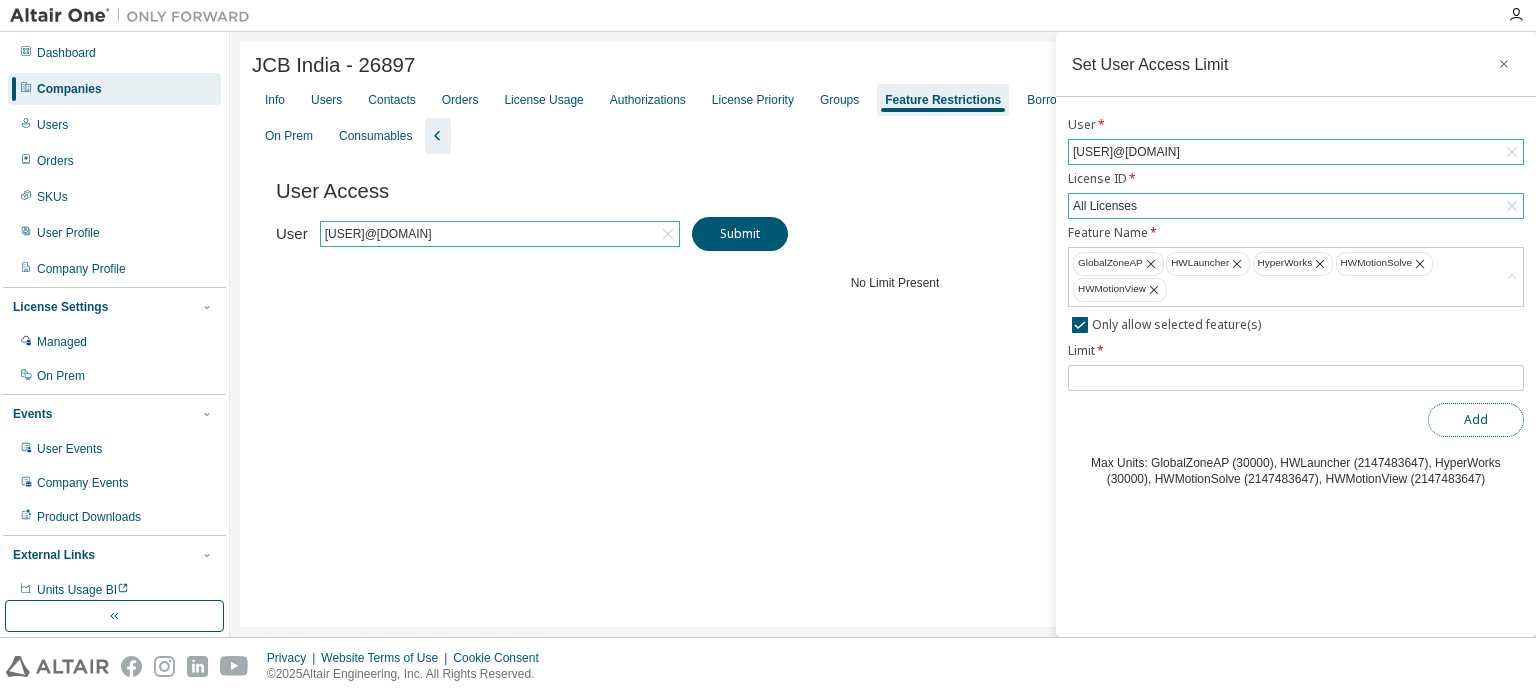 click on "Add" at bounding box center [1476, 420] 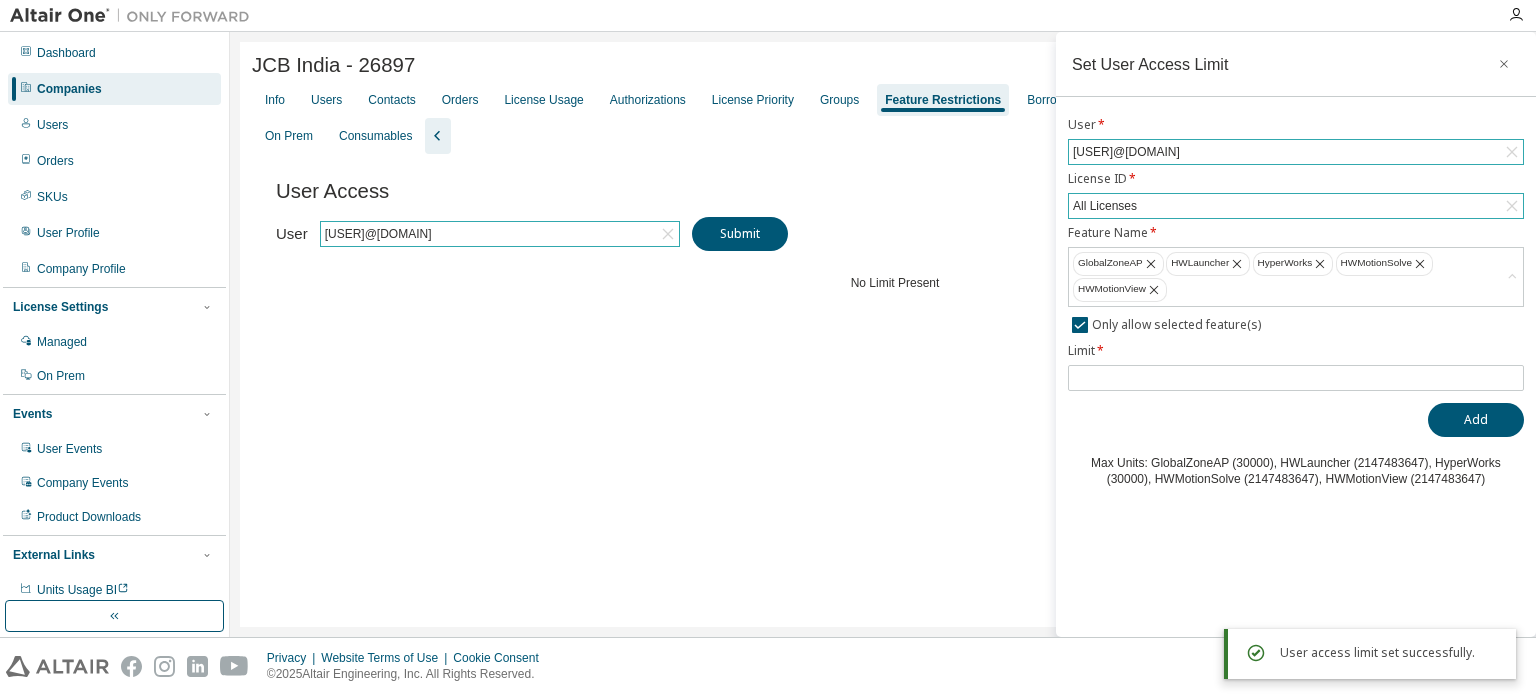 click on "User Access Set User Access Clear Limit Clear Load Save Save As Field Operator Value Select filter Select operand Add criteria Search User [USER]@[DOMAIN] Submit No Limit Present" at bounding box center (895, 274) 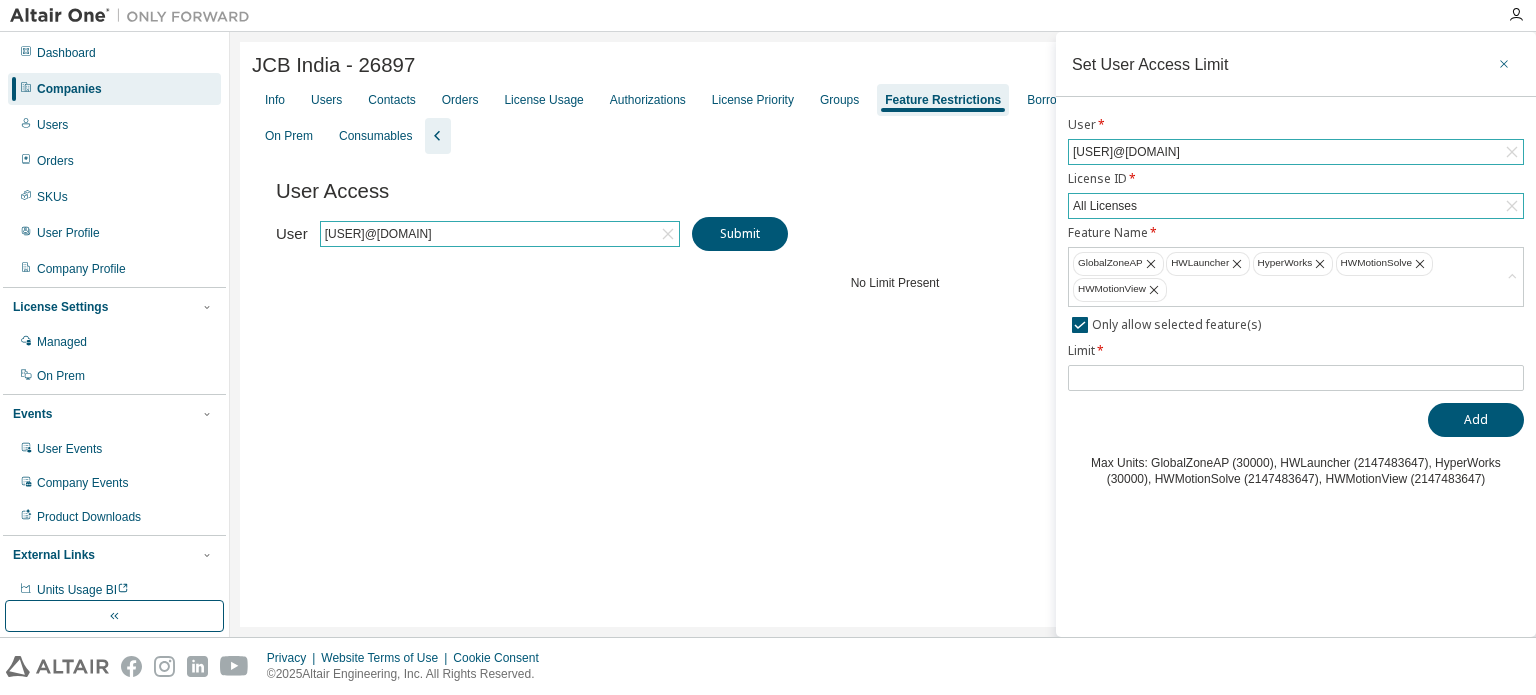 click 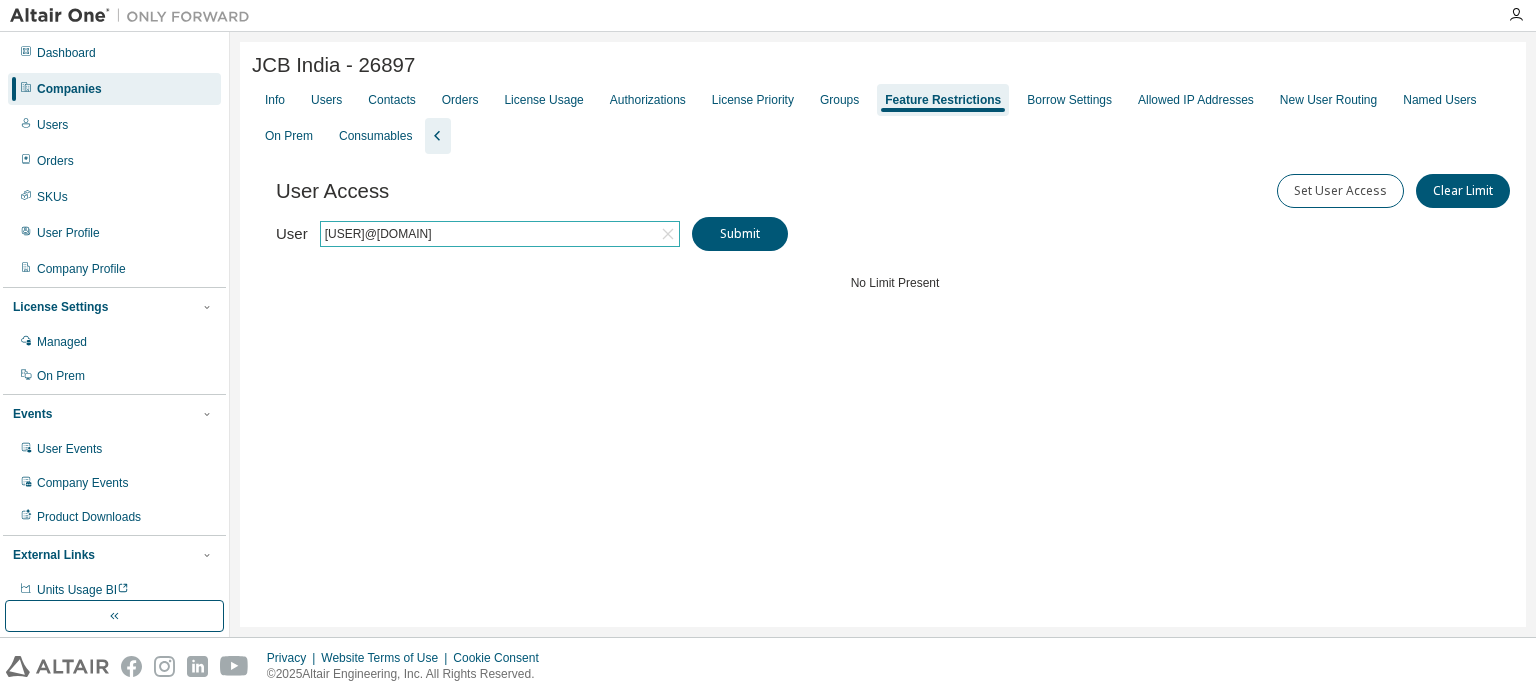 click on "[USER]@[DOMAIN]" at bounding box center (500, 234) 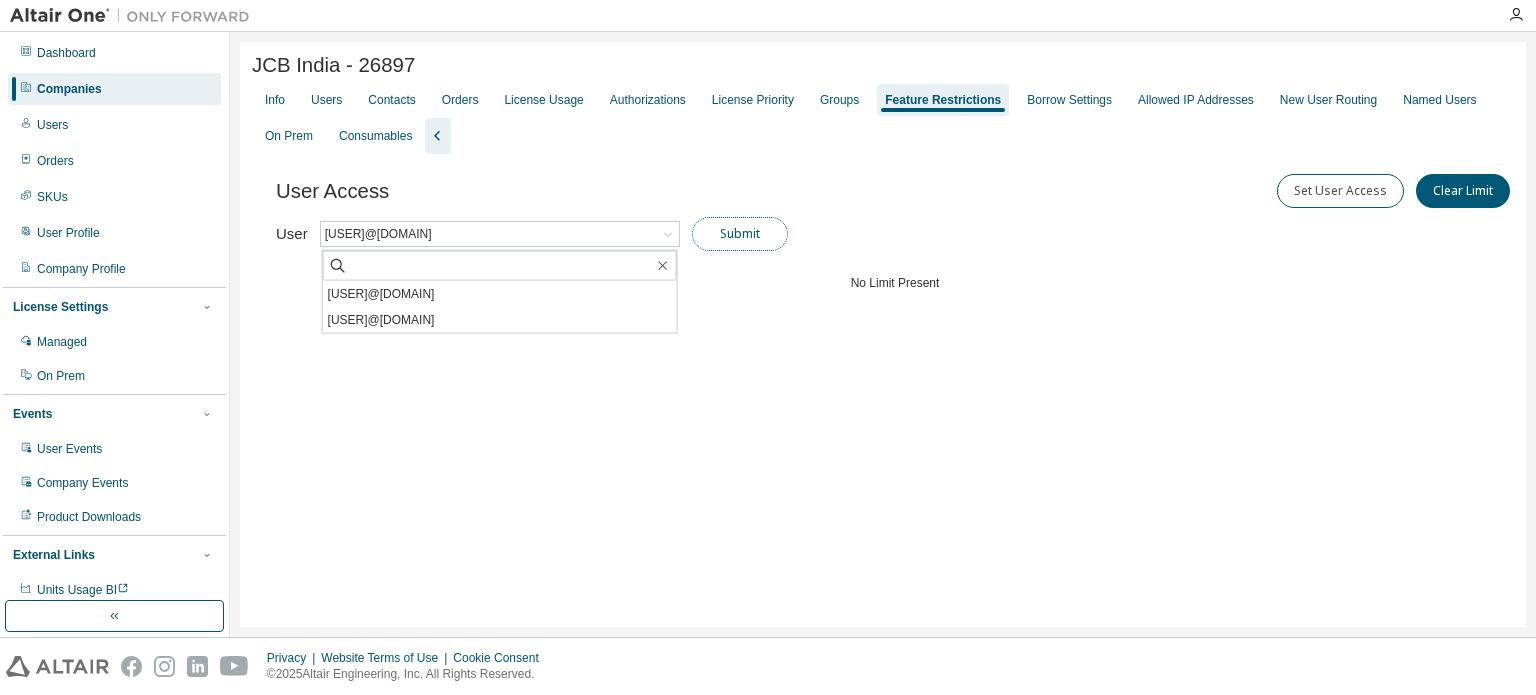 click on "Submit" at bounding box center [740, 234] 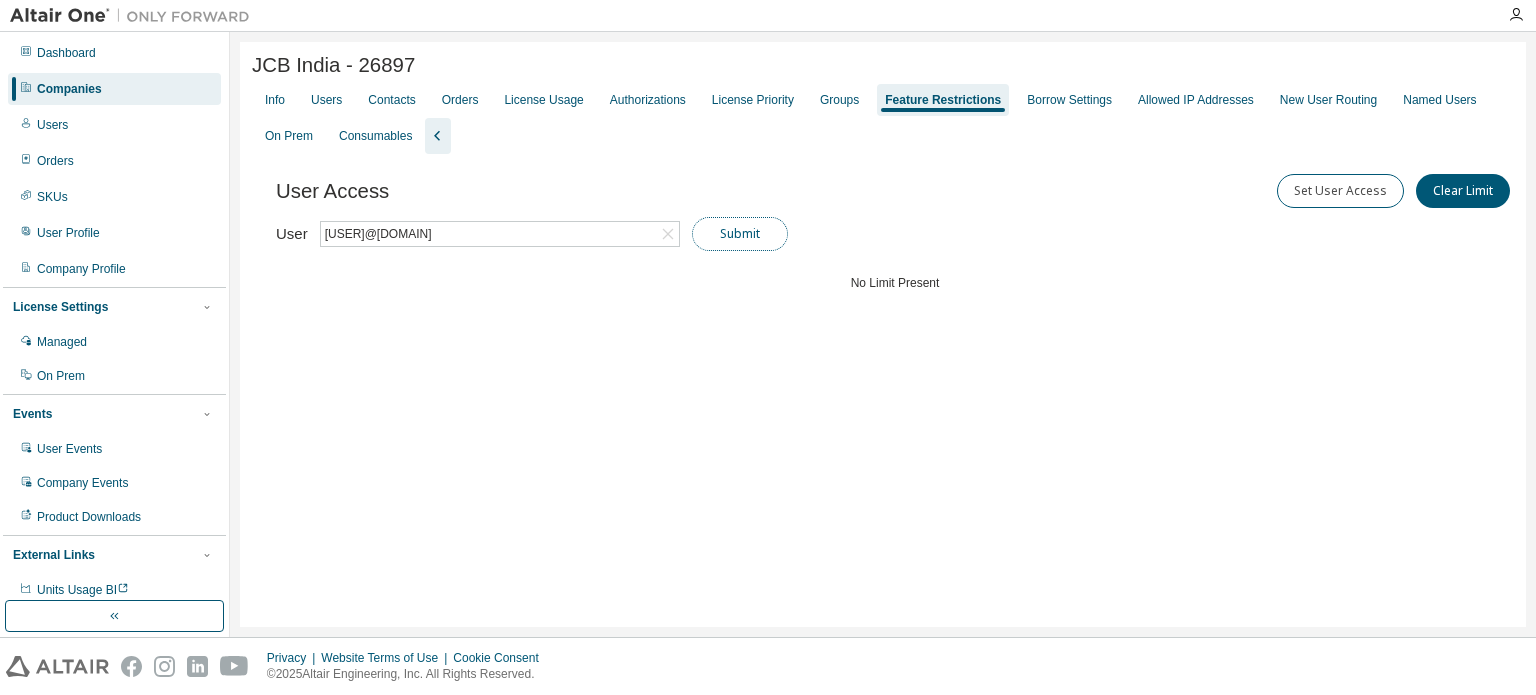 click on "Submit" at bounding box center [740, 234] 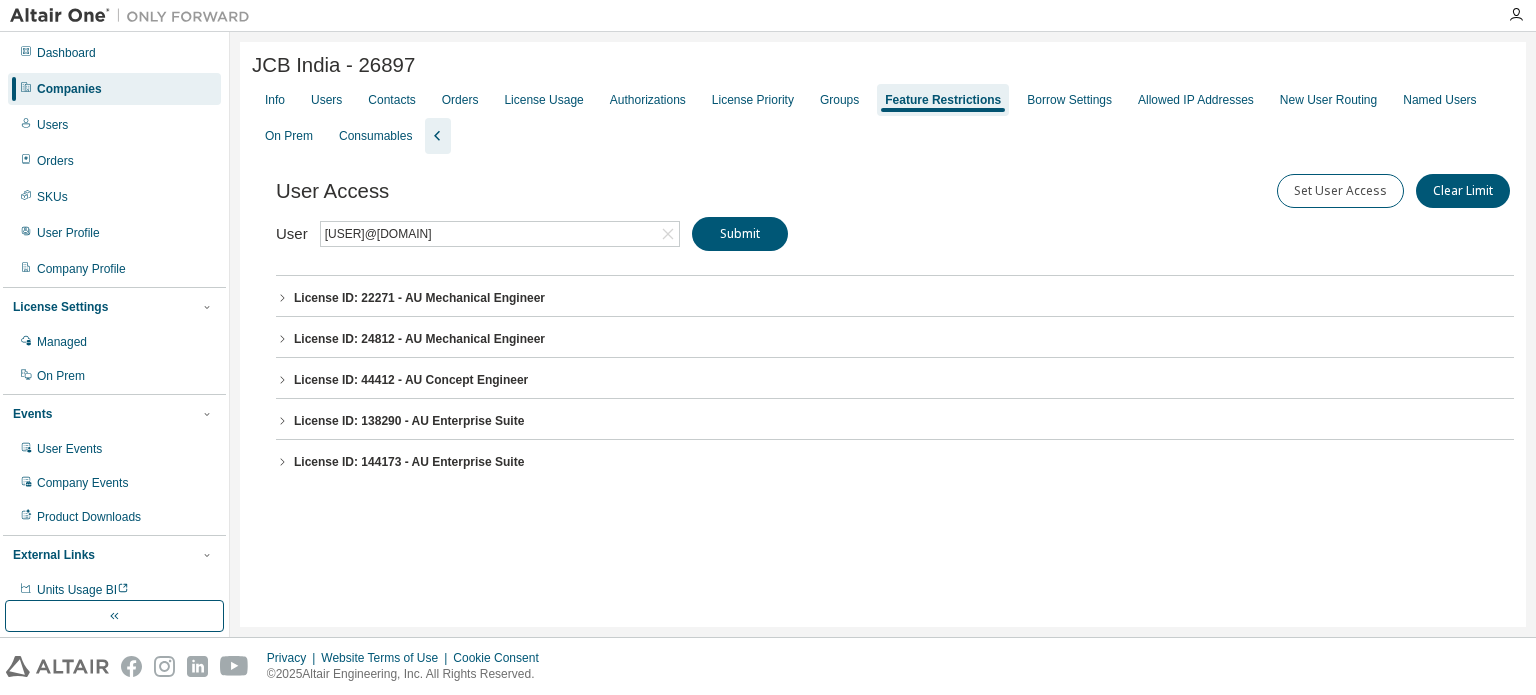 click on "License ID: 144173 - AU Enterprise Suite" at bounding box center [409, 462] 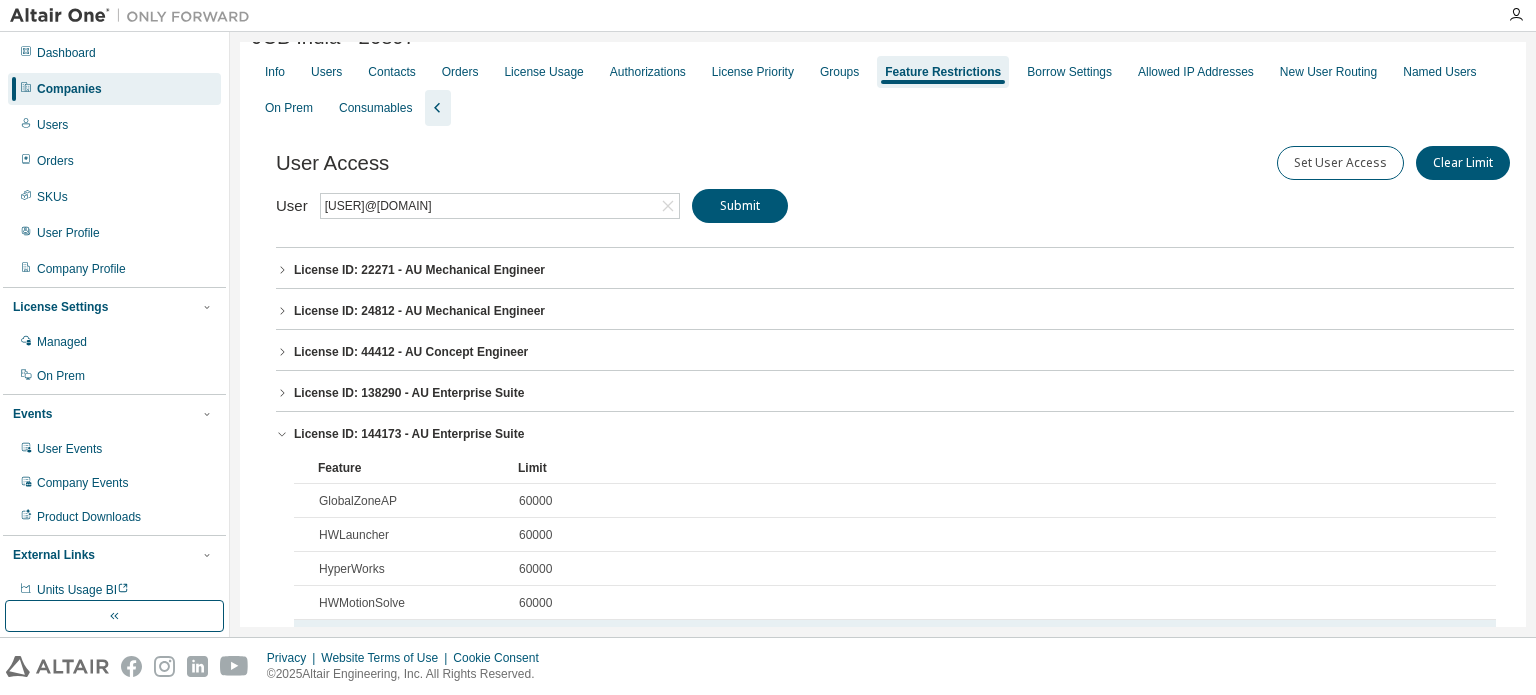 scroll, scrollTop: 0, scrollLeft: 0, axis: both 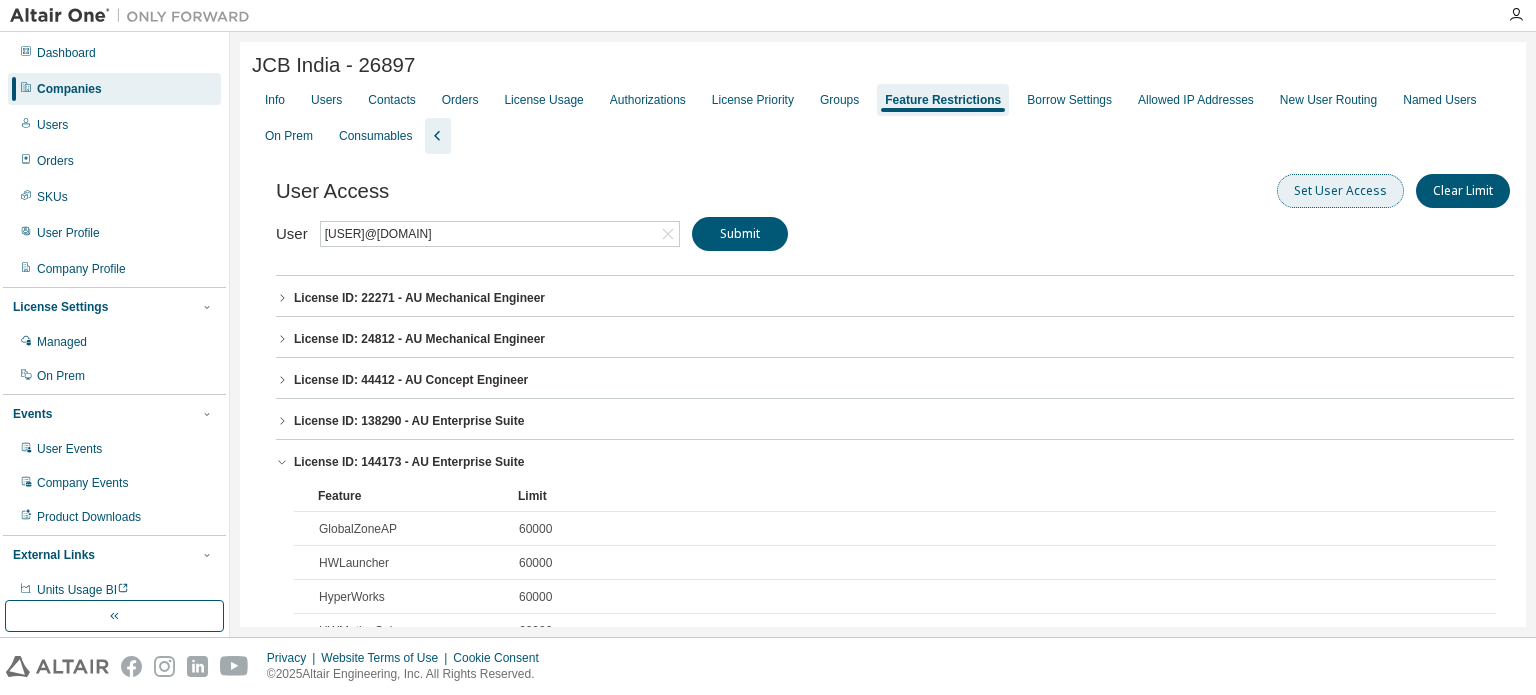 click on "Set User Access" at bounding box center (1340, 191) 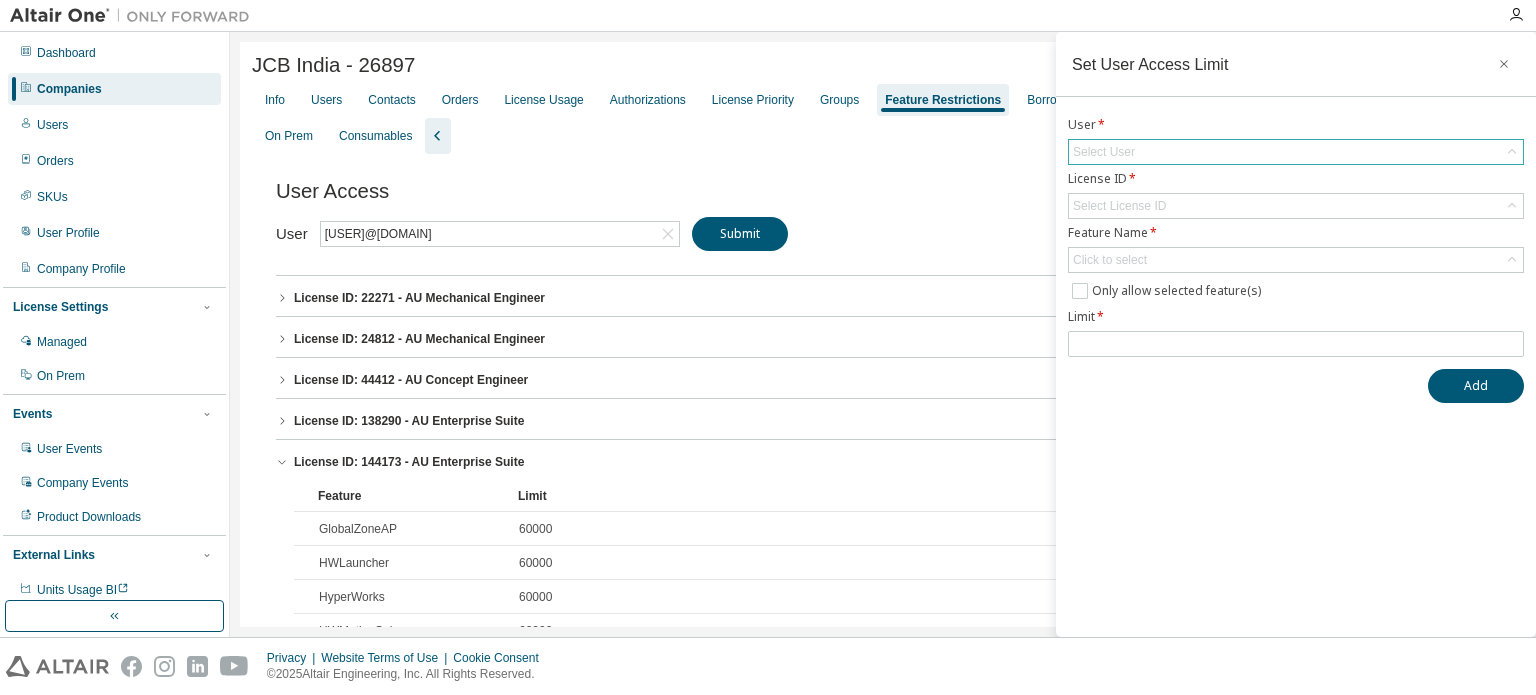 click on "Select User" at bounding box center (1104, 152) 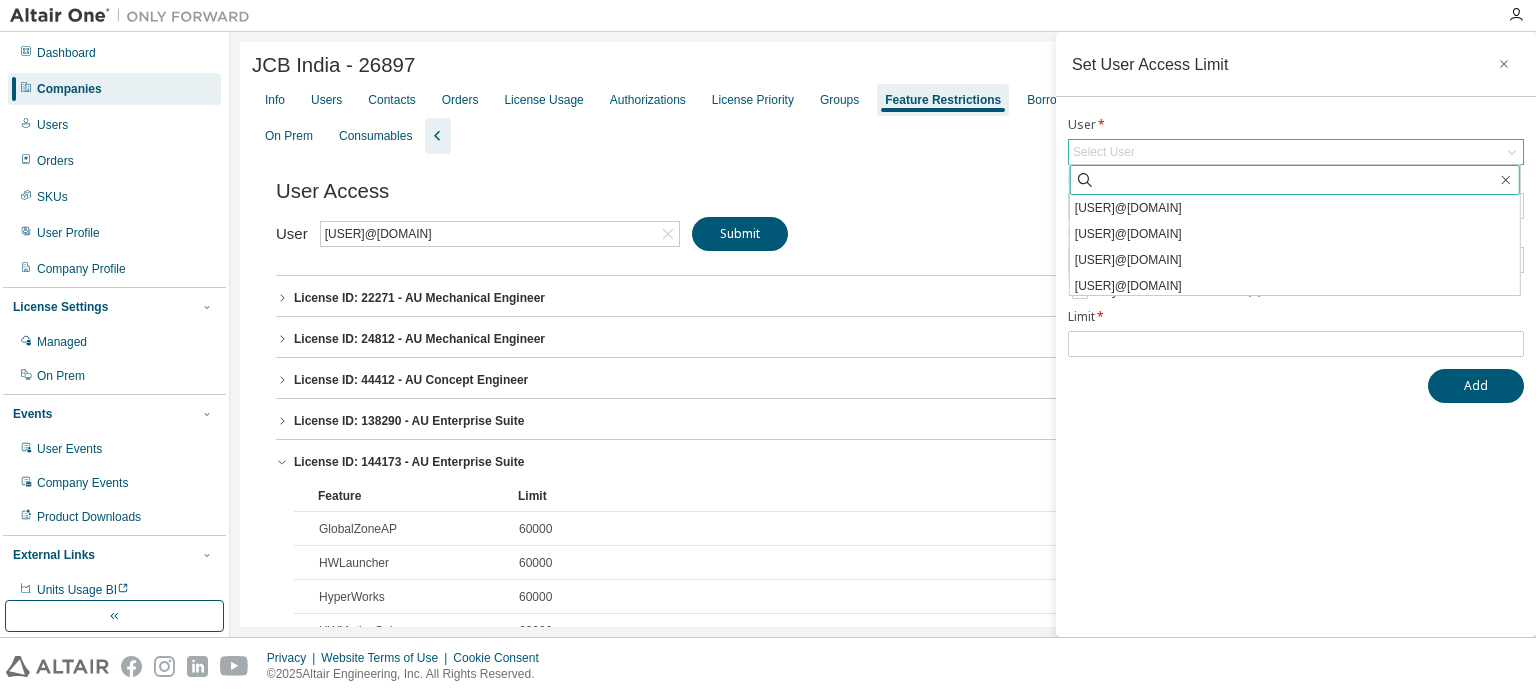 click at bounding box center [1296, 180] 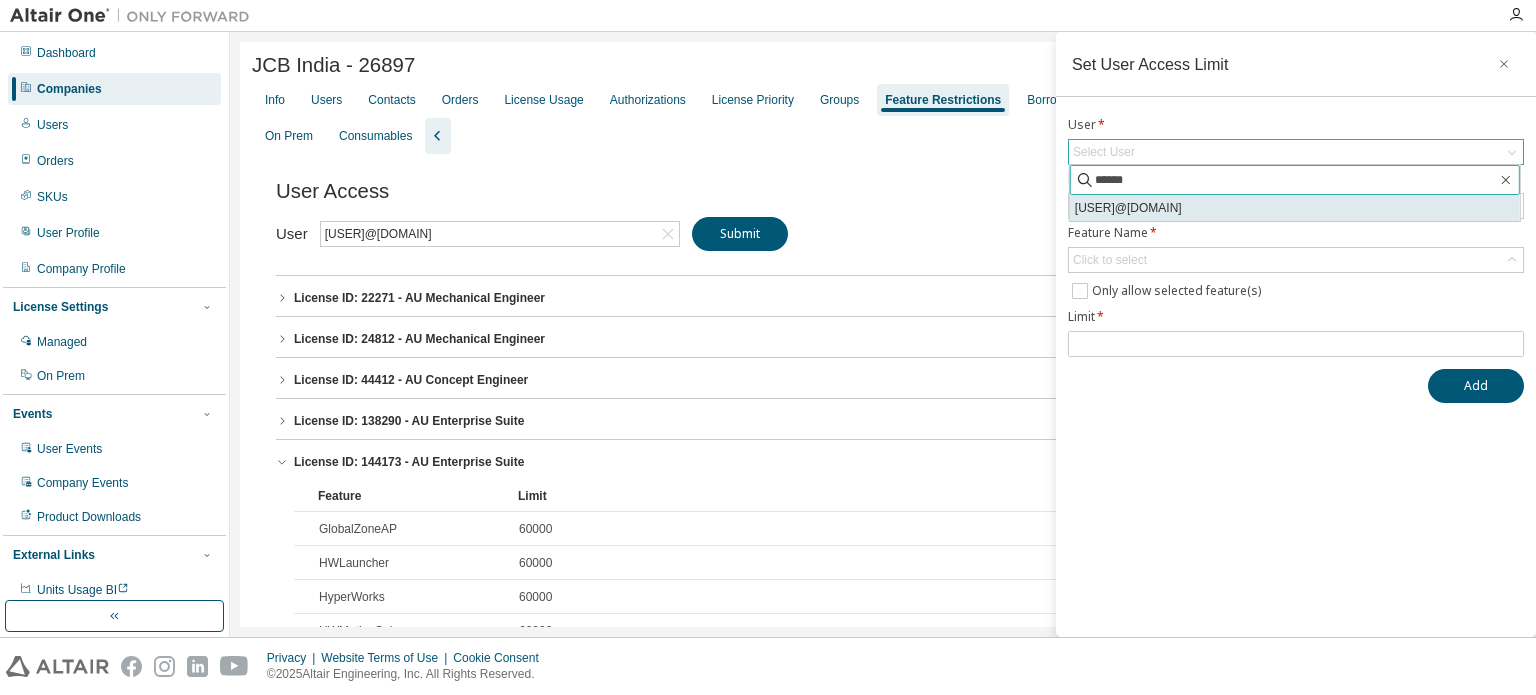 type on "******" 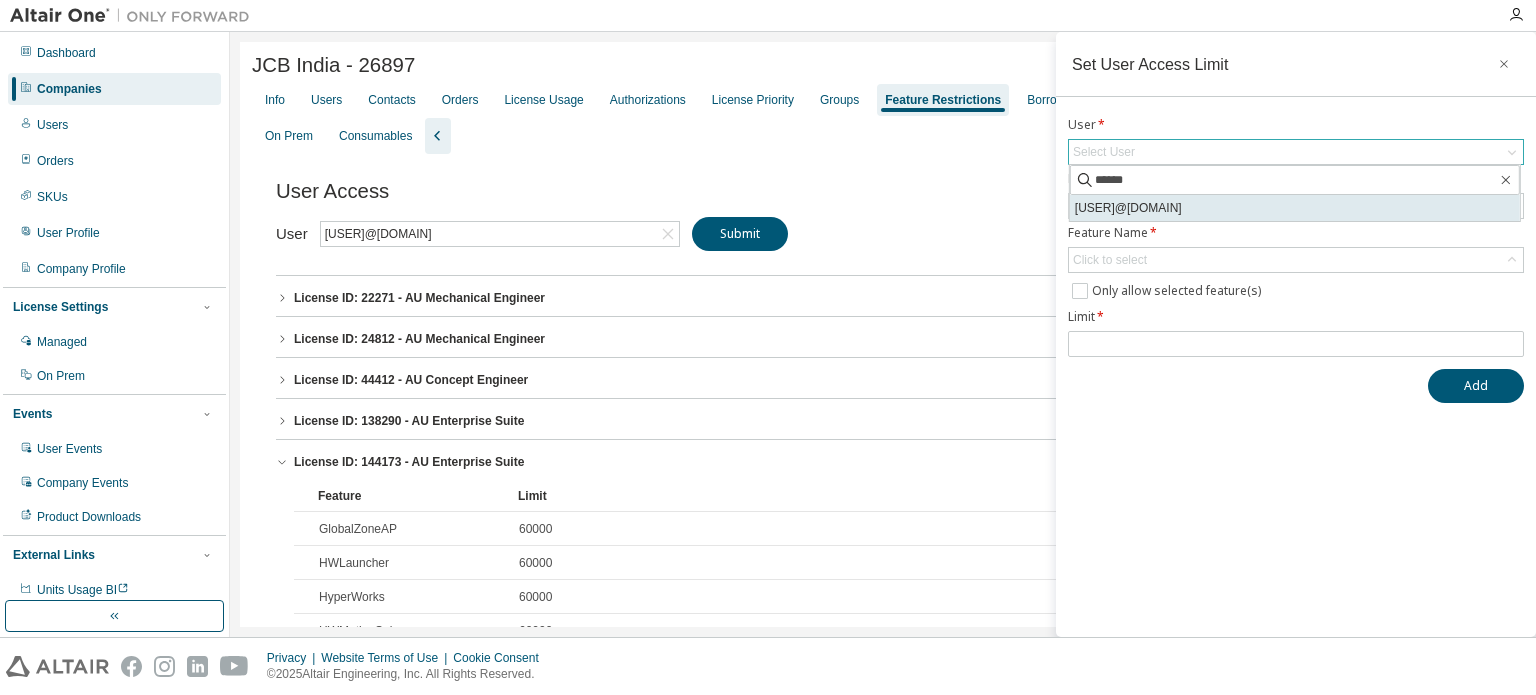 click on "[USER]@[DOMAIN]" at bounding box center (1295, 208) 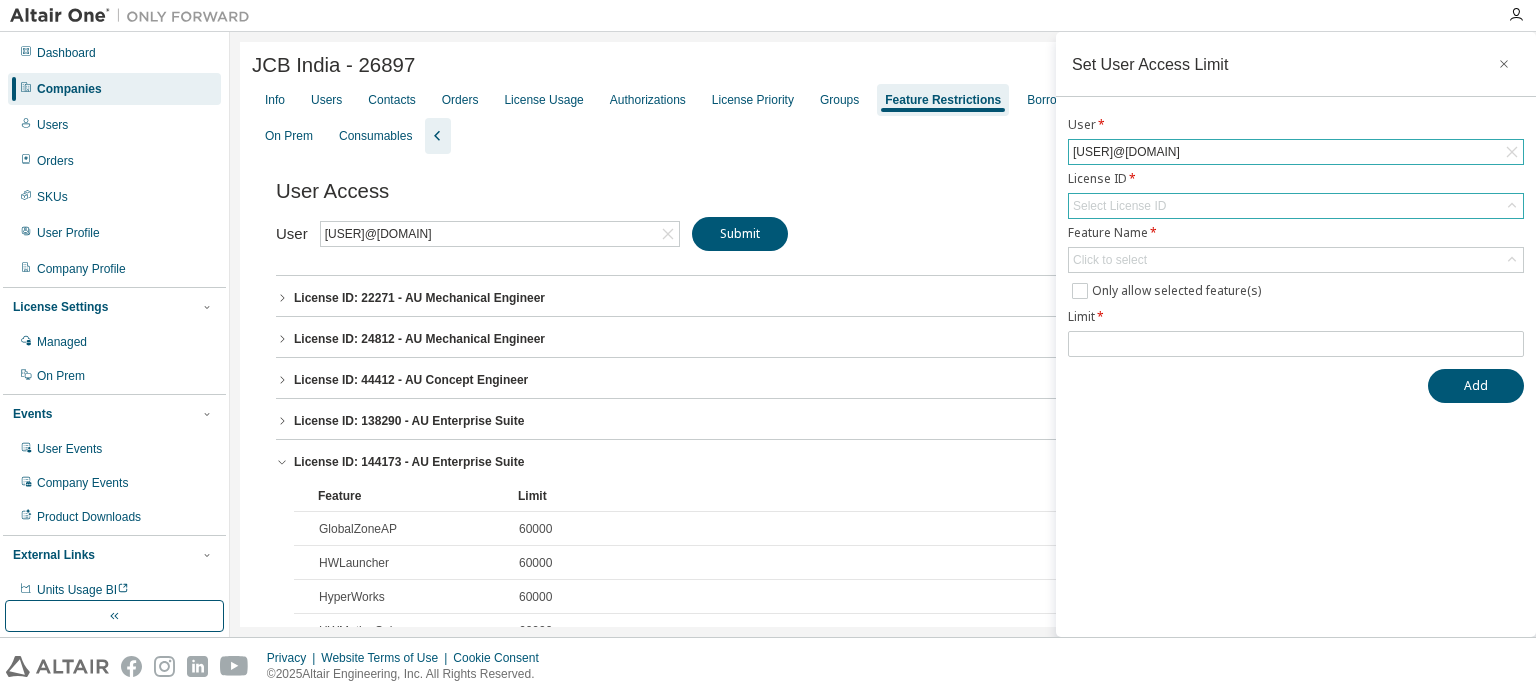click on "Select License ID" at bounding box center [1119, 206] 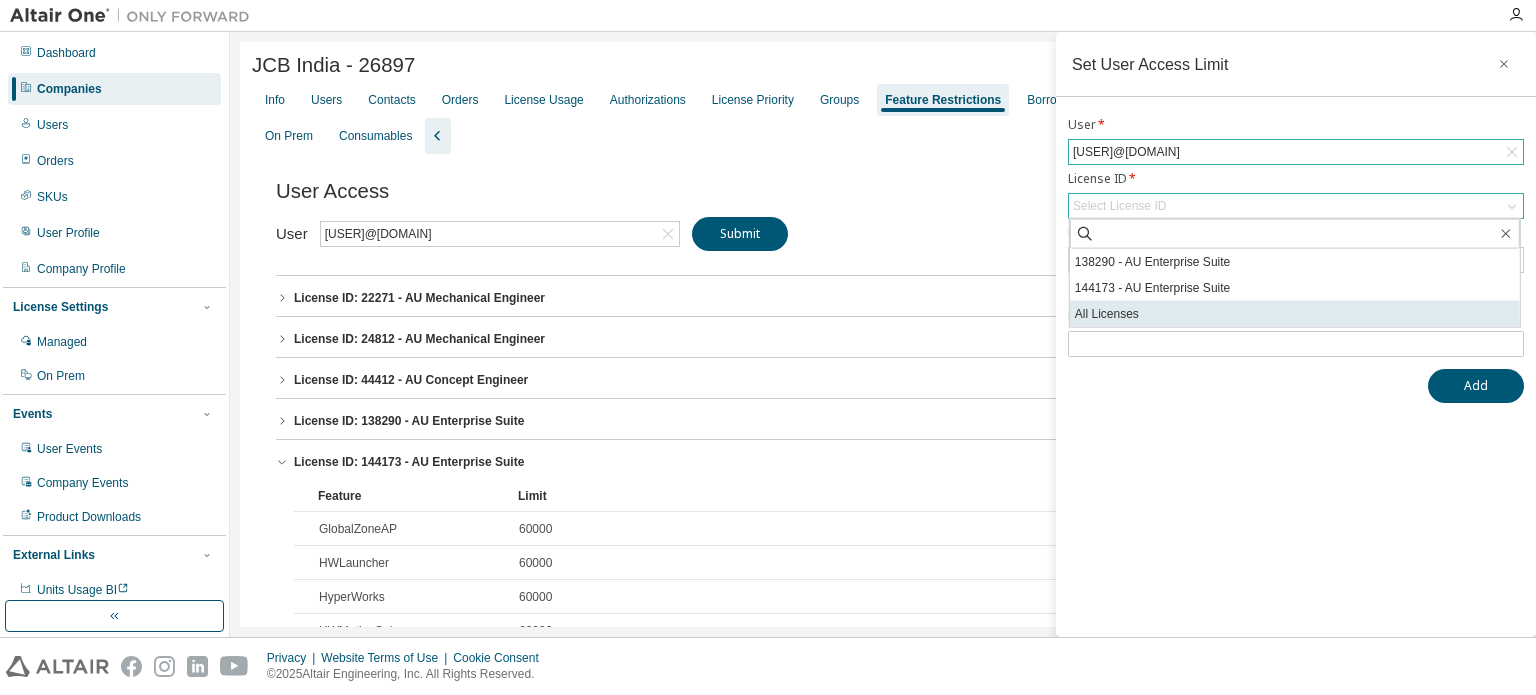 click on "All Licenses" at bounding box center [1295, 314] 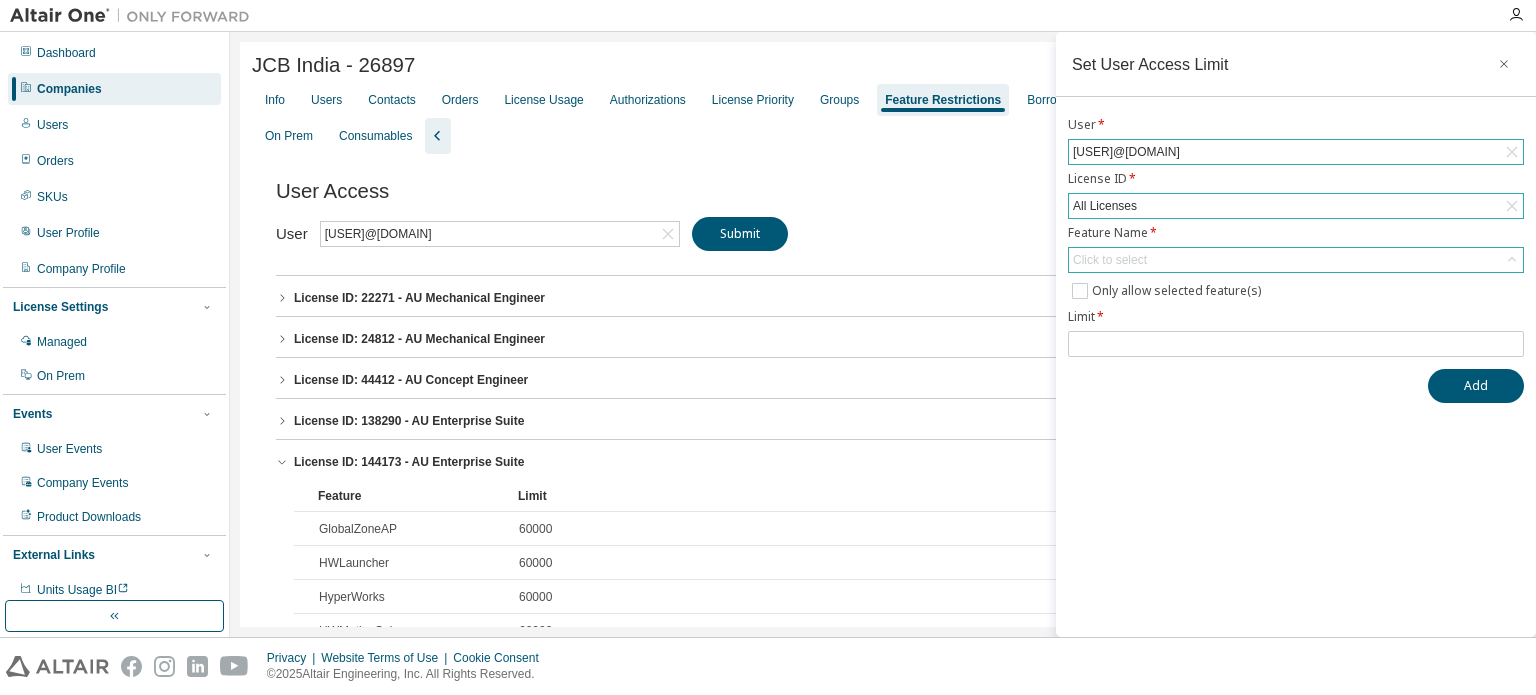 click on "Click to select" at bounding box center (1110, 260) 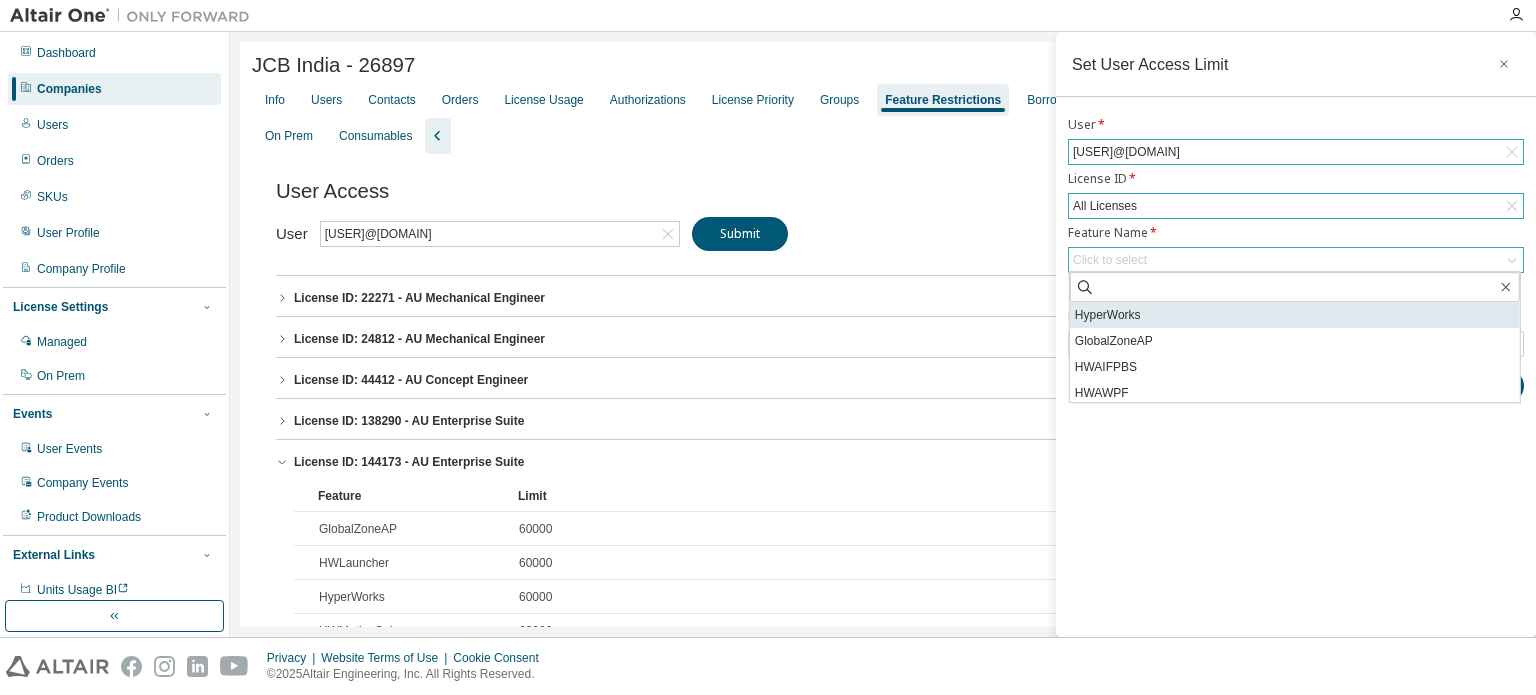 click on "HyperWorks" at bounding box center [1295, 315] 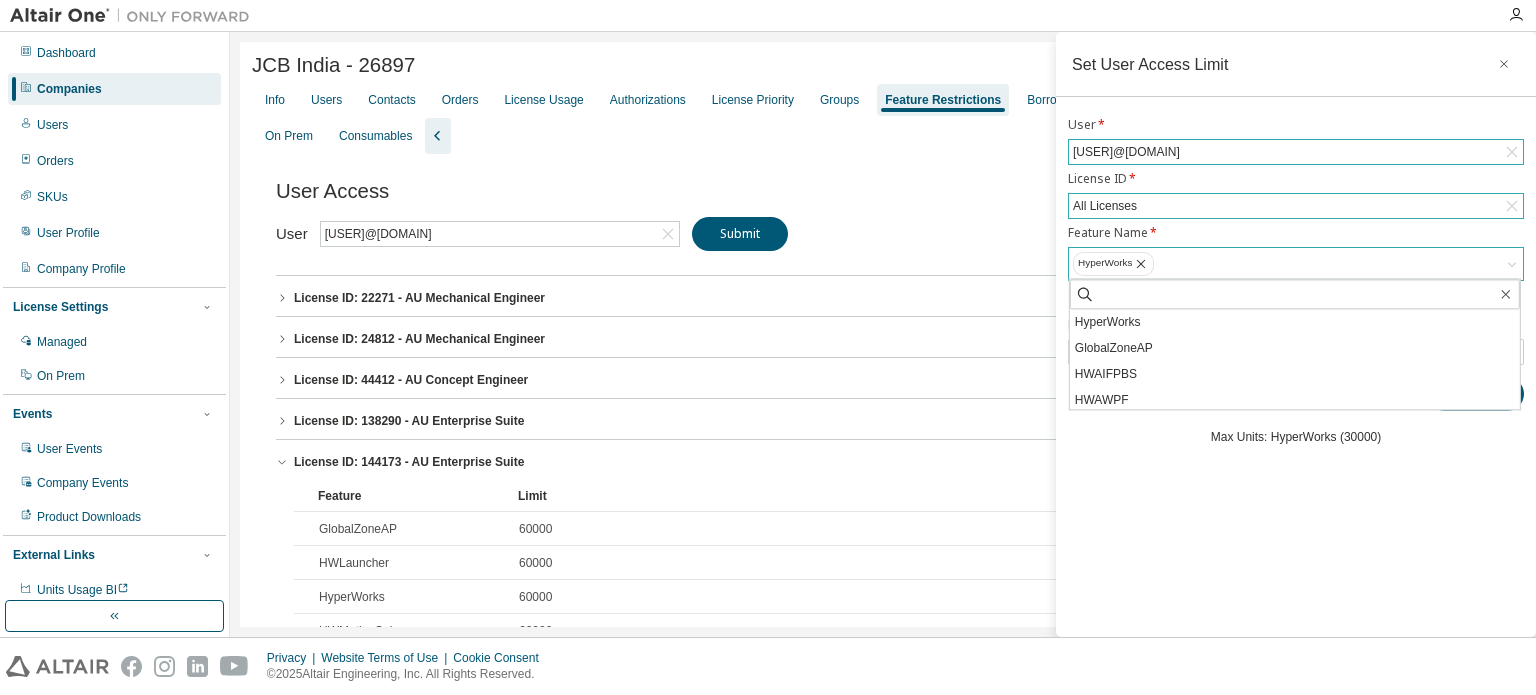 click on "HyperWorks" at bounding box center (1296, 264) 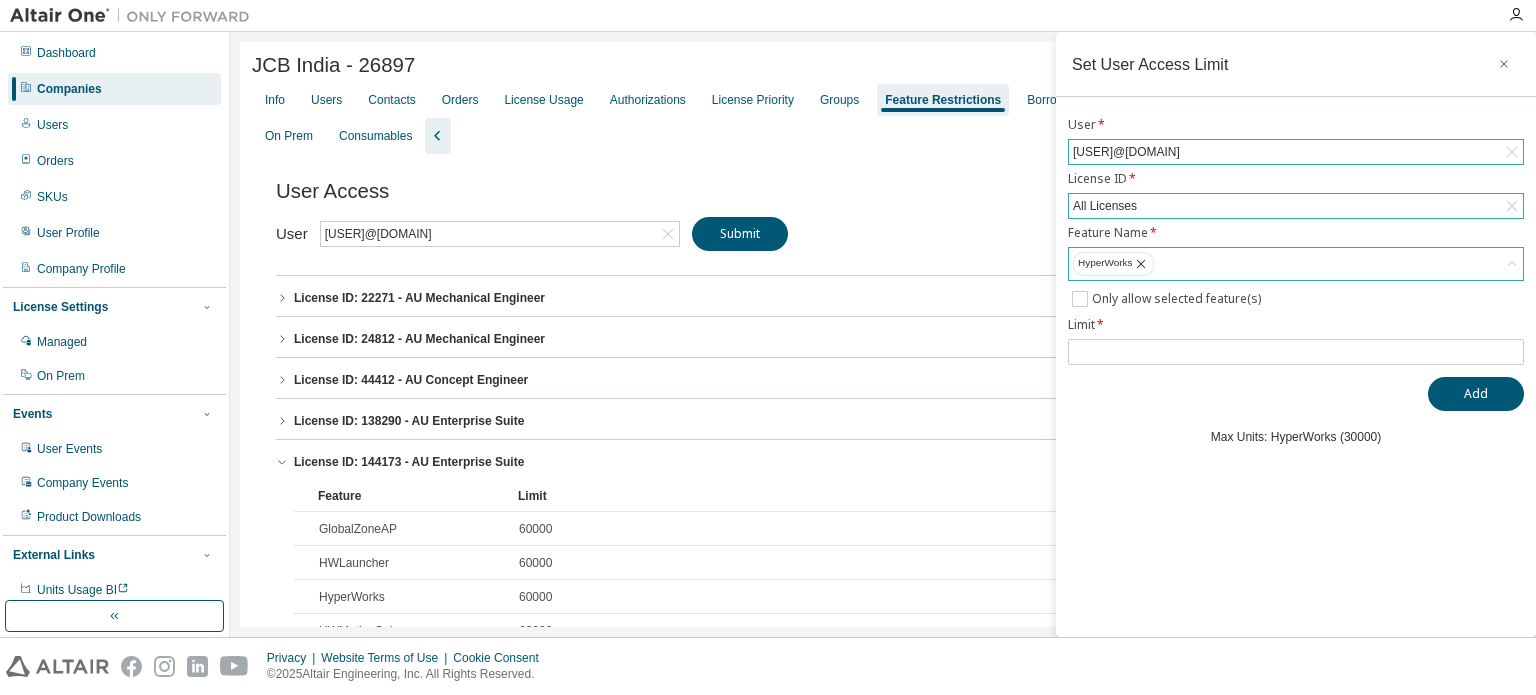 click on "HyperWorks" at bounding box center (1296, 264) 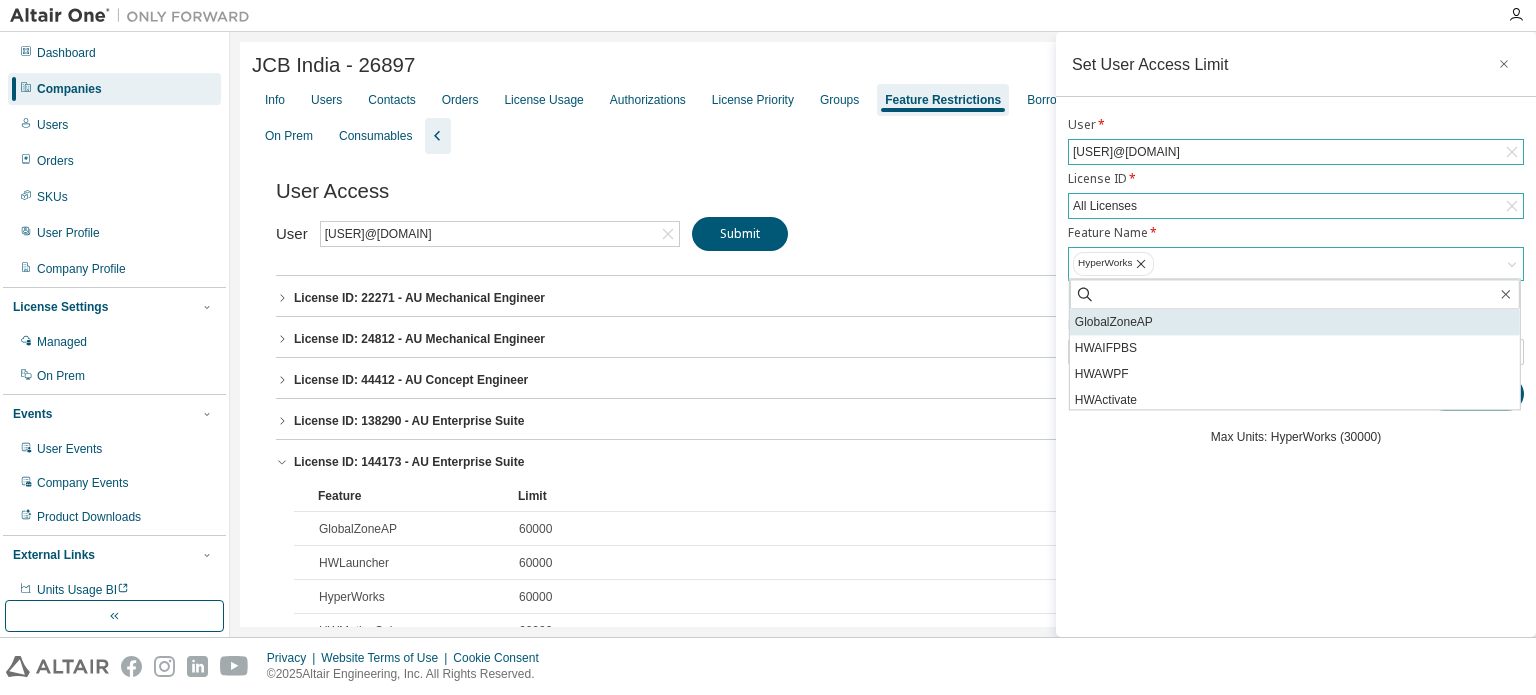 click on "GlobalZoneAP" at bounding box center [1295, 322] 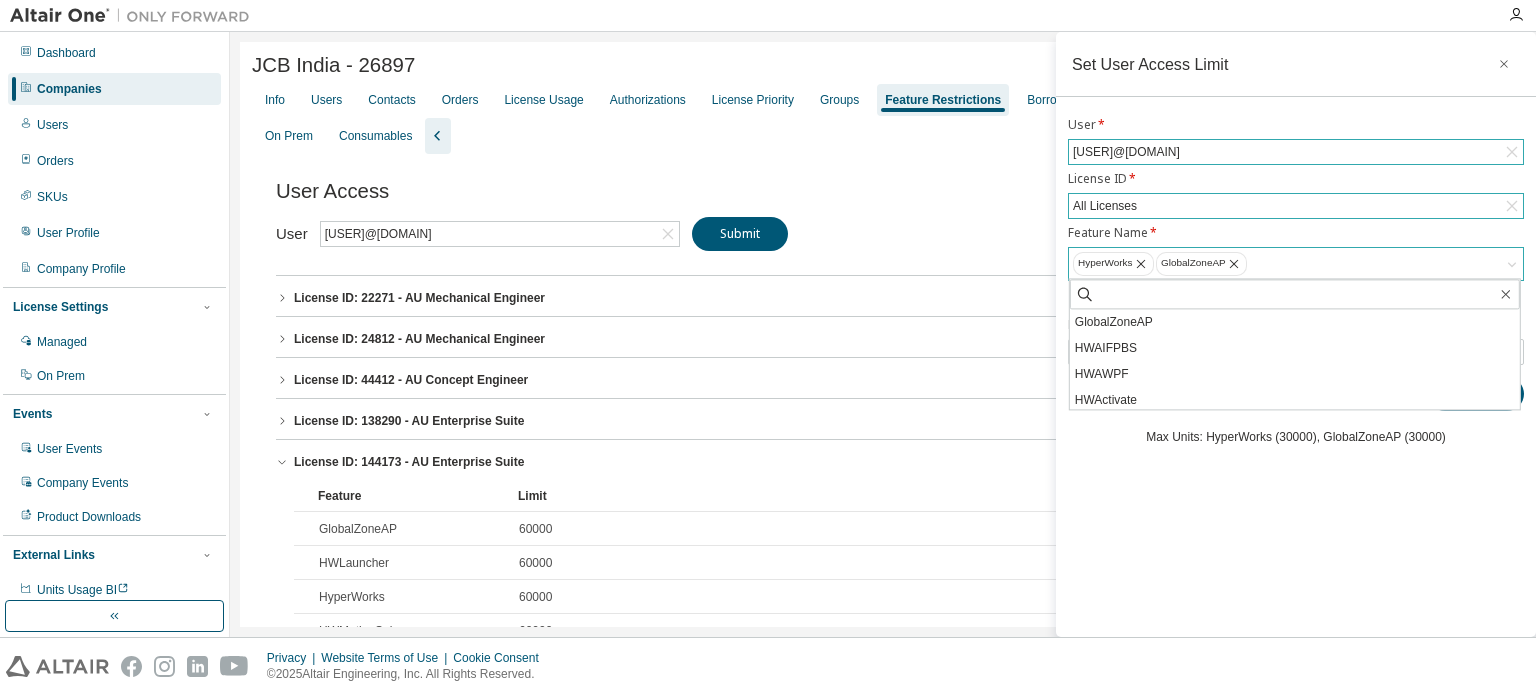 click on "HyperWorks GlobalZoneAP" at bounding box center [1296, 264] 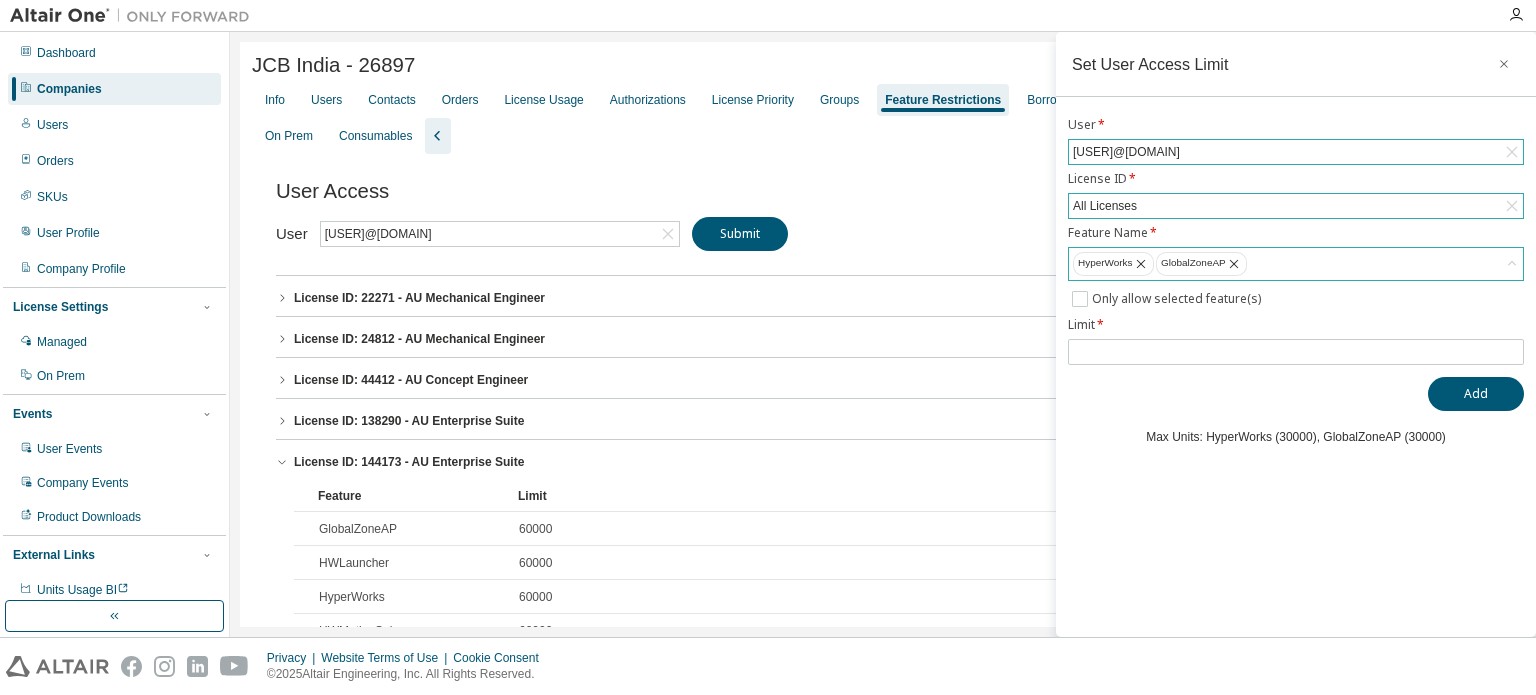 click on "HyperWorks GlobalZoneAP" at bounding box center [1296, 264] 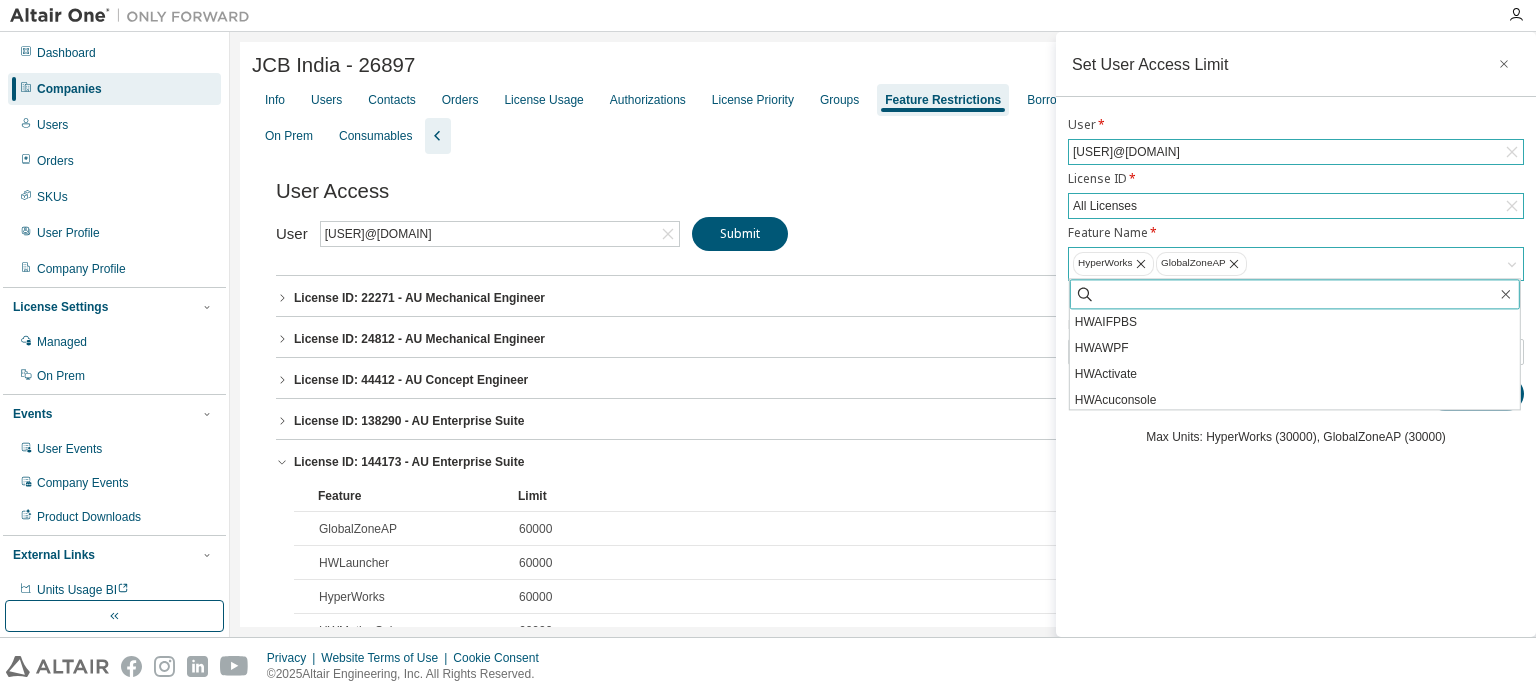 click at bounding box center [1296, 294] 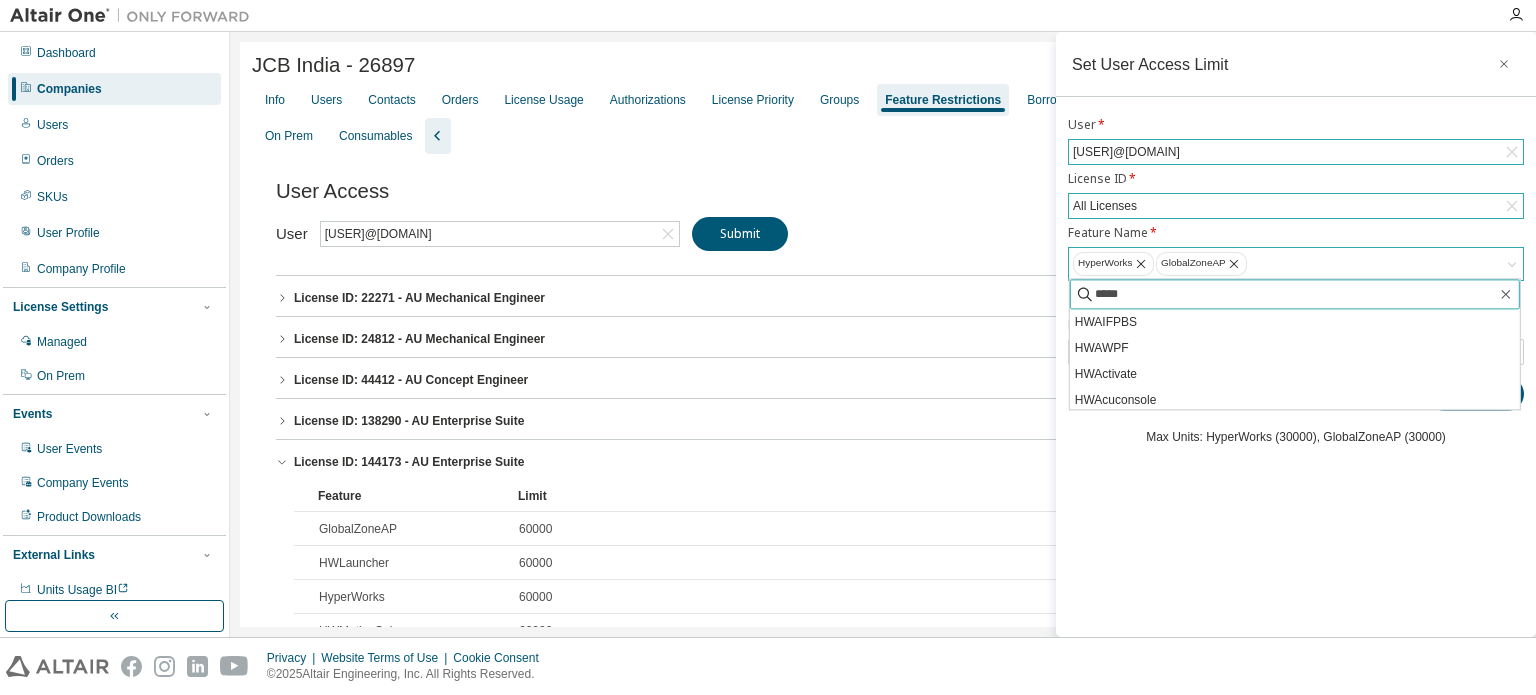 type on "******" 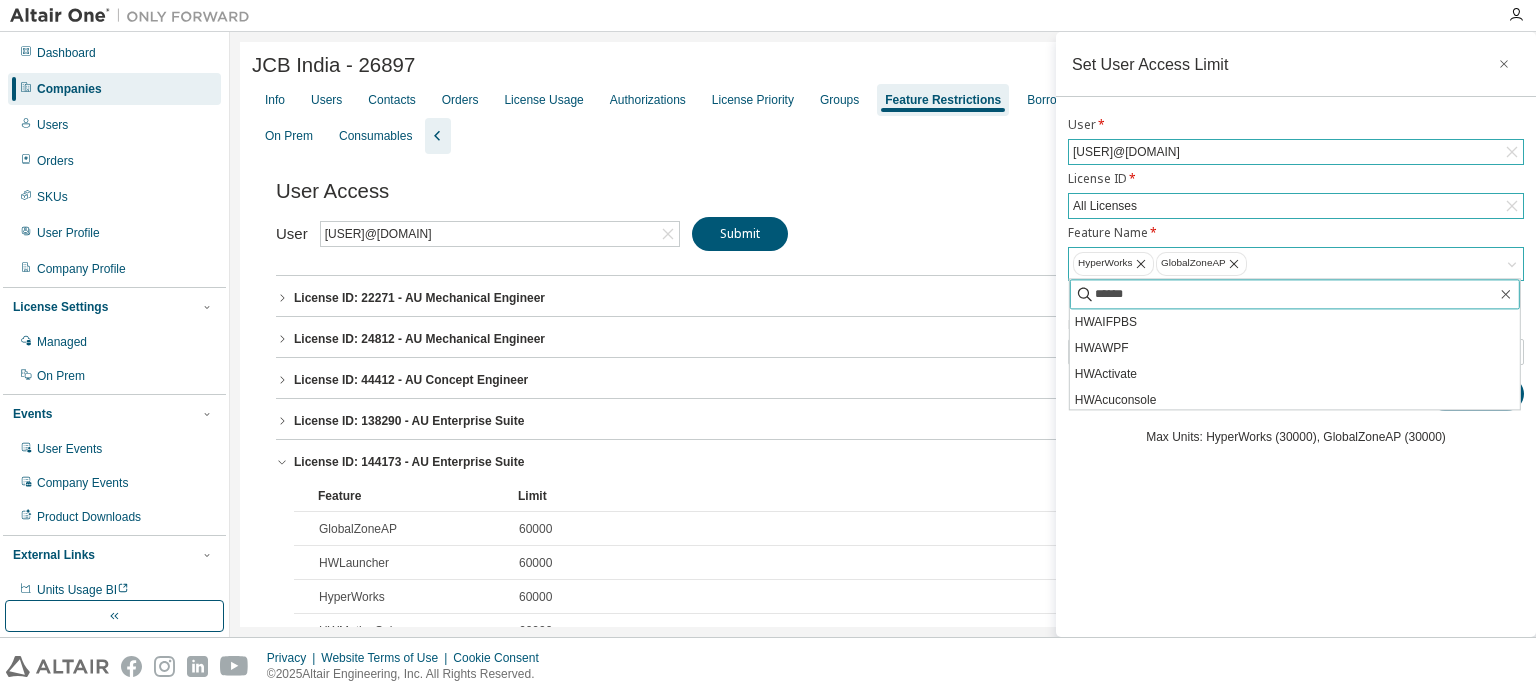 click on "Add" at bounding box center (1476, 394) 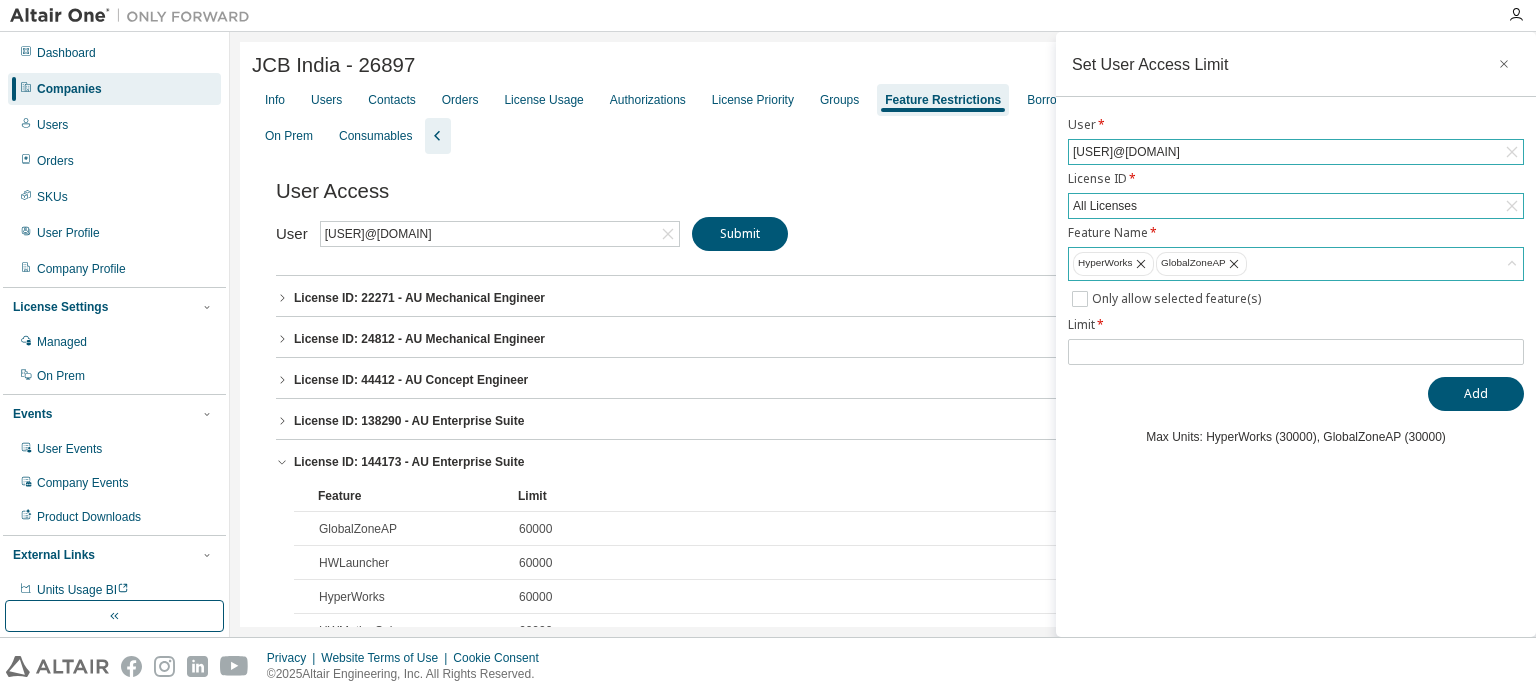 click on "HyperWorks GlobalZoneAP" at bounding box center [1296, 264] 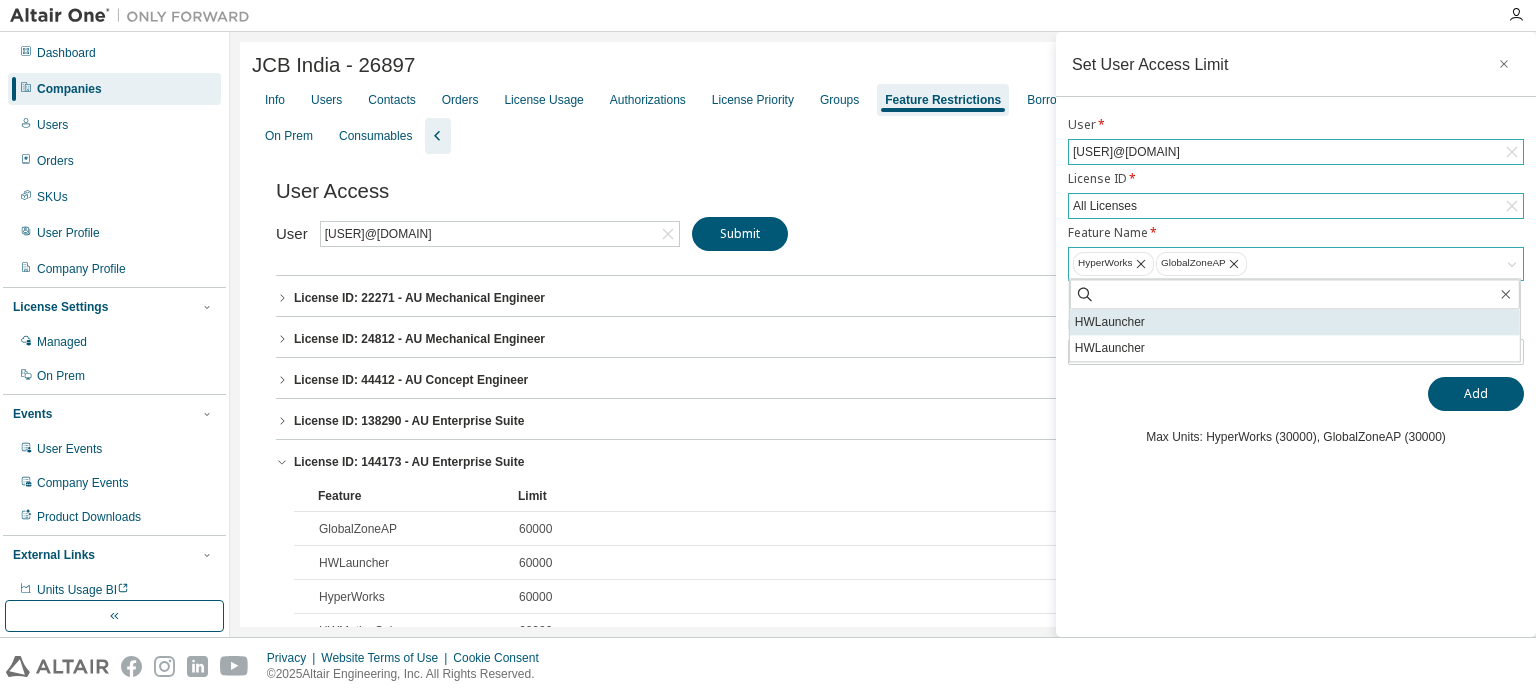 click on "HWLauncher" at bounding box center [1295, 322] 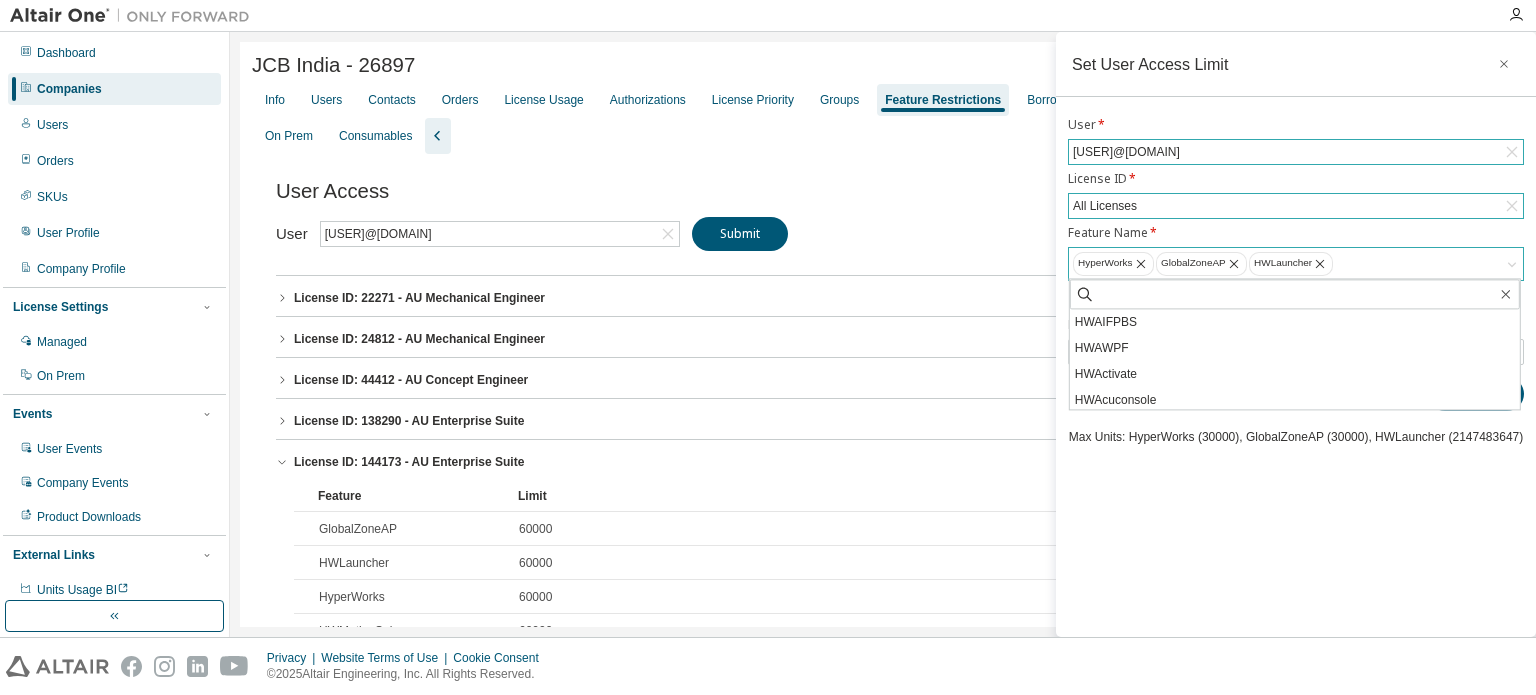 click on "HyperWorks GlobalZoneAP HWLauncher" at bounding box center [1296, 264] 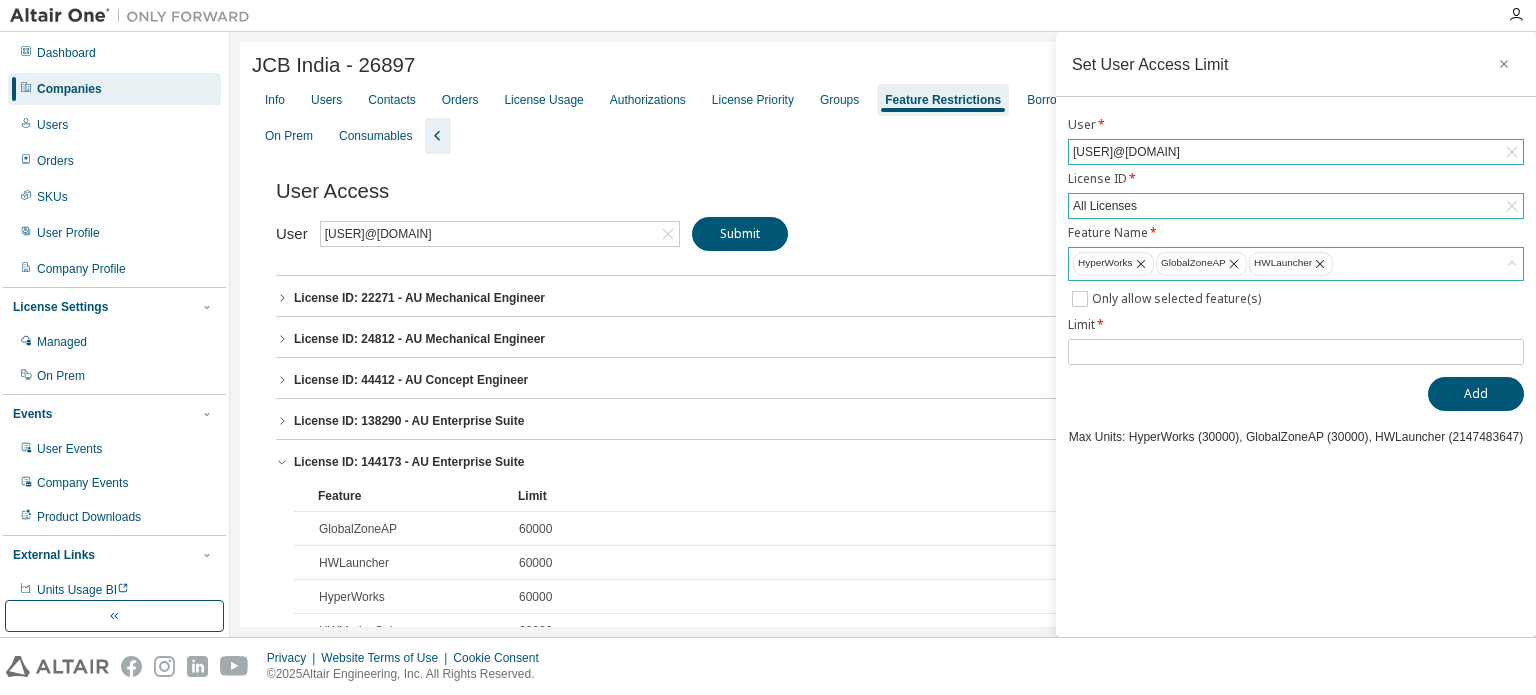 click on "HyperWorks GlobalZoneAP HWLauncher" at bounding box center (1296, 264) 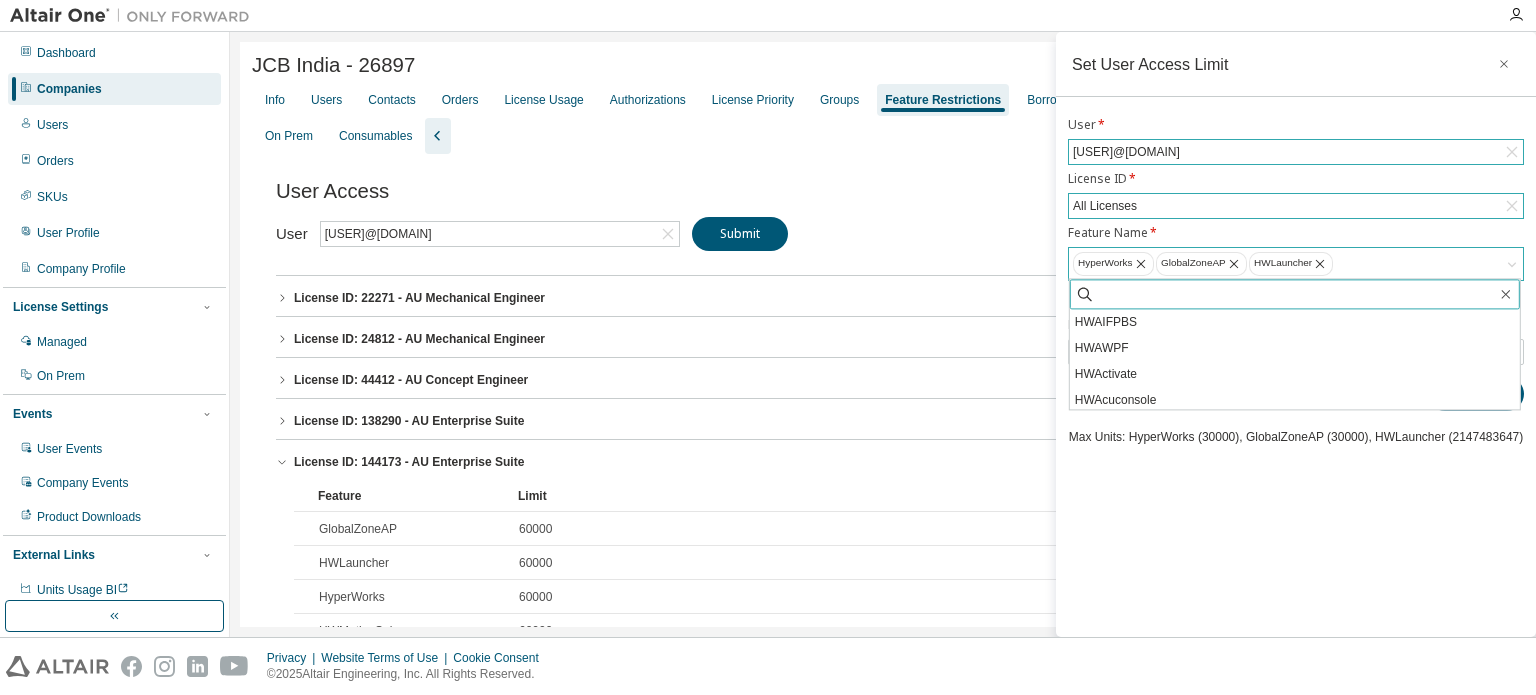 click at bounding box center [1296, 294] 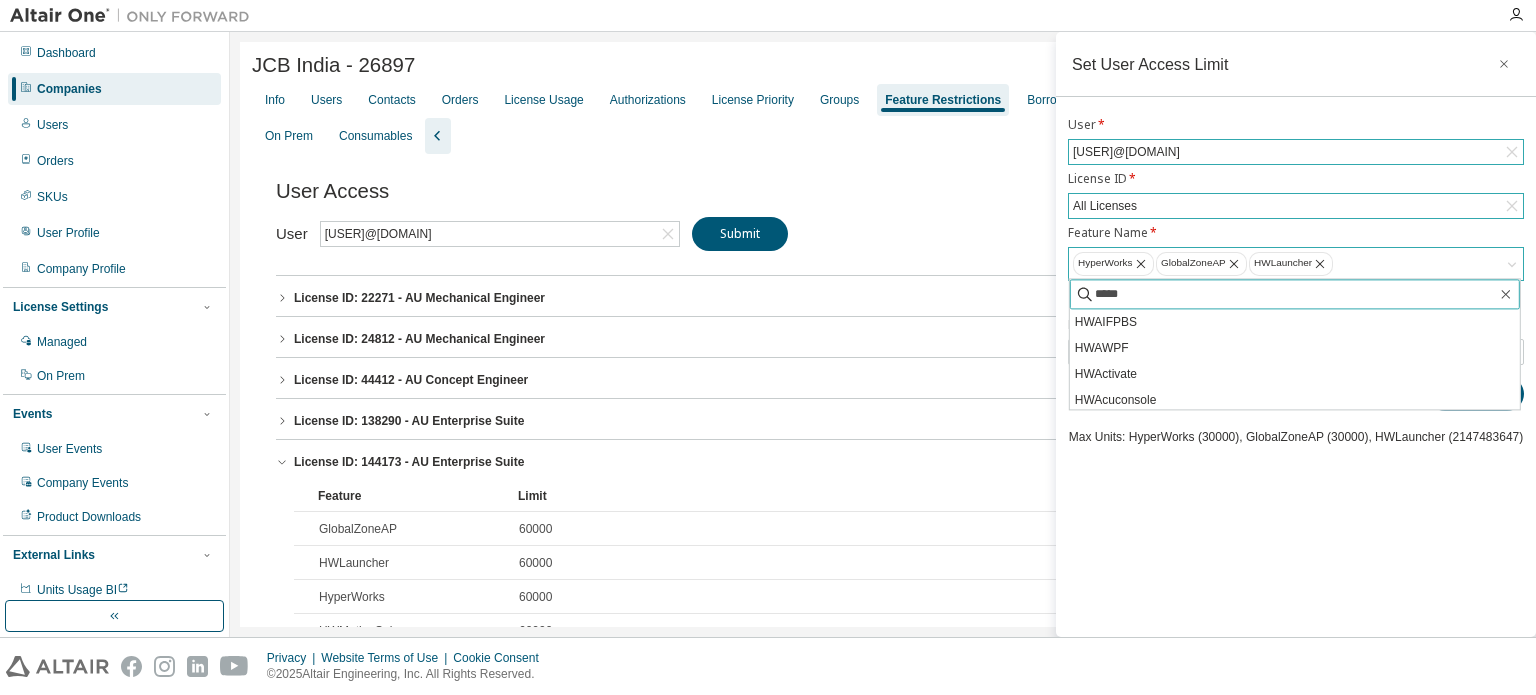 type on "******" 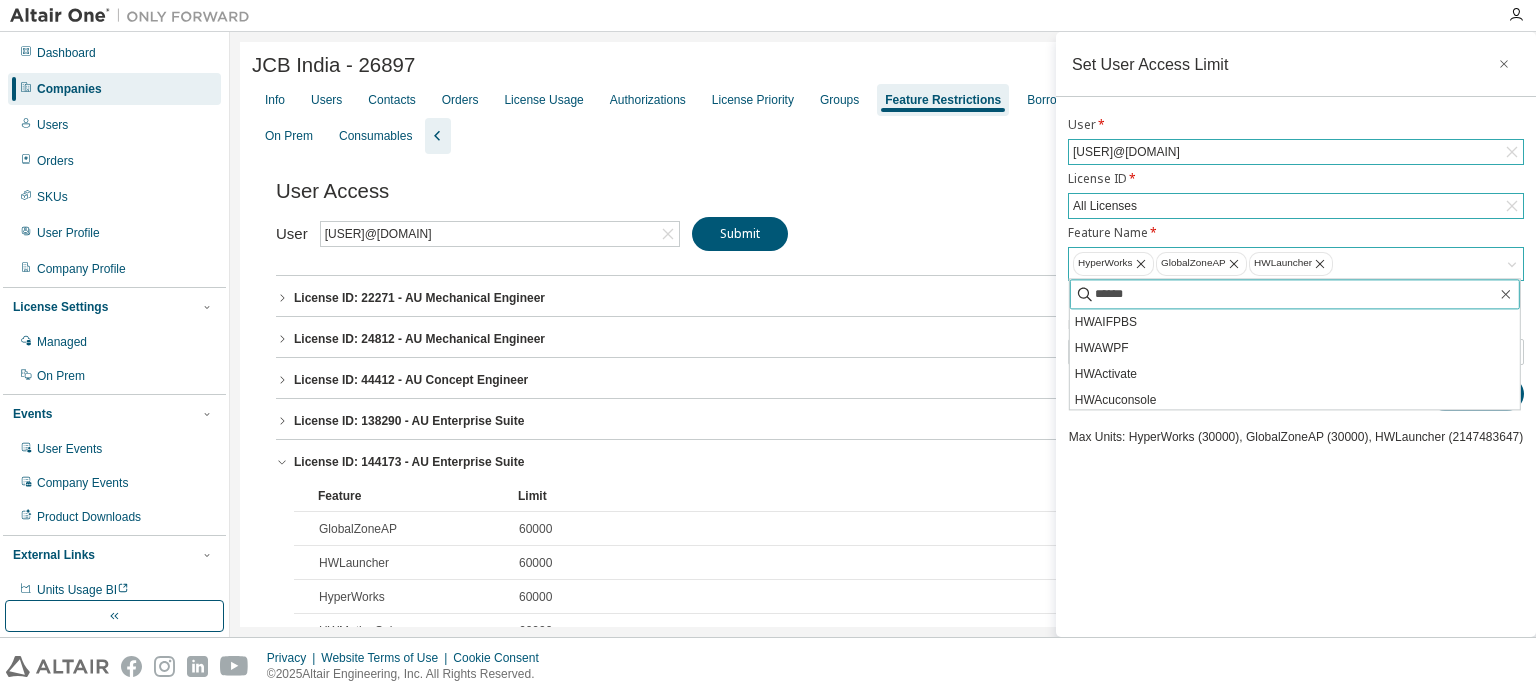 click on "Add" at bounding box center [1476, 394] 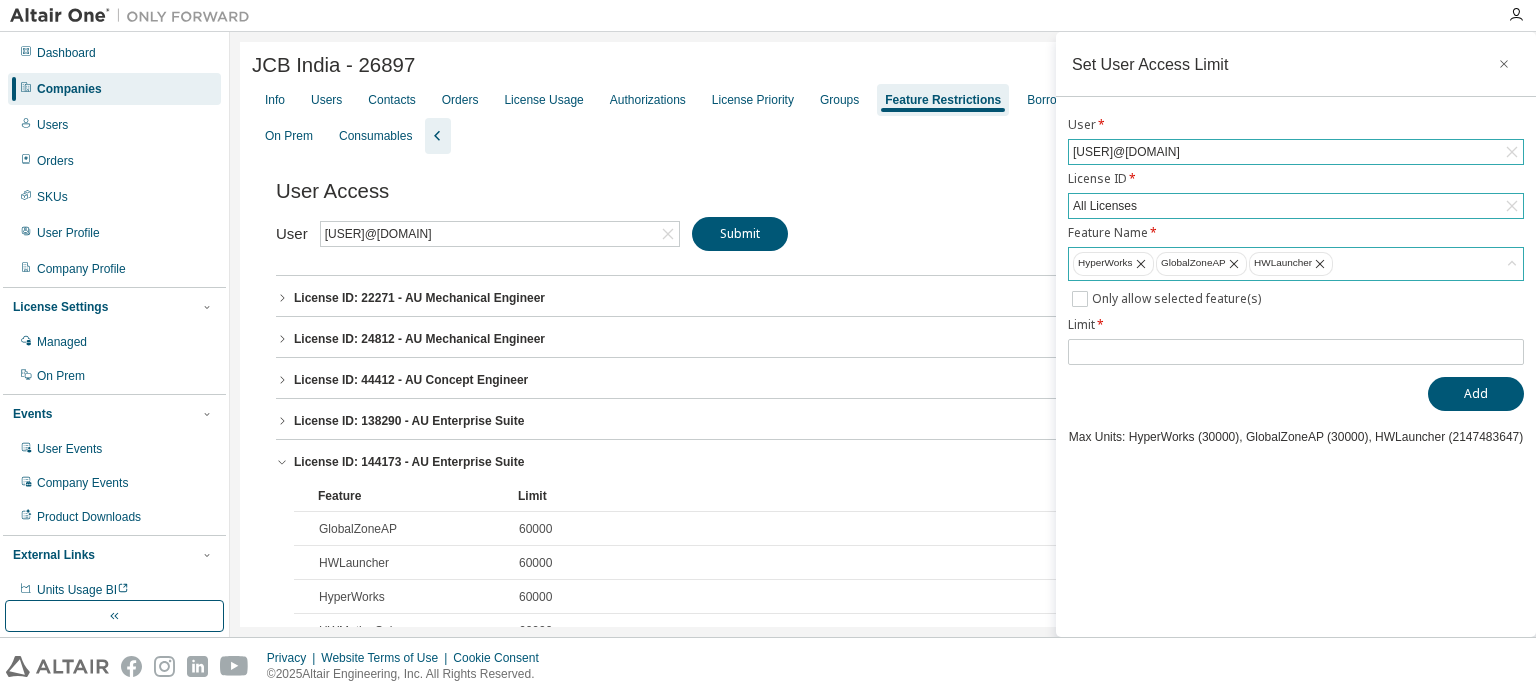 click on "HyperWorks GlobalZoneAP HWLauncher" at bounding box center (1296, 264) 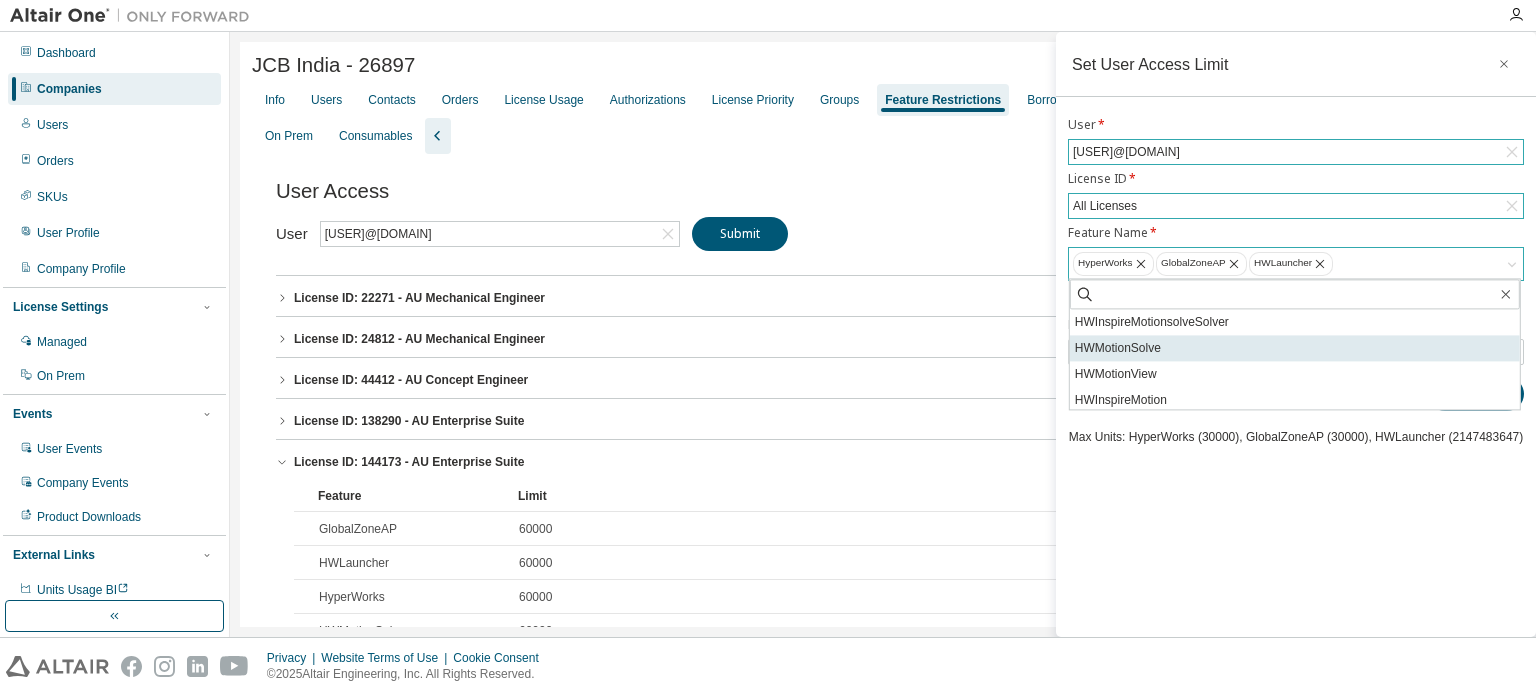 click on "HWMotionSolve" at bounding box center (1295, 348) 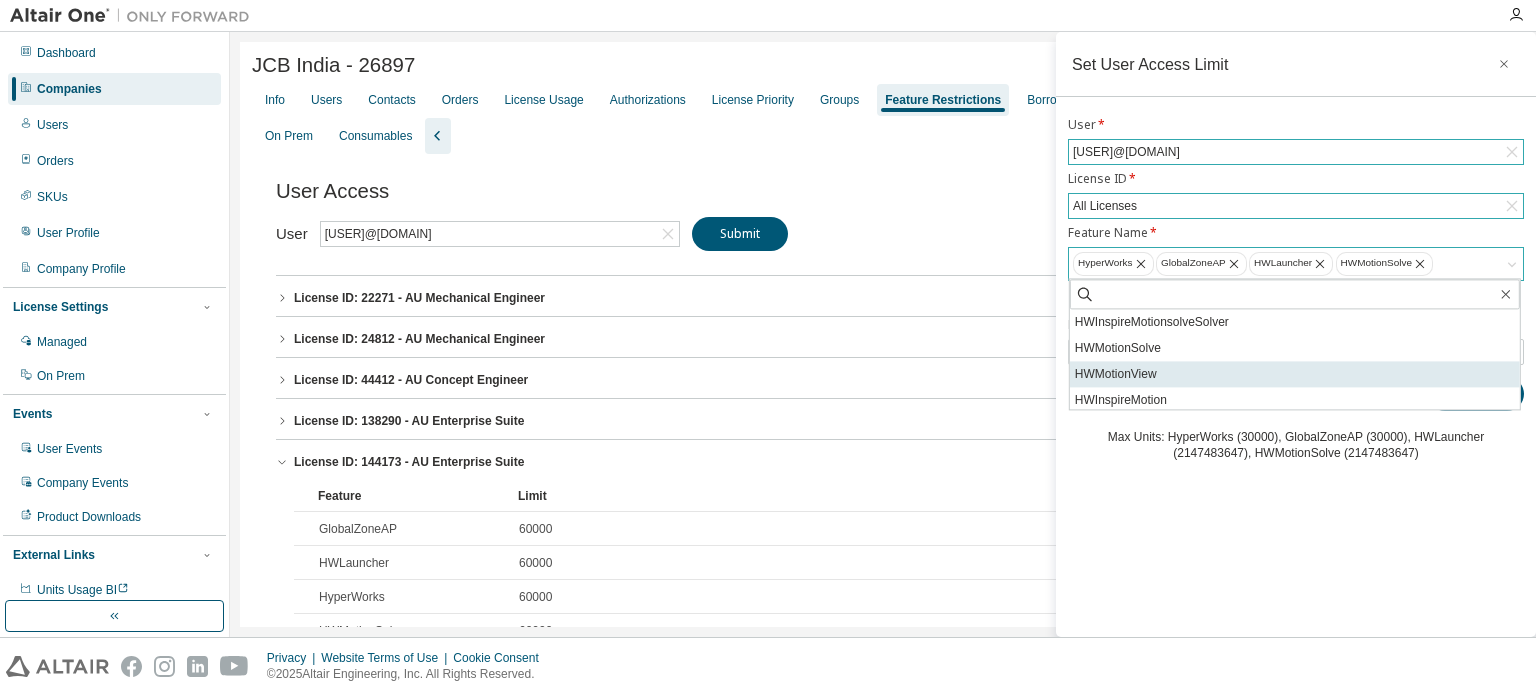 click on "HWMotionView" at bounding box center (1295, 374) 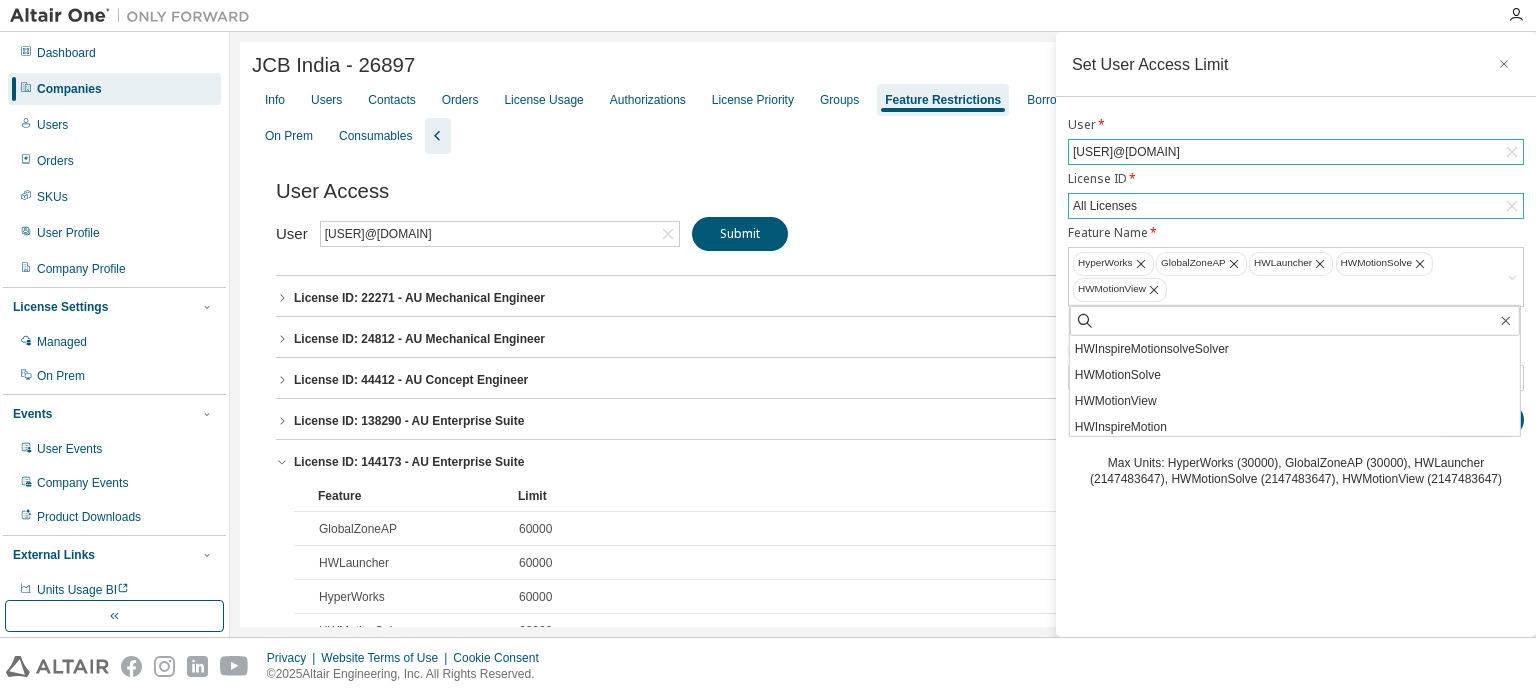 click on "Set User Access Limit User * [USER]@[DOMAIN] License ID * All Licenses Feature Name * HyperWorks GlobalZoneAP HWLauncher HWMotionSolve HWMotionView HWInspireMotionsolveSolver HWMotionView HWInspireMotion HWInspireMotionsolveSolver HWMotionView HWInspireMotion HWInspireMotionAnalyst HWInspireMotionsolveSolver HWMotionView HWInspireMotion HWInspireMotionsolveSolver HWMotionView HWInspireMotion HWInspireMotionAnalyst HWInspireMotionsolveSolver HWMotionView HWAIFPBS HWAWPF HWActivate HWAcuconsole HWAcufieldview HWAcufwh HWAcumeshsim HWAcusolve HWAcutrace HWAcuview HWAltairBushingModel HWAltairManufacturingSolver HWAnalyticsPBS HWAnalyticsUser HWBatchMesher HWClick2CastGUI HWClick2CastSolver HWClick2ExtrudeCalibSolver HWClick2ExtrudeProcess HWClick2MoldGUI" at bounding box center (1296, 334) 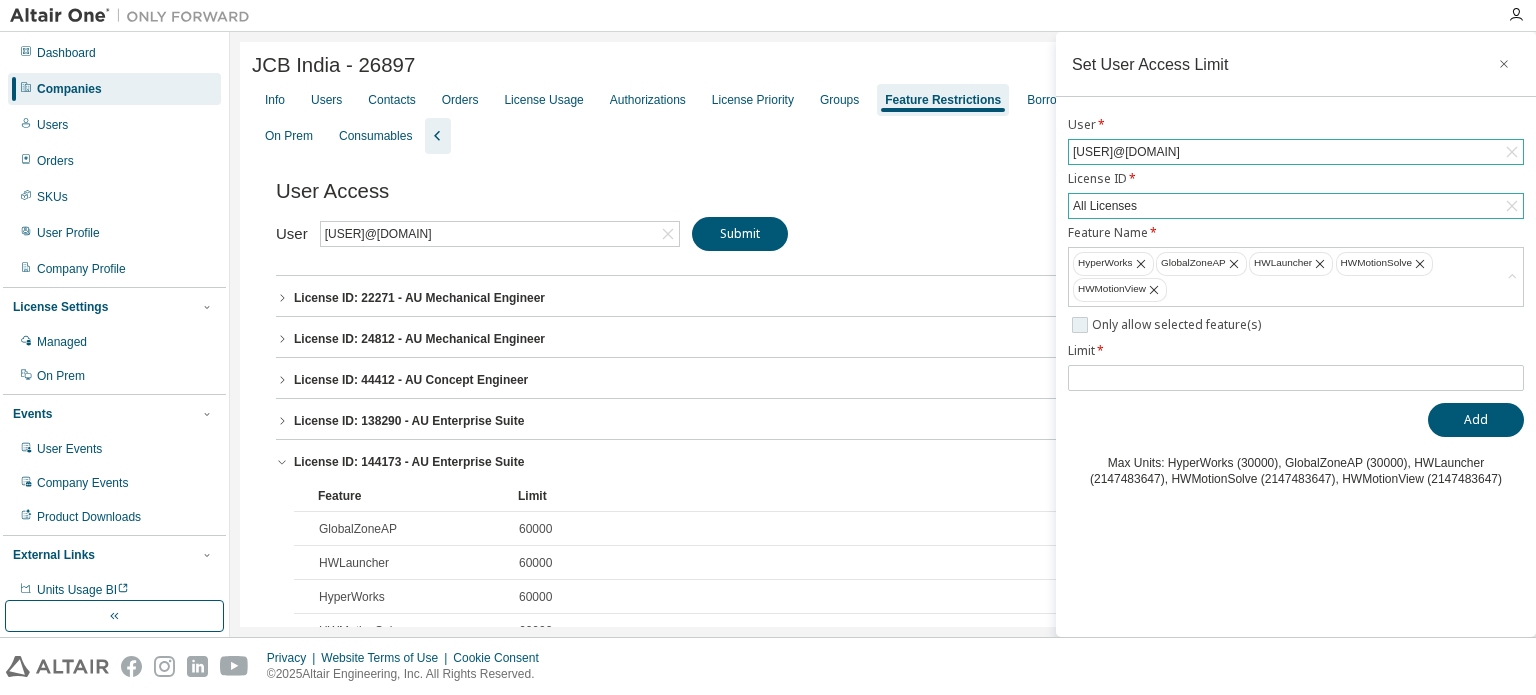 click on "Only allow selected feature(s)" at bounding box center [1178, 325] 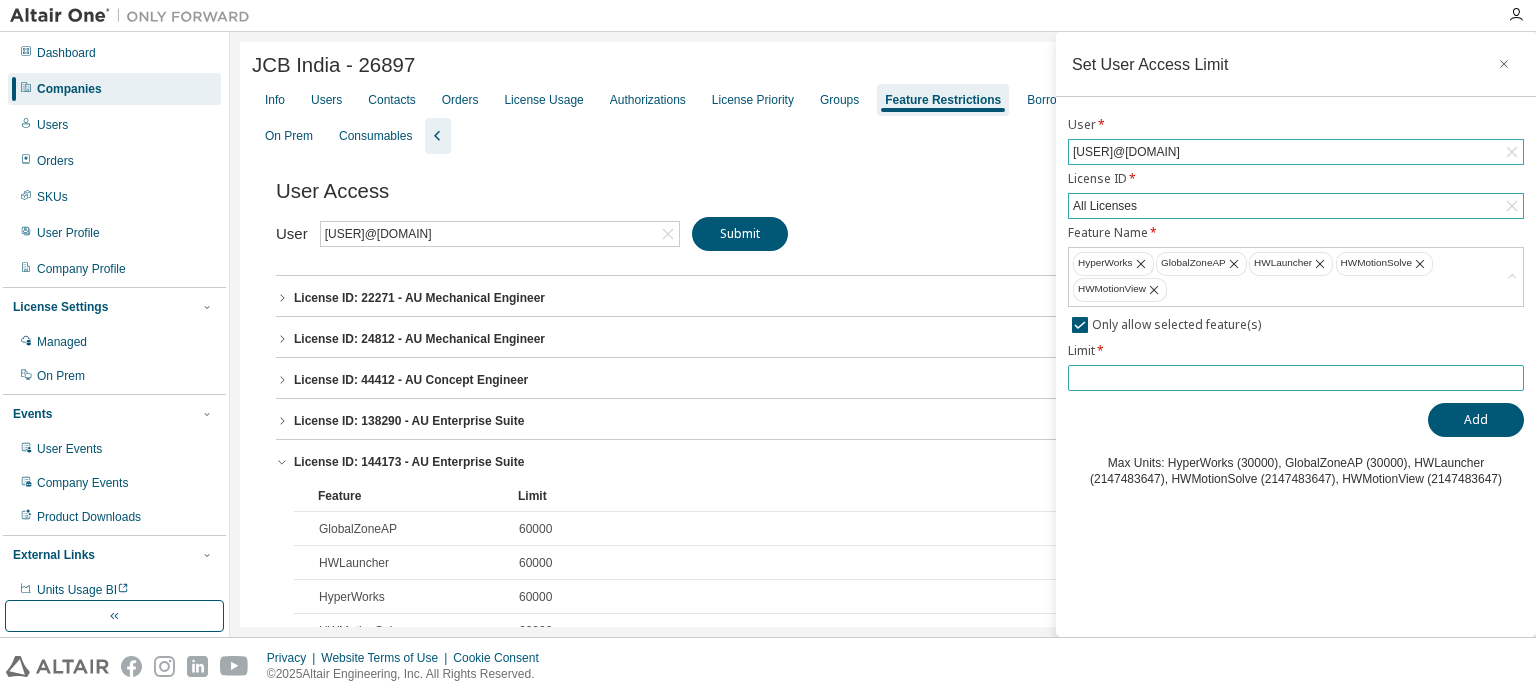 click at bounding box center [1296, 378] 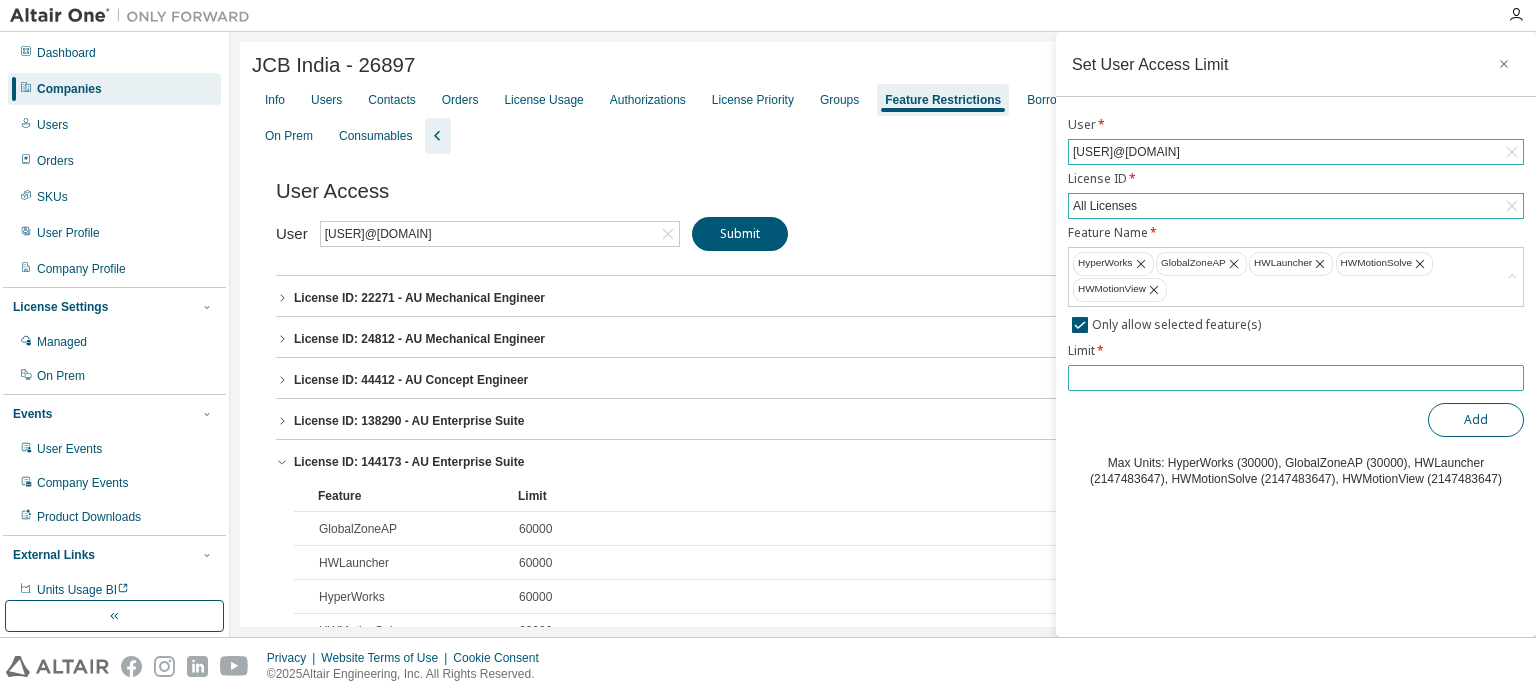 type on "*****" 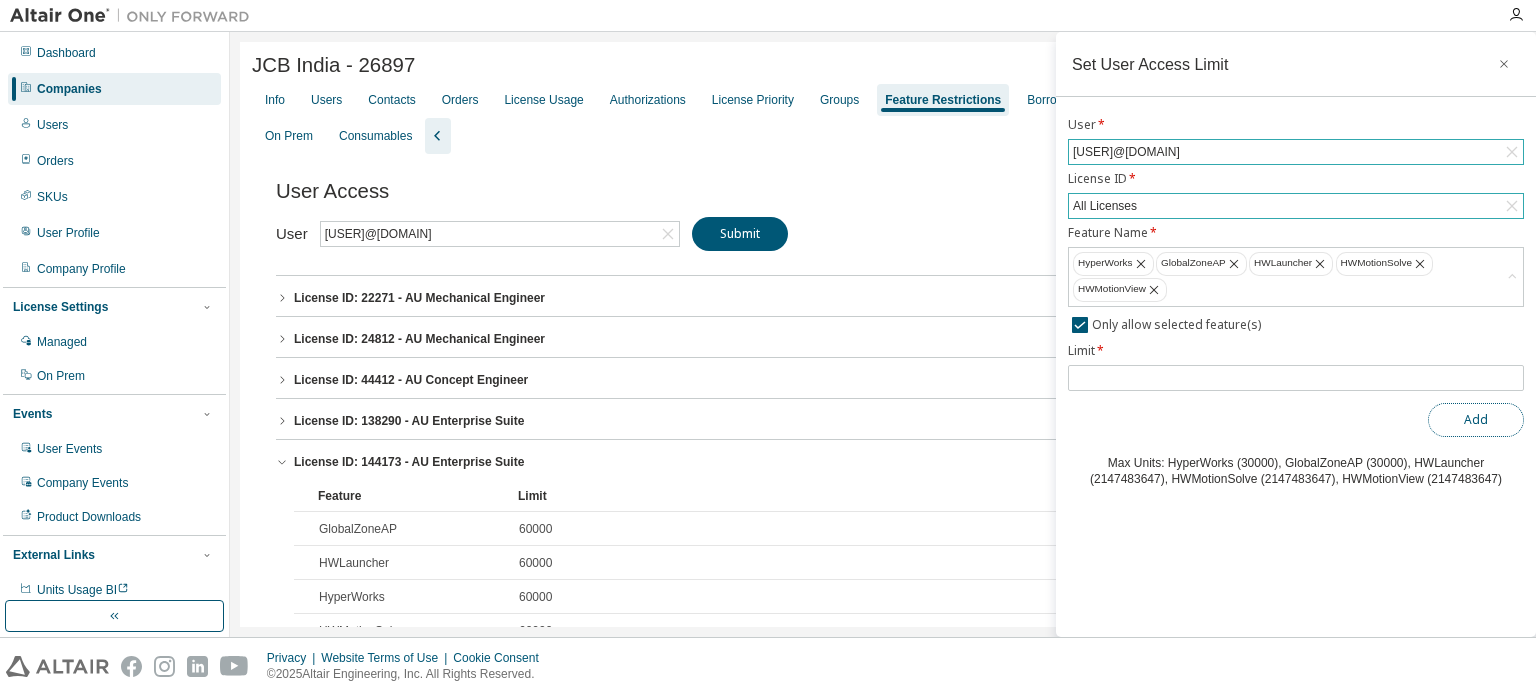 click on "Add" at bounding box center [1476, 420] 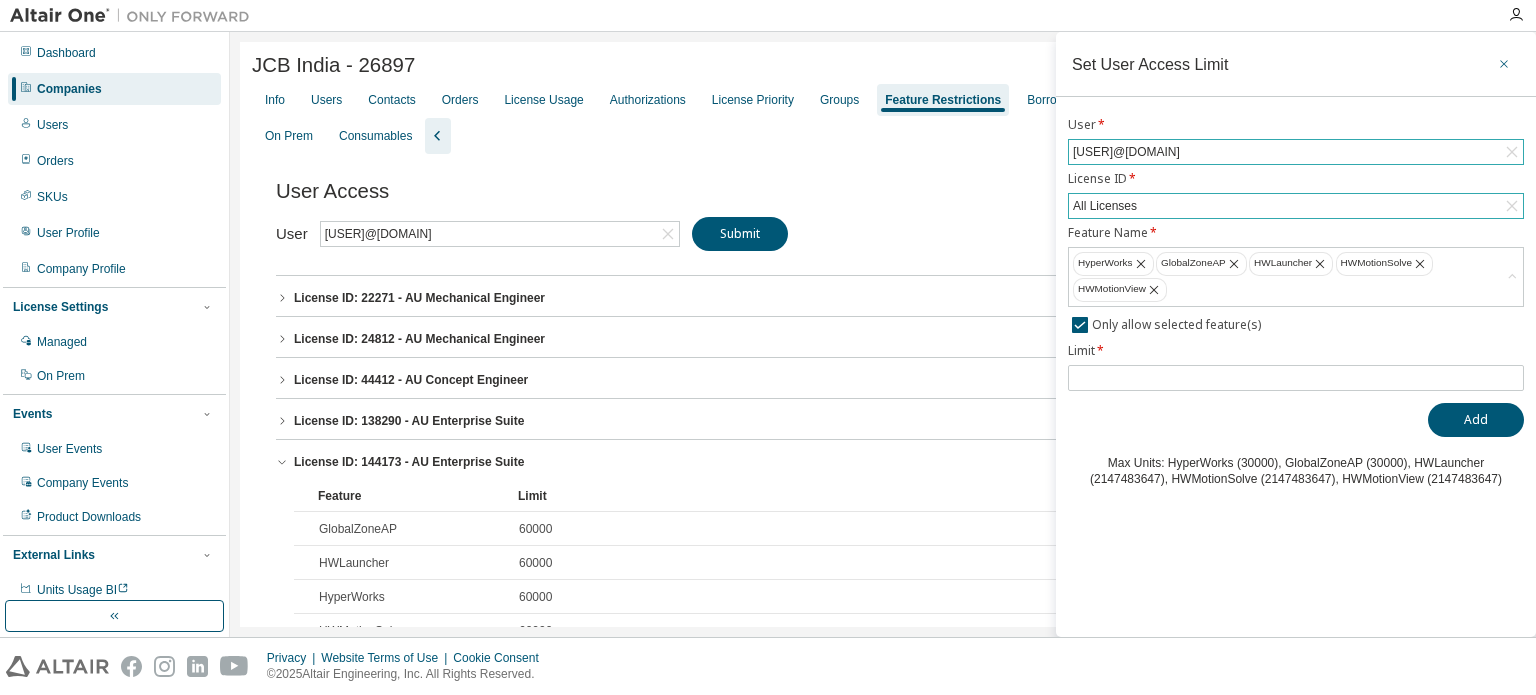 click 